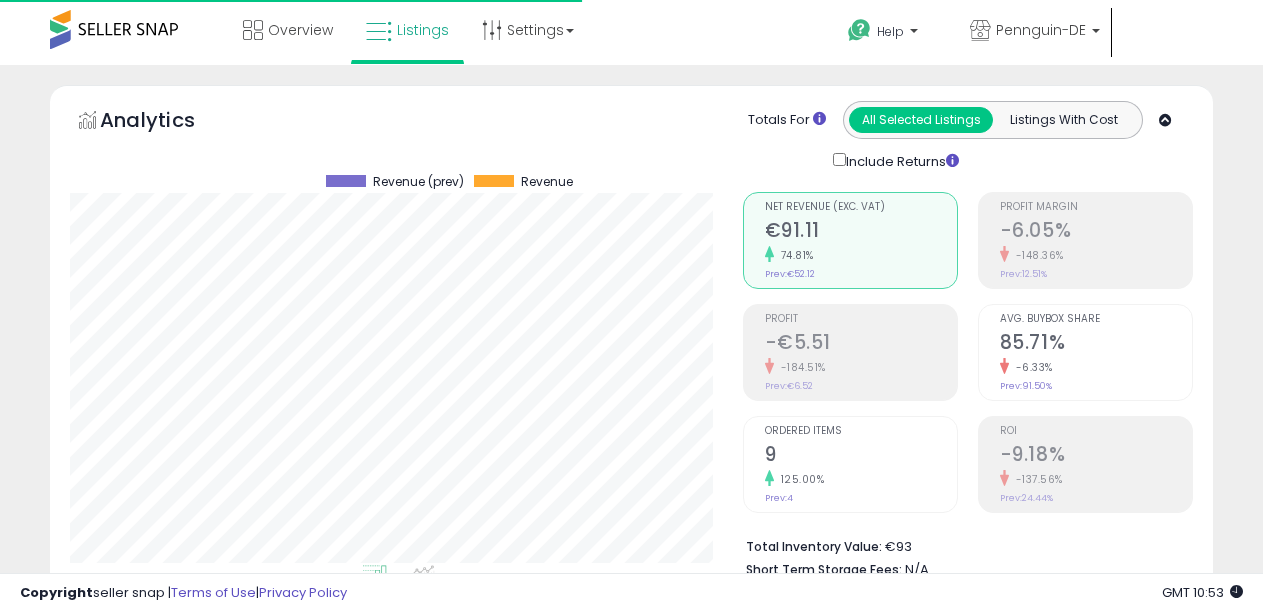 select on "**********" 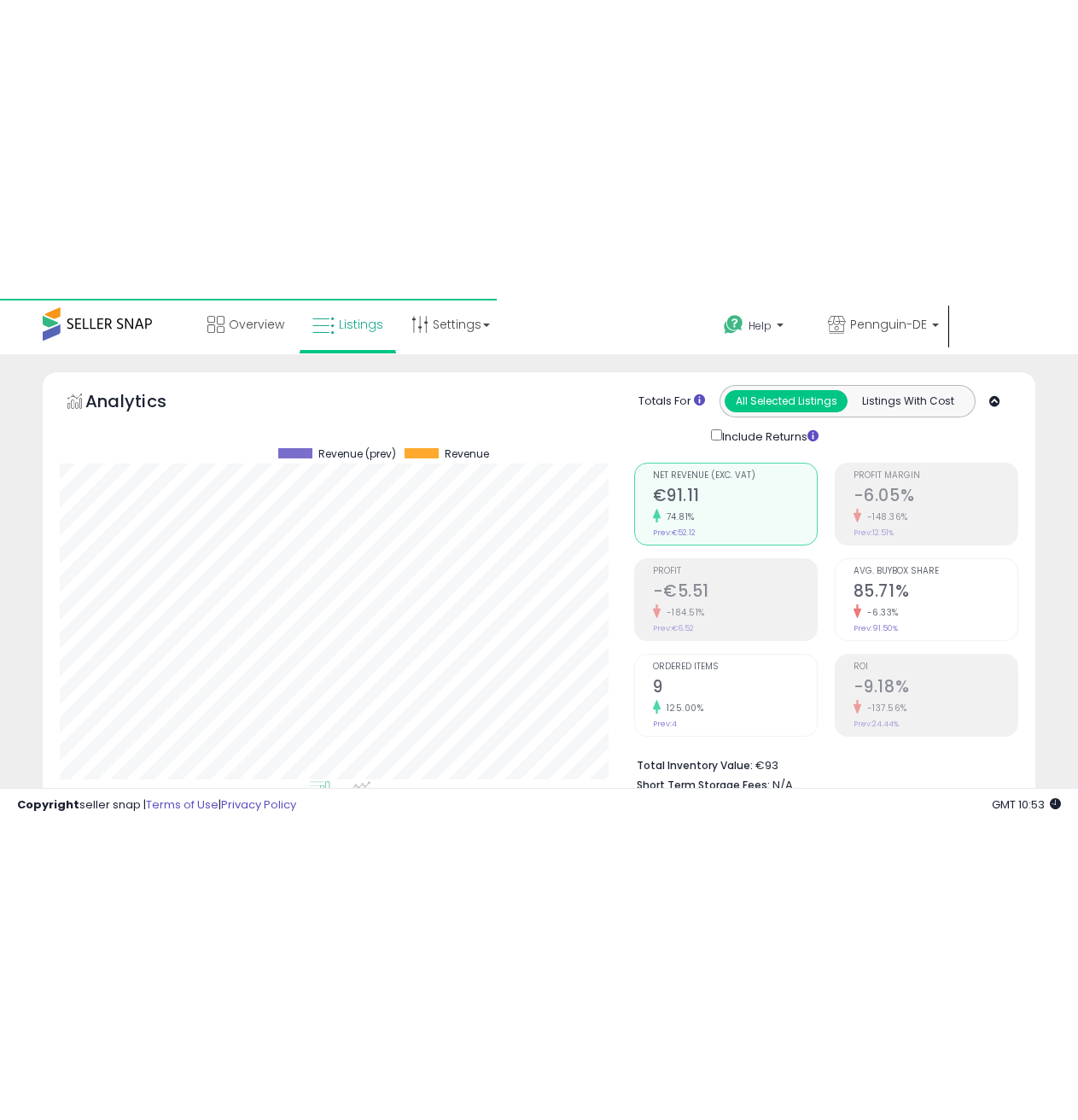 scroll, scrollTop: 309, scrollLeft: 0, axis: vertical 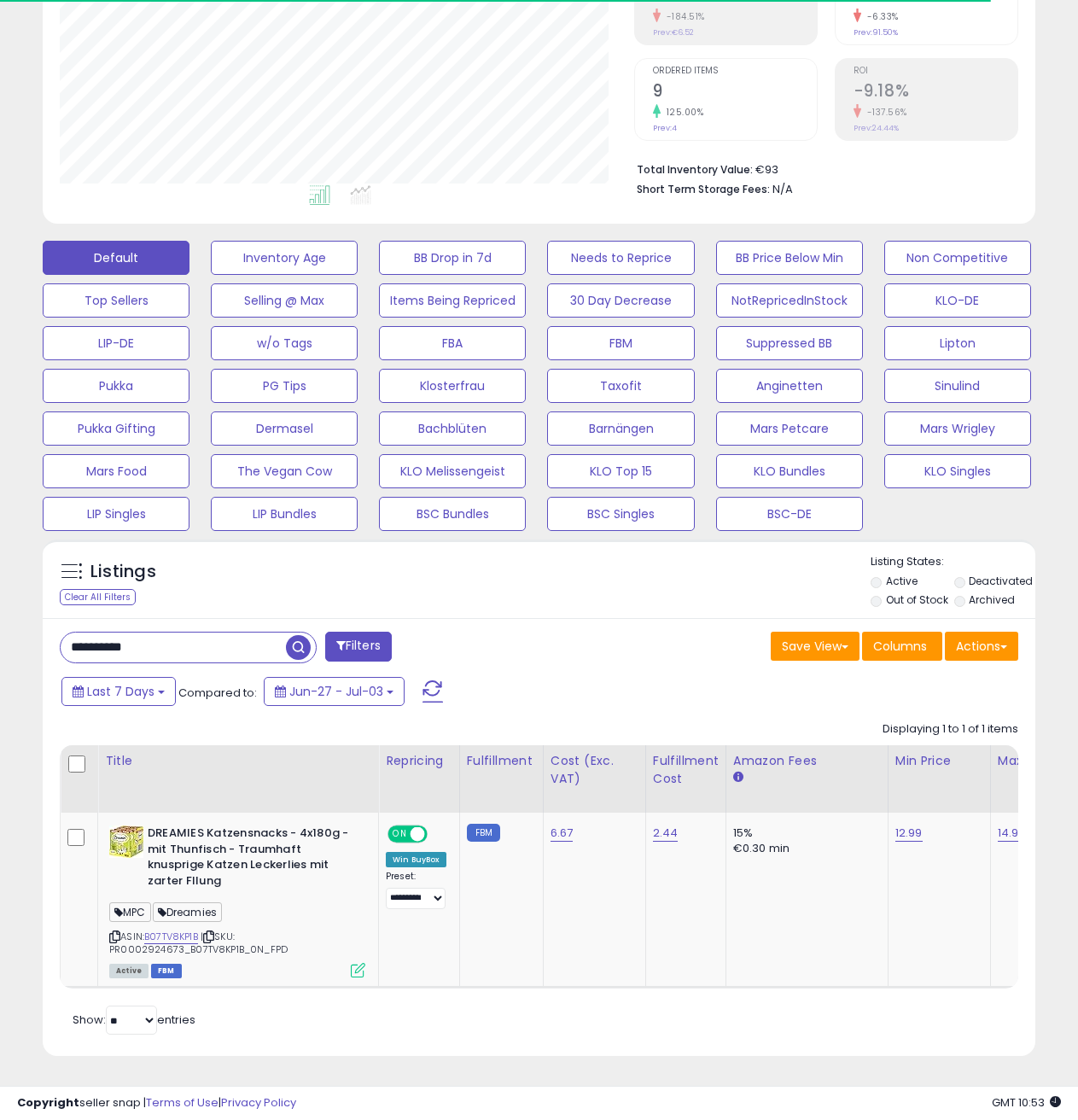 click on "**********" at bounding box center (173, 647) 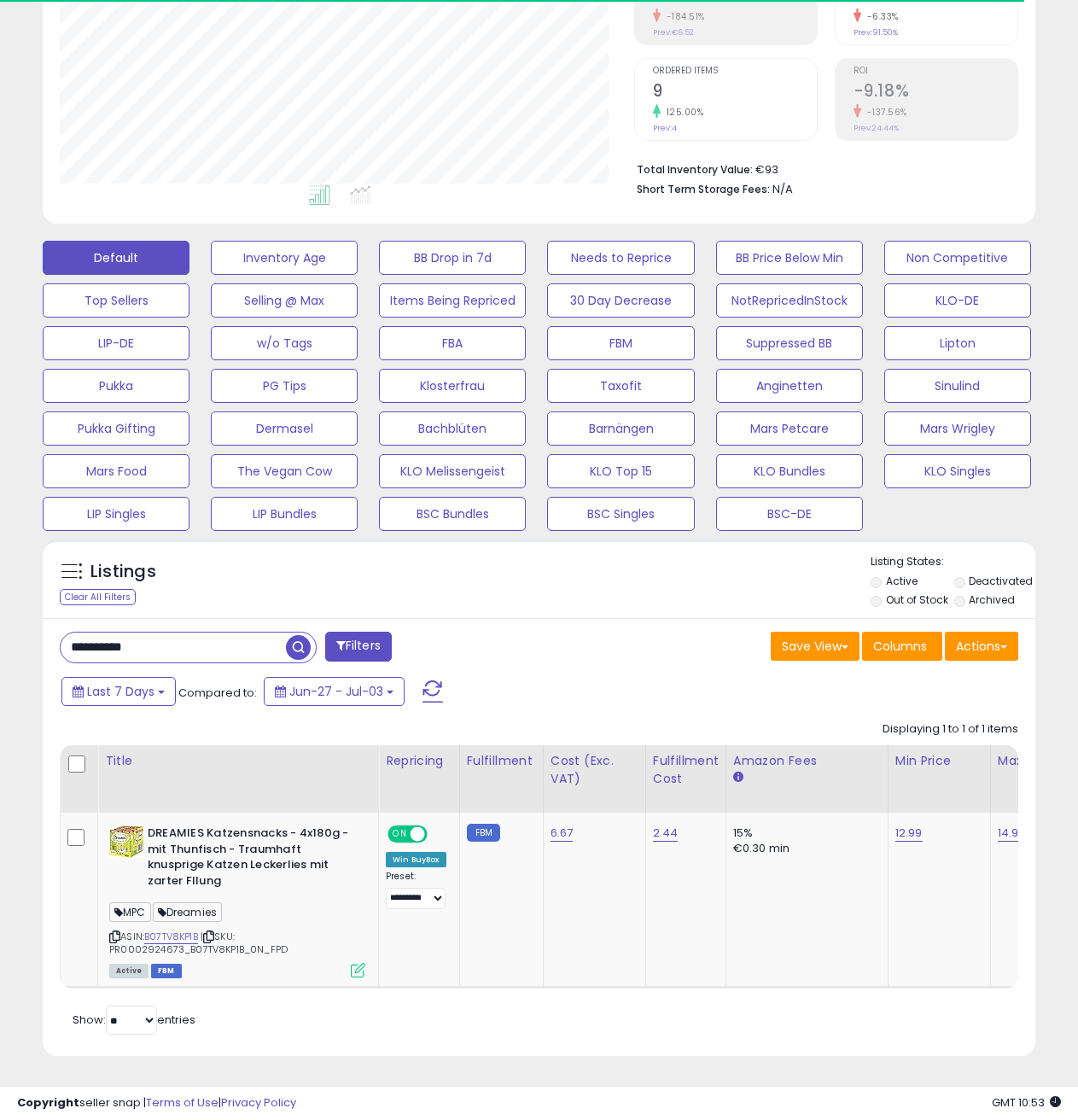 paste 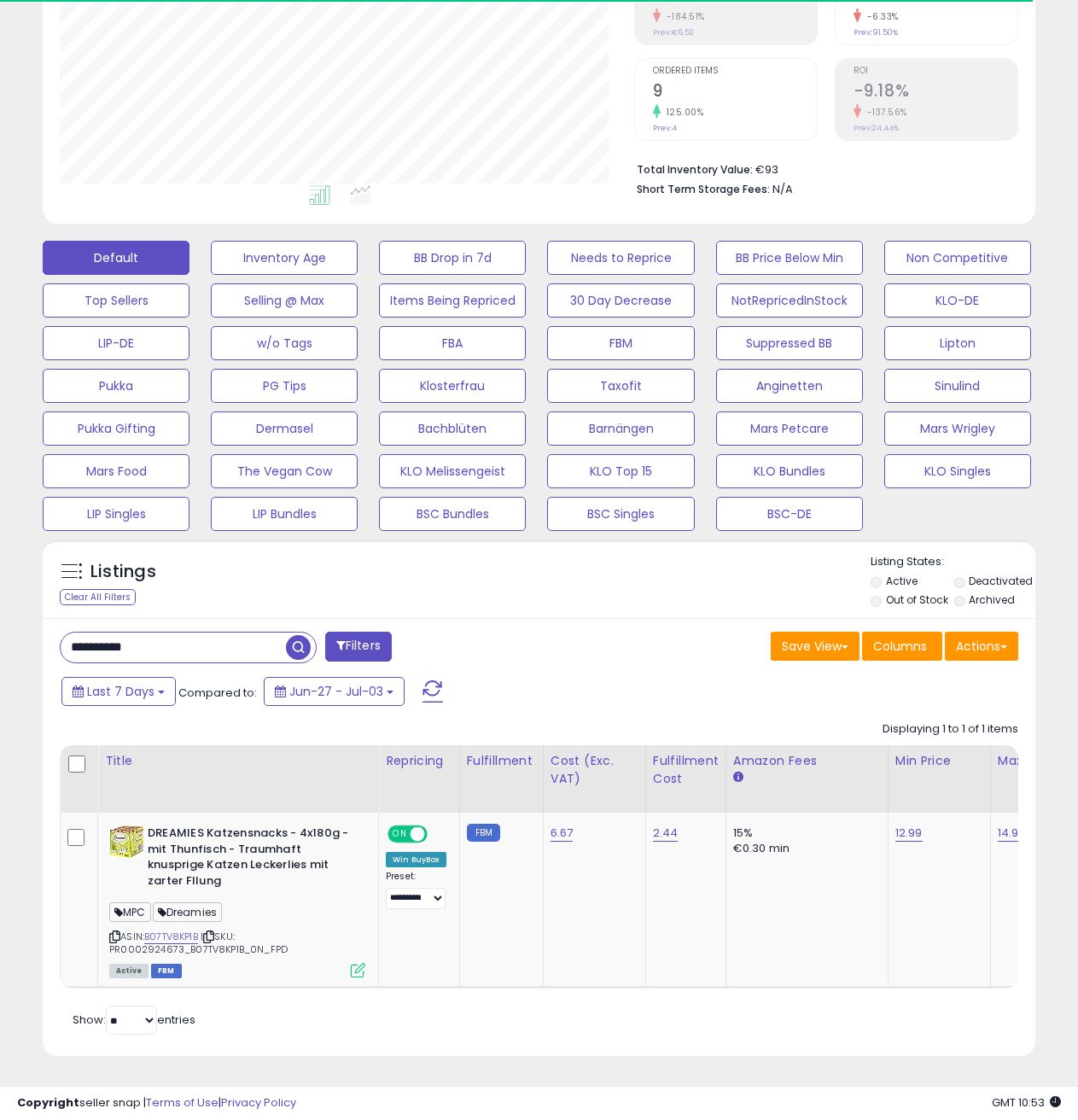scroll, scrollTop: 853309, scrollLeft: 852942, axis: both 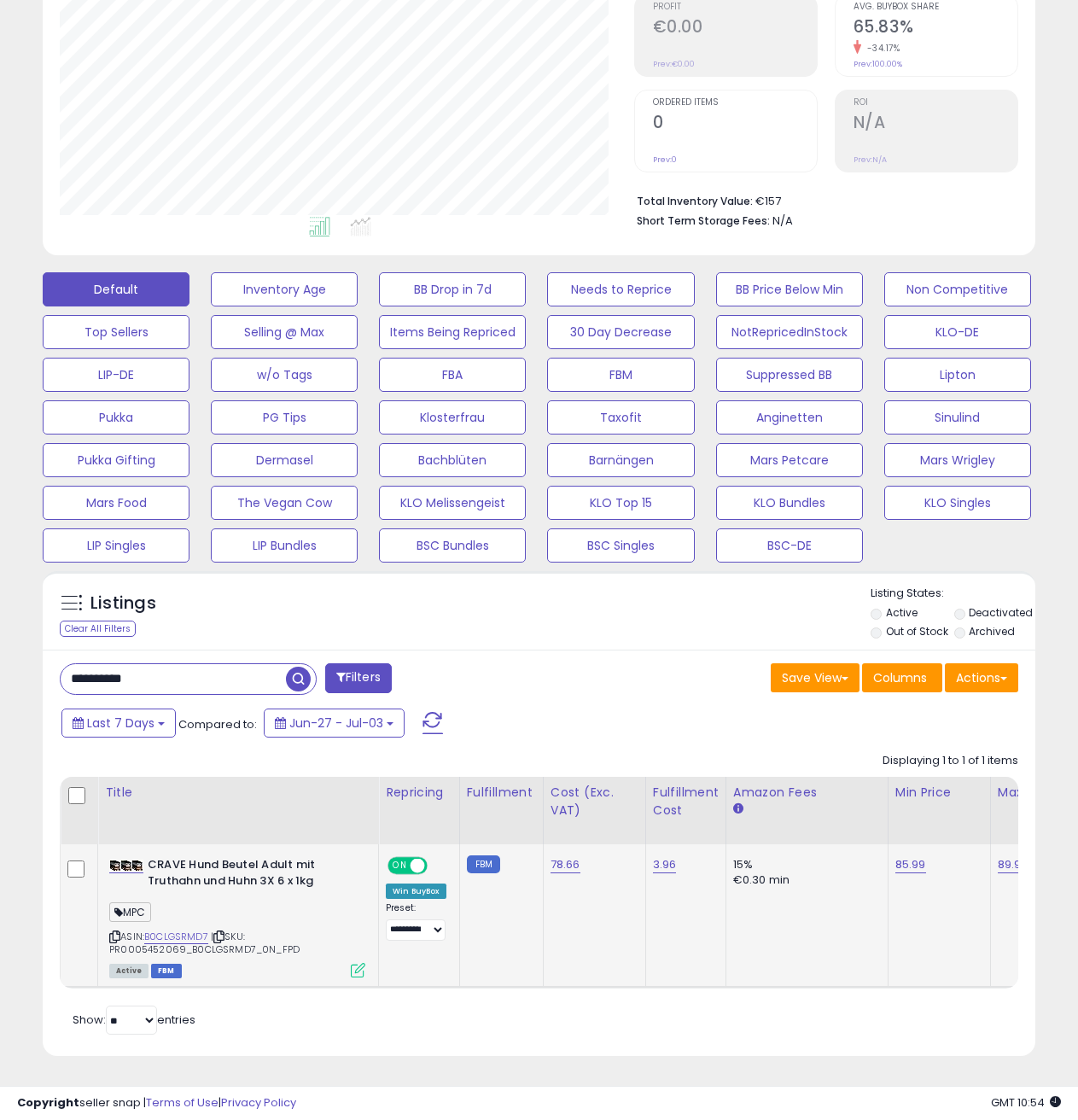 click at bounding box center [358, 970] 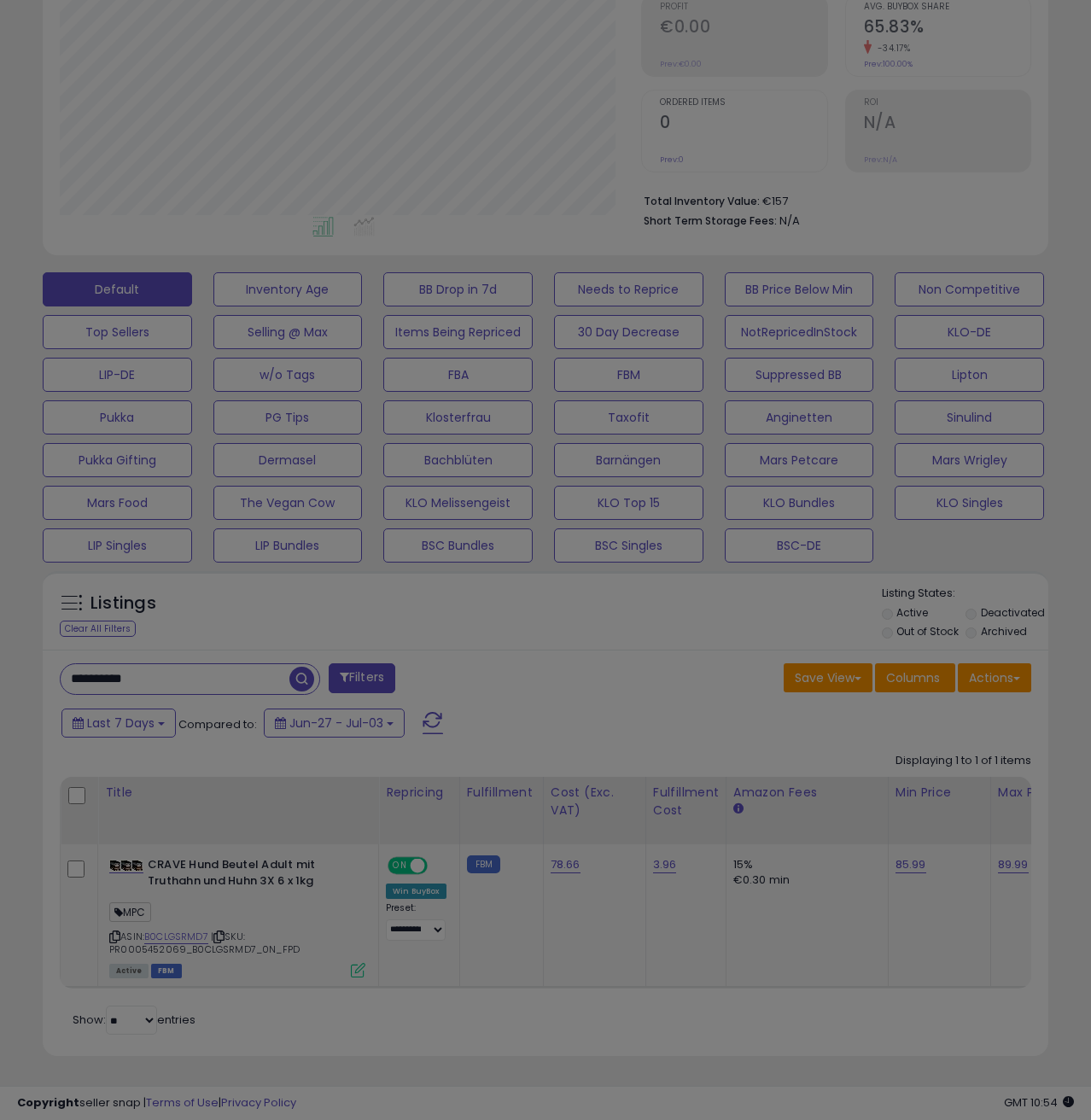 scroll, scrollTop: 853309, scrollLeft: 853096, axis: both 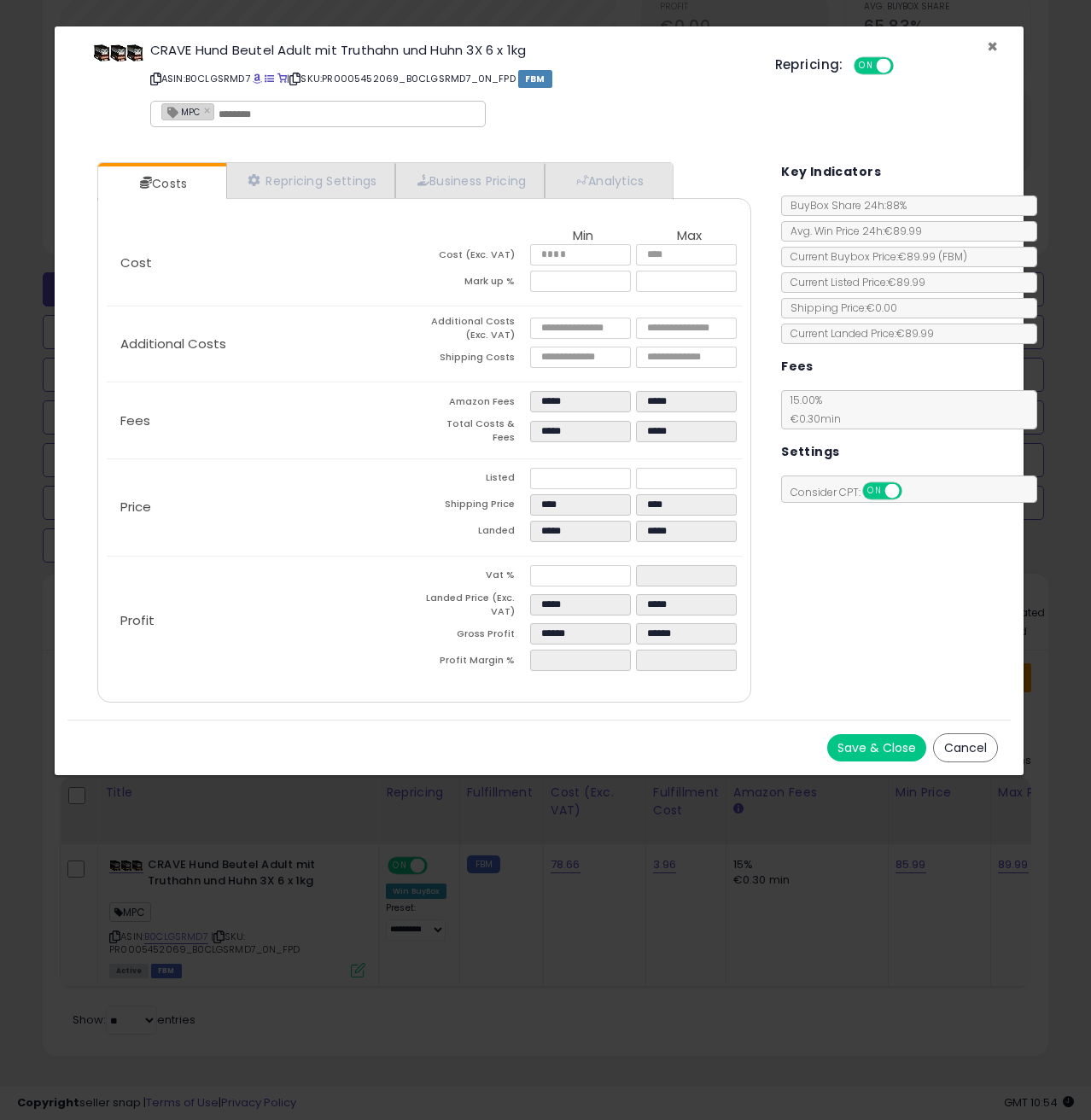 click on "×" at bounding box center (992, 46) 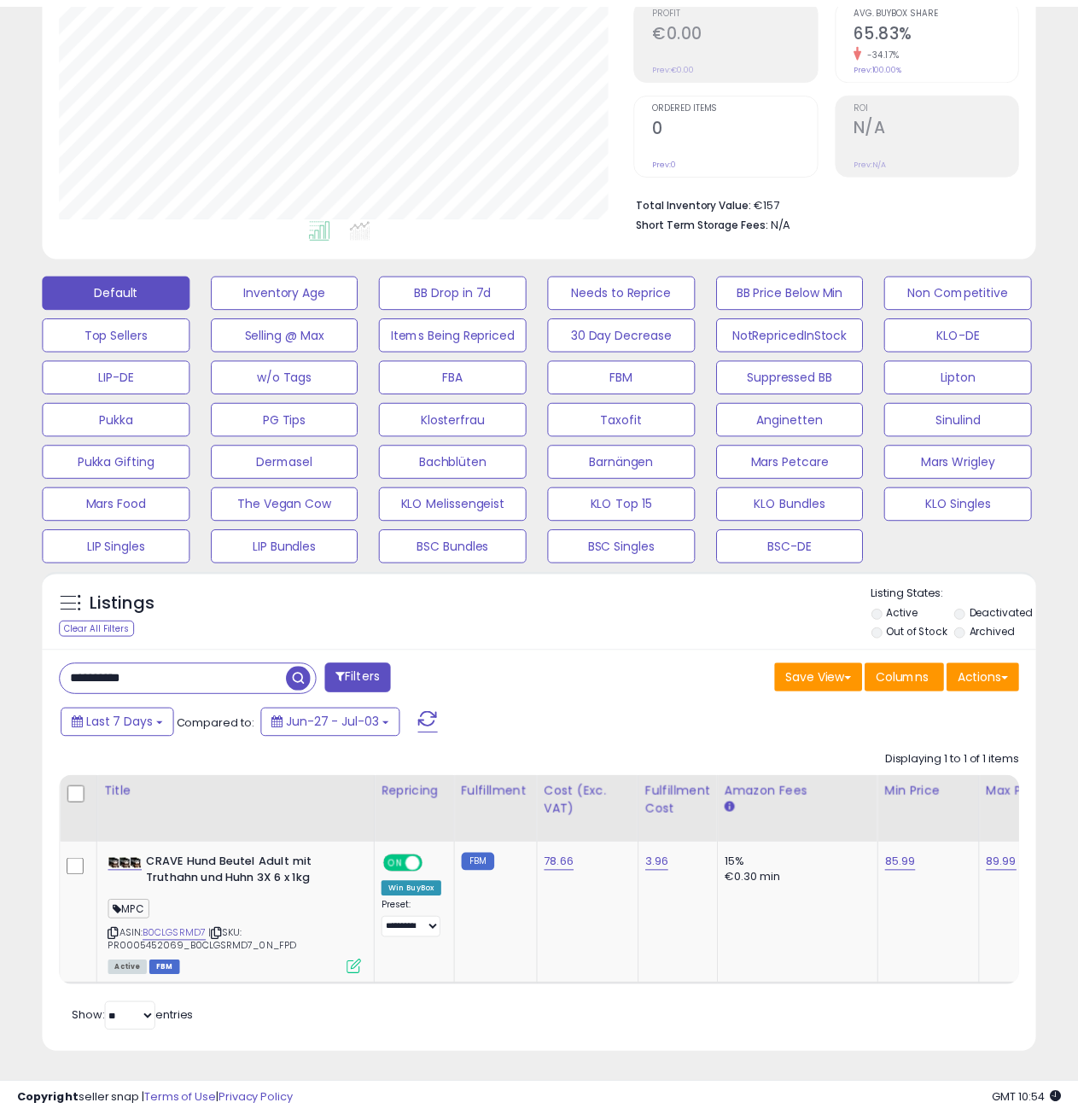 scroll, scrollTop: 350, scrollLeft: 574, axis: both 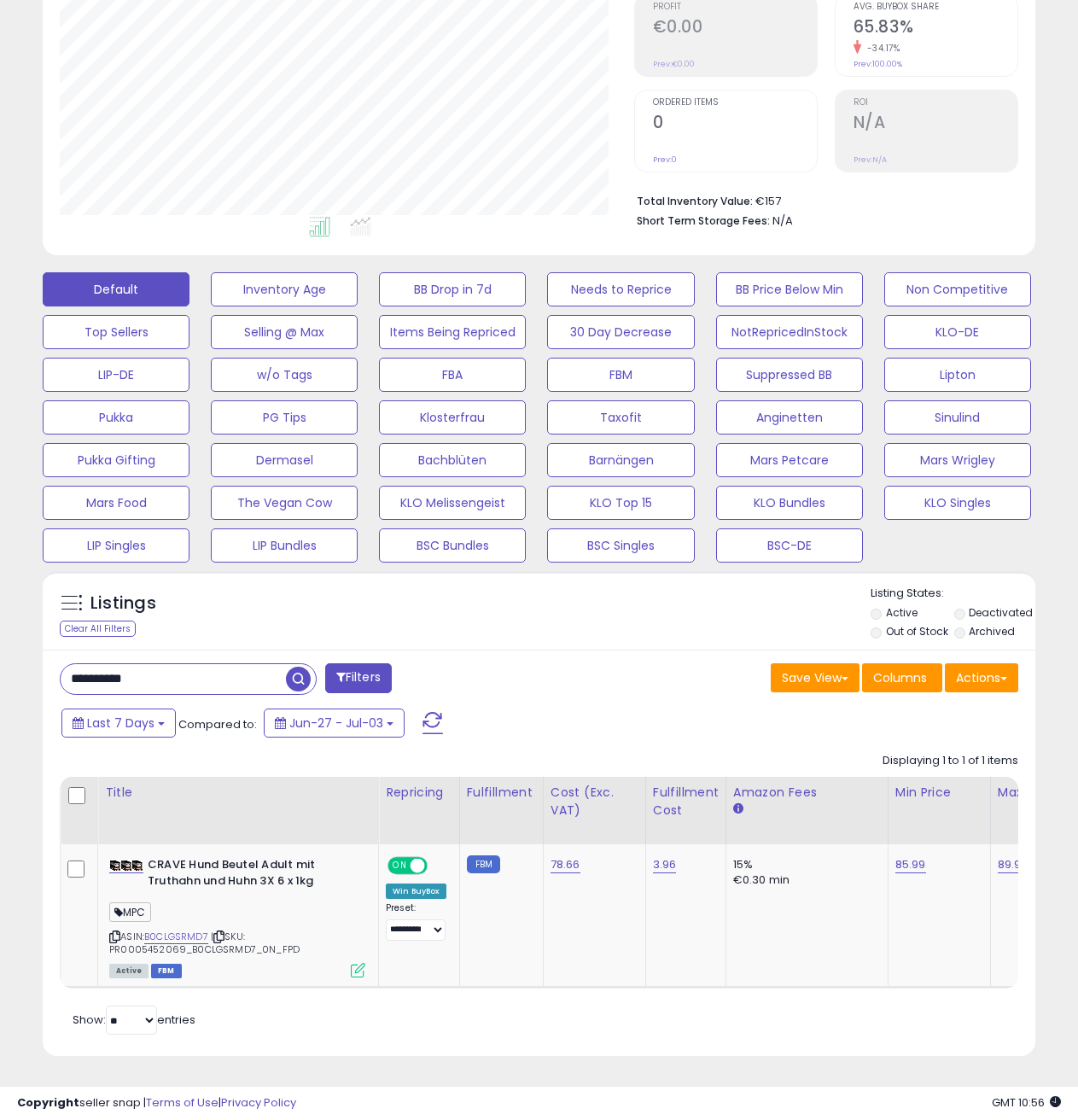 click on "**********" at bounding box center [173, 679] 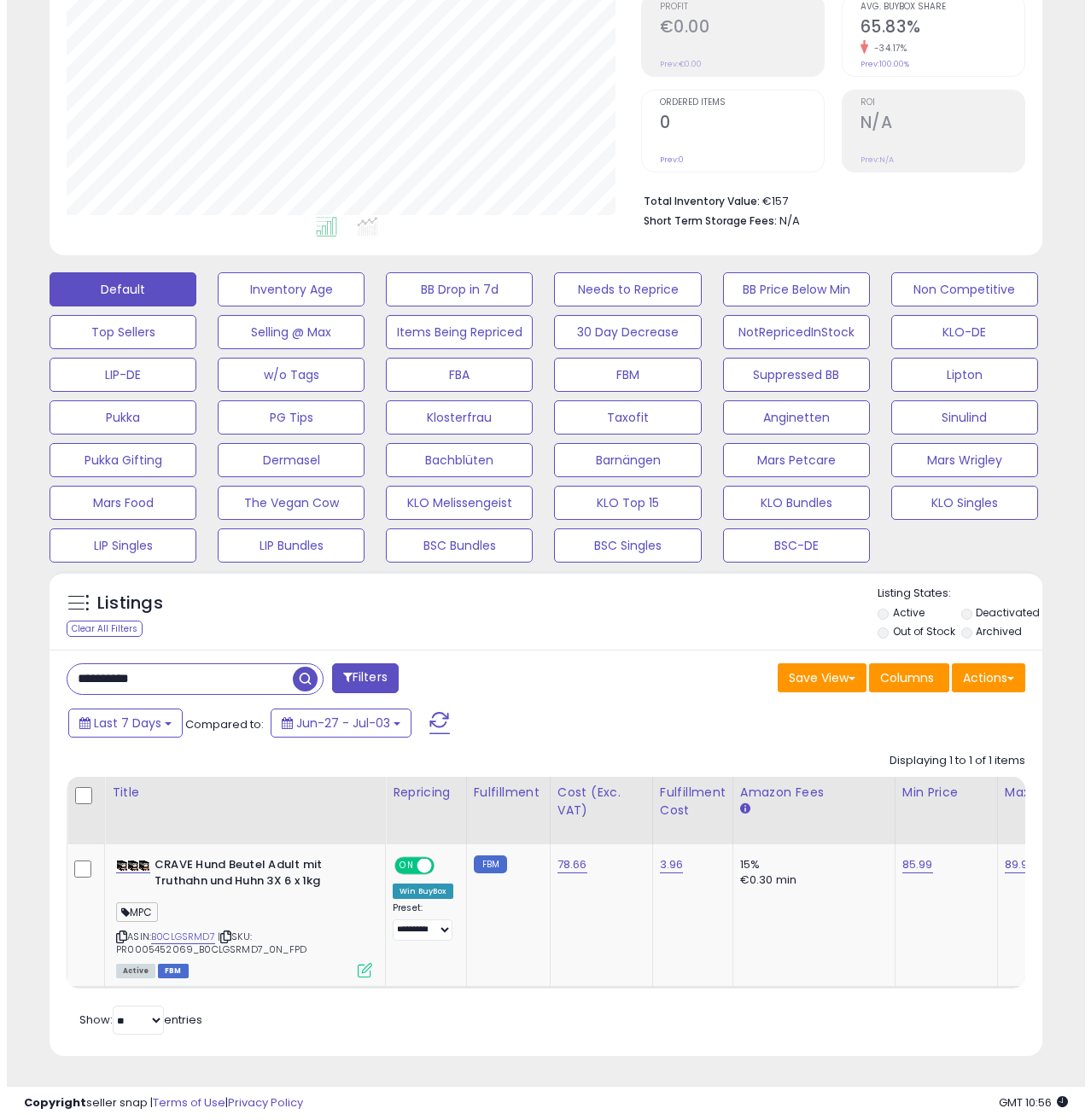 scroll, scrollTop: 135, scrollLeft: 0, axis: vertical 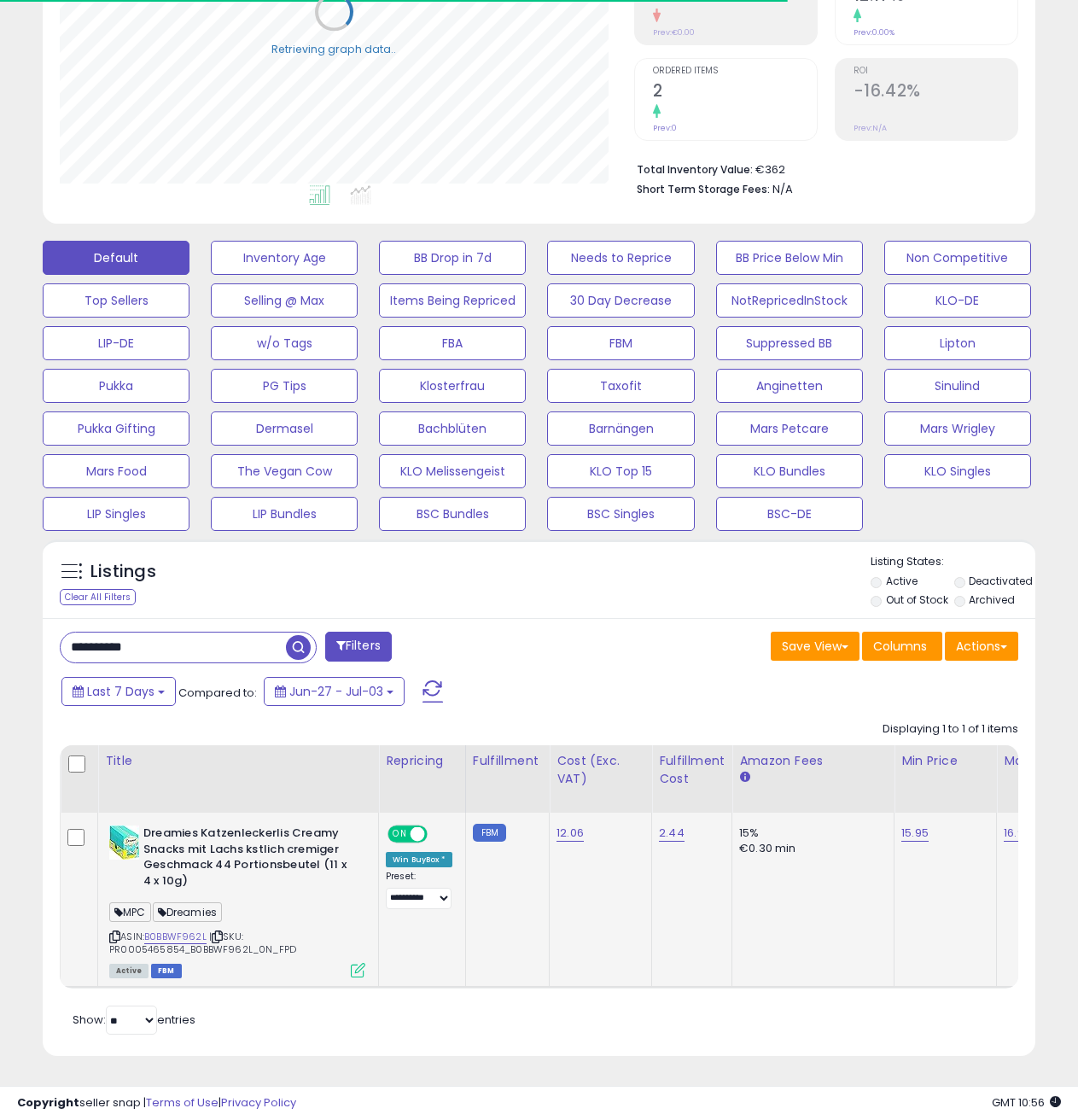 click at bounding box center [358, 970] 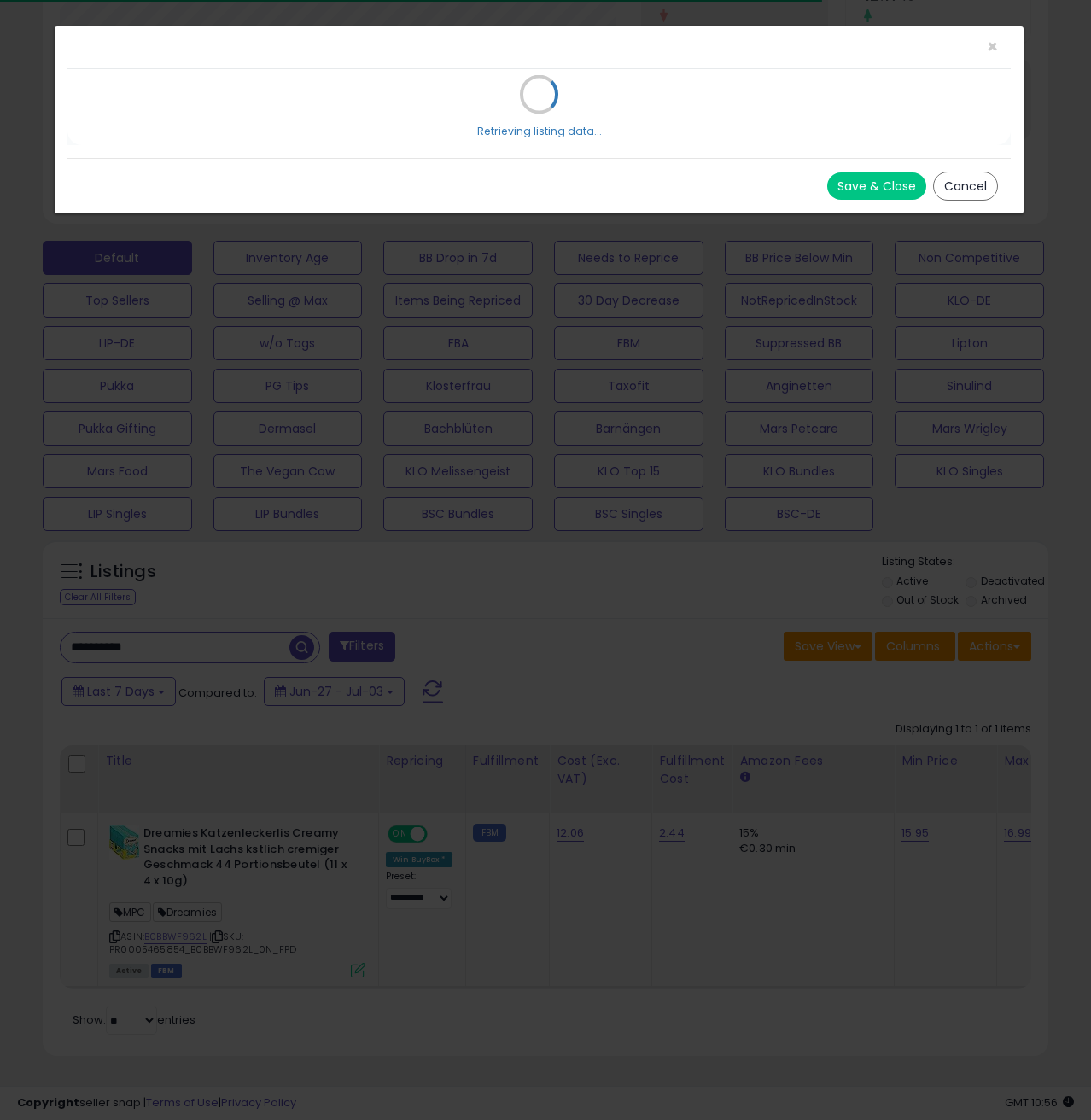 scroll, scrollTop: 853309, scrollLeft: 853096, axis: both 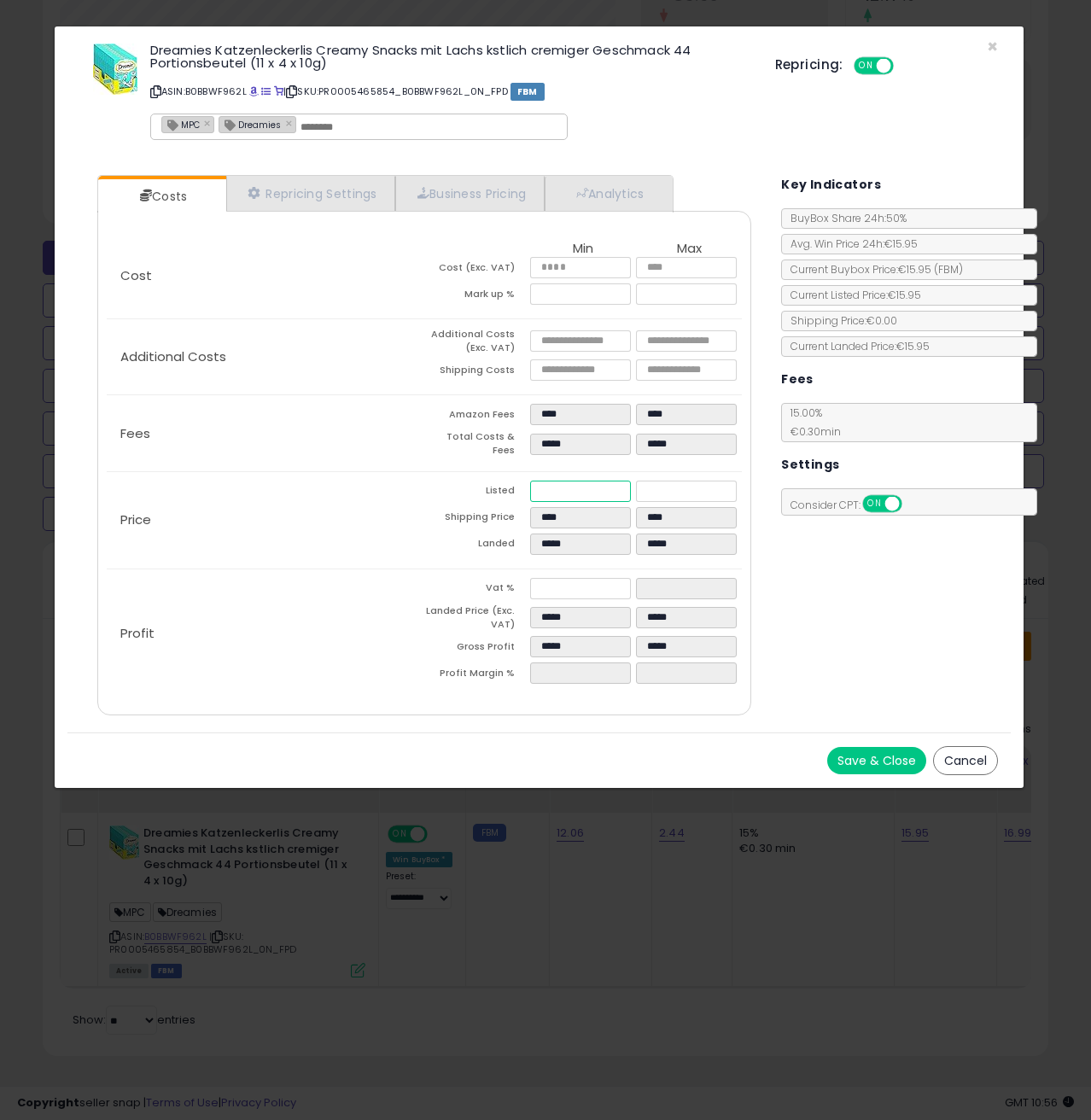 drag, startPoint x: 574, startPoint y: 483, endPoint x: 543, endPoint y: 485, distance: 31.06445 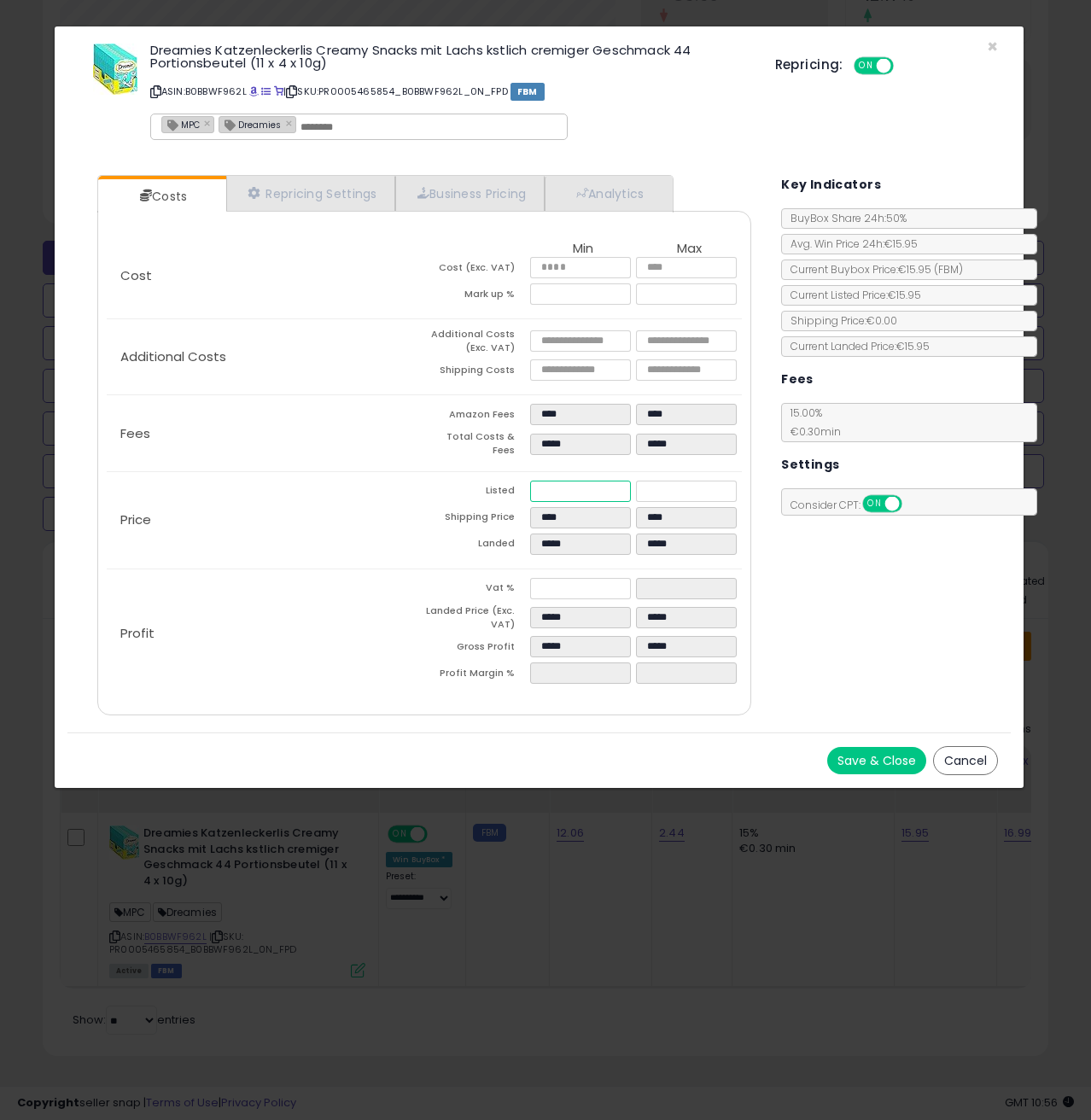 type on "****" 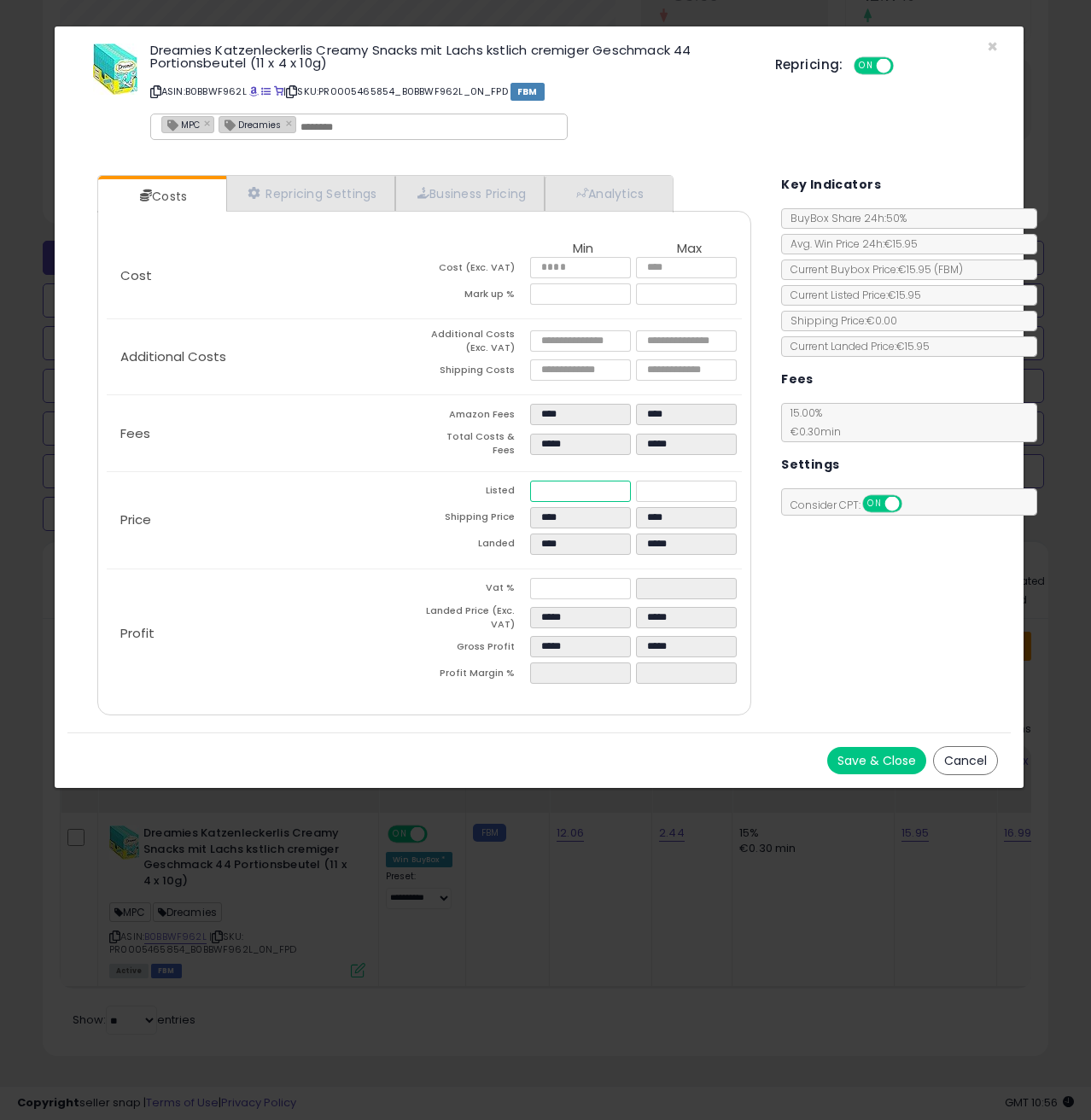 type on "****" 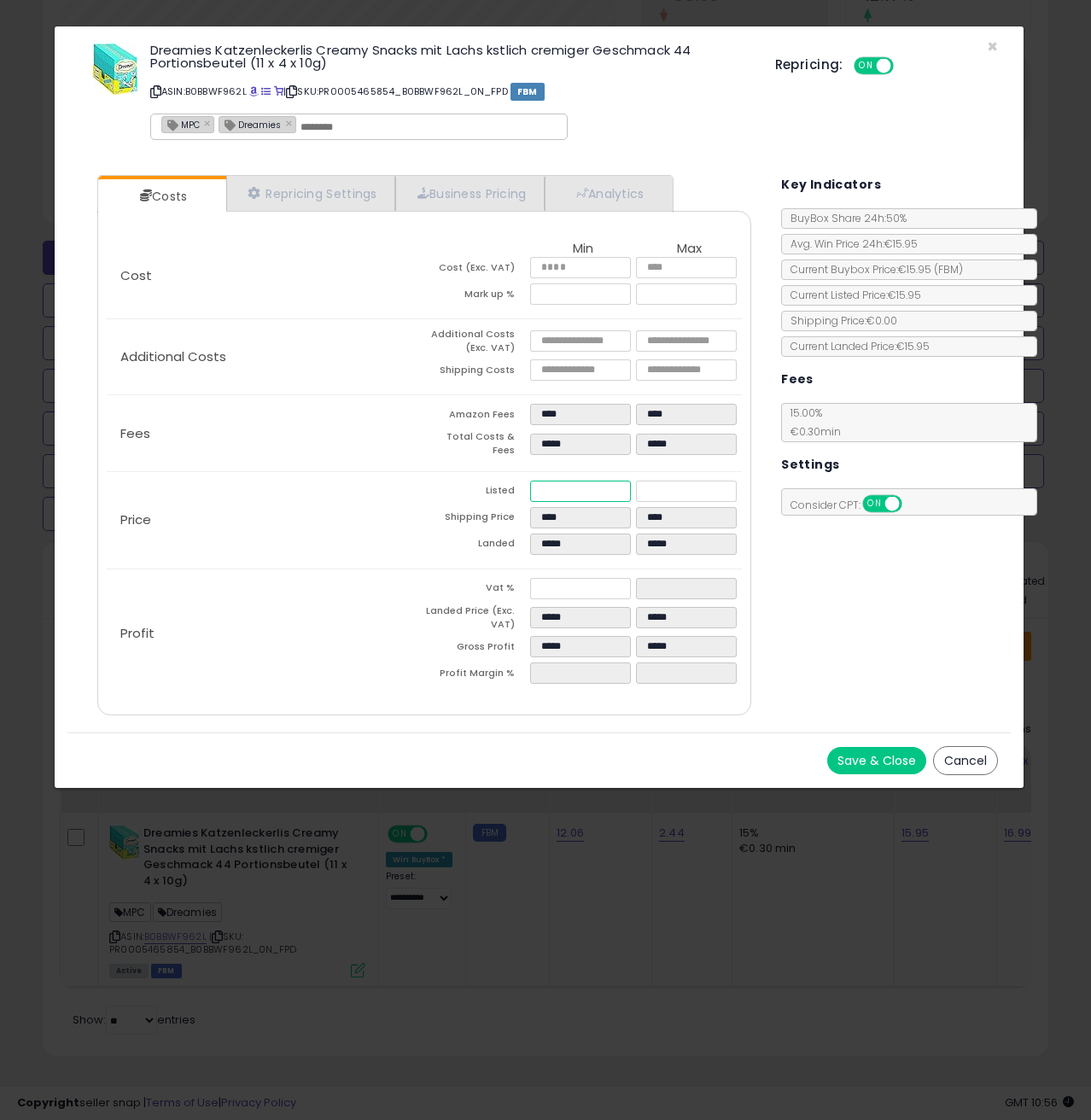 type on "****" 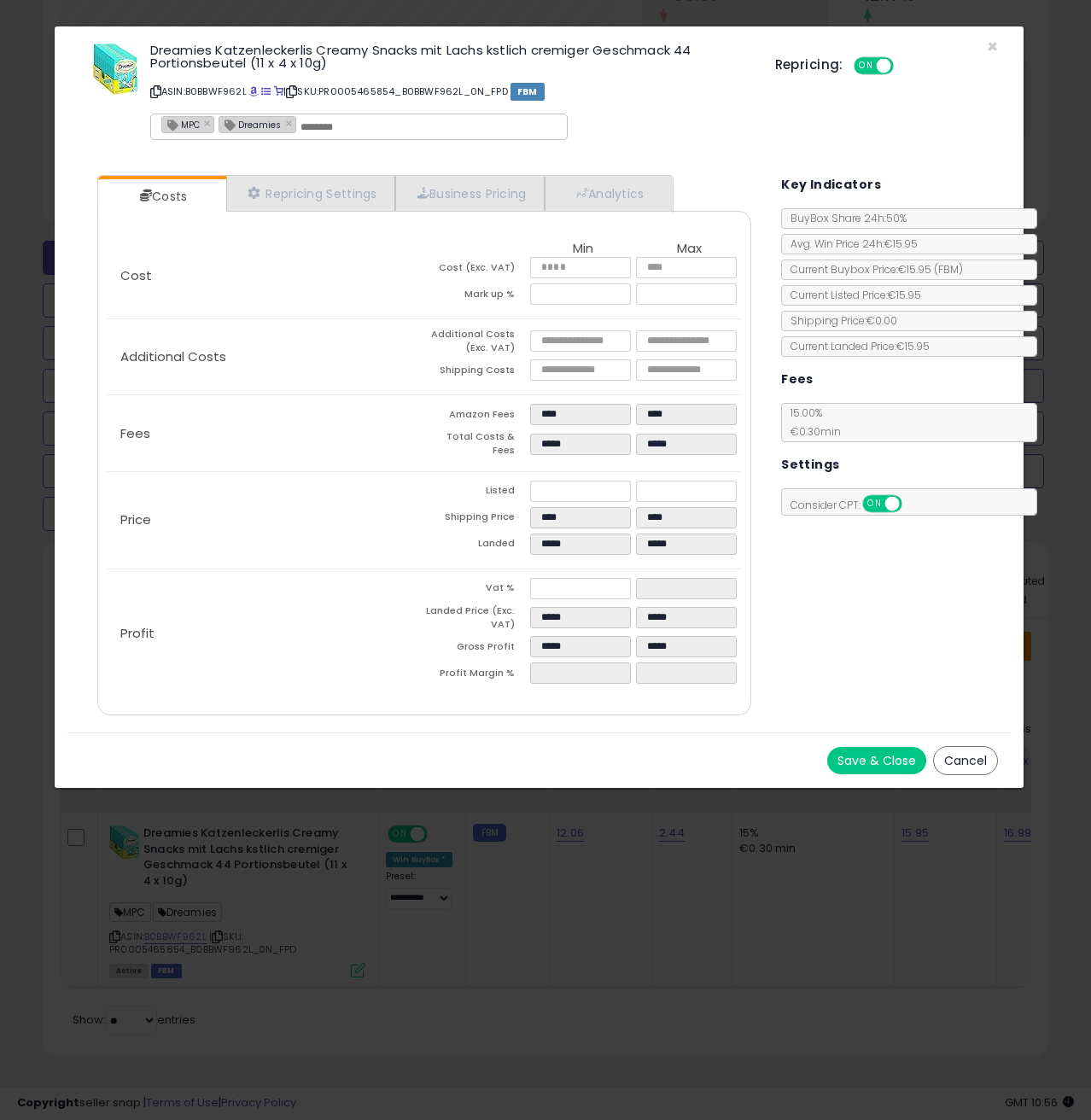 type on "*****" 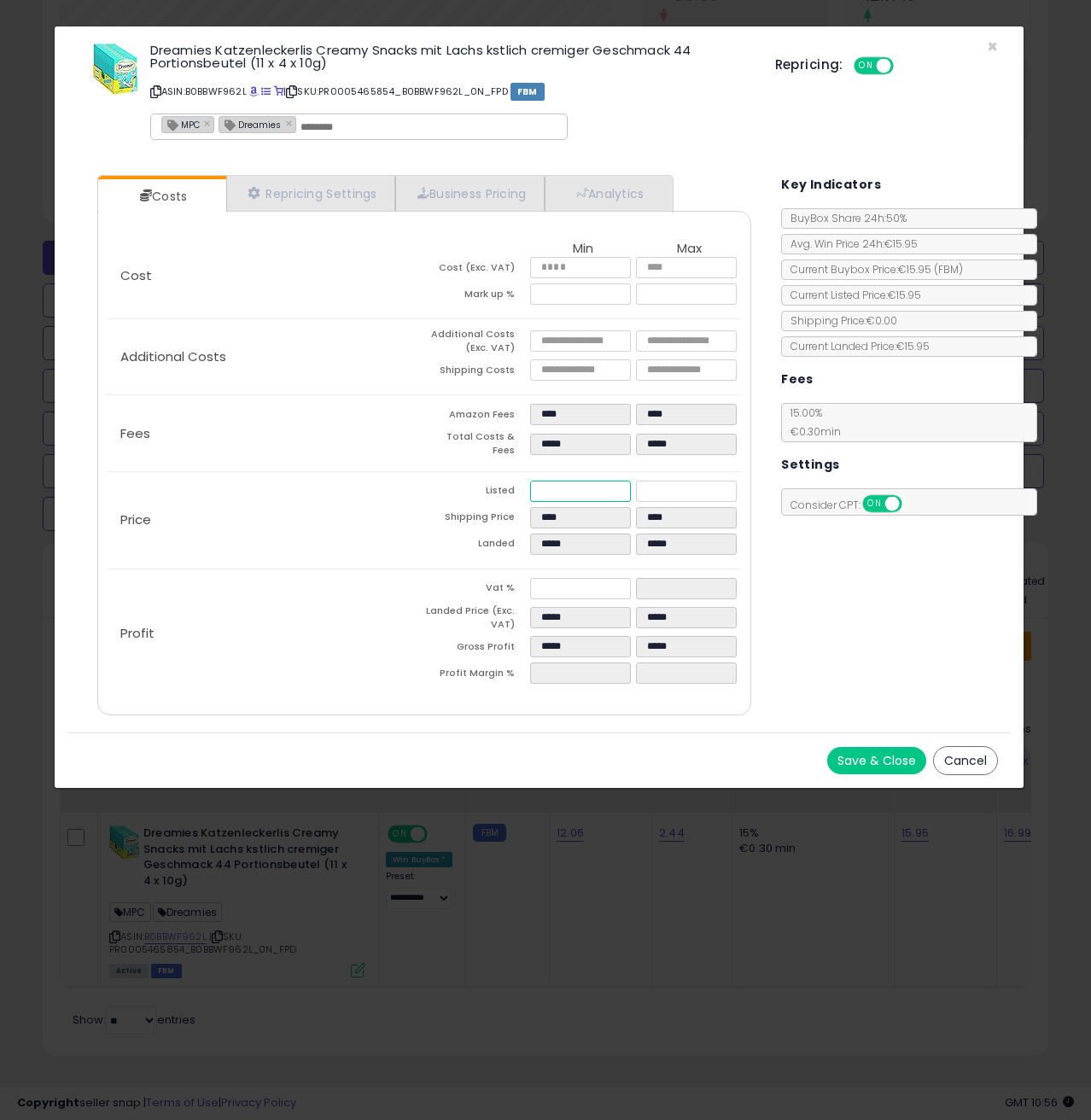 drag, startPoint x: 580, startPoint y: 482, endPoint x: 547, endPoint y: 483, distance: 33.015148 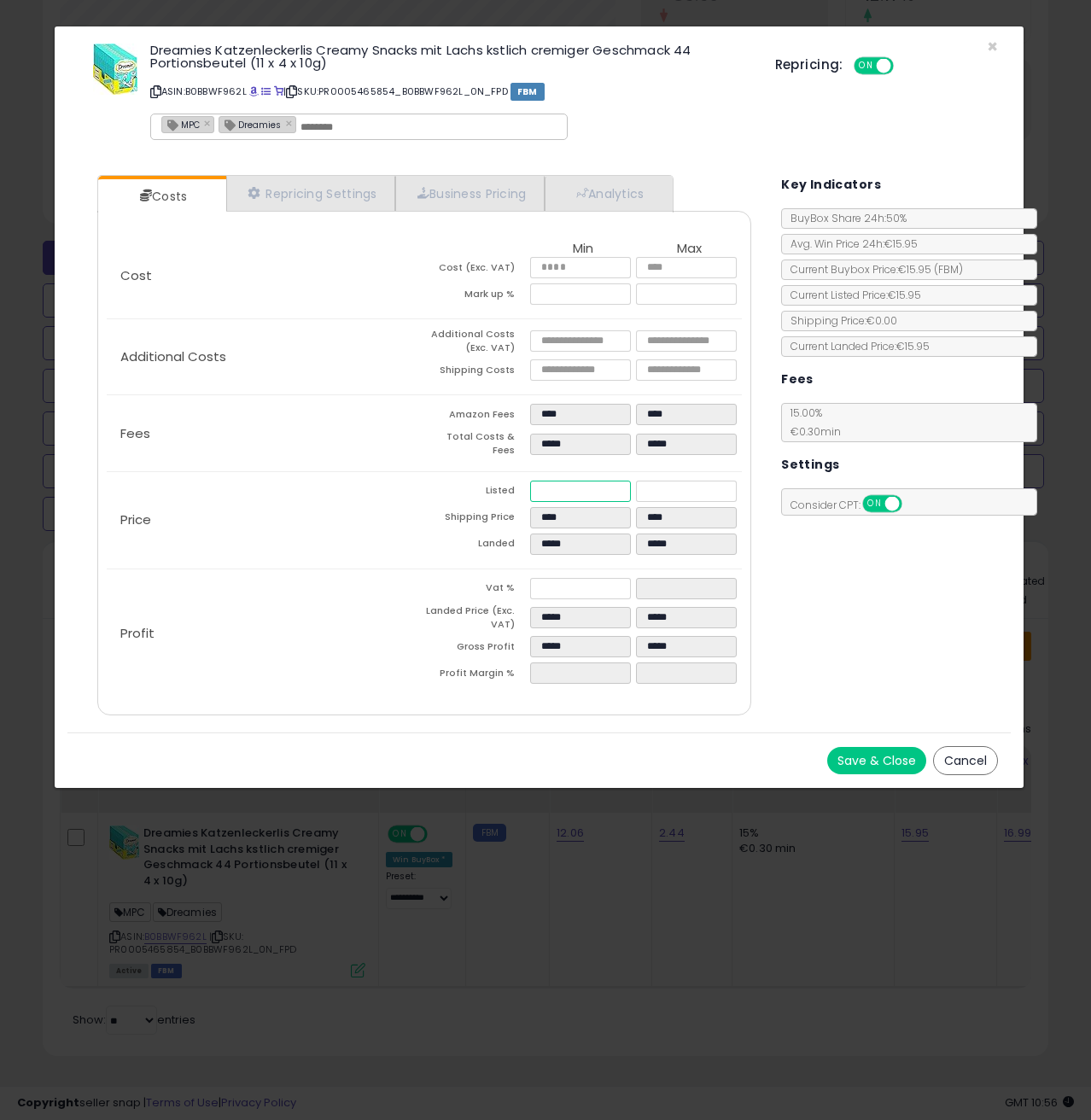 type on "**" 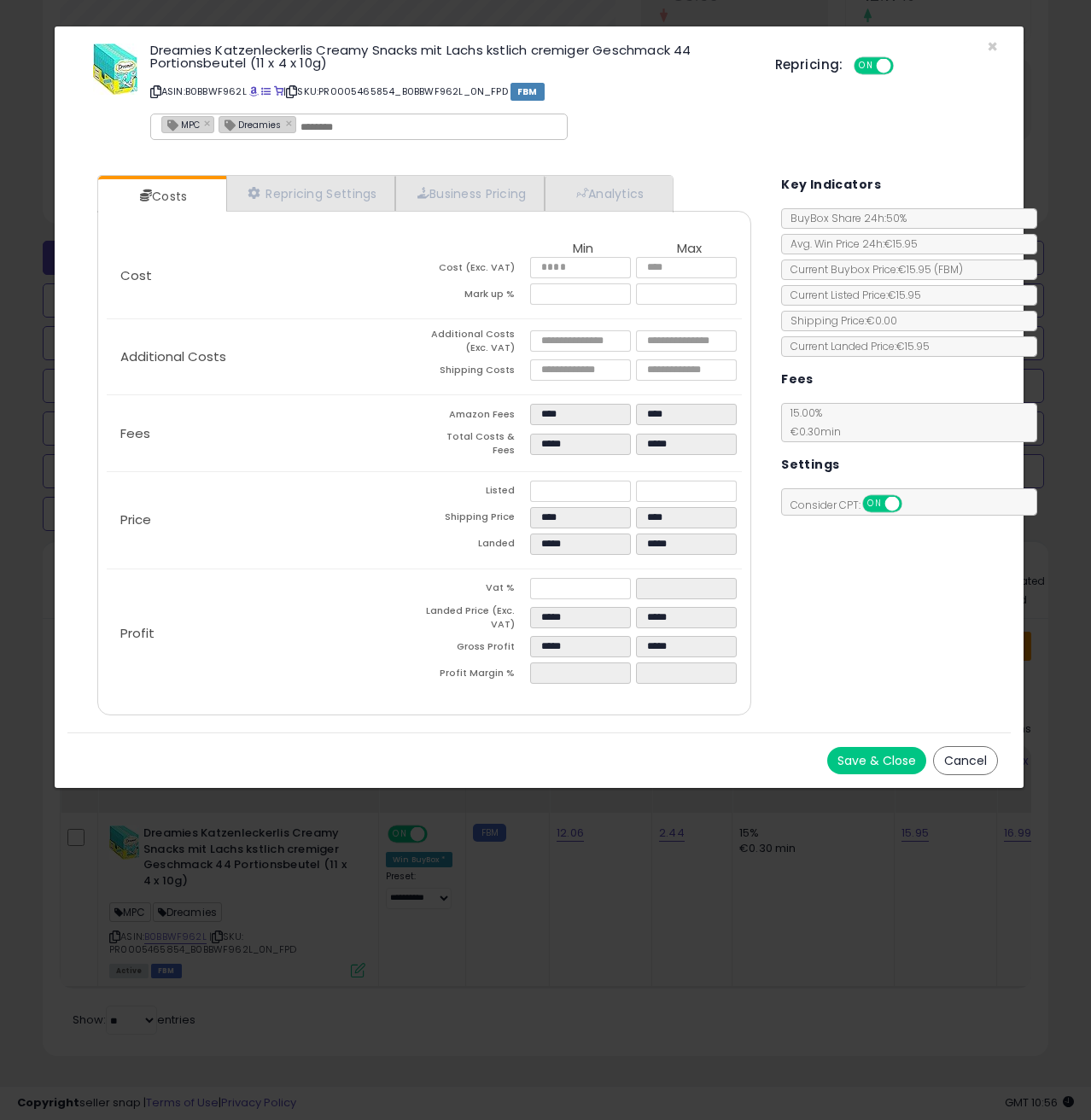 type on "******" 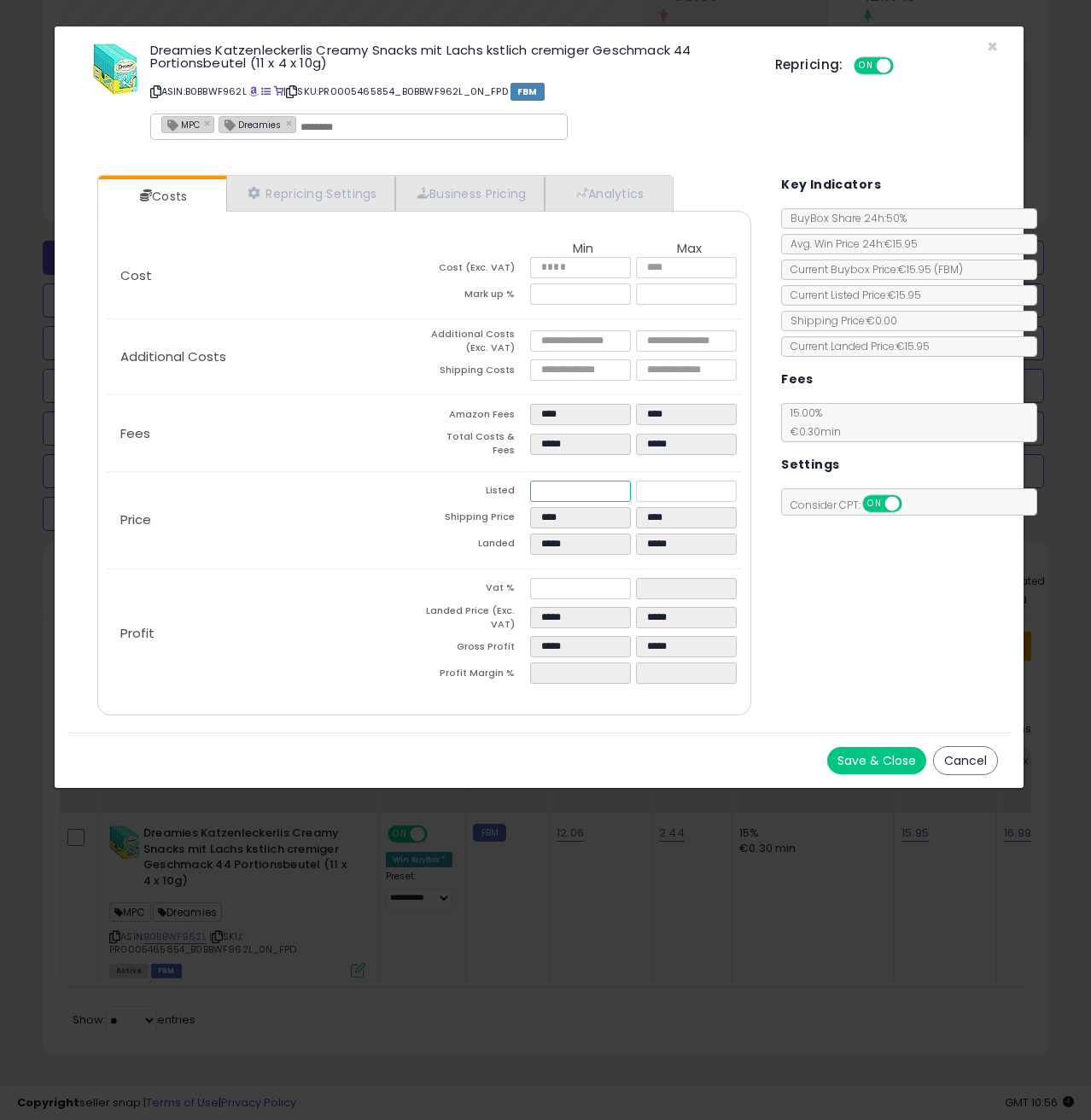 click on "*****" at bounding box center [581, 491] 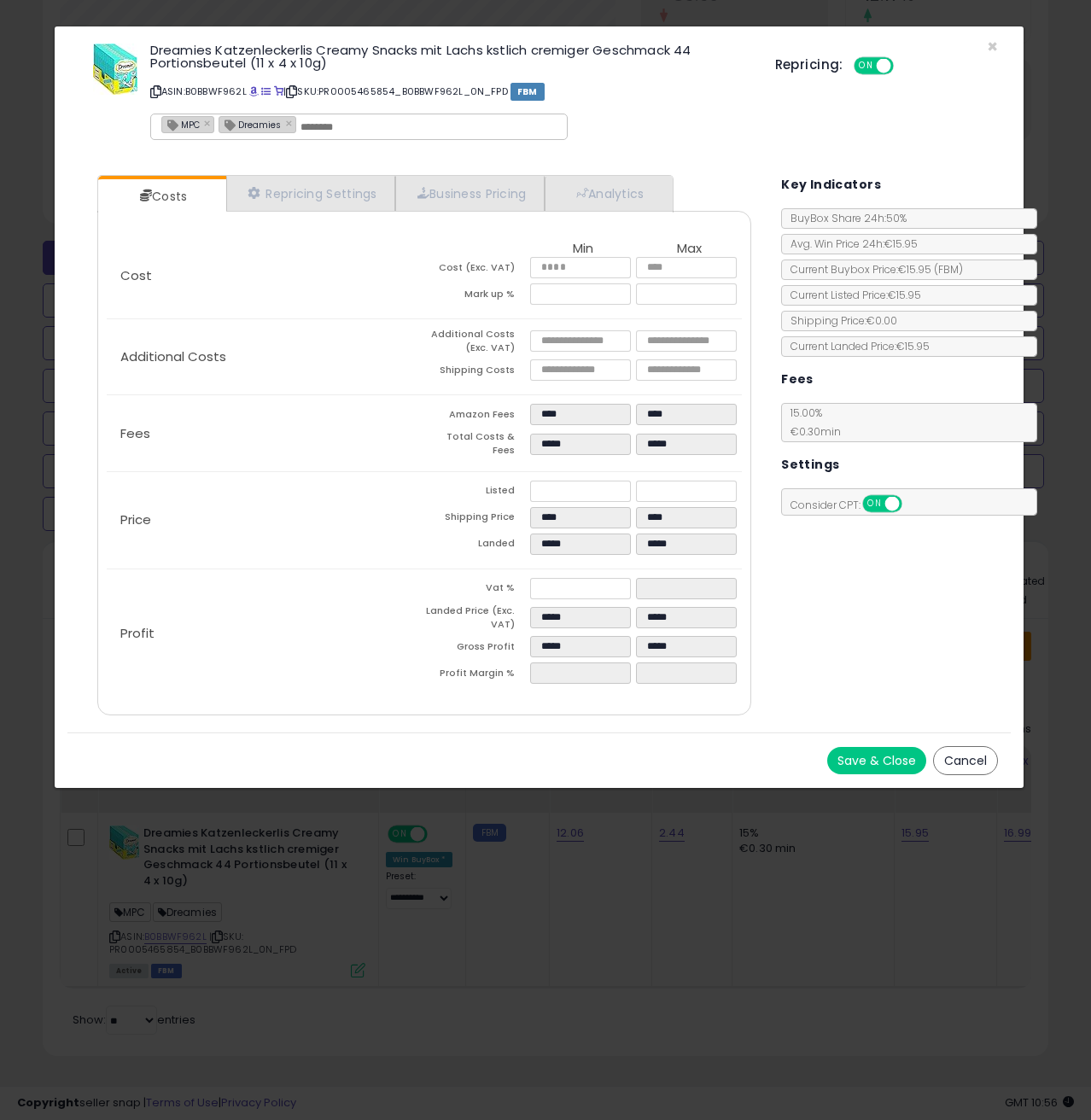 type on "******" 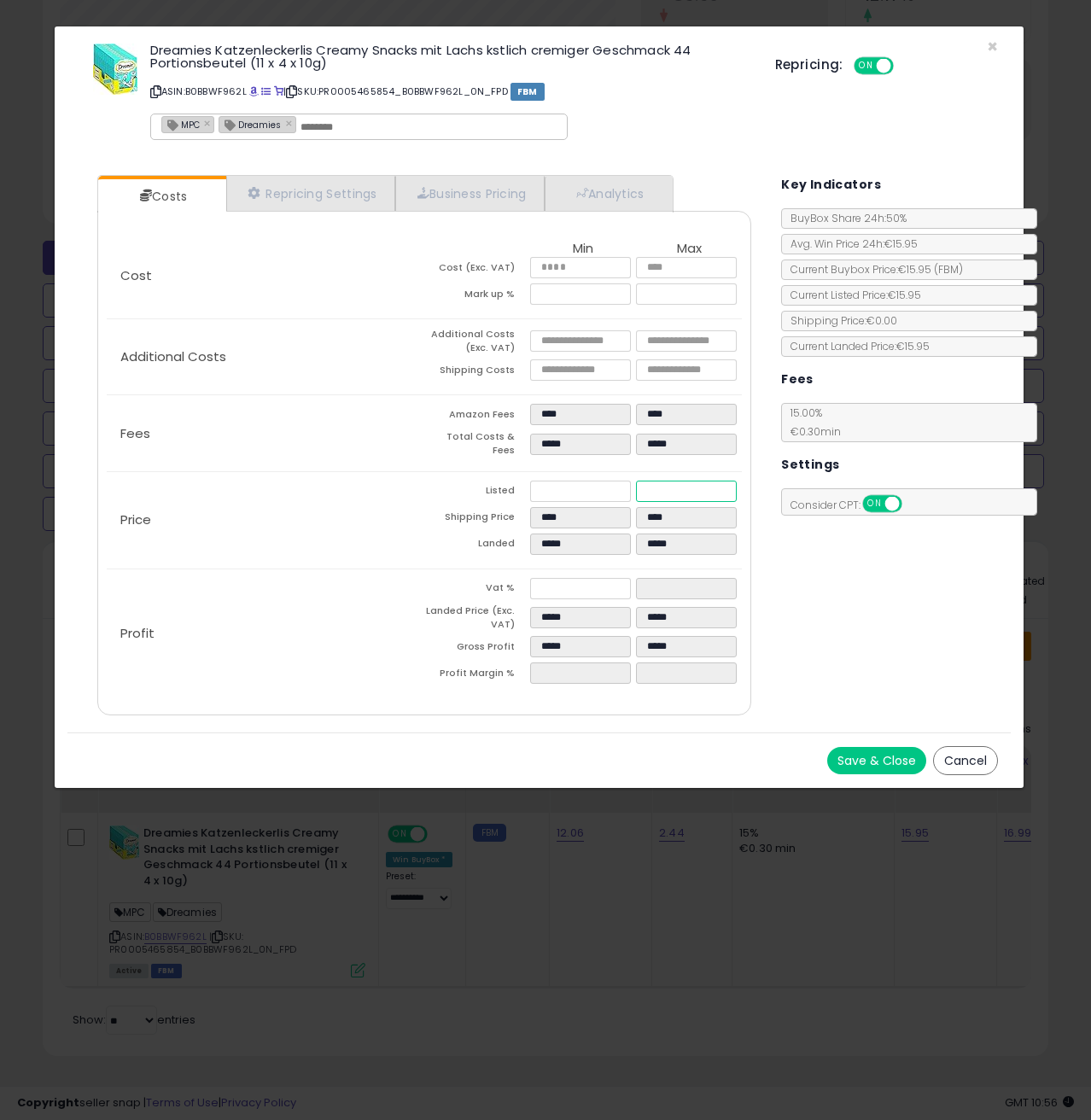 drag, startPoint x: 677, startPoint y: 481, endPoint x: 642, endPoint y: 481, distance: 35 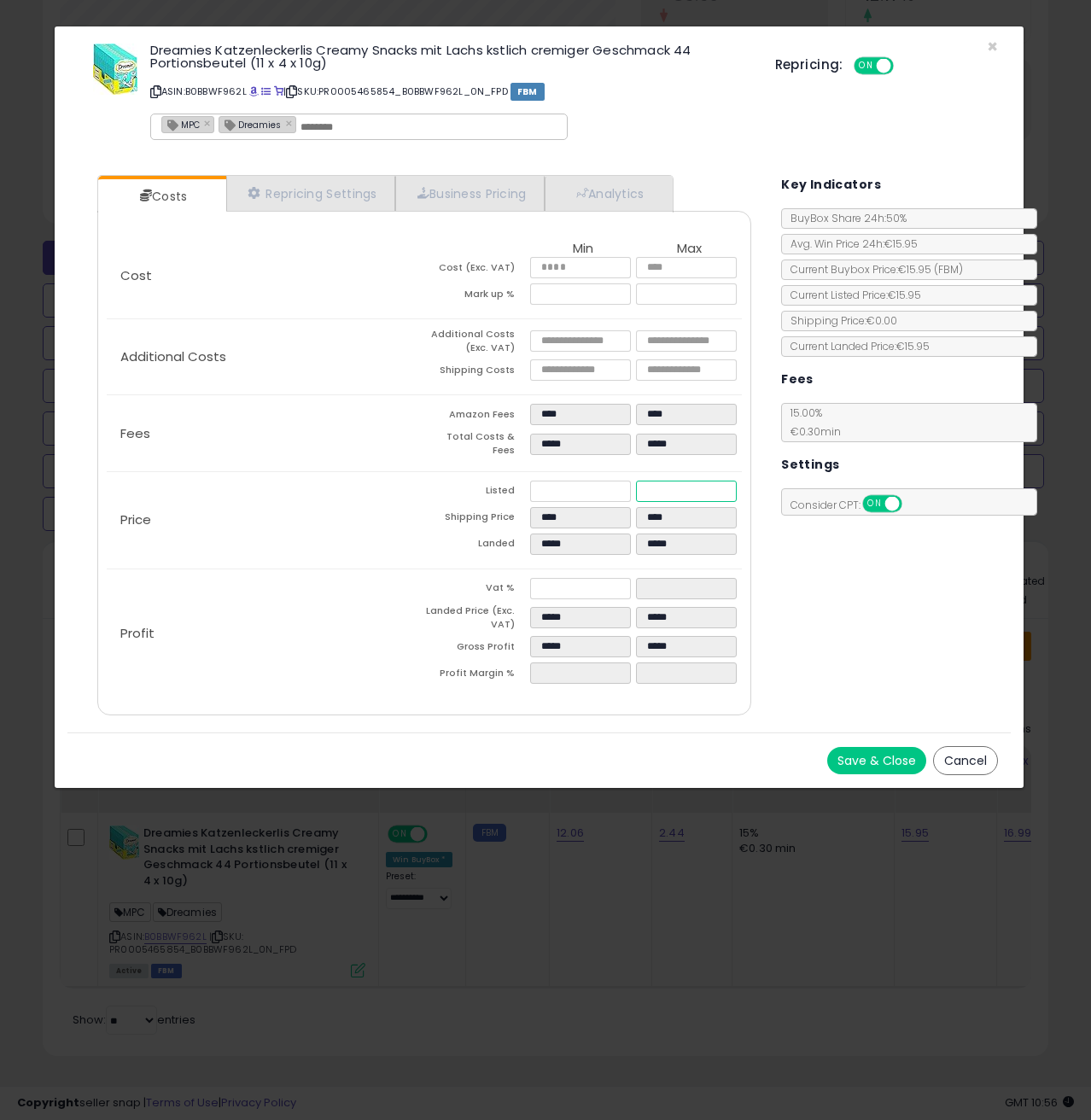 type on "*" 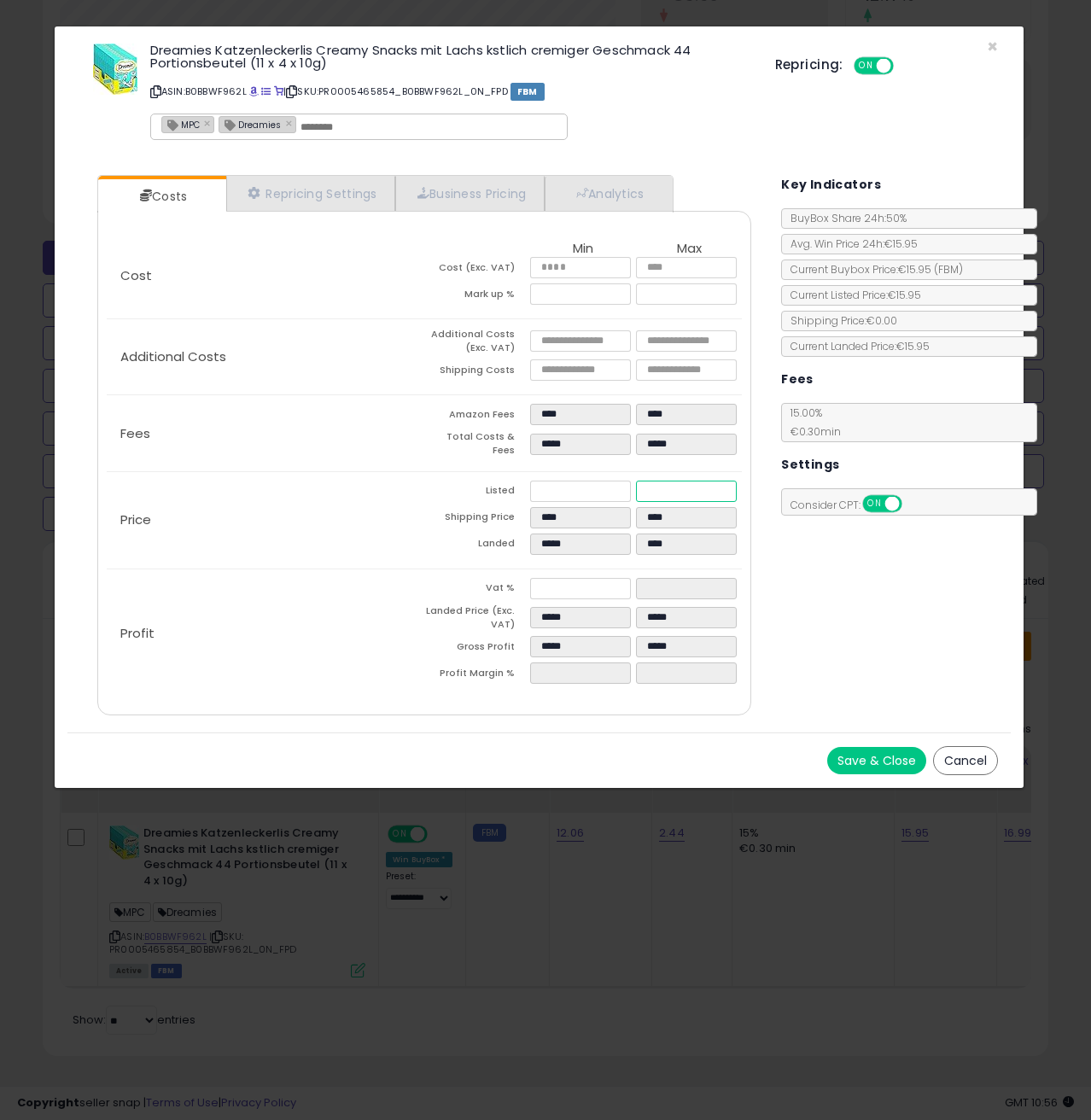 type on "****" 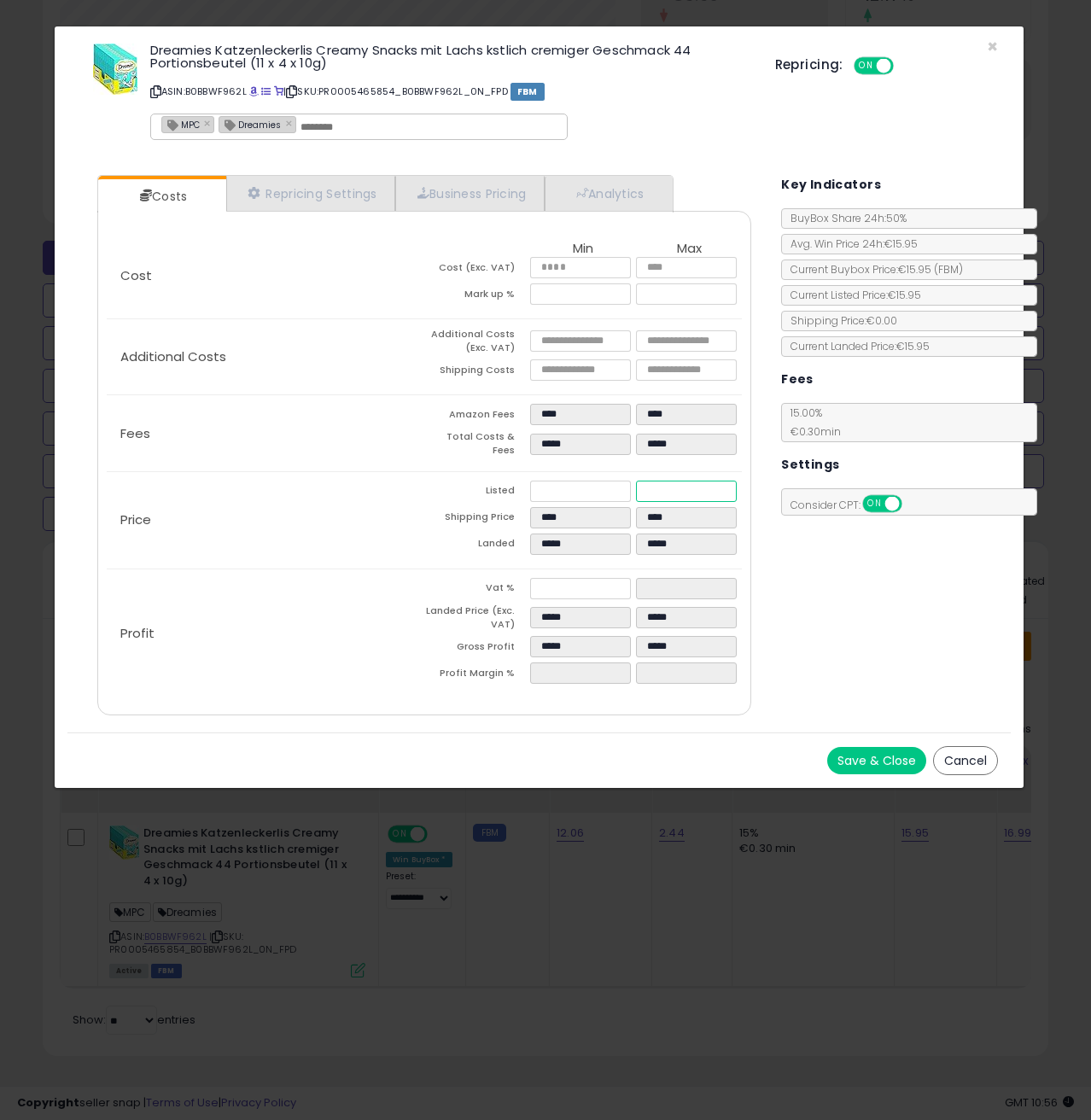 type on "****" 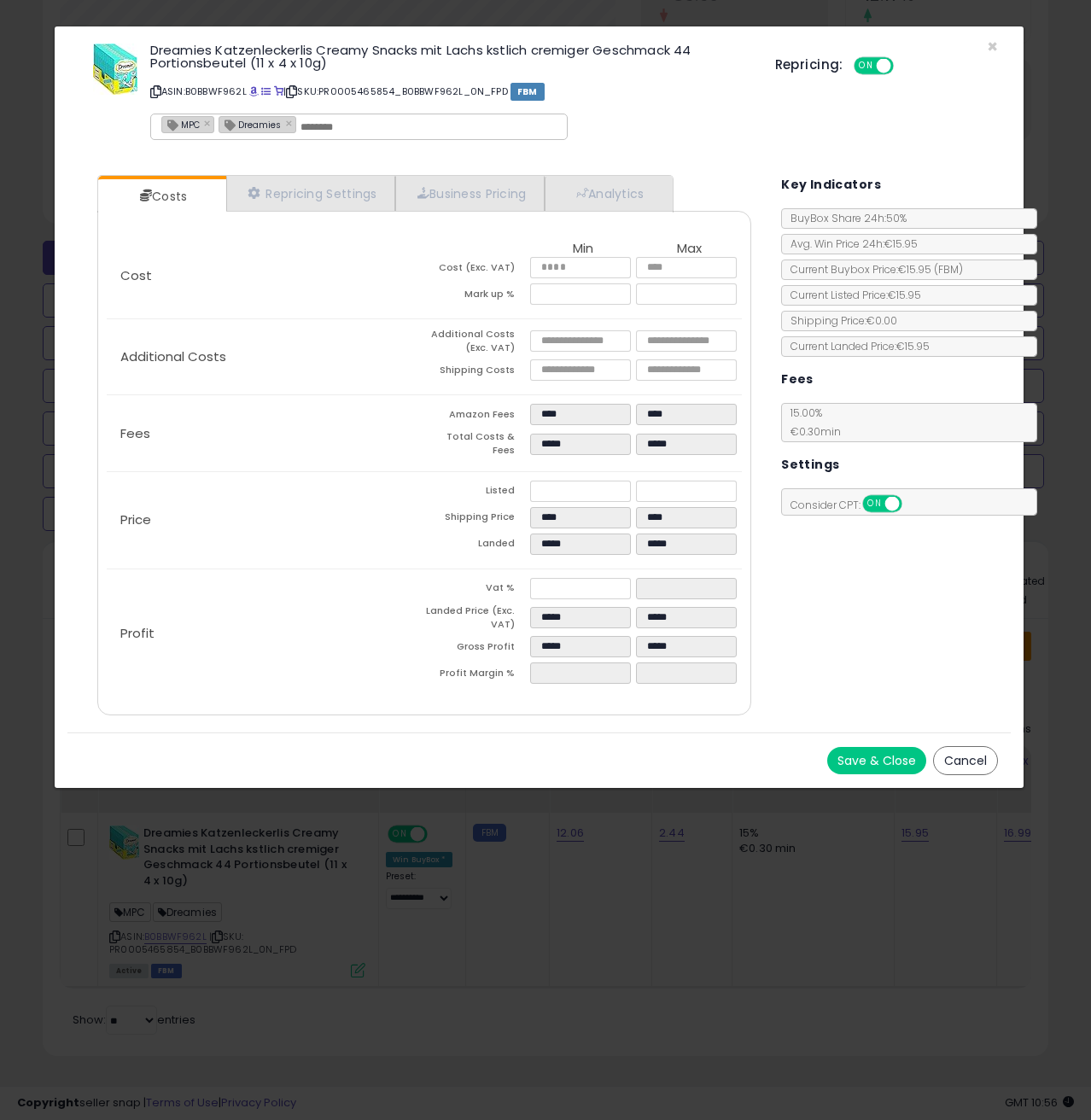 type on "*****" 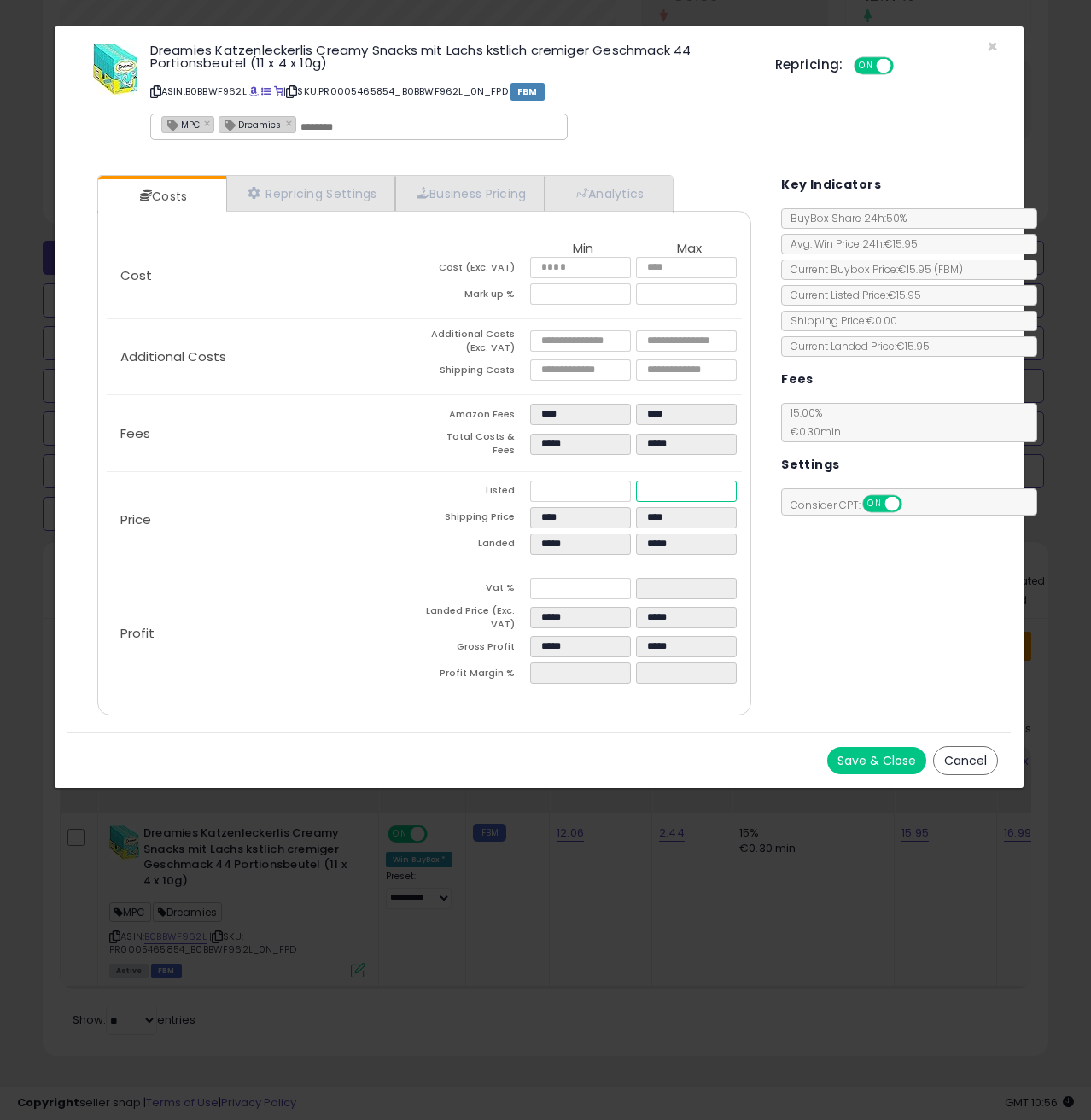 drag, startPoint x: 689, startPoint y: 478, endPoint x: 610, endPoint y: 480, distance: 79.0253 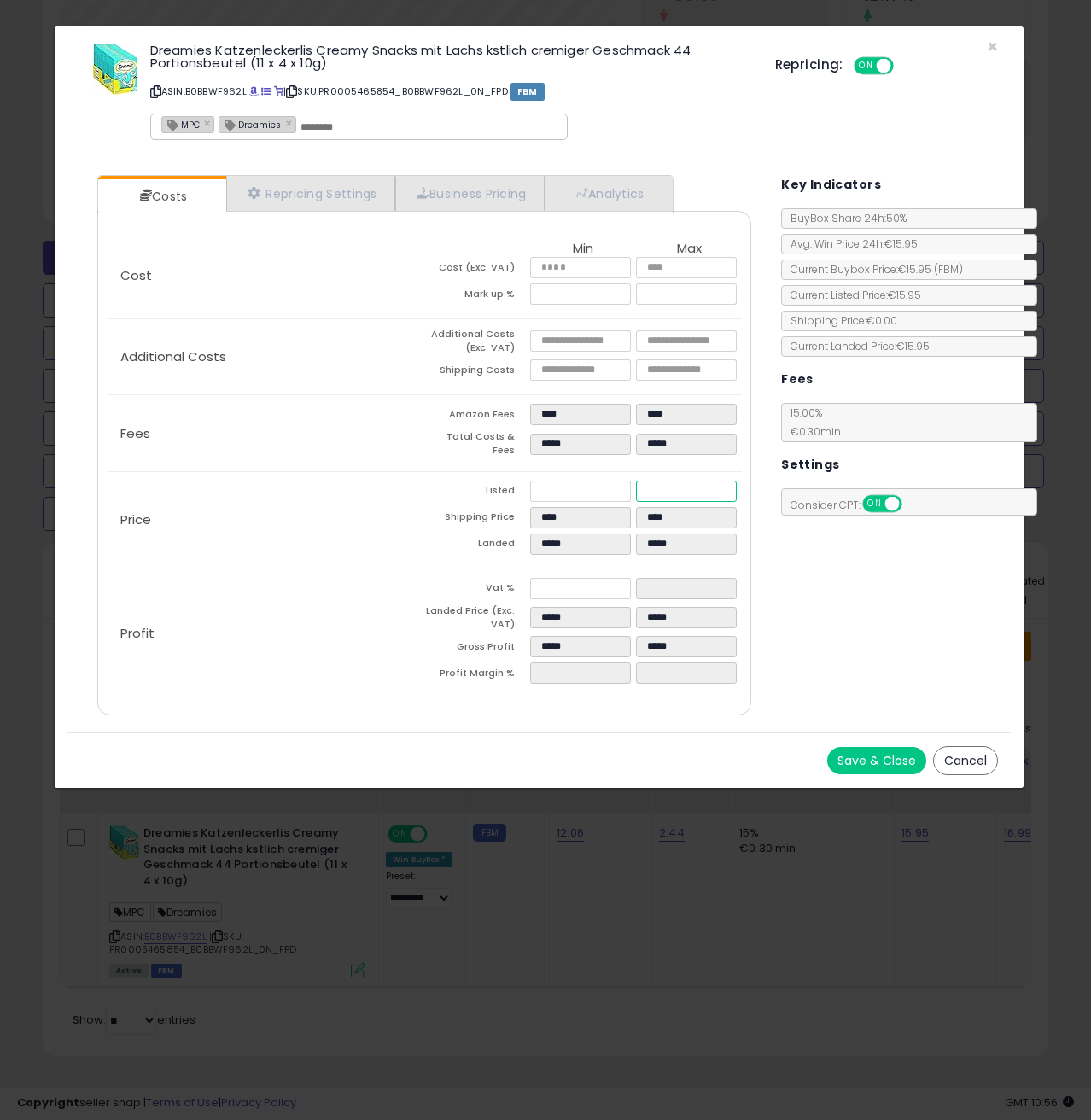 type on "****" 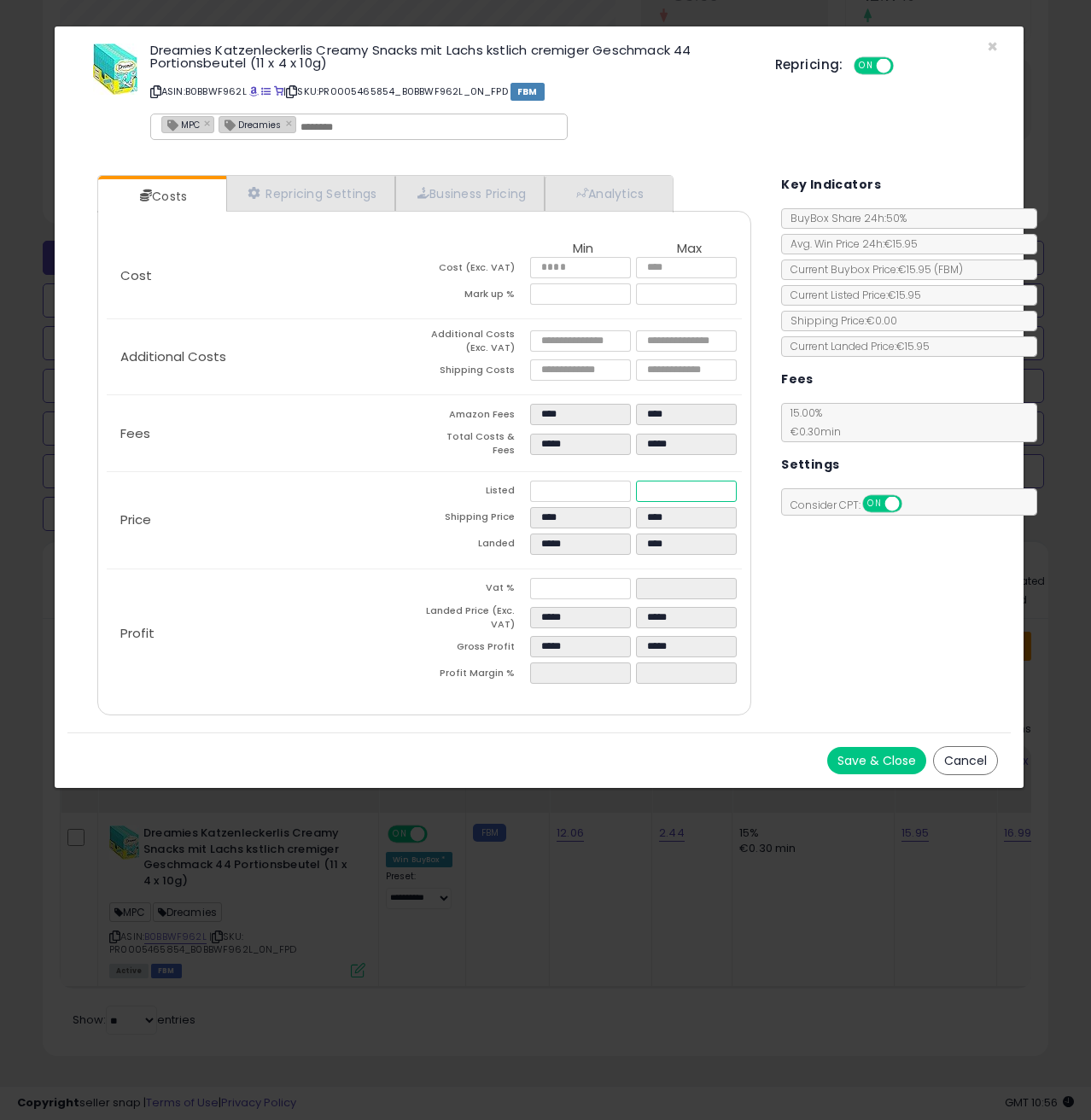 type on "****" 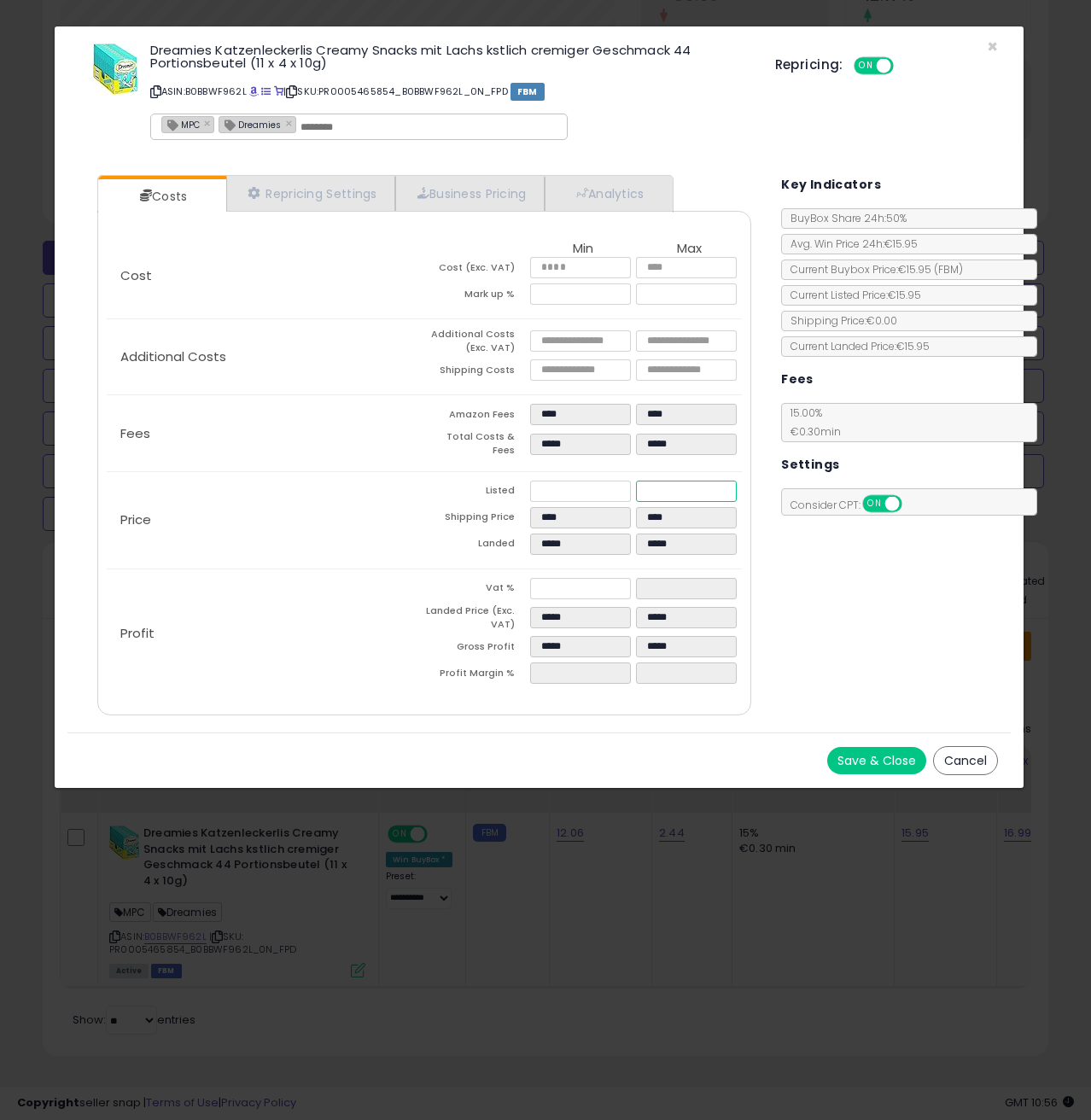type on "****" 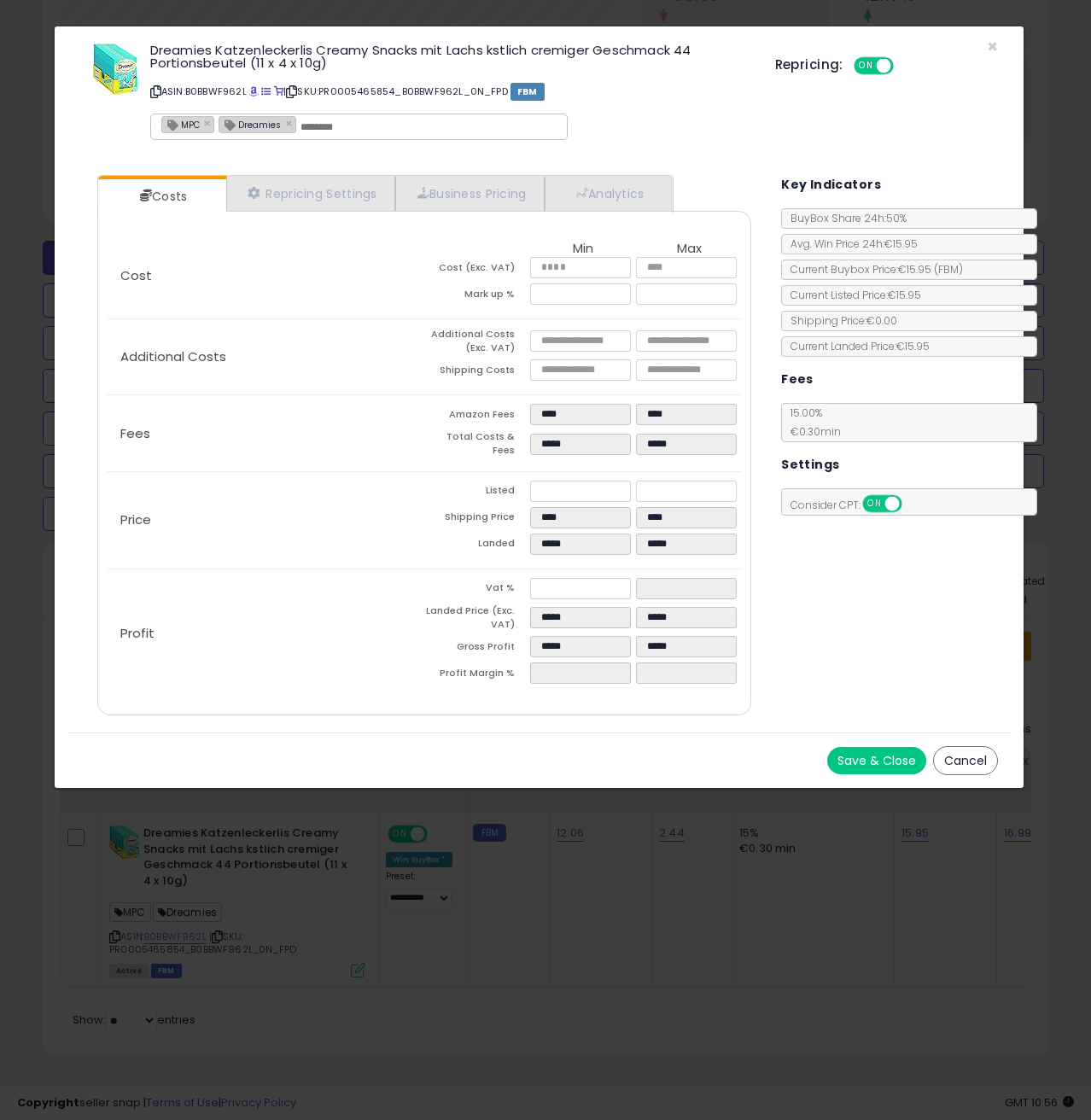 type on "*****" 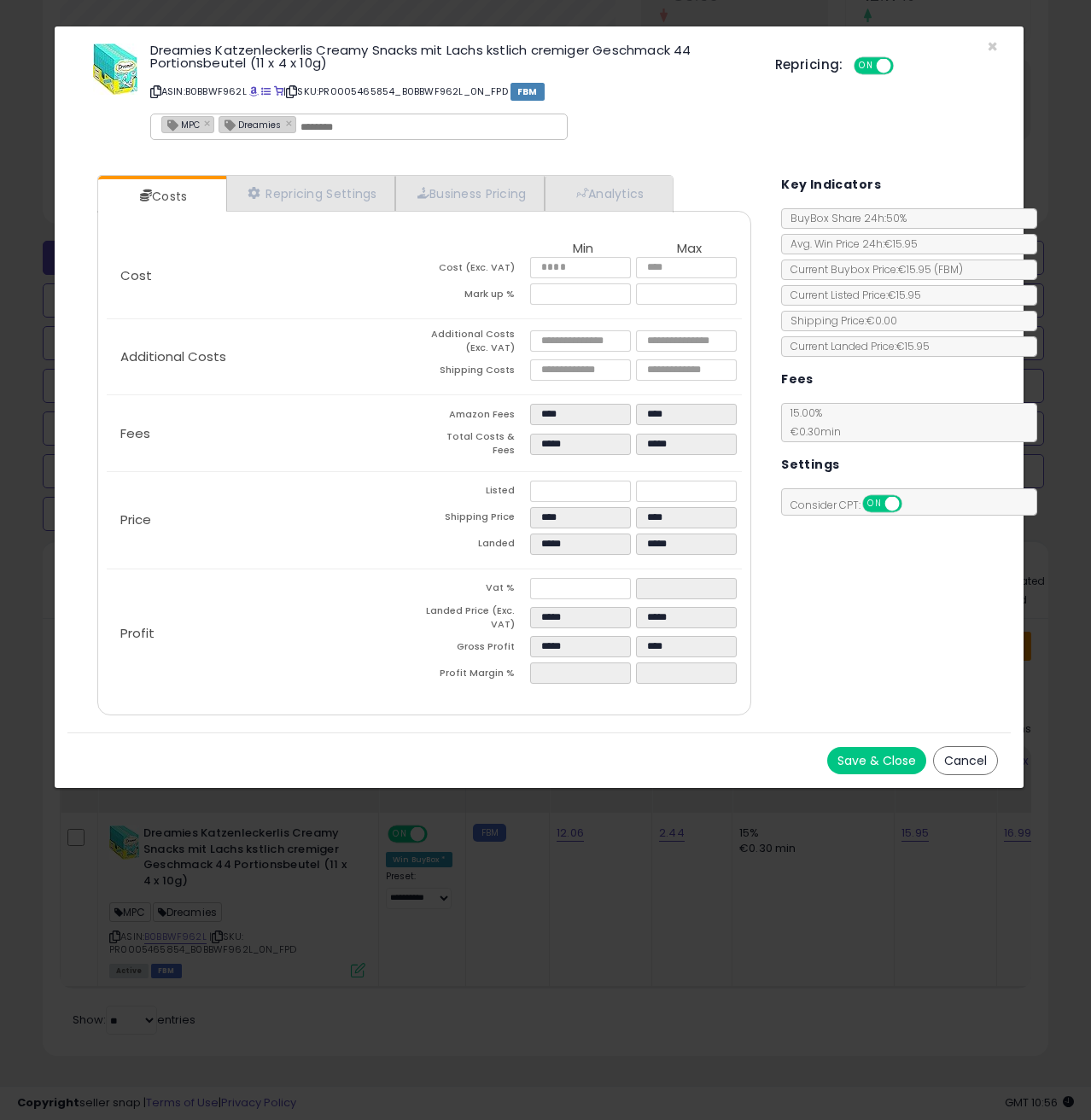 click on "Price
Listed
*****
*****
Shipping Price
****
****
Landed
*****
*****" 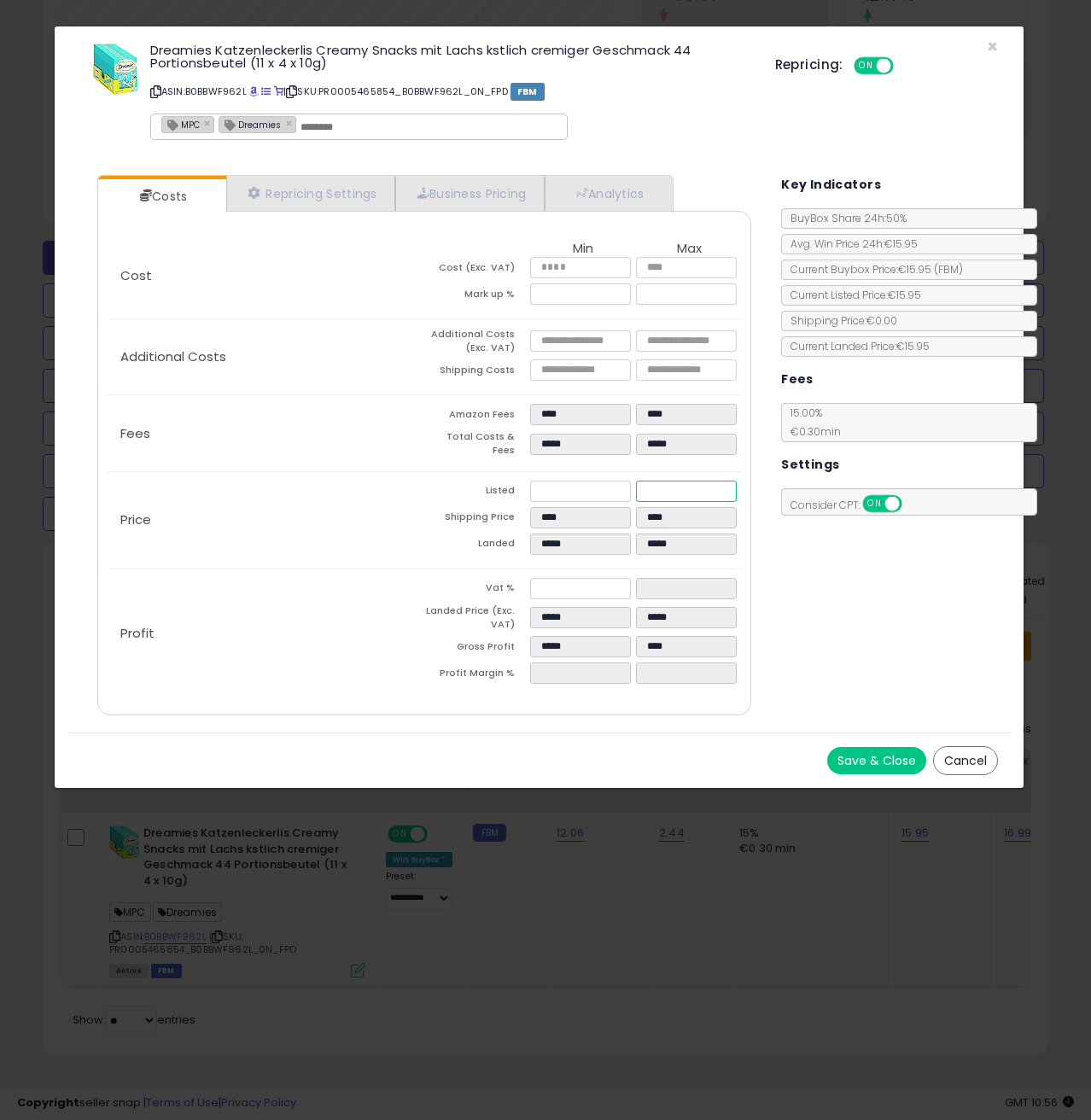 click on "*****" at bounding box center [686, 491] 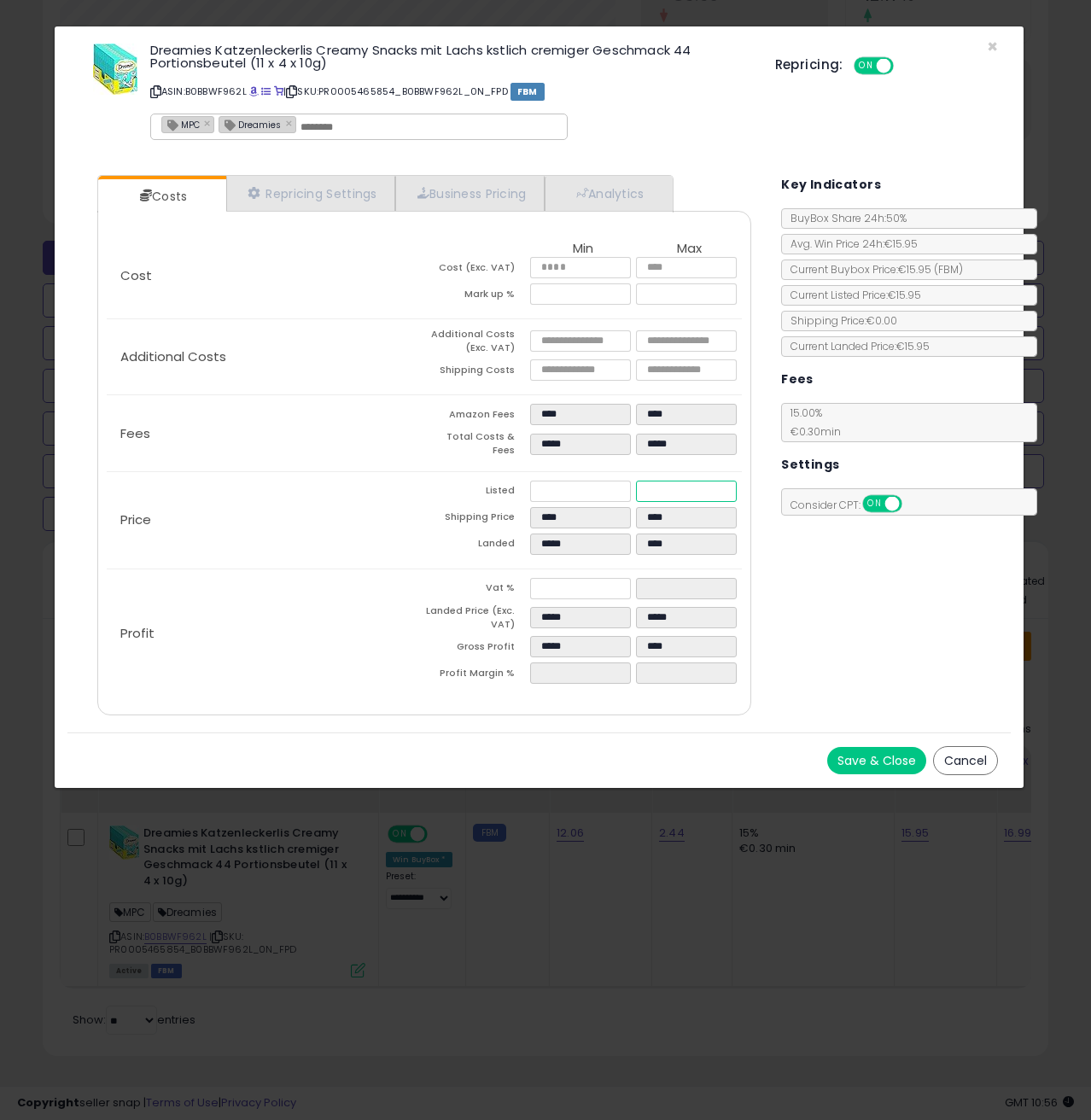 type on "****" 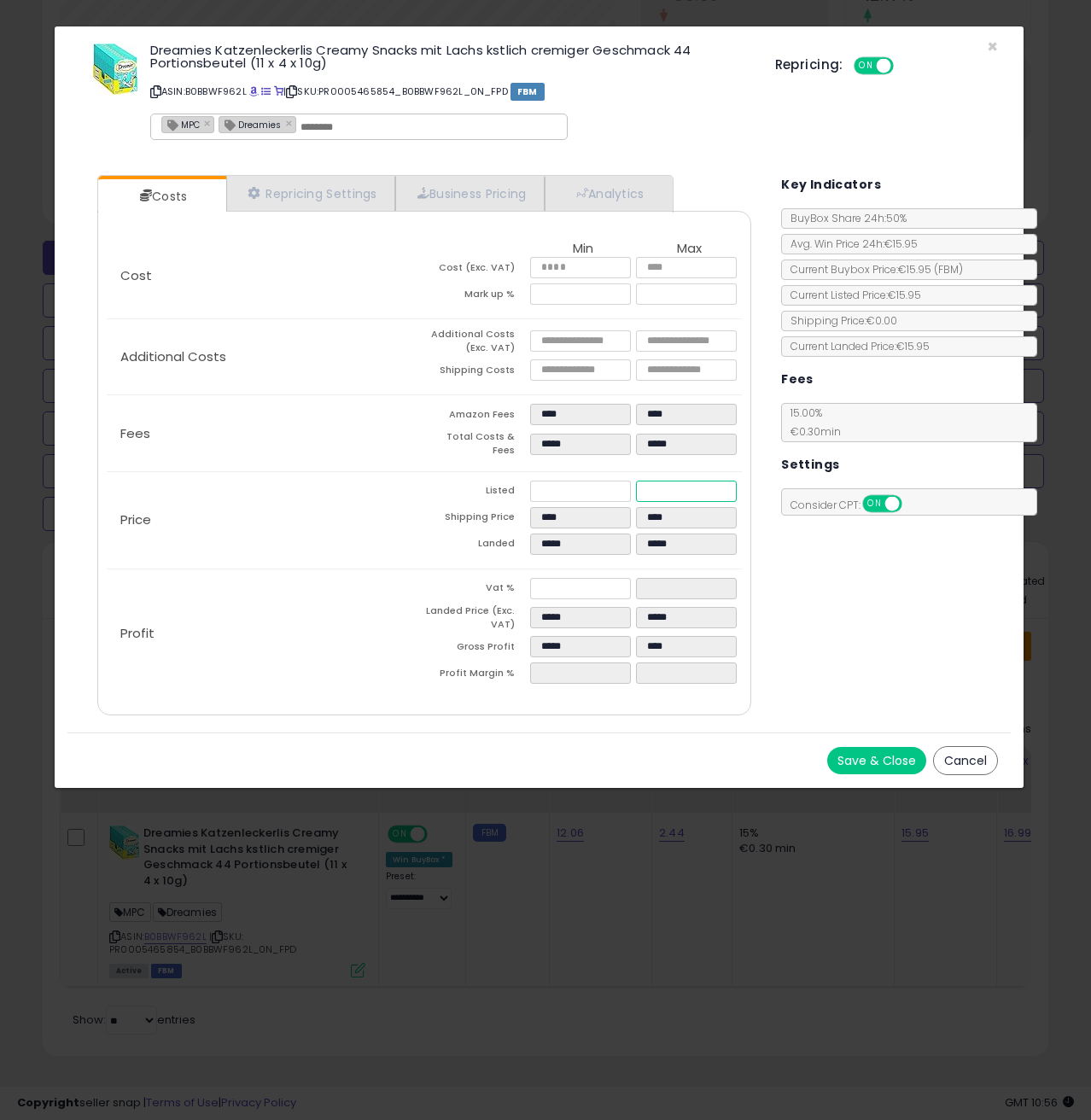type on "*****" 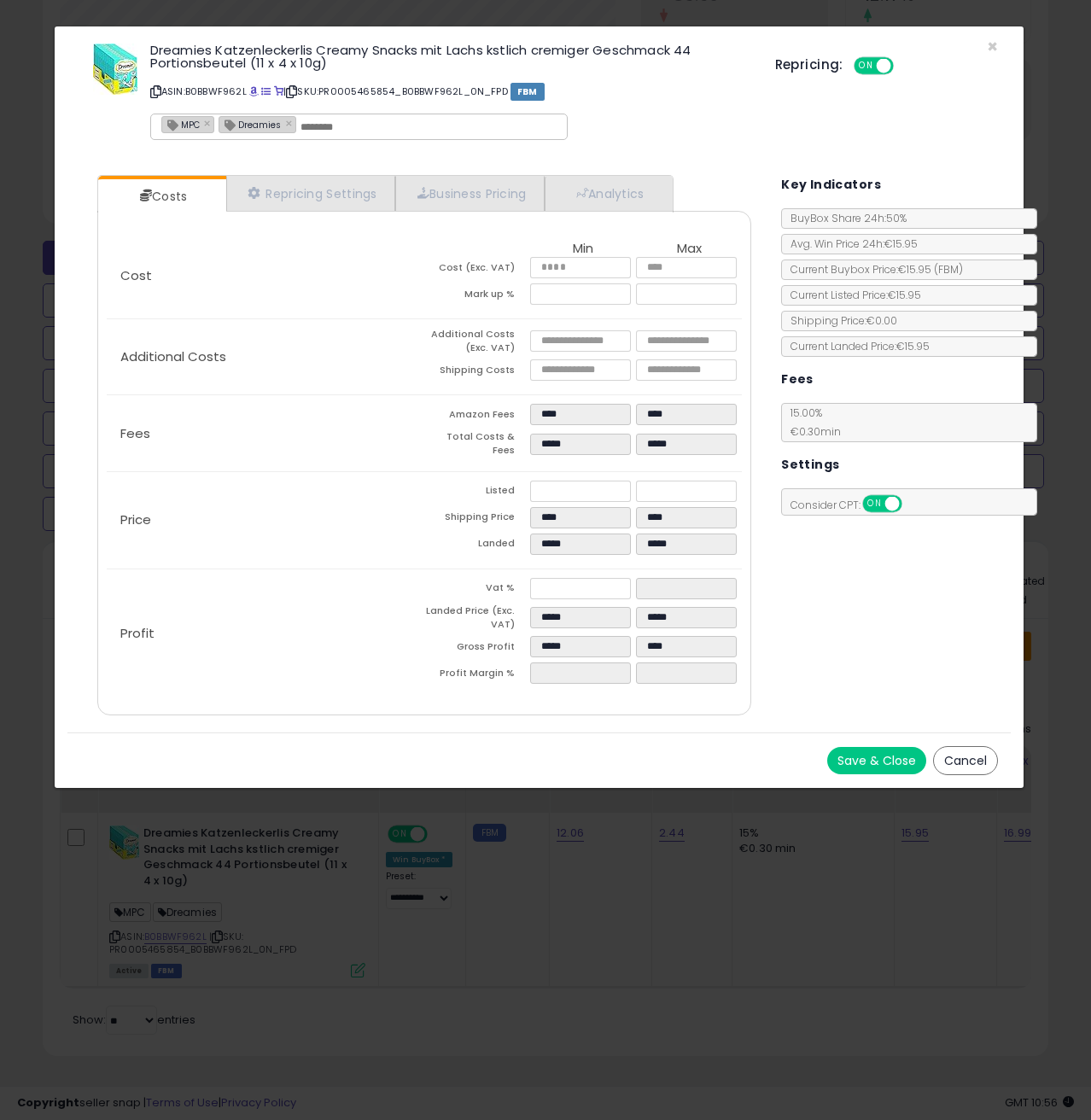 type on "*****" 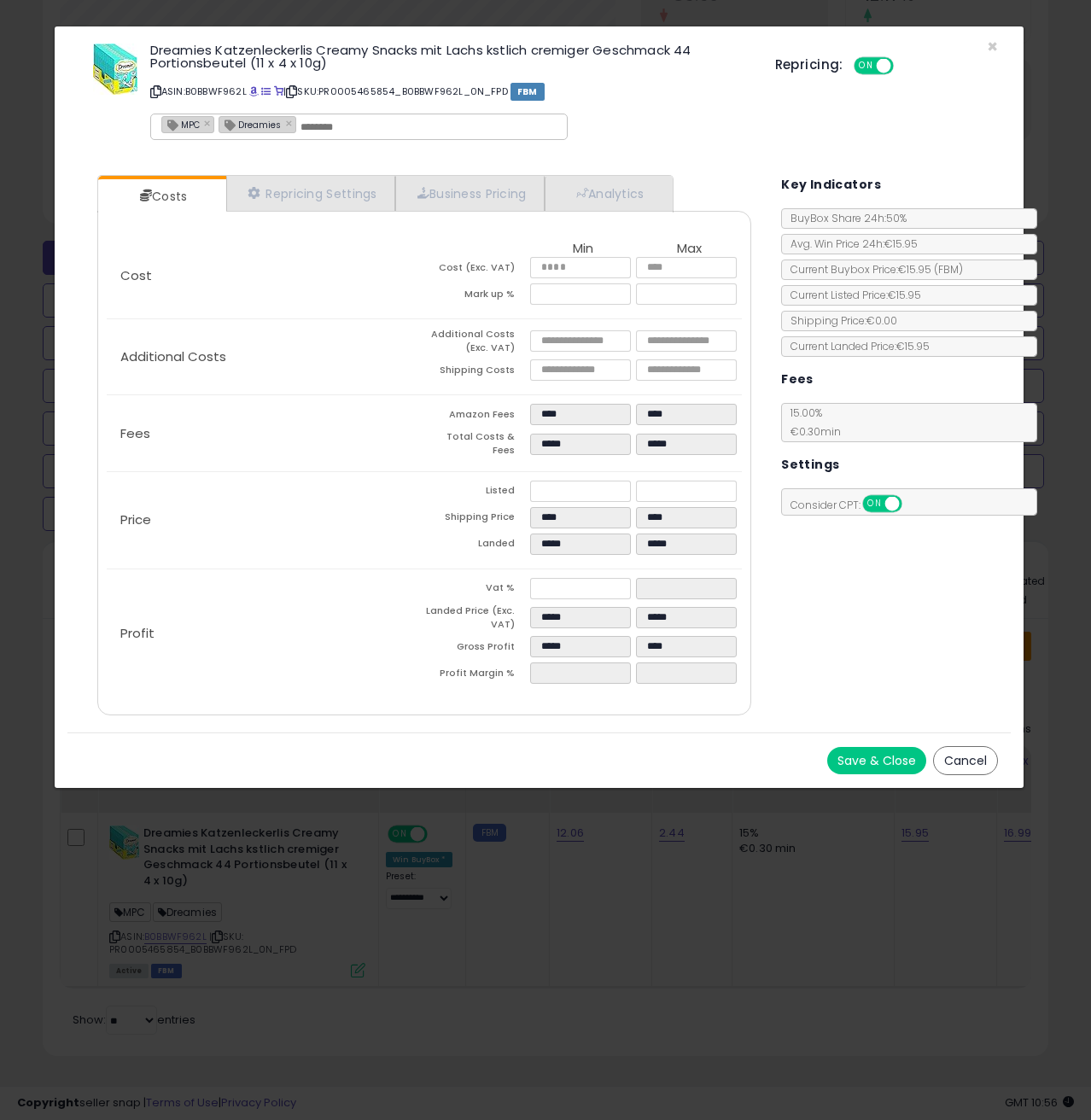 click on "Save & Close" at bounding box center [877, 761] 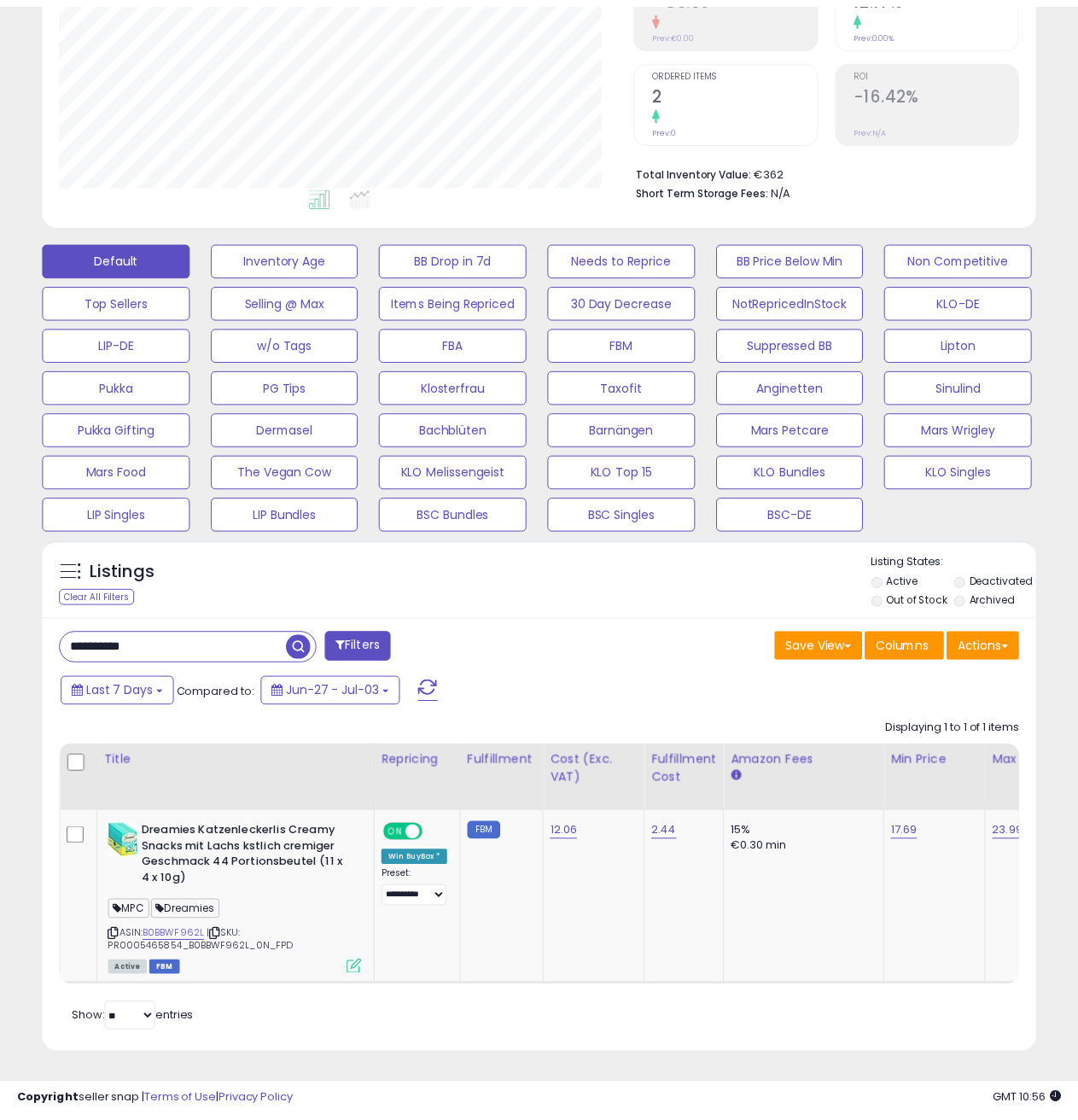 scroll, scrollTop: 350, scrollLeft: 574, axis: both 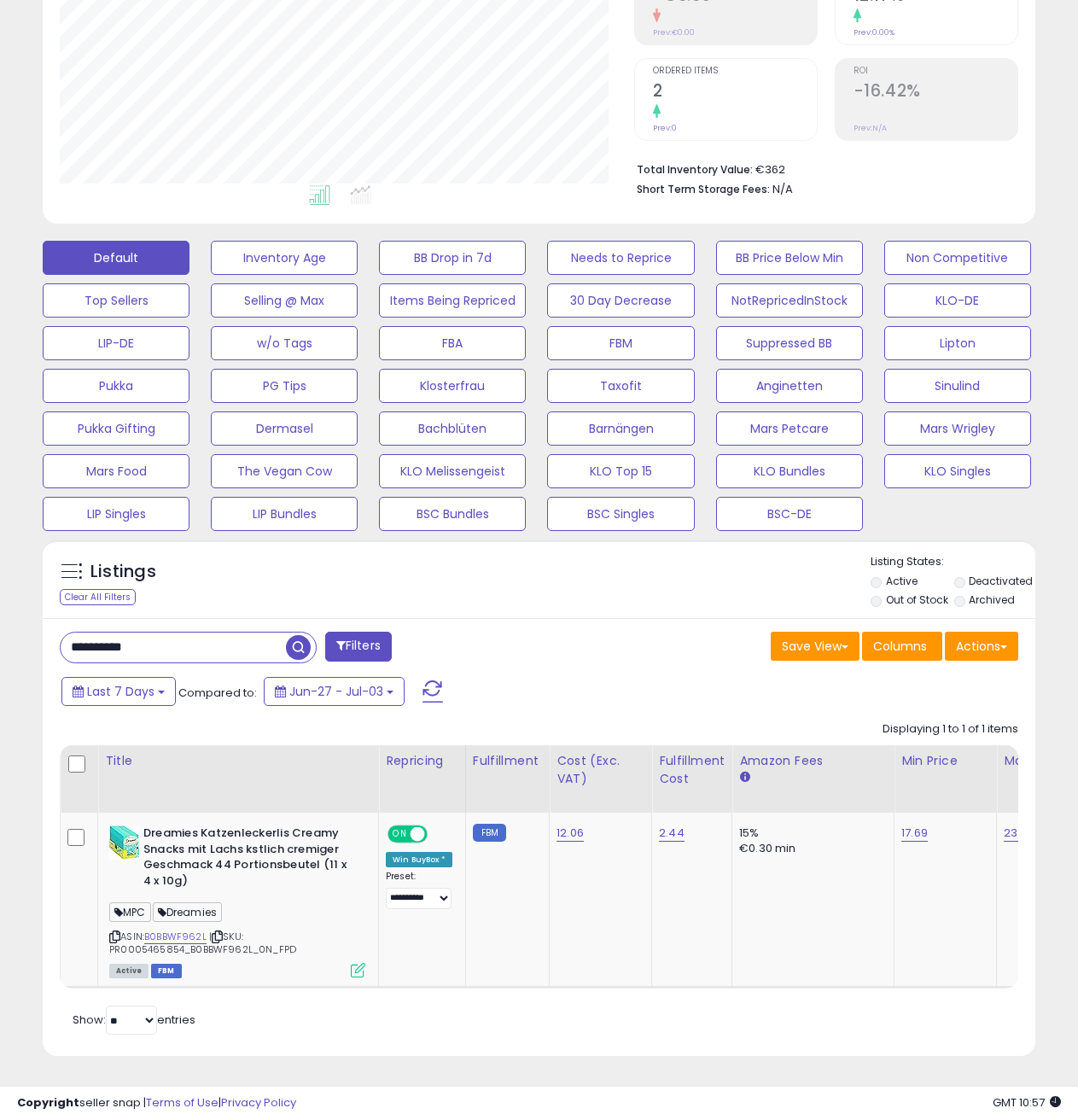 click on "**********" at bounding box center (173, 647) 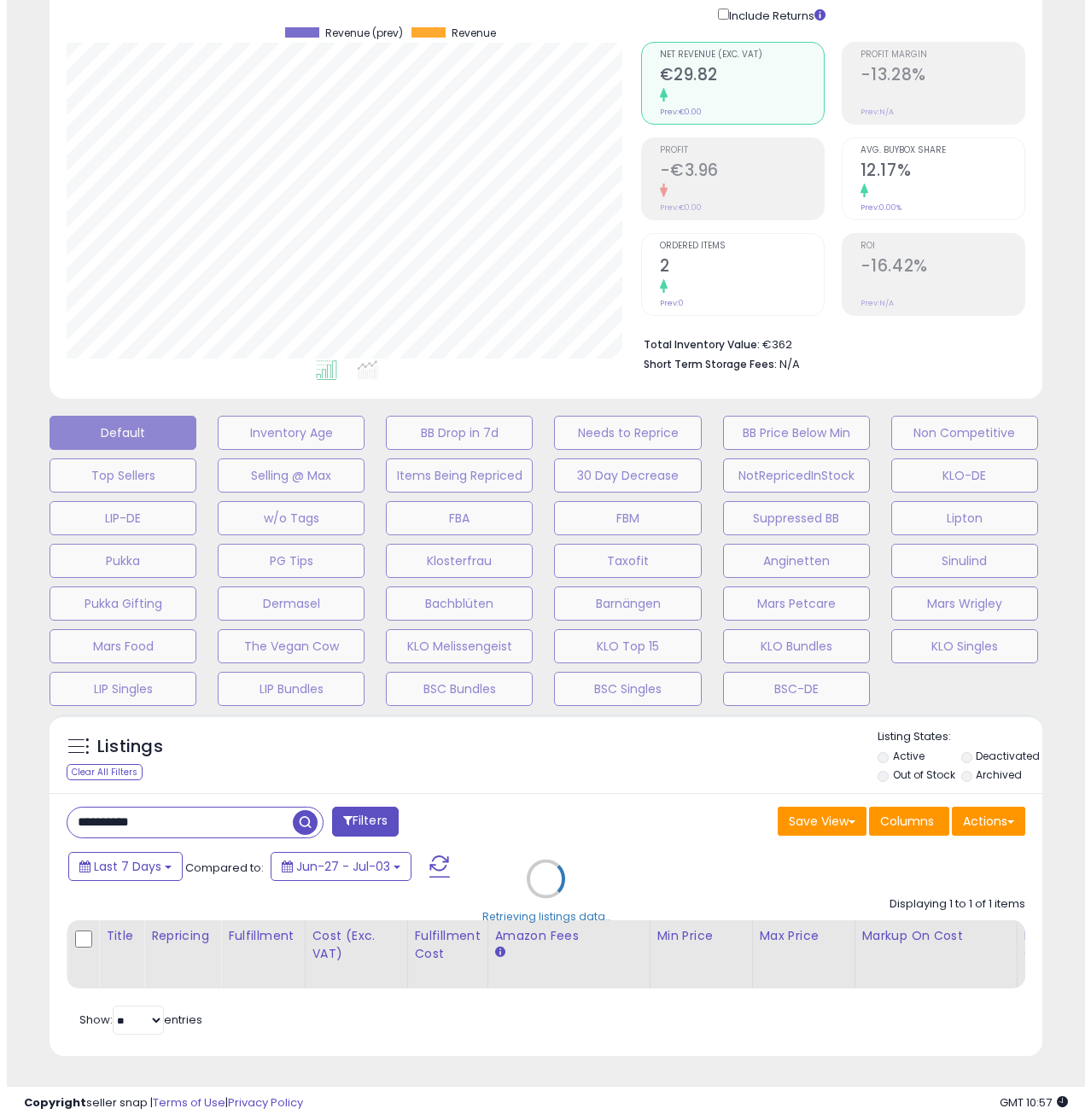 scroll, scrollTop: 135, scrollLeft: 0, axis: vertical 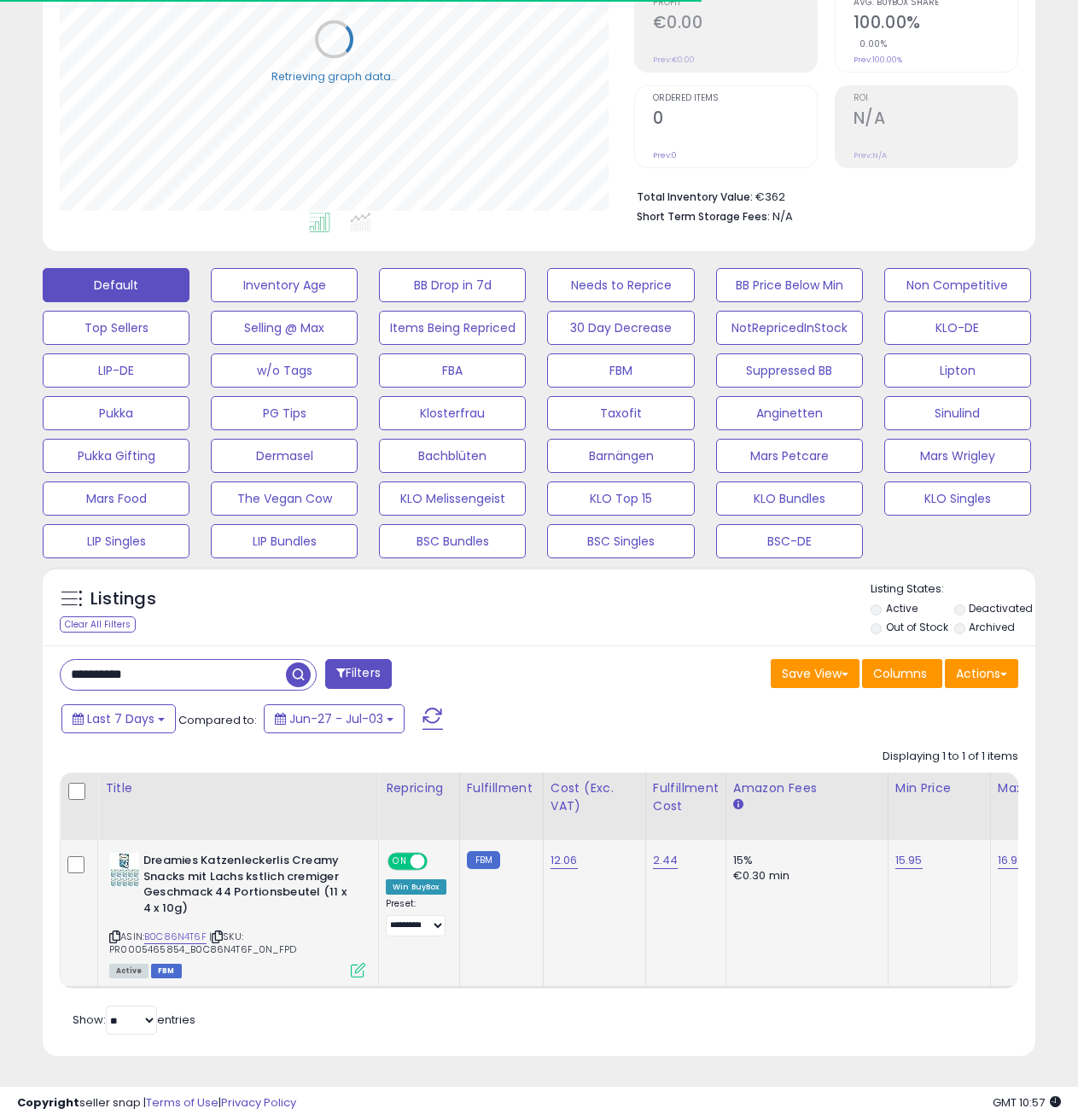click at bounding box center [358, 970] 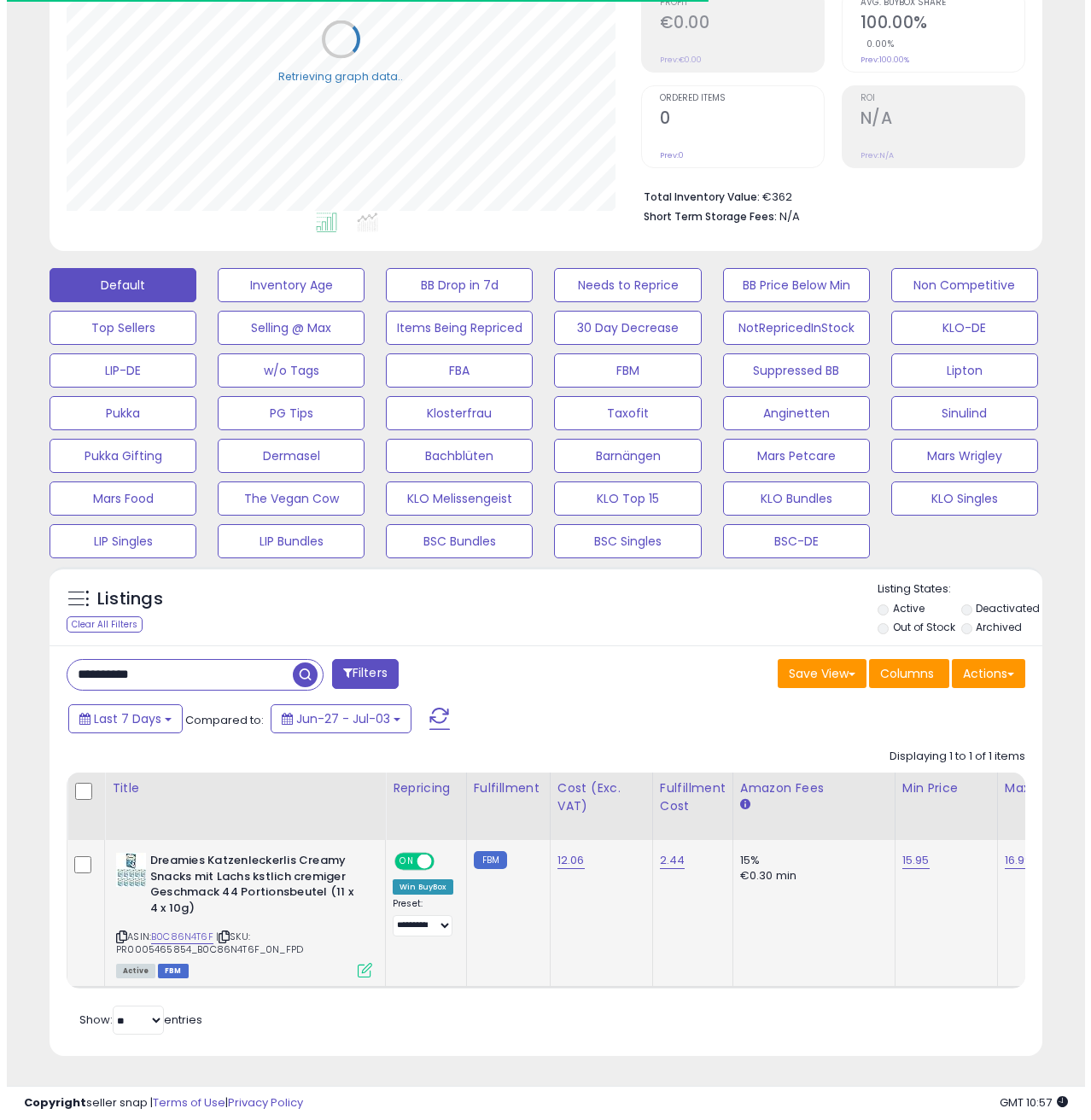 scroll, scrollTop: 853309, scrollLeft: 853096, axis: both 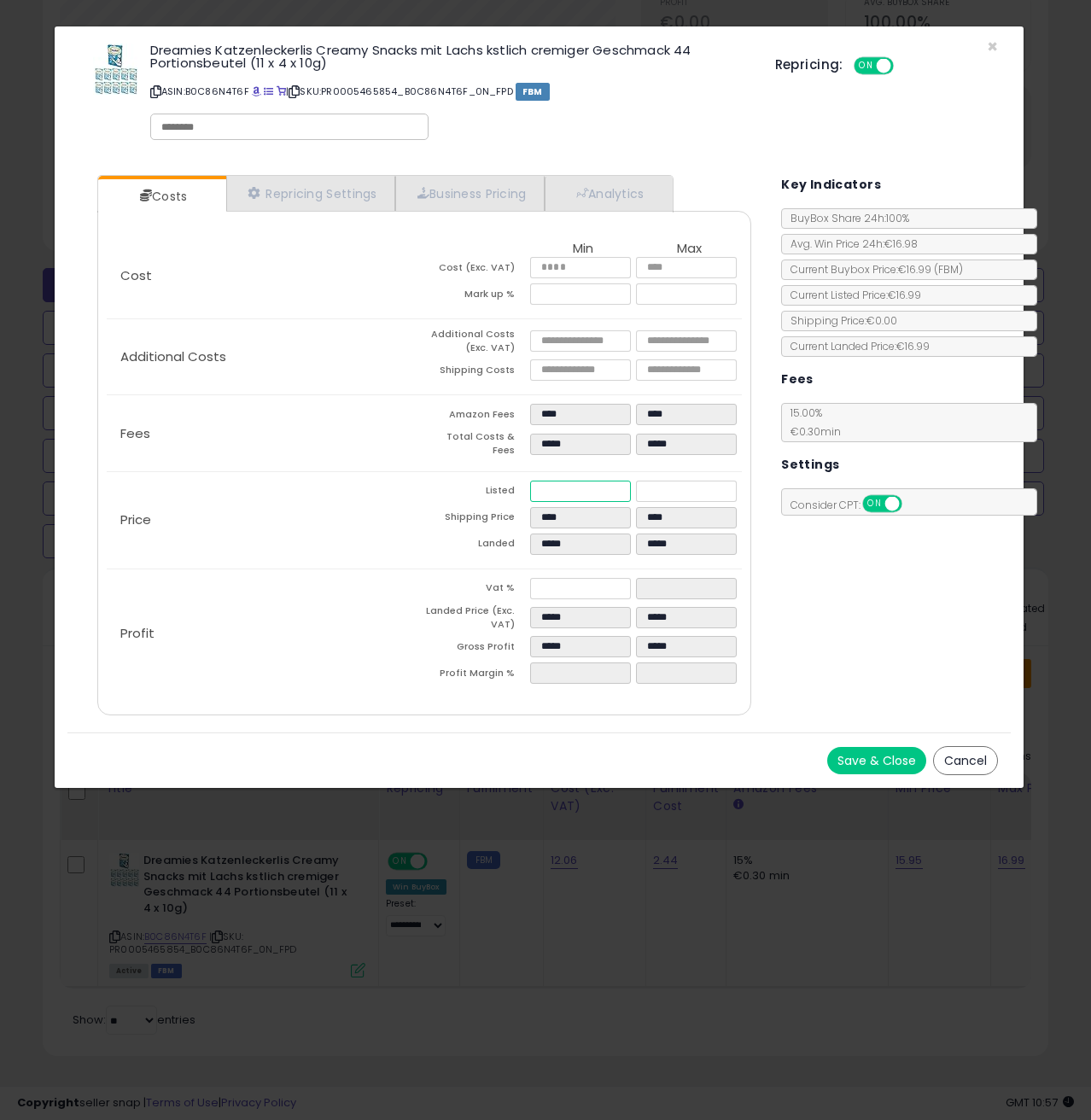 drag, startPoint x: 577, startPoint y: 487, endPoint x: 533, endPoint y: 486, distance: 44.011362 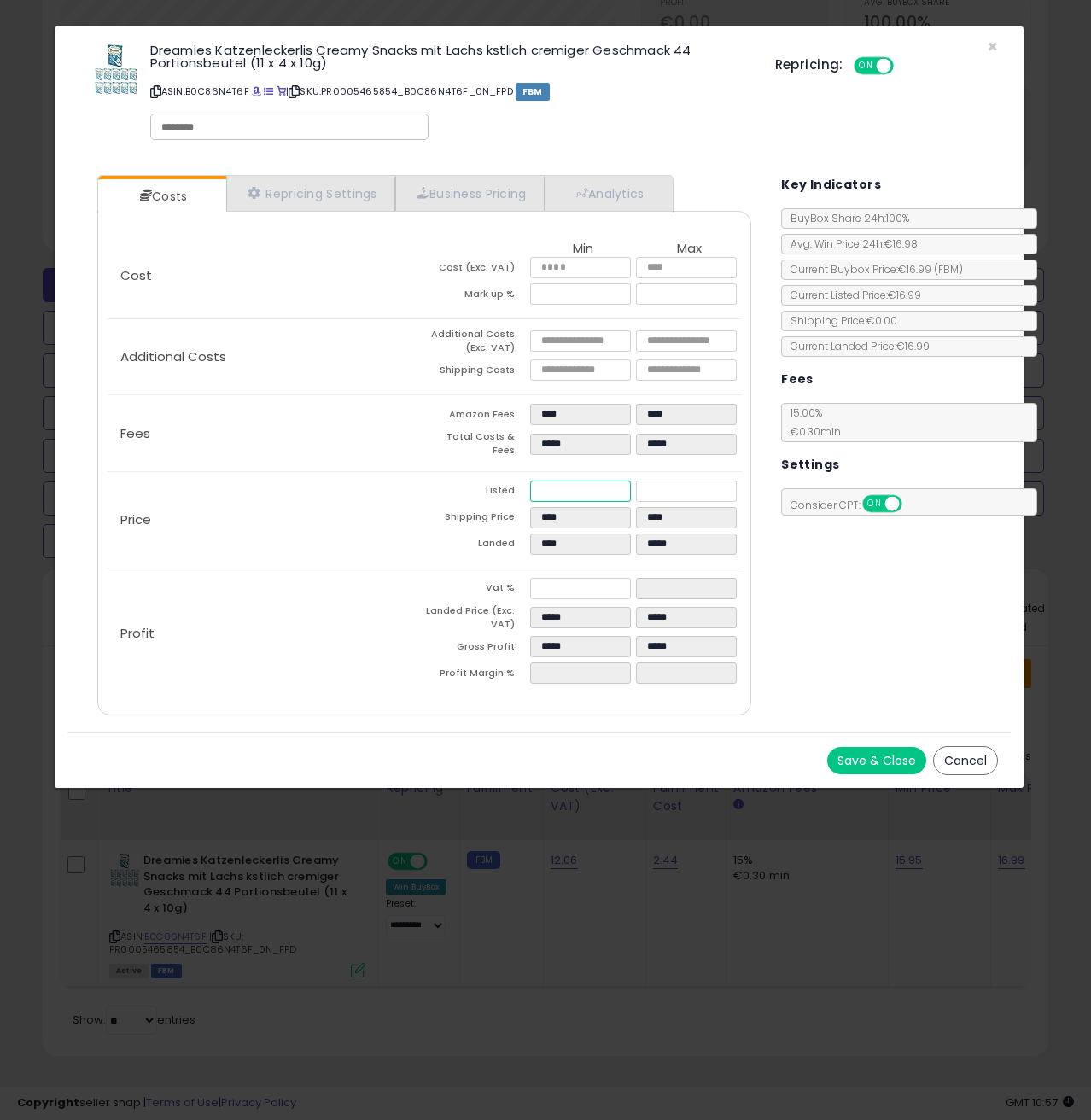 type on "****" 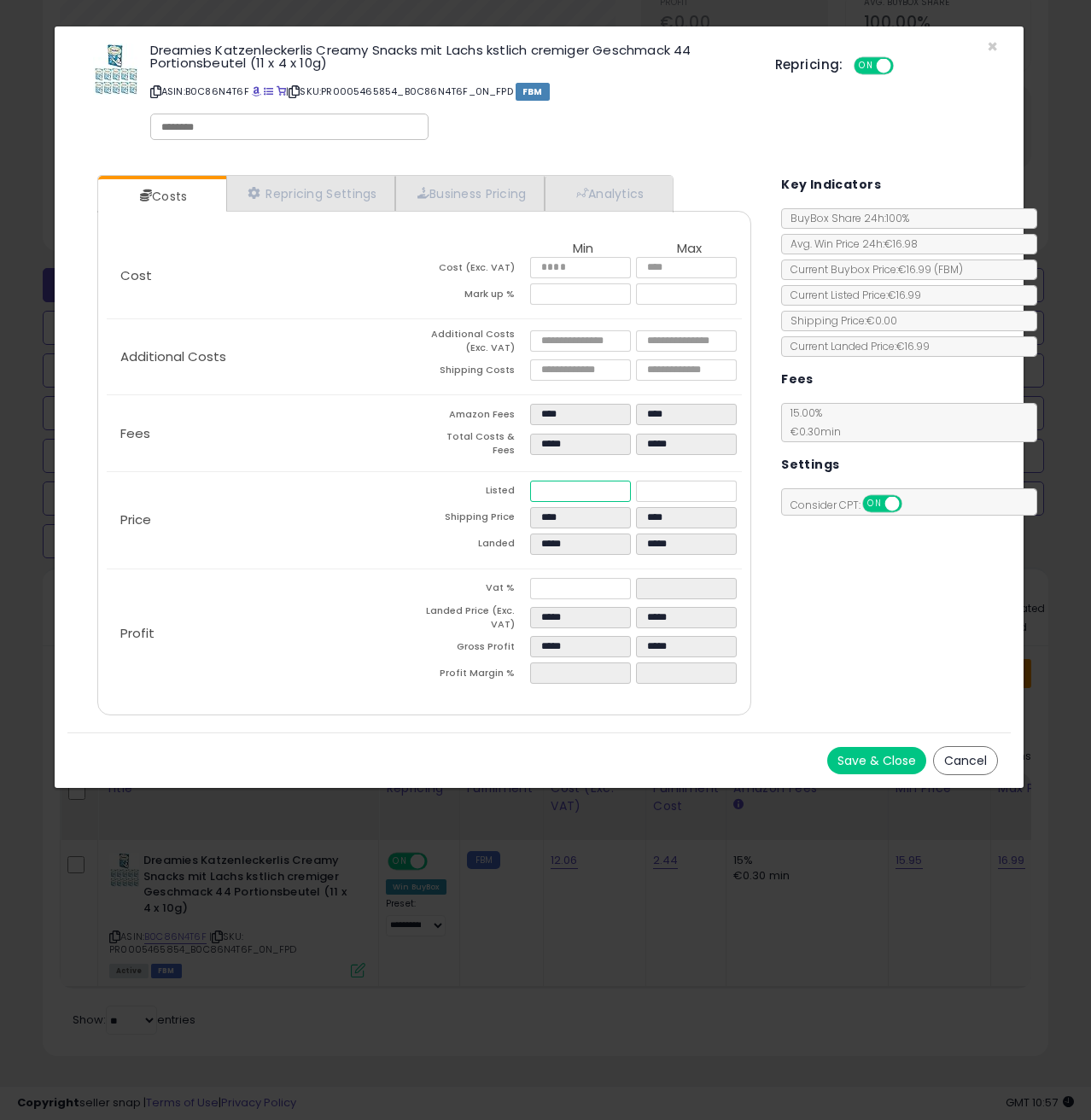 type on "****" 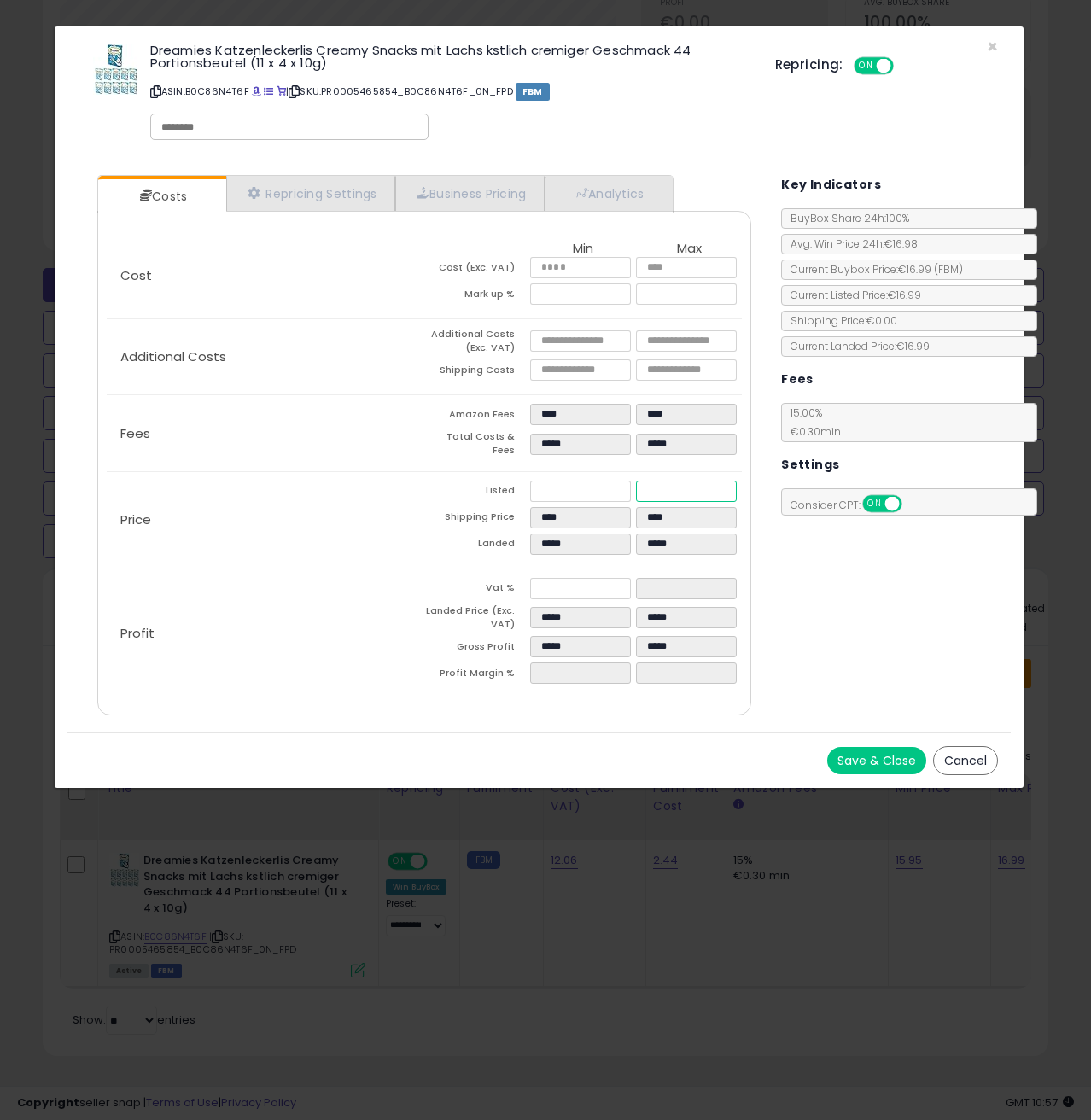 type on "******" 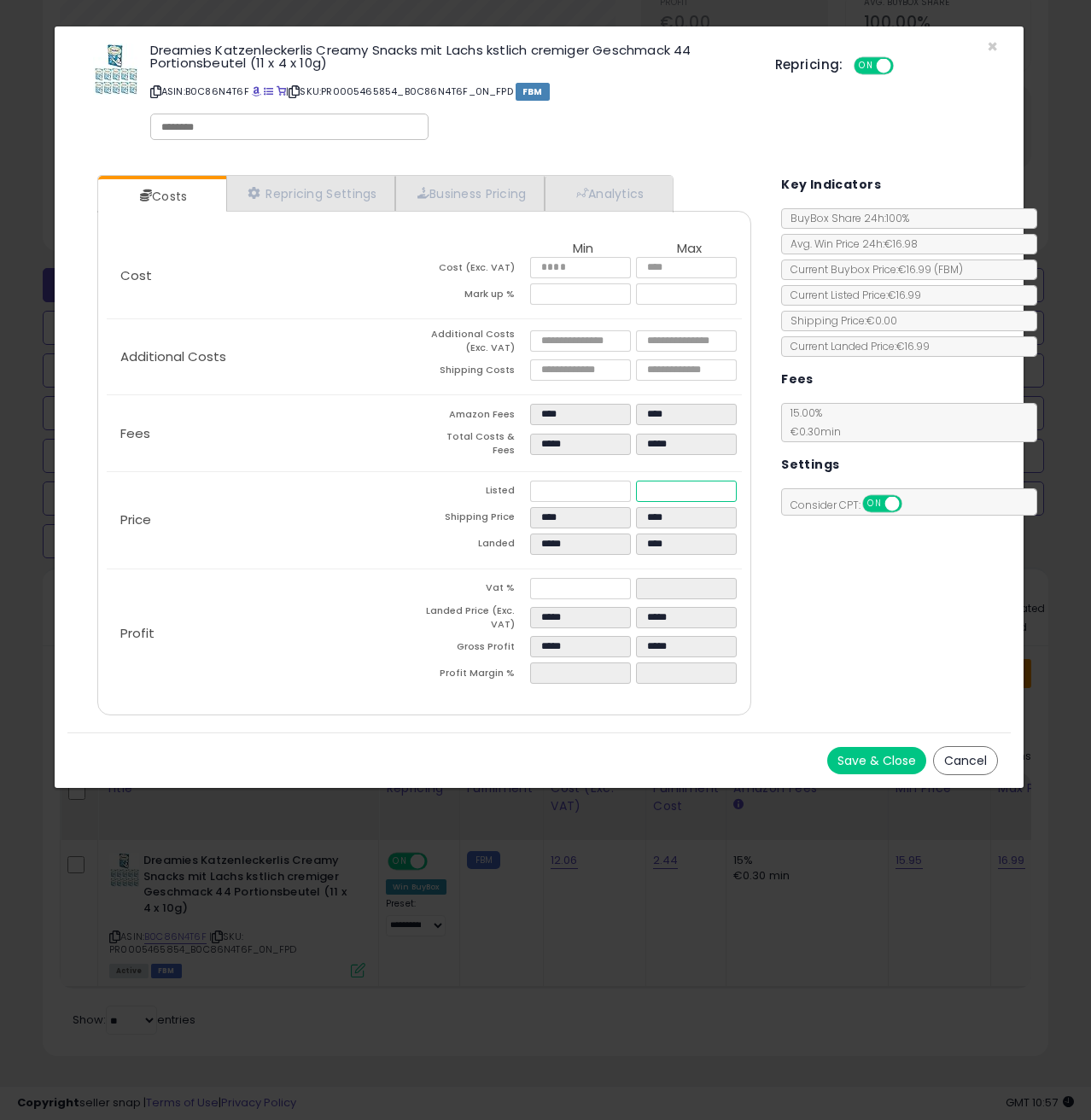 type on "**" 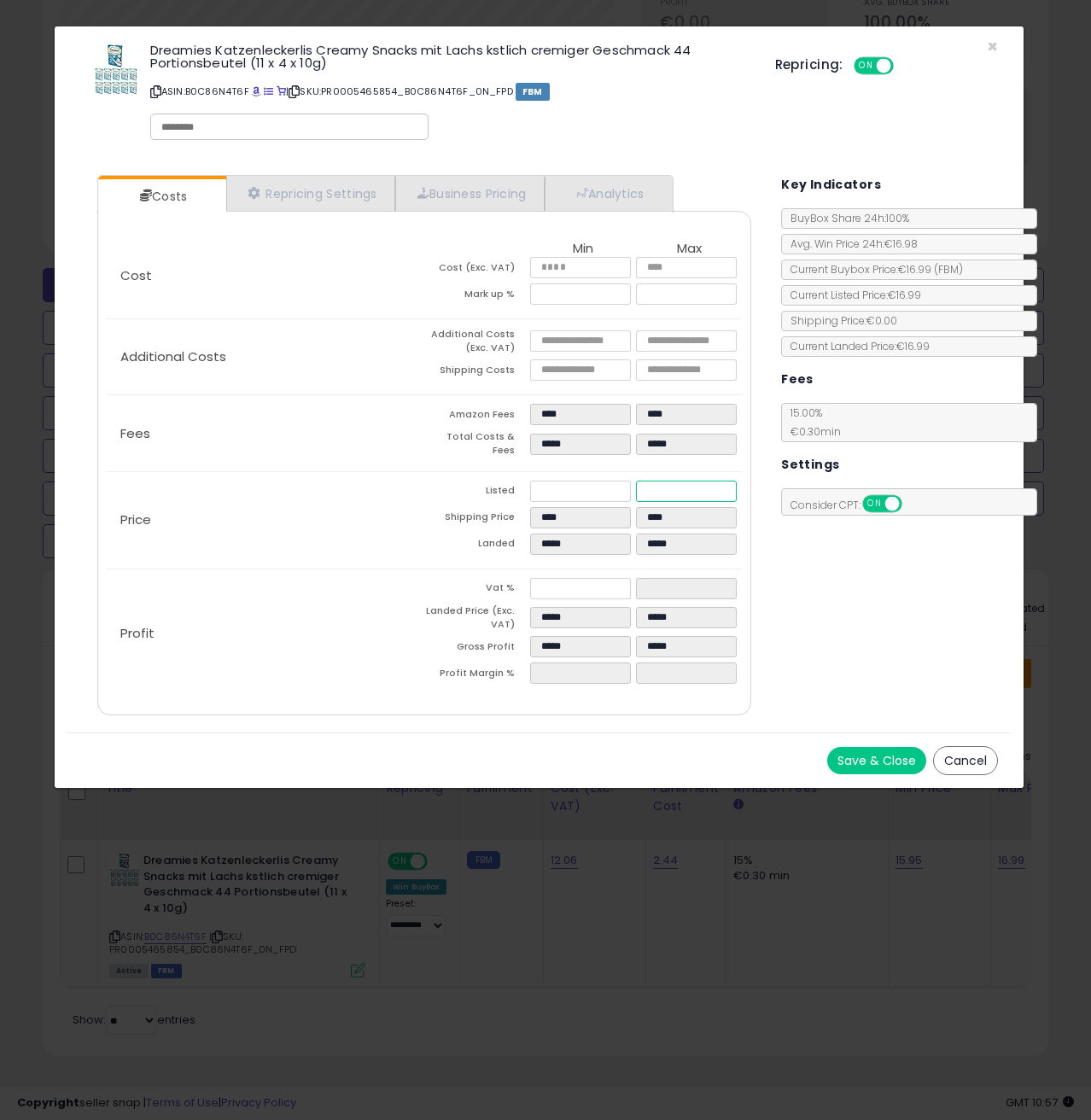 type on "****" 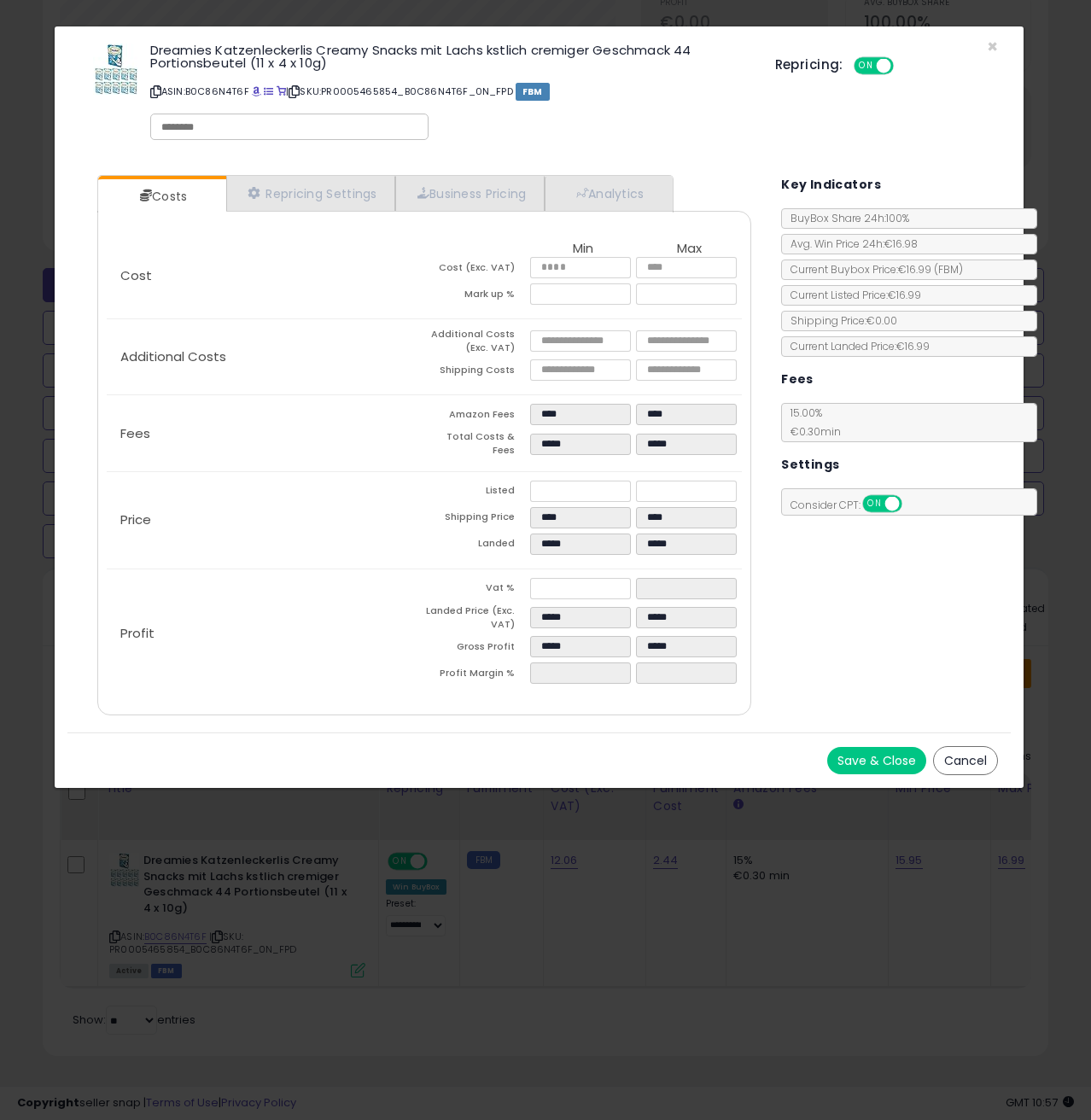 type on "****" 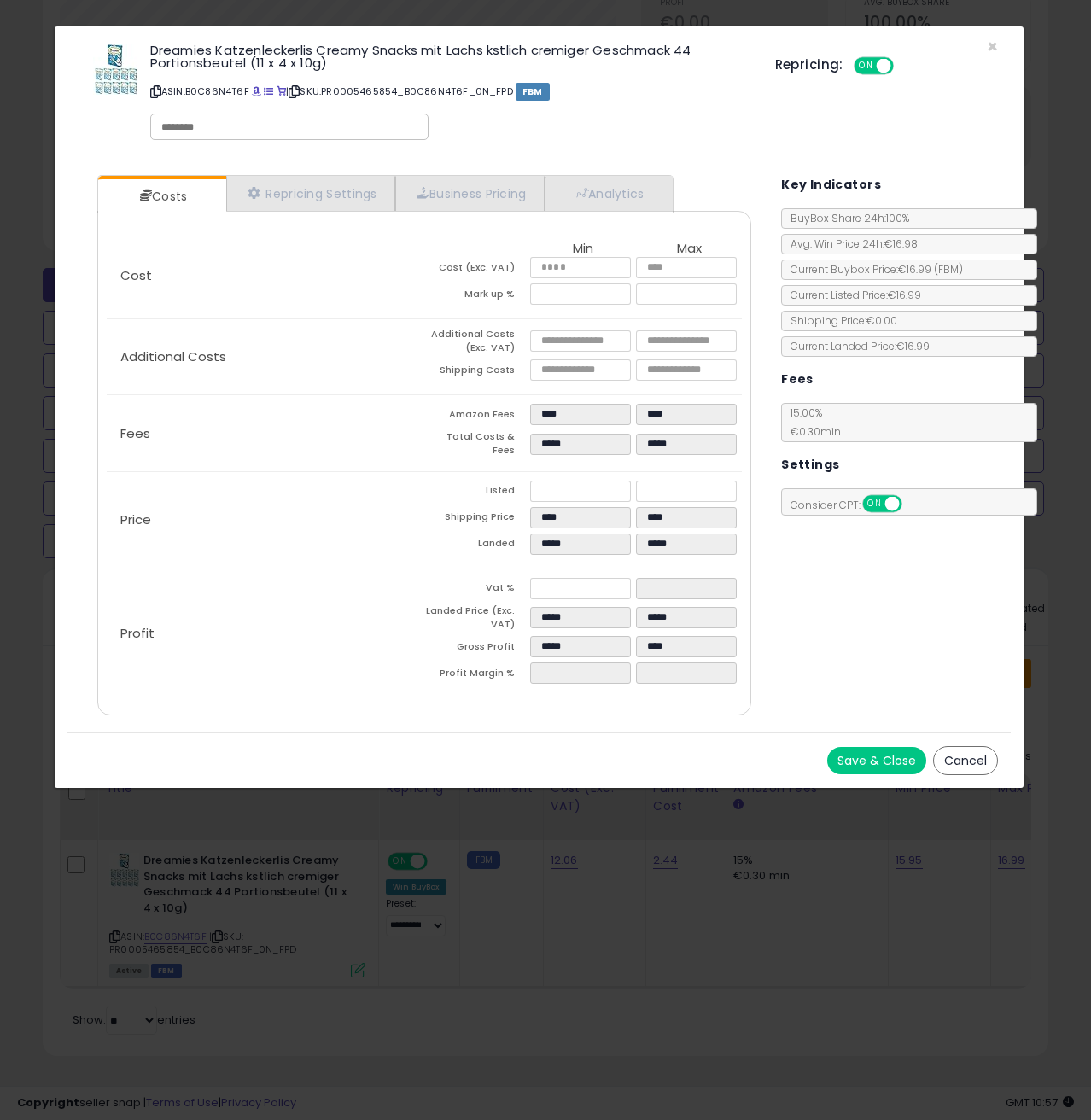 click on "Price
Listed
*****
*****
Shipping Price
****
****
Landed
*****
*****" 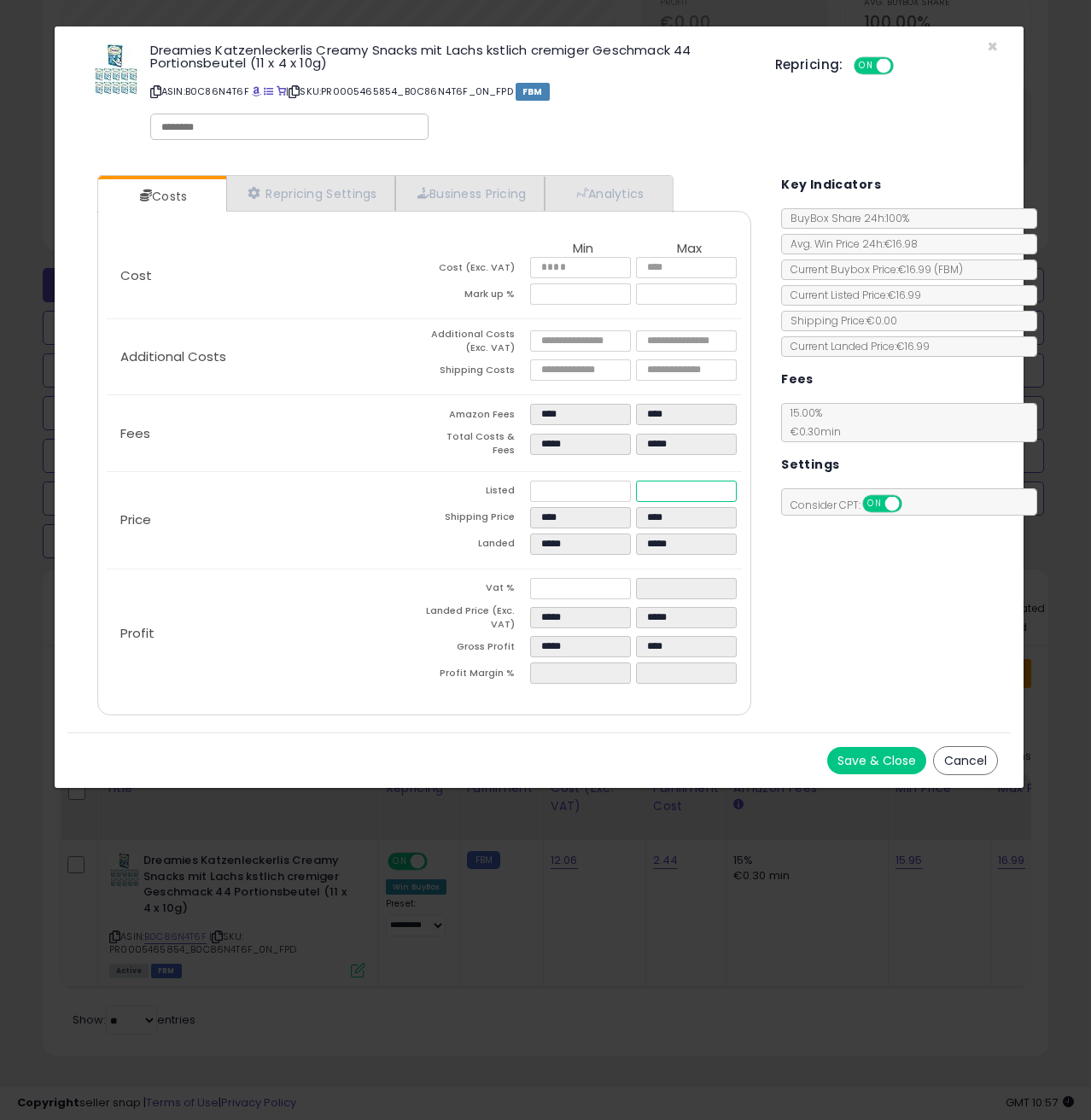 click on "*****" at bounding box center [686, 491] 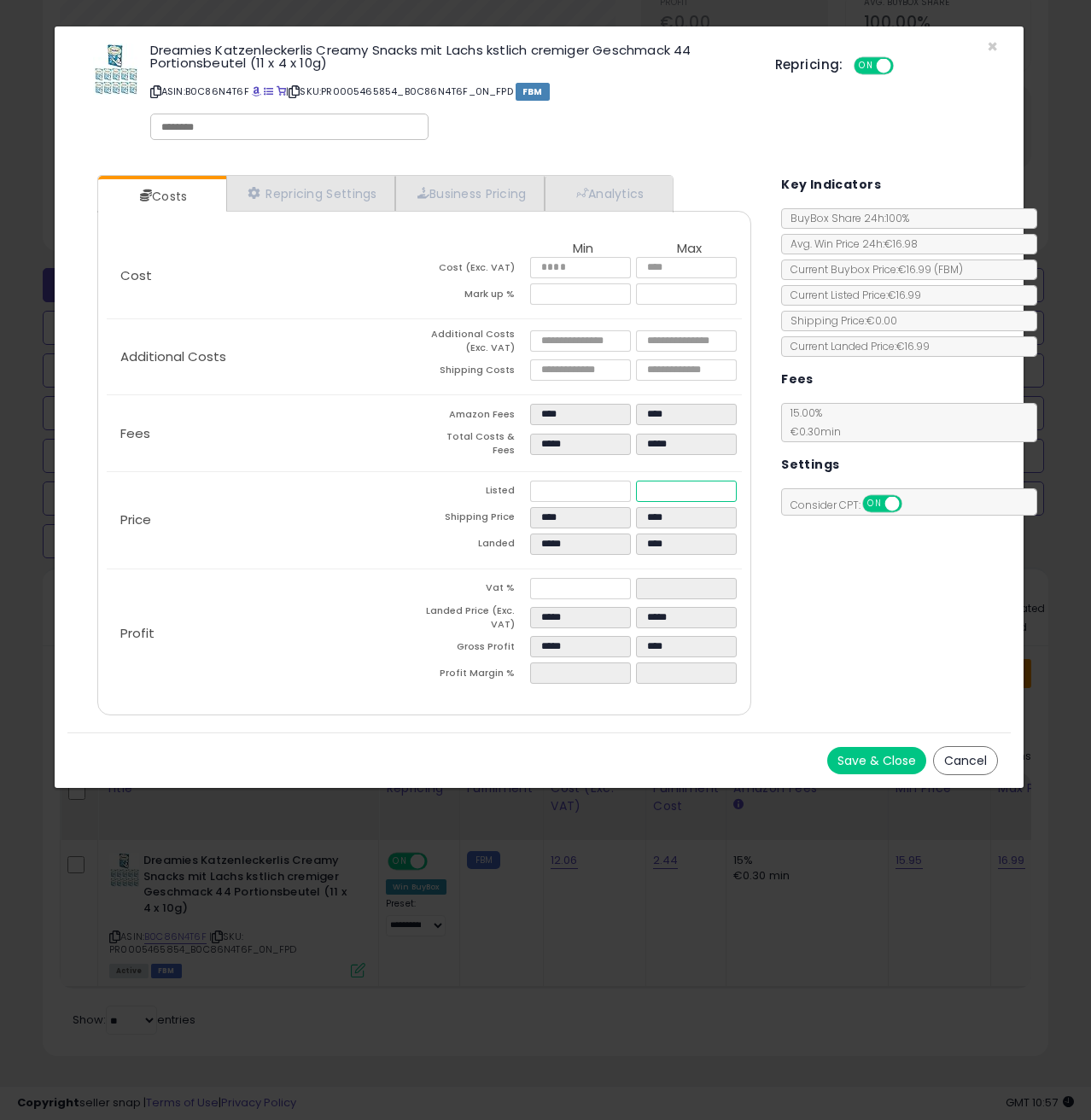 type on "****" 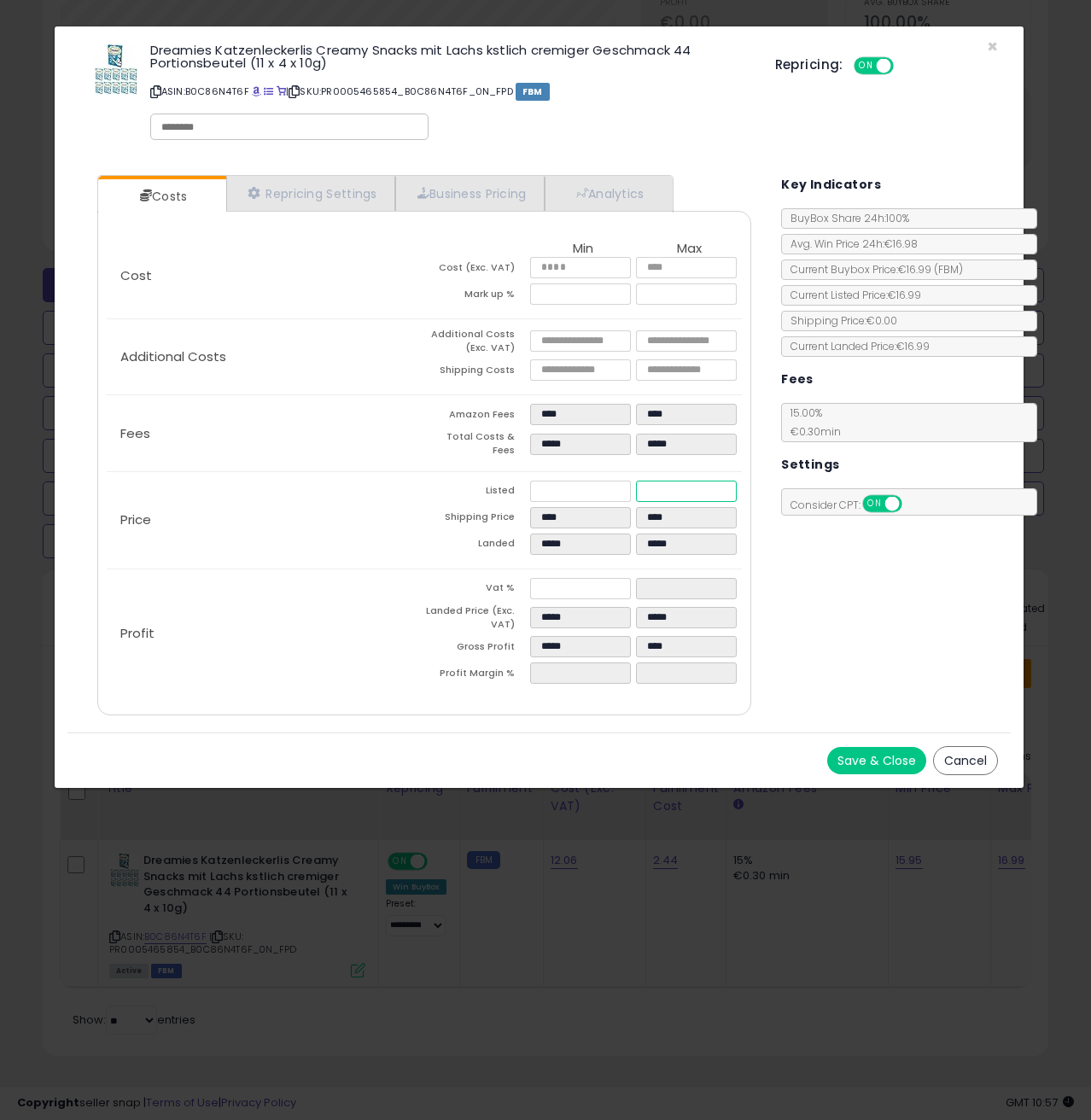 type on "*****" 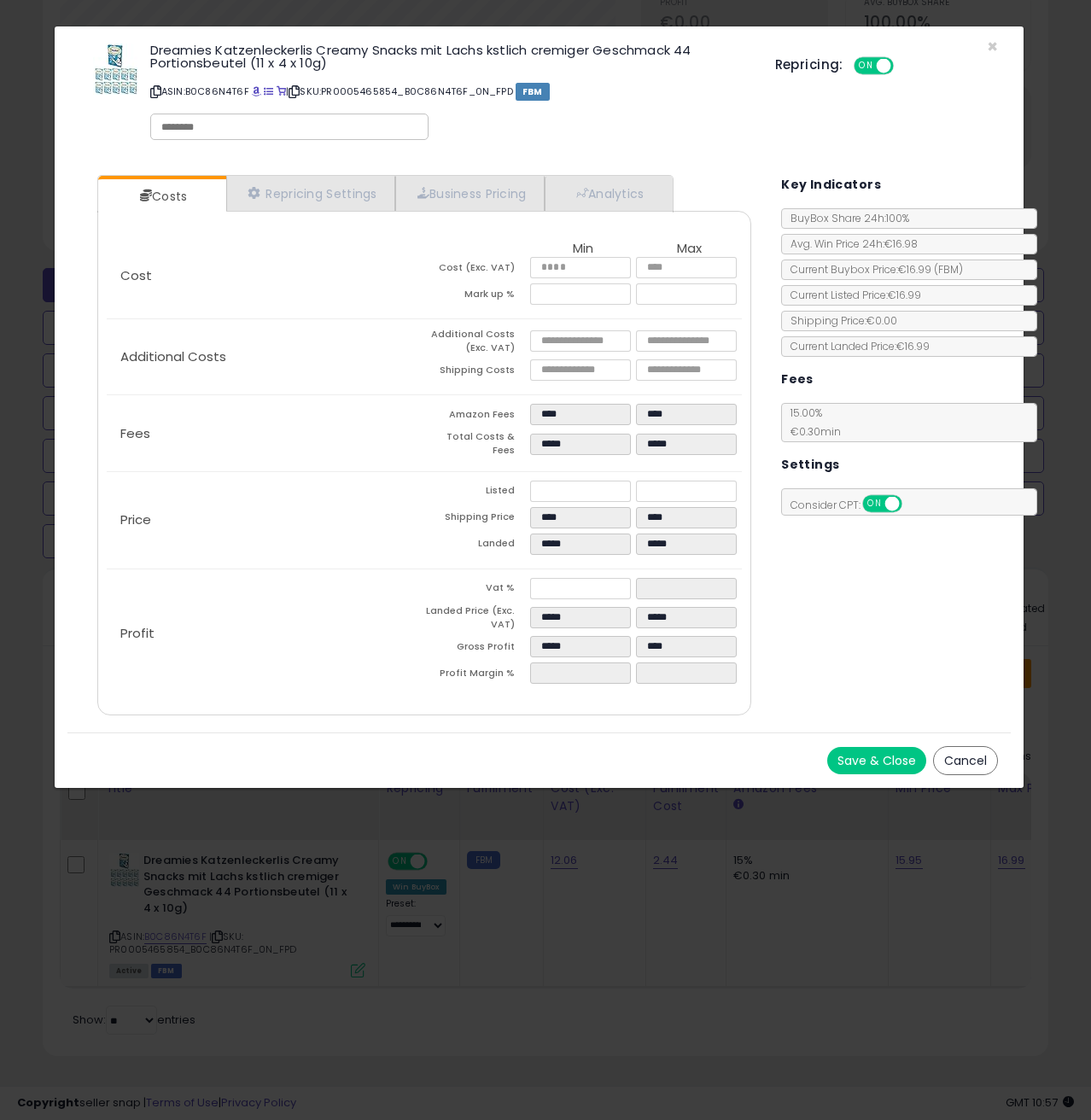 type on "*****" 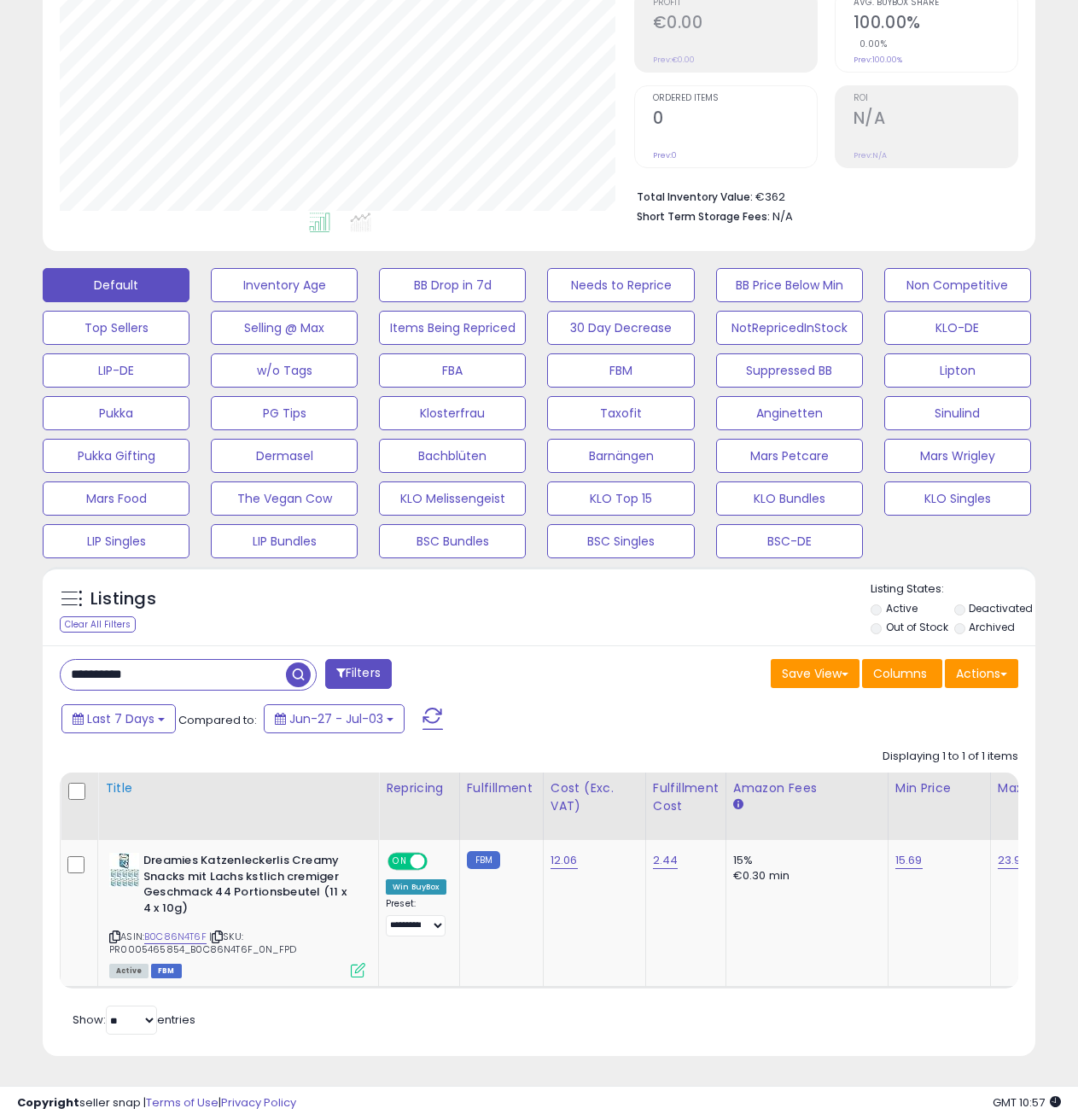scroll, scrollTop: 350, scrollLeft: 574, axis: both 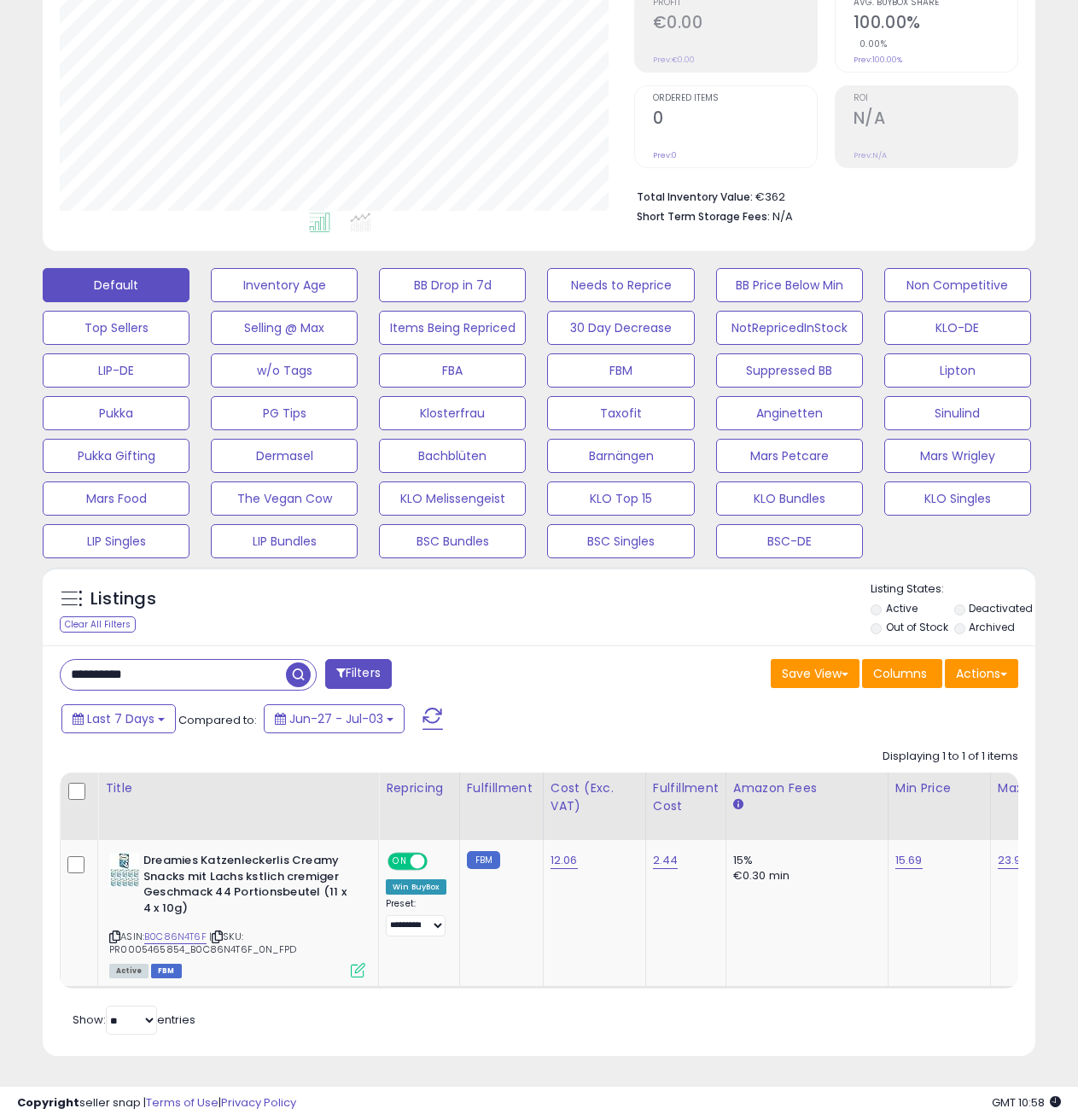 click on "**********" at bounding box center (173, 674) 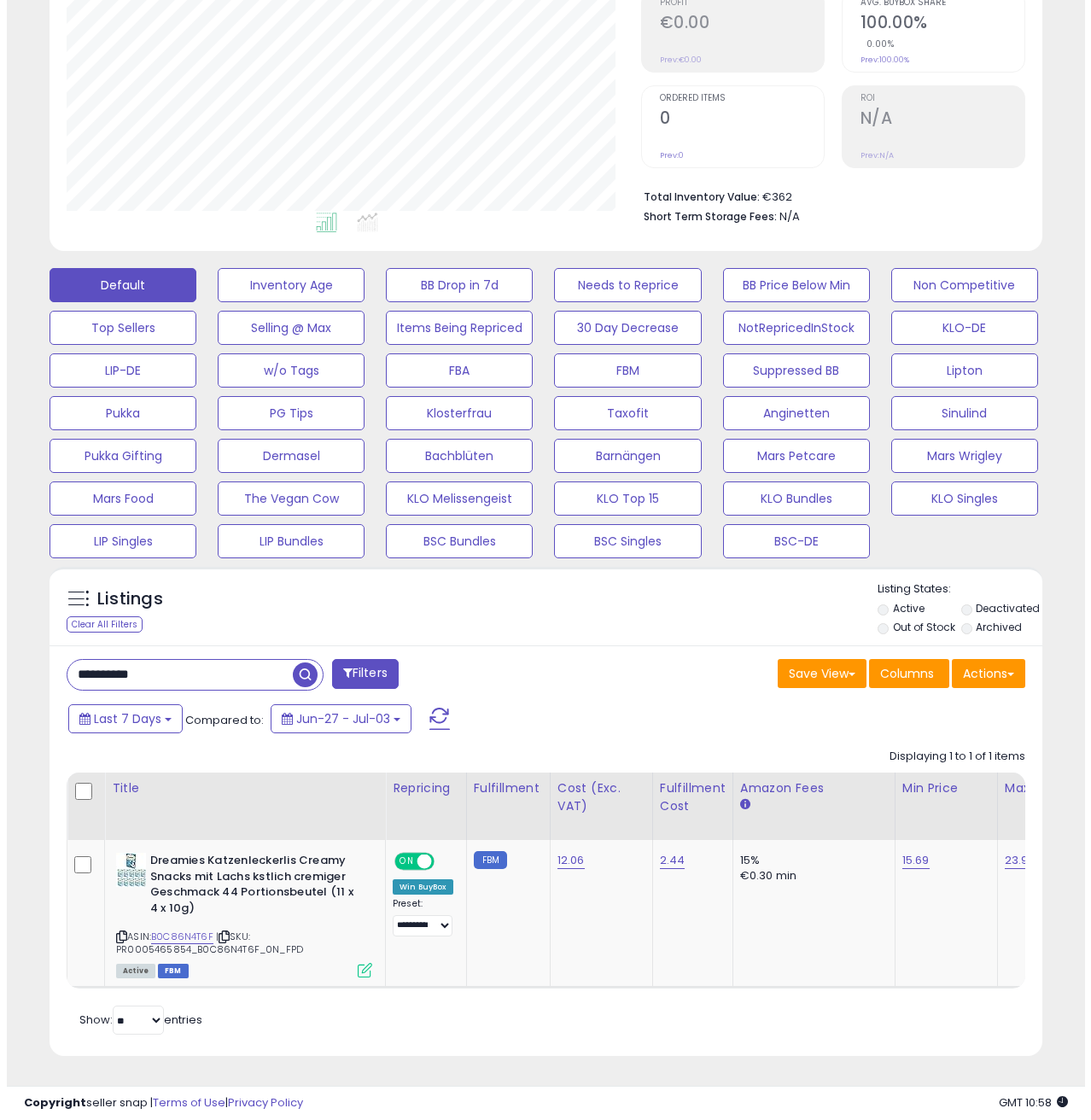 scroll, scrollTop: 135, scrollLeft: 0, axis: vertical 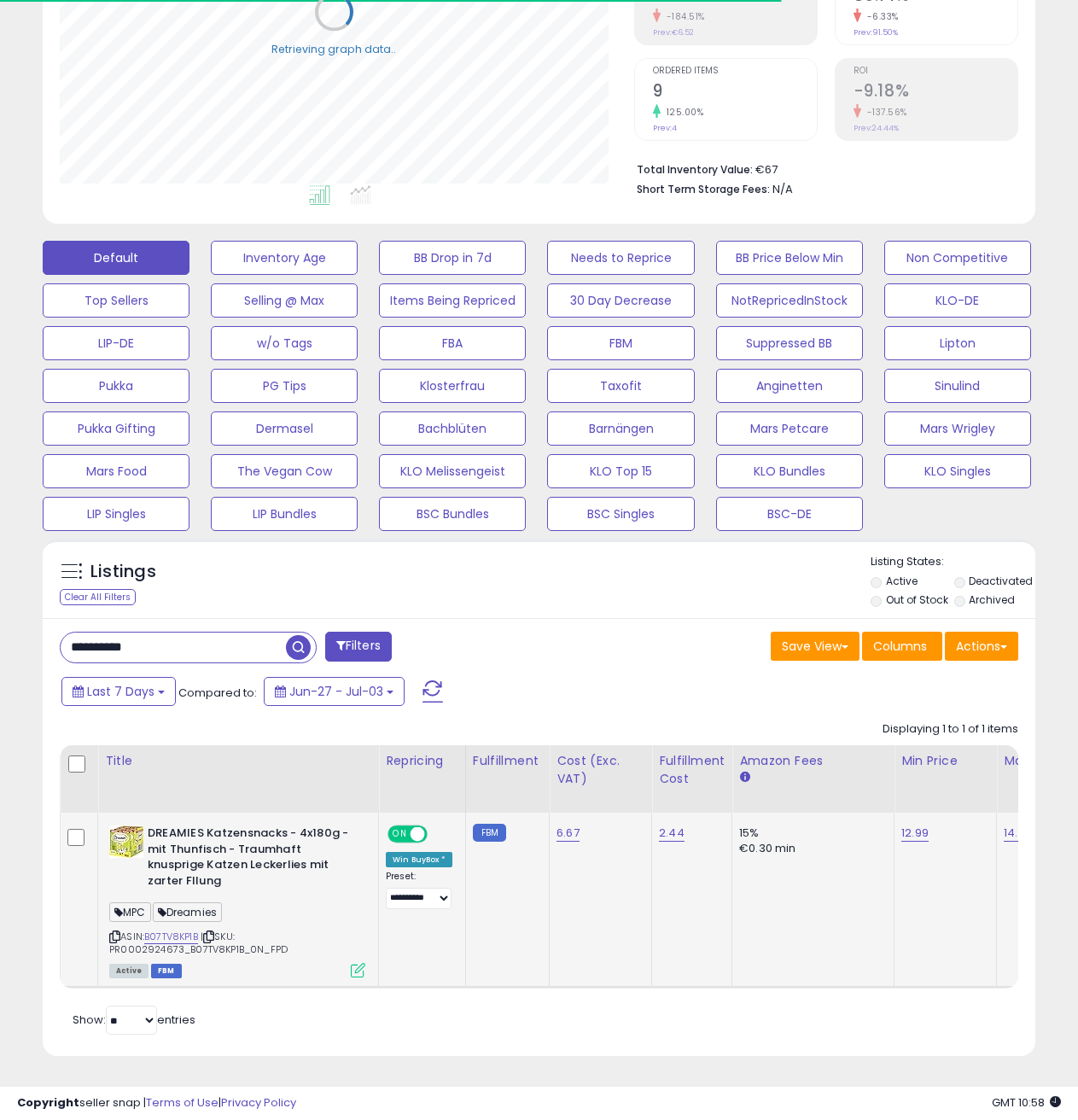 click at bounding box center (358, 970) 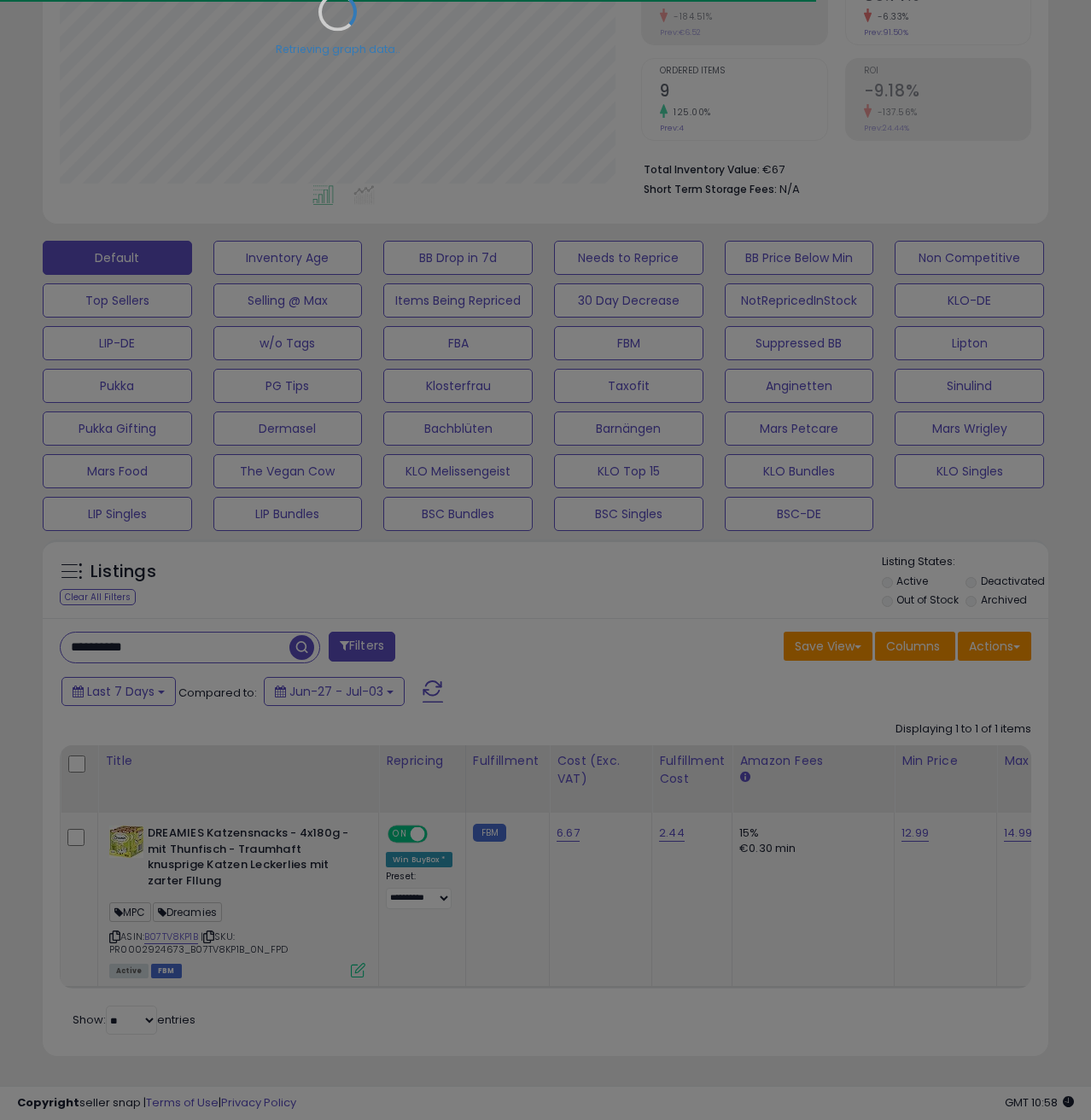 scroll, scrollTop: 853309, scrollLeft: 853096, axis: both 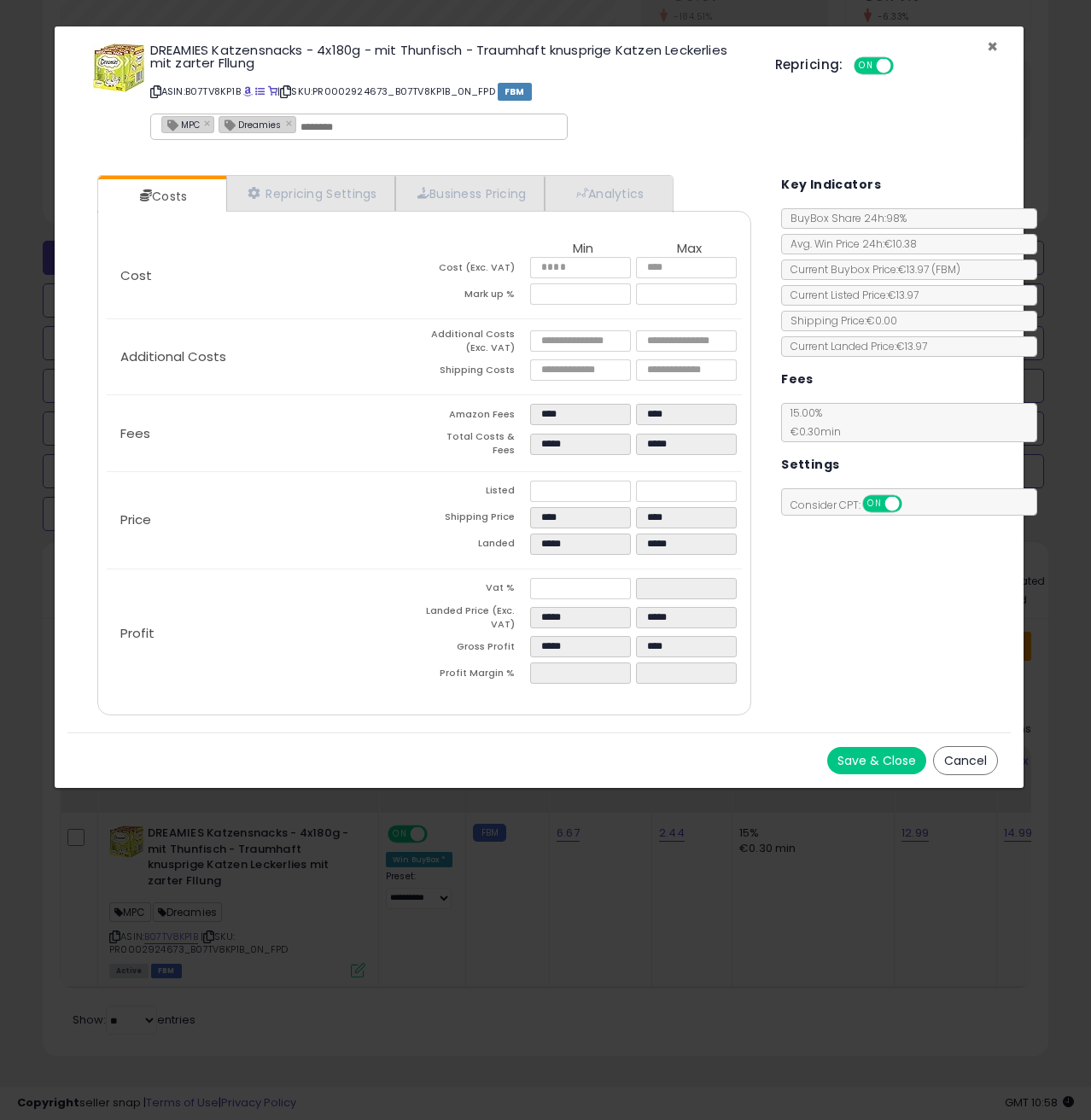 click on "×" at bounding box center (992, 46) 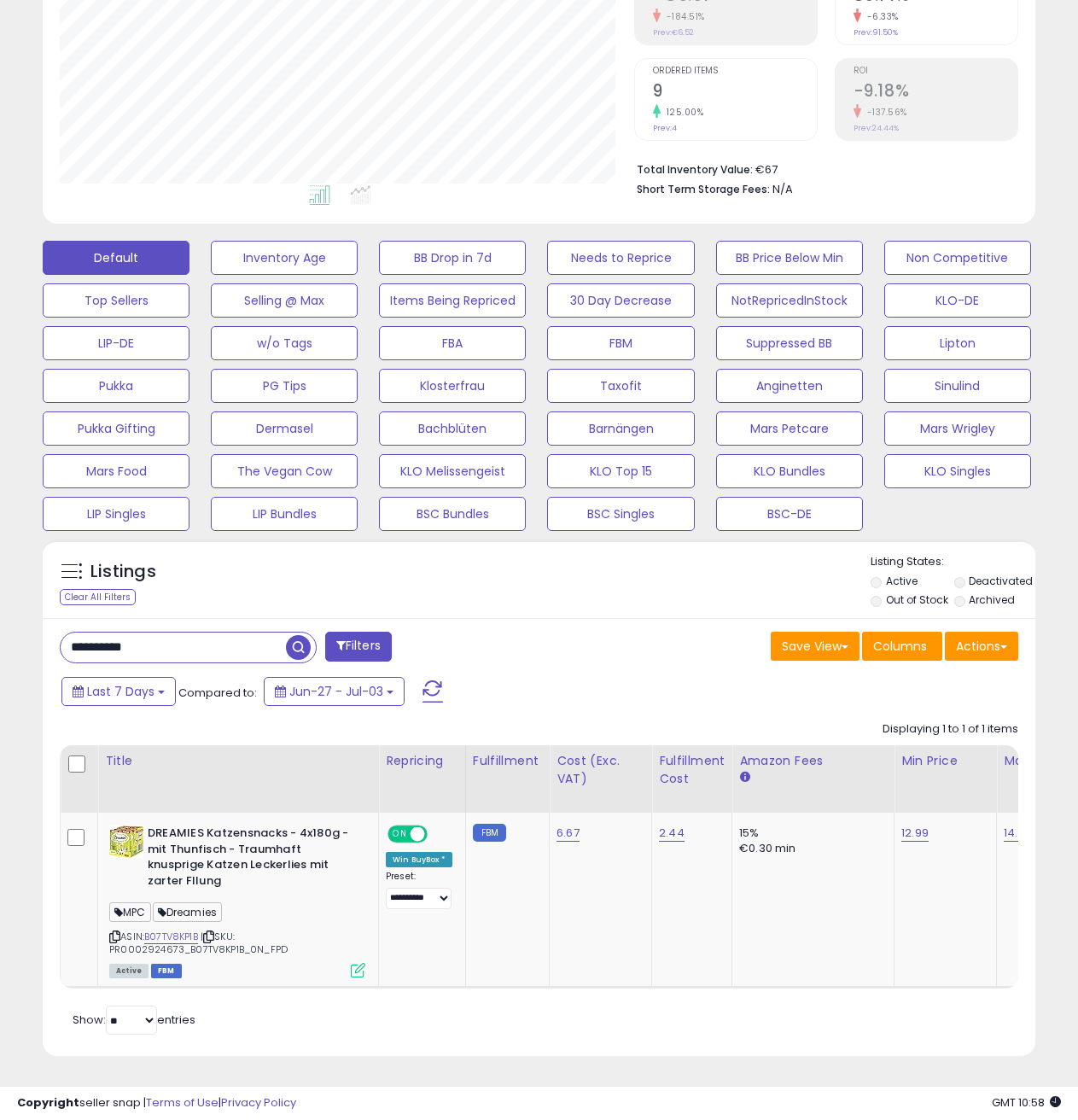 scroll, scrollTop: 350, scrollLeft: 574, axis: both 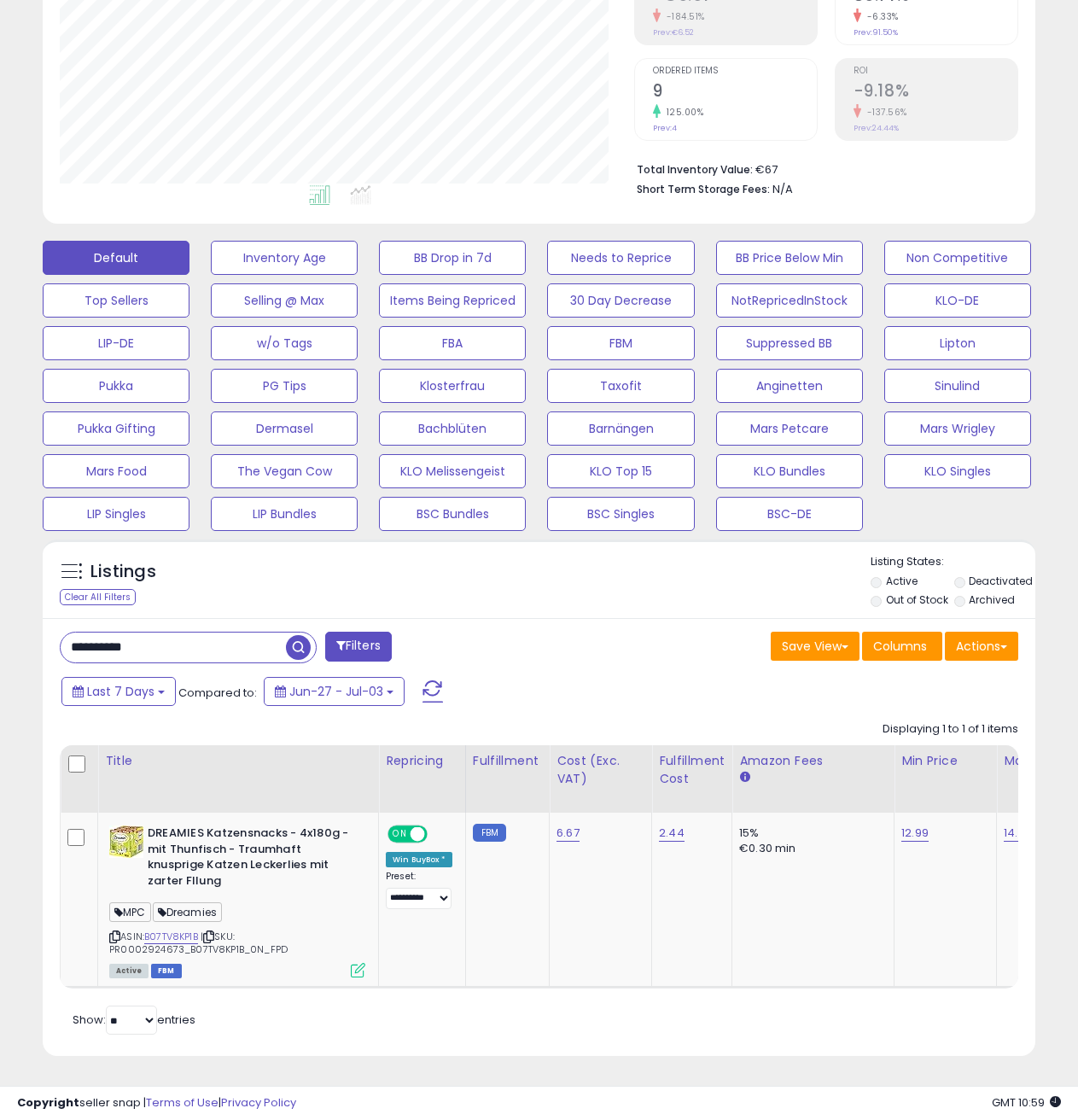 click on "**********" at bounding box center [173, 647] 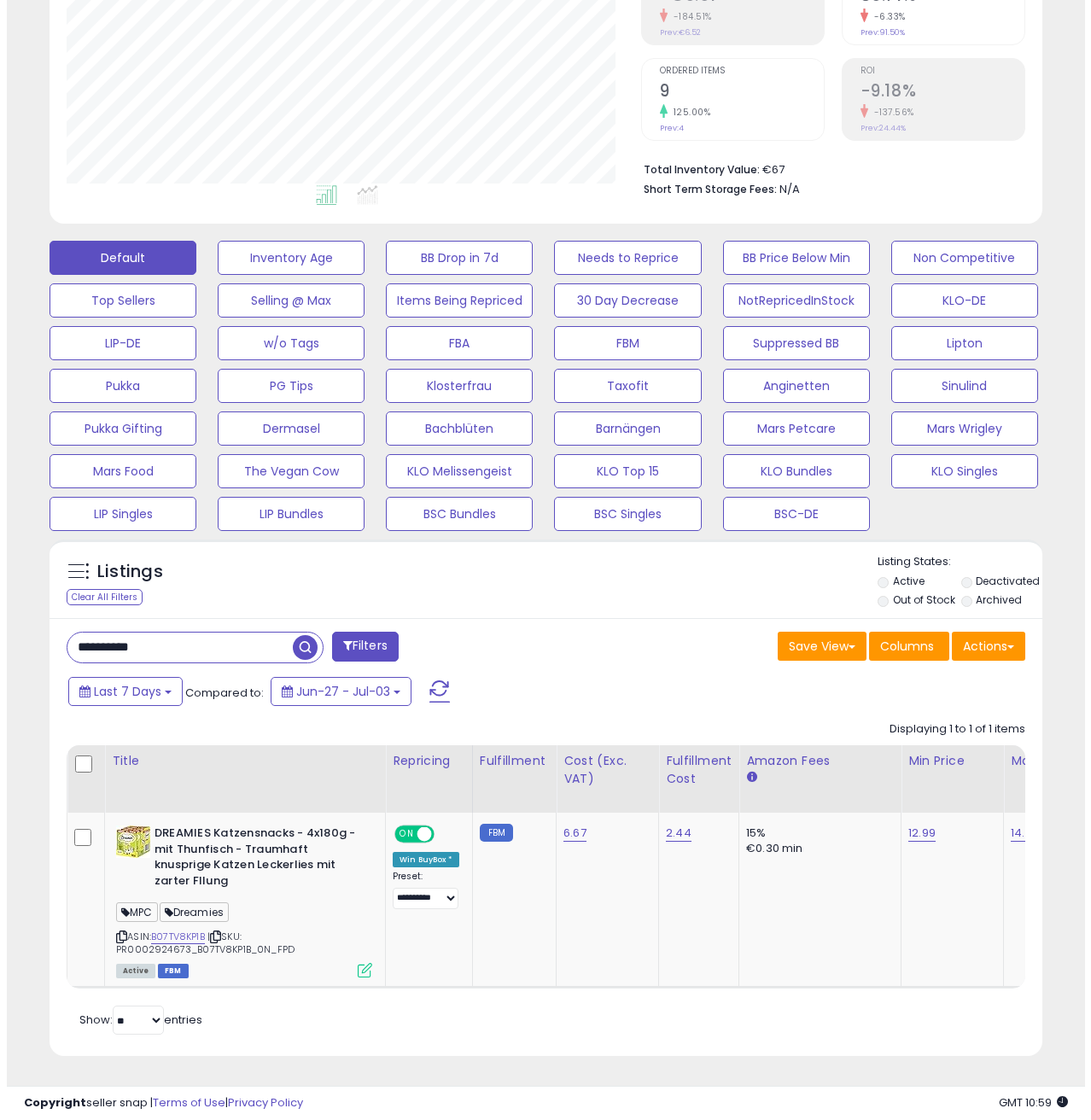 scroll, scrollTop: 135, scrollLeft: 0, axis: vertical 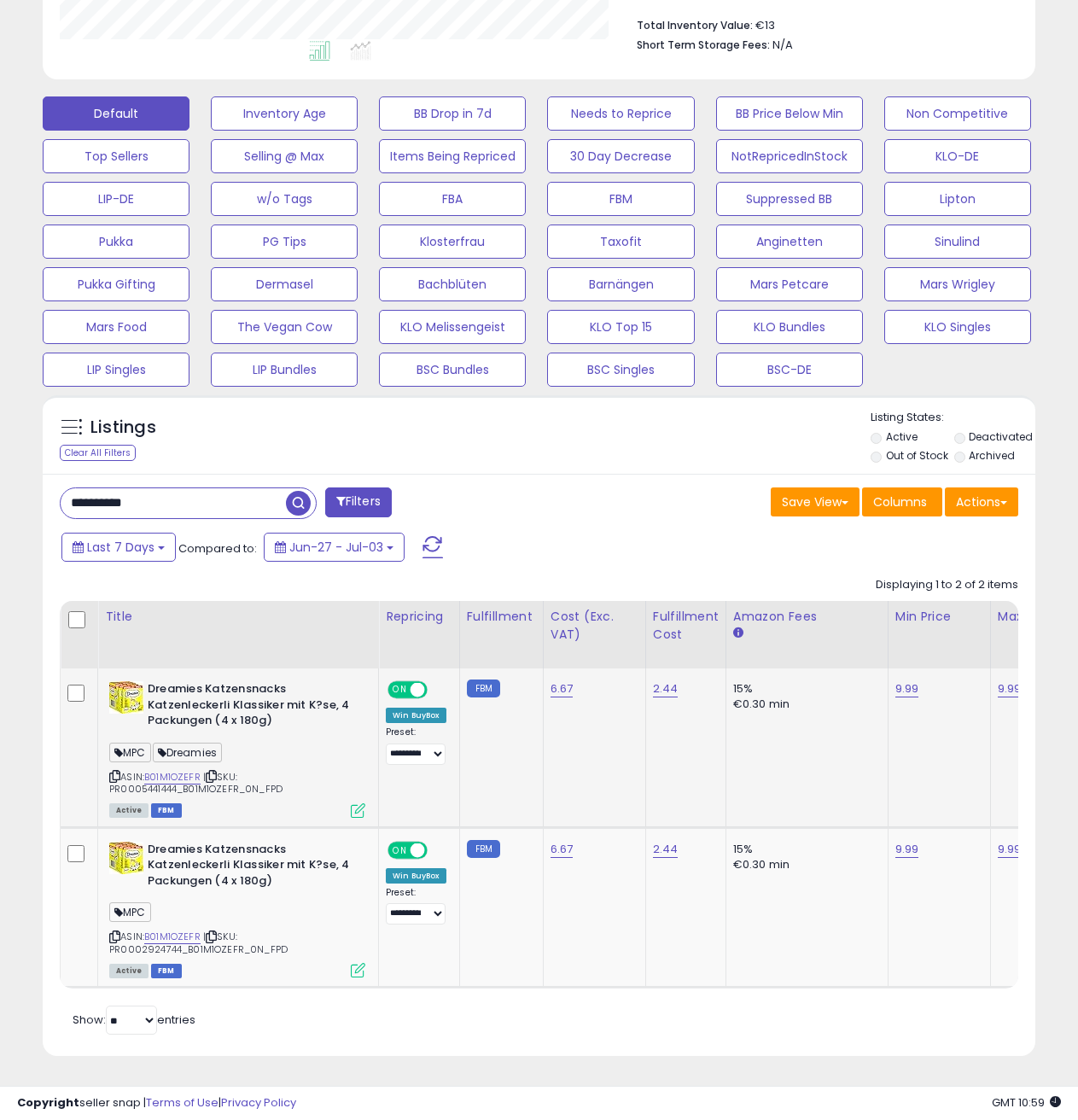 click at bounding box center (358, 810) 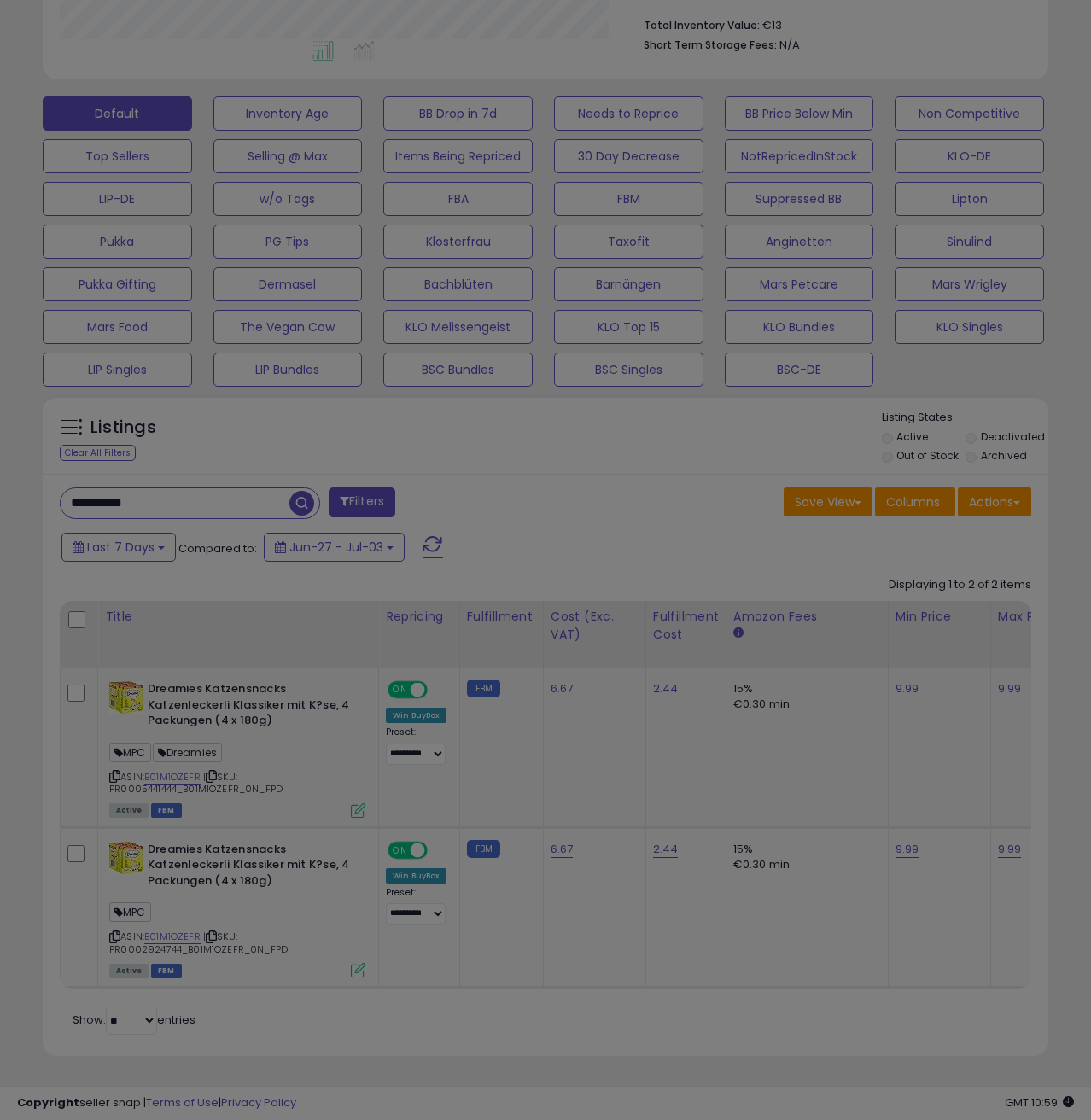 scroll, scrollTop: 853309, scrollLeft: 853096, axis: both 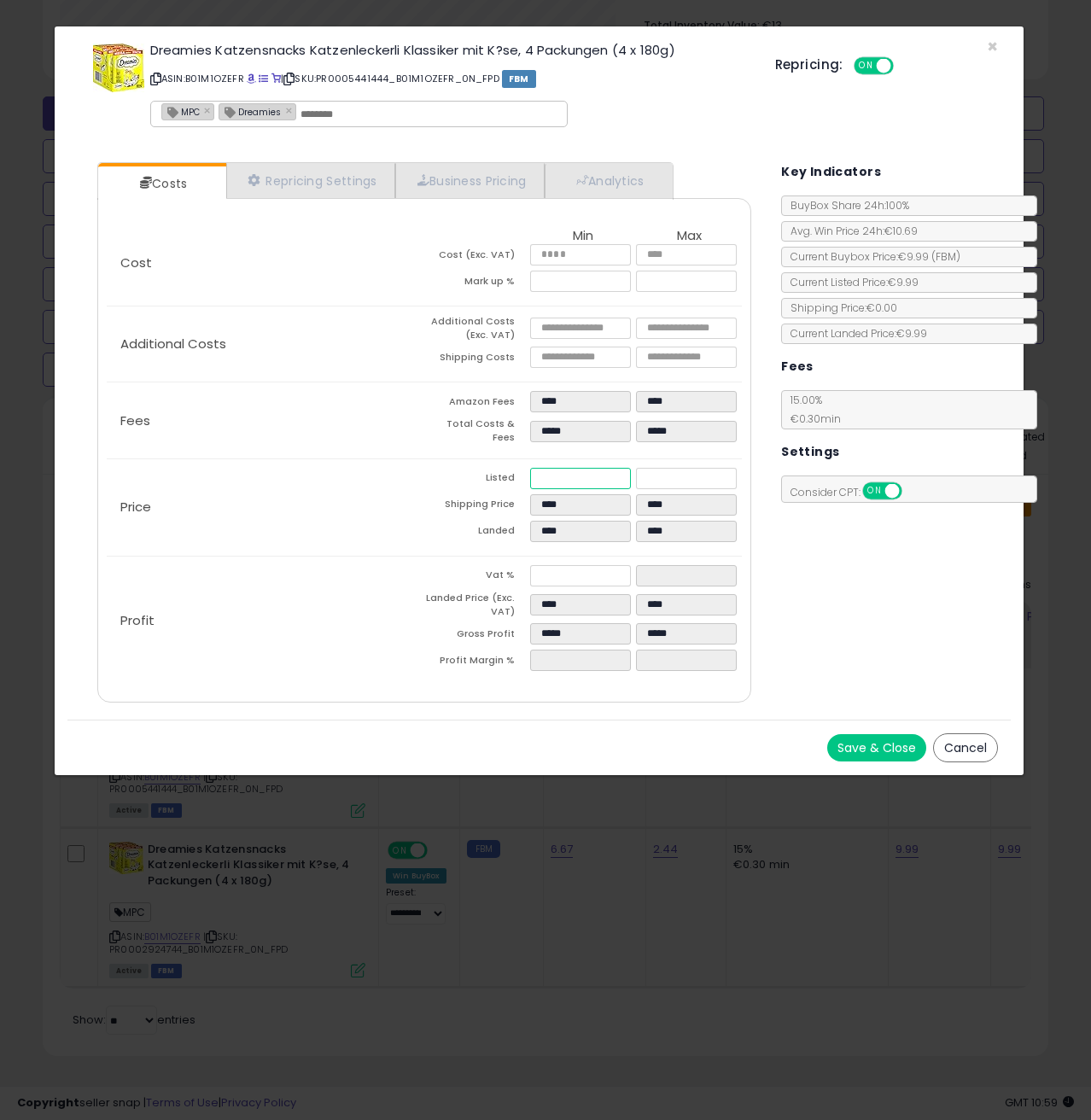 click on "****" at bounding box center (581, 478) 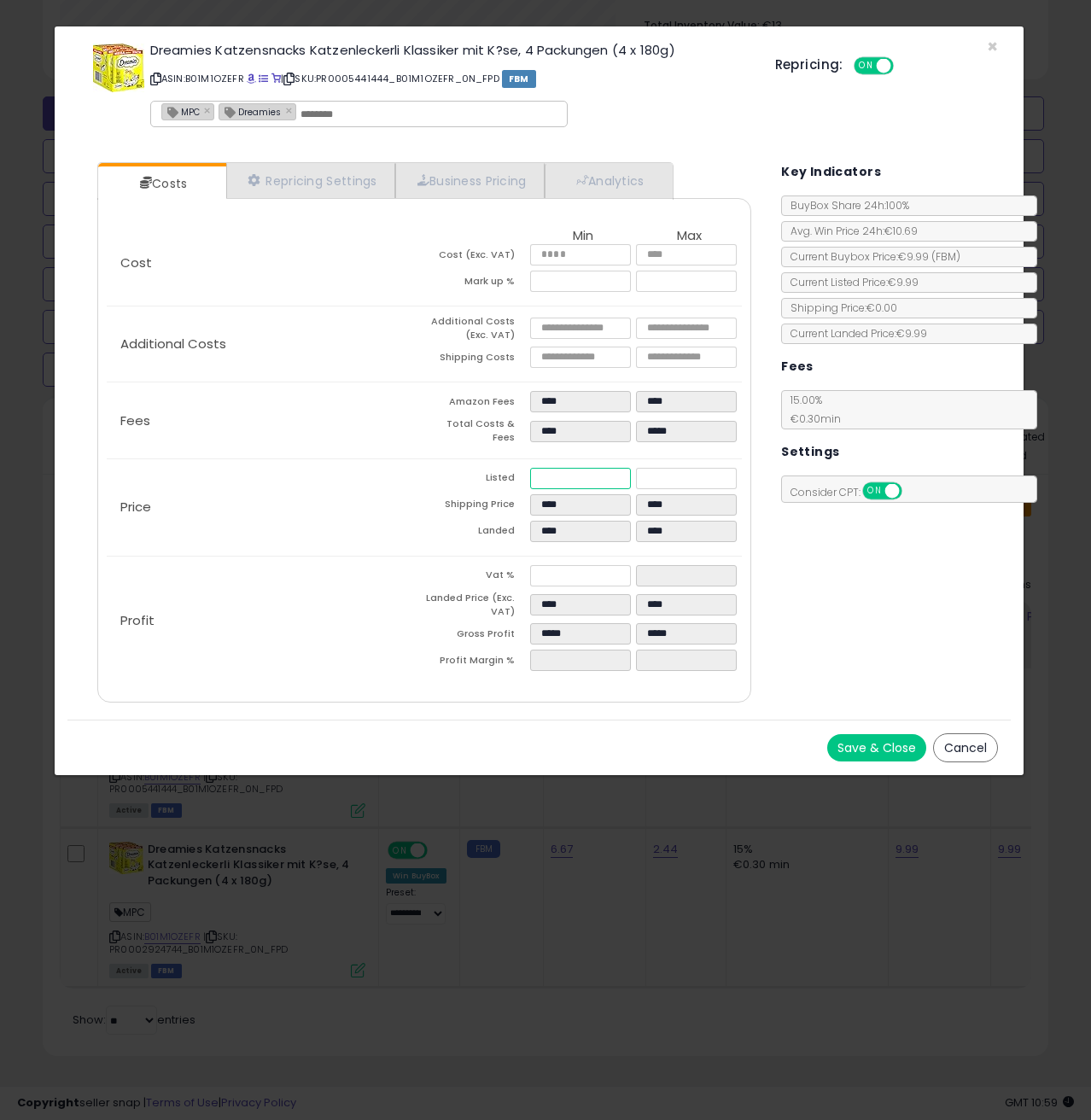 type 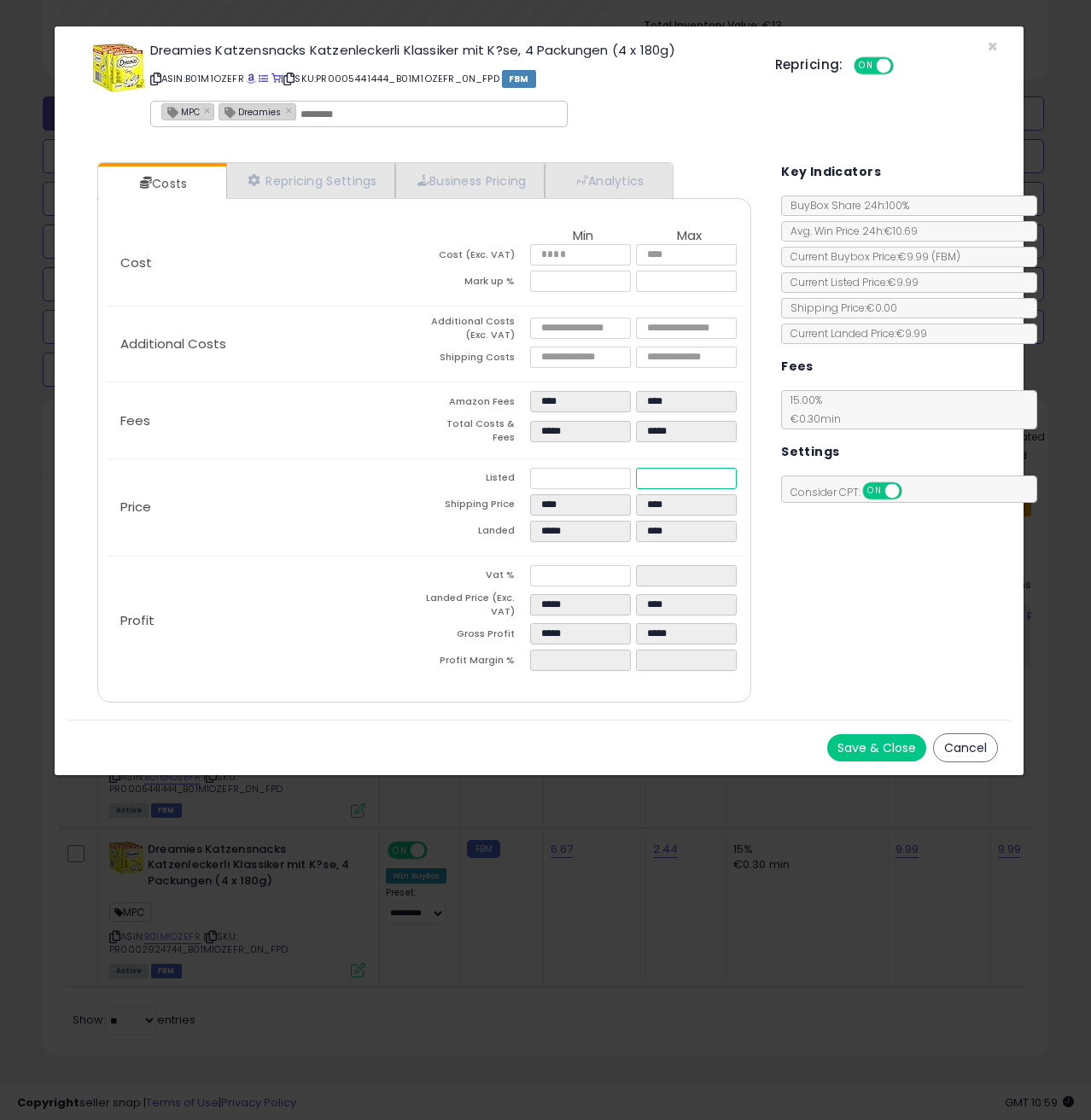 click on "****" at bounding box center [686, 478] 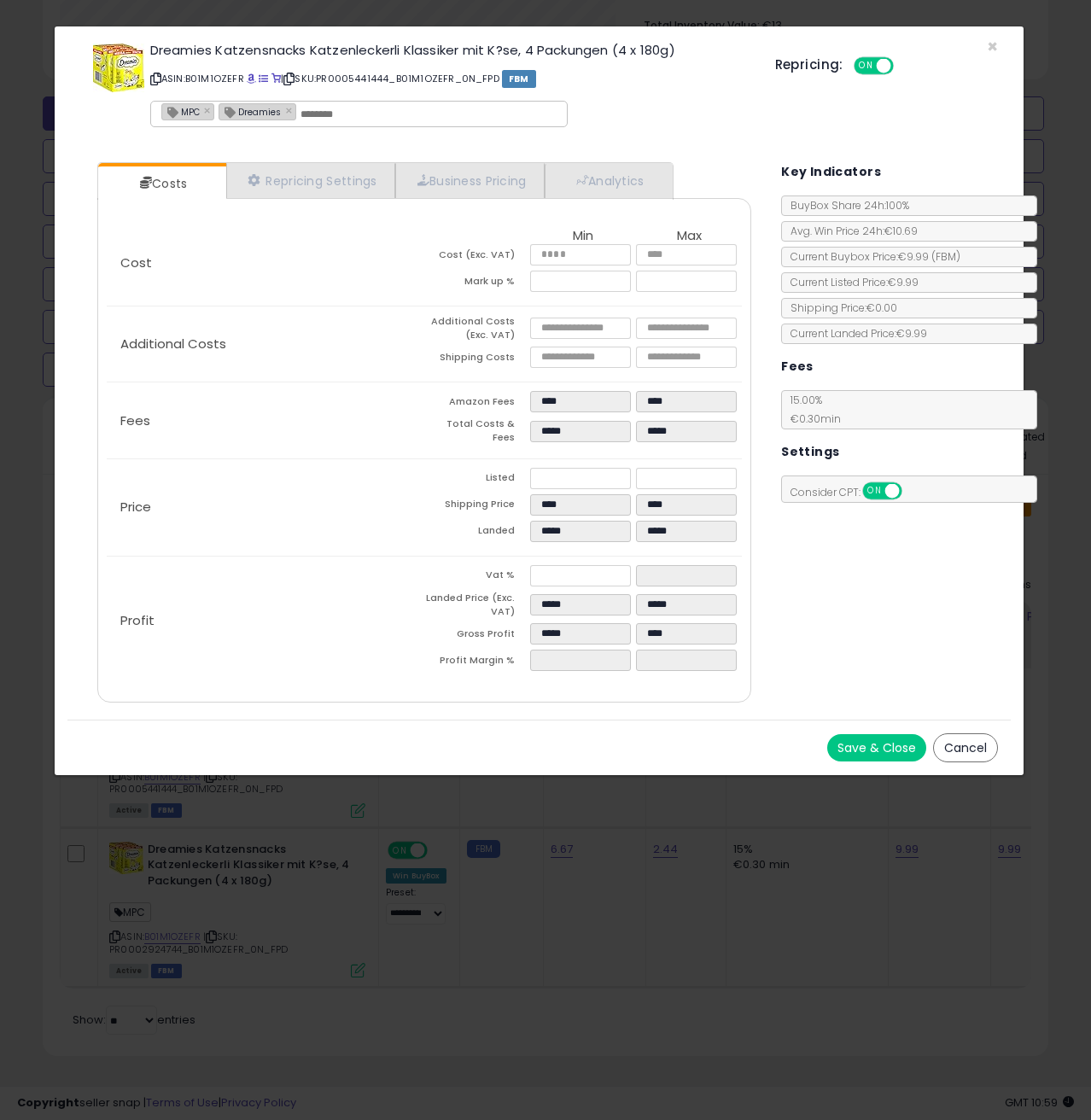 click on "Save & Close" at bounding box center [877, 748] 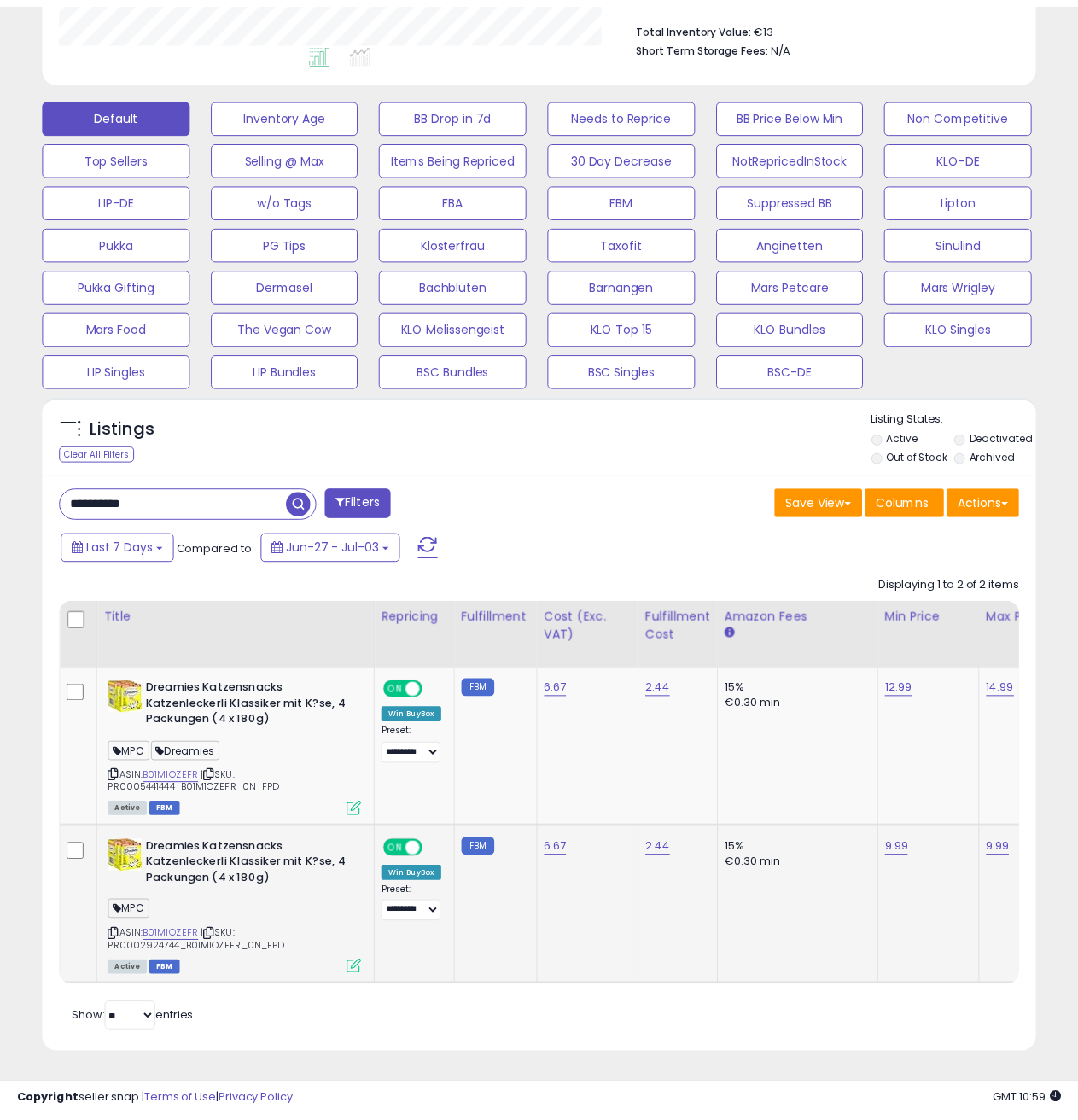 scroll, scrollTop: 350, scrollLeft: 574, axis: both 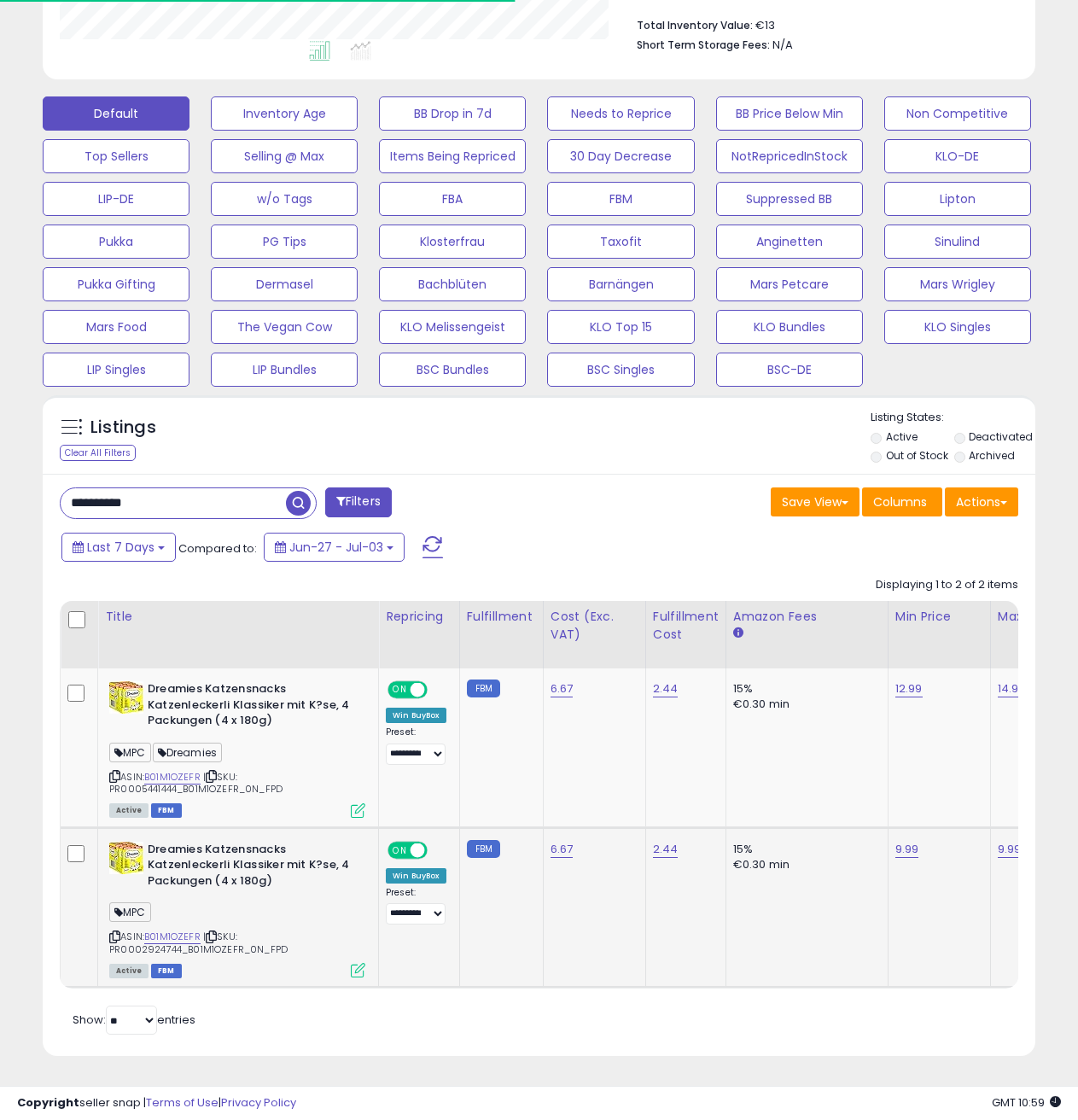 click at bounding box center [358, 970] 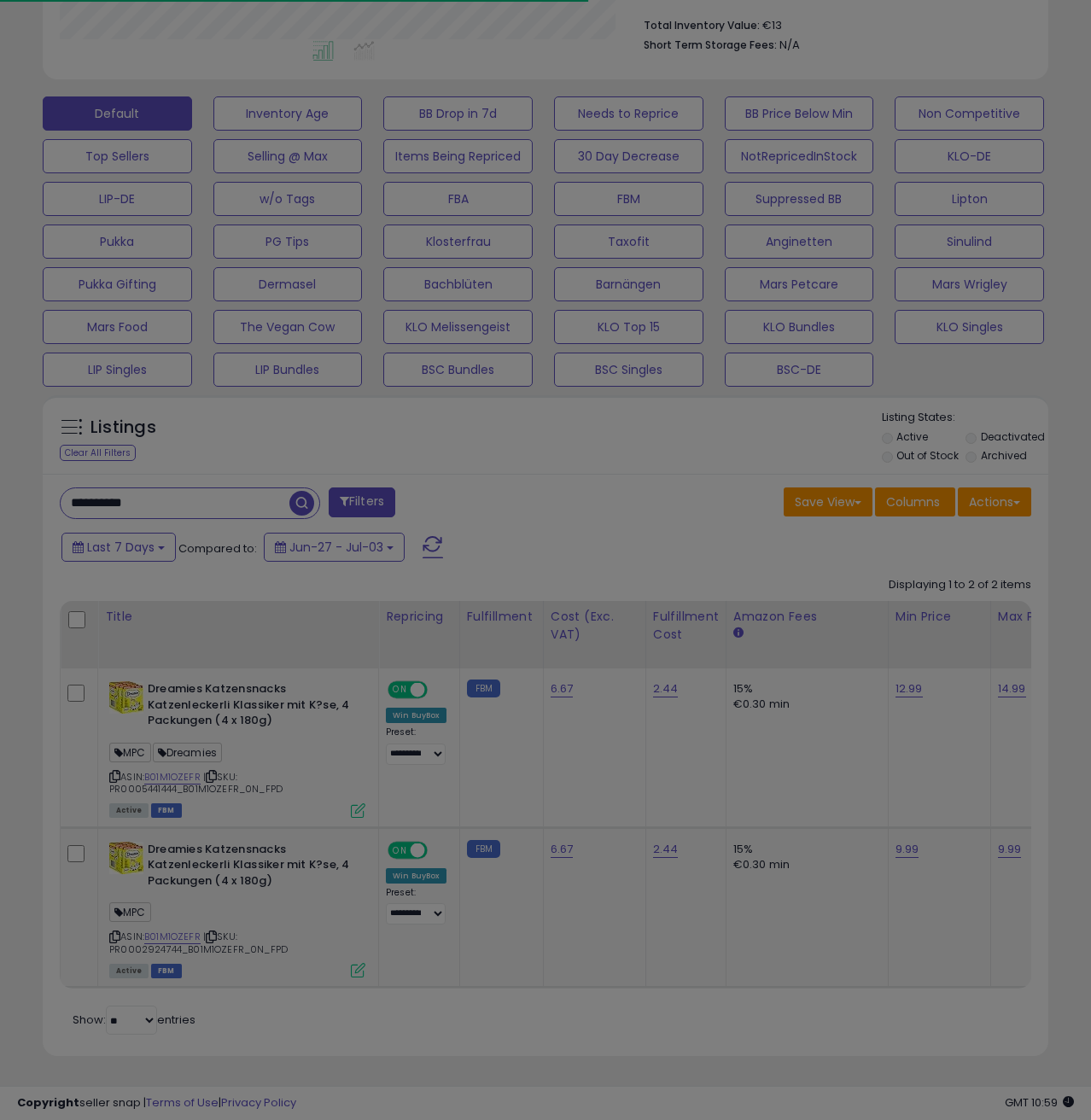 scroll, scrollTop: 853309, scrollLeft: 853096, axis: both 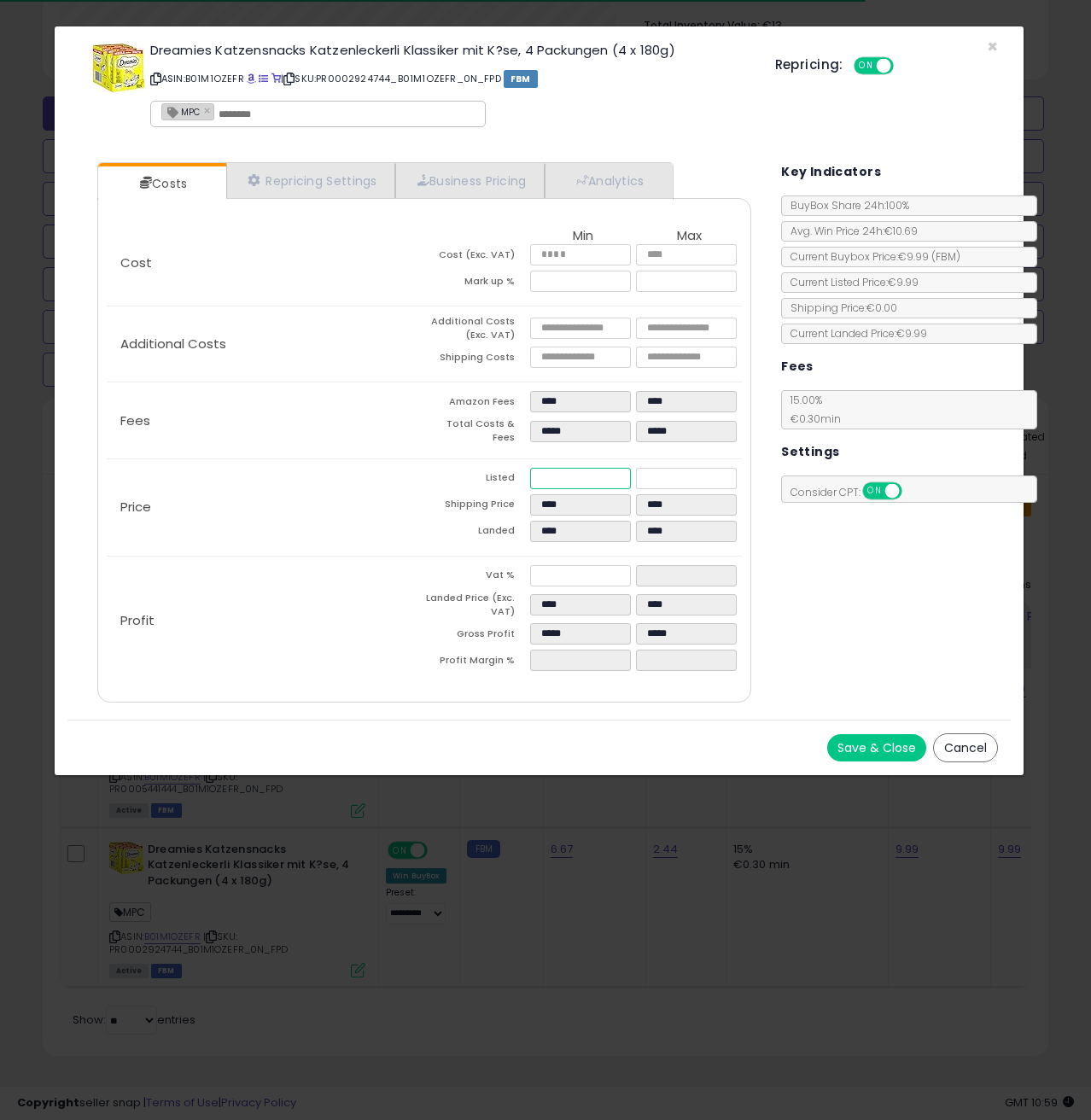 click on "****" at bounding box center [581, 478] 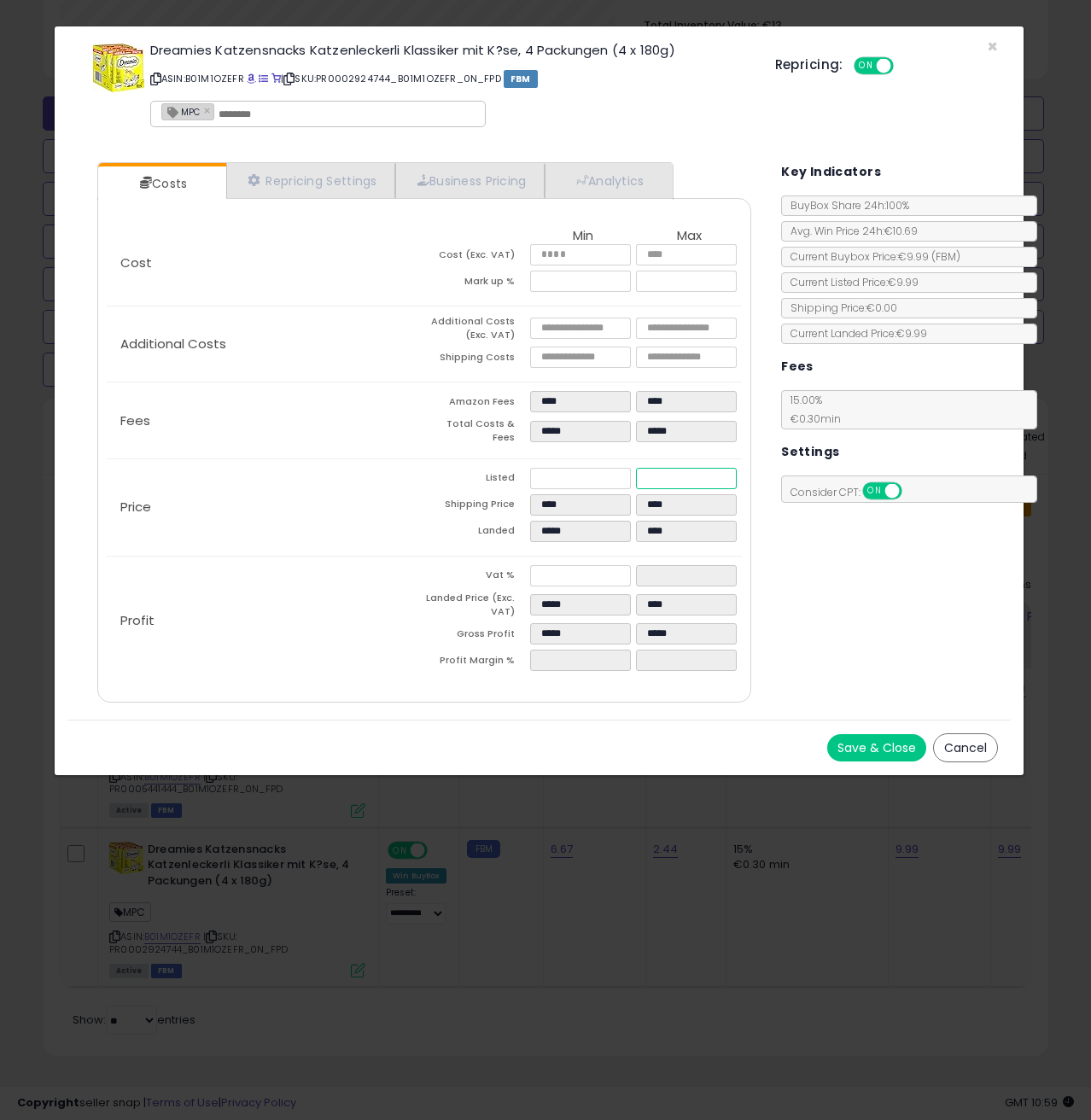 click on "****" at bounding box center (686, 478) 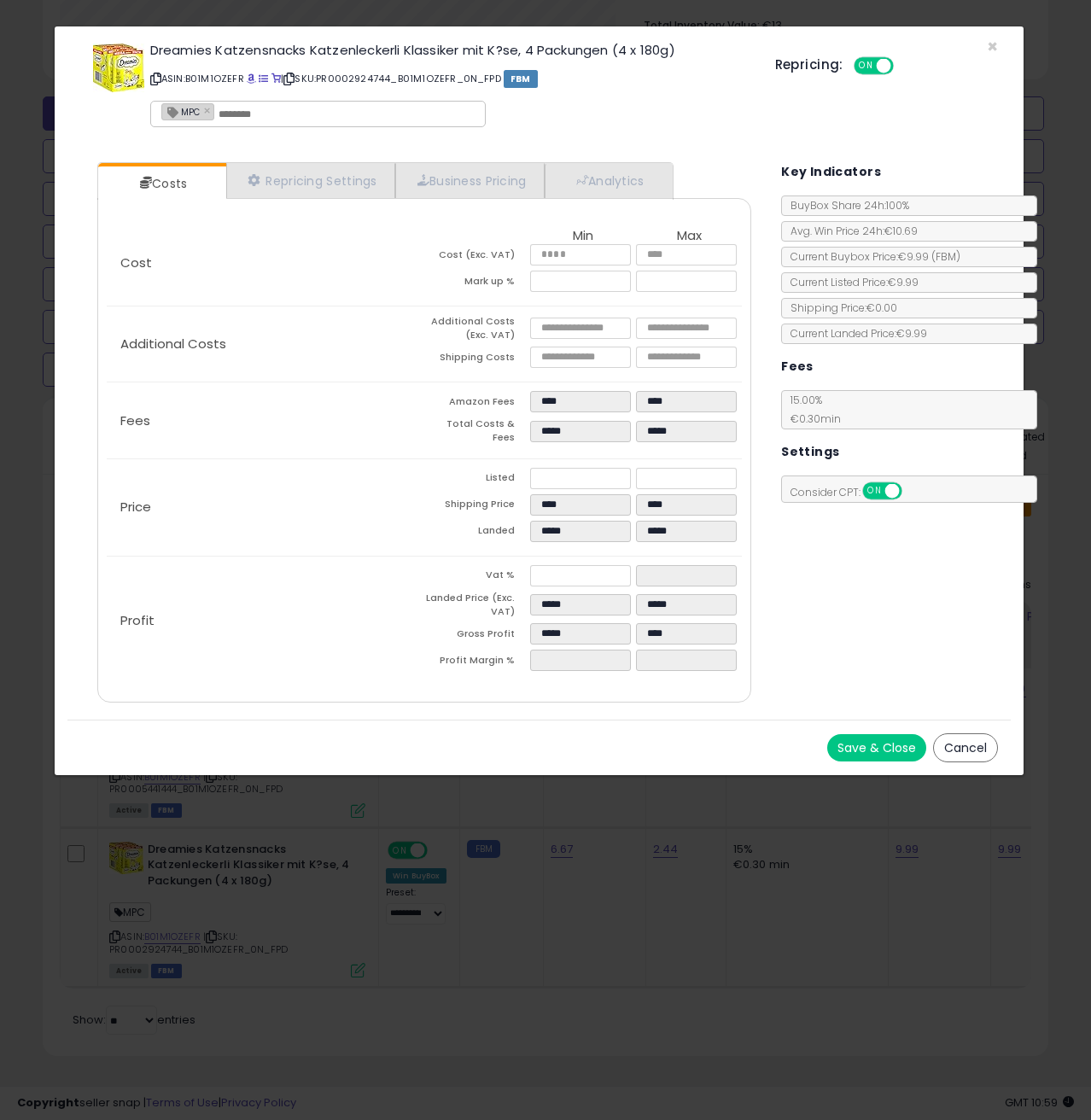 click on "Costs
Repricing Settings
Business Pricing
Analytics
Cost" at bounding box center [539, 435] 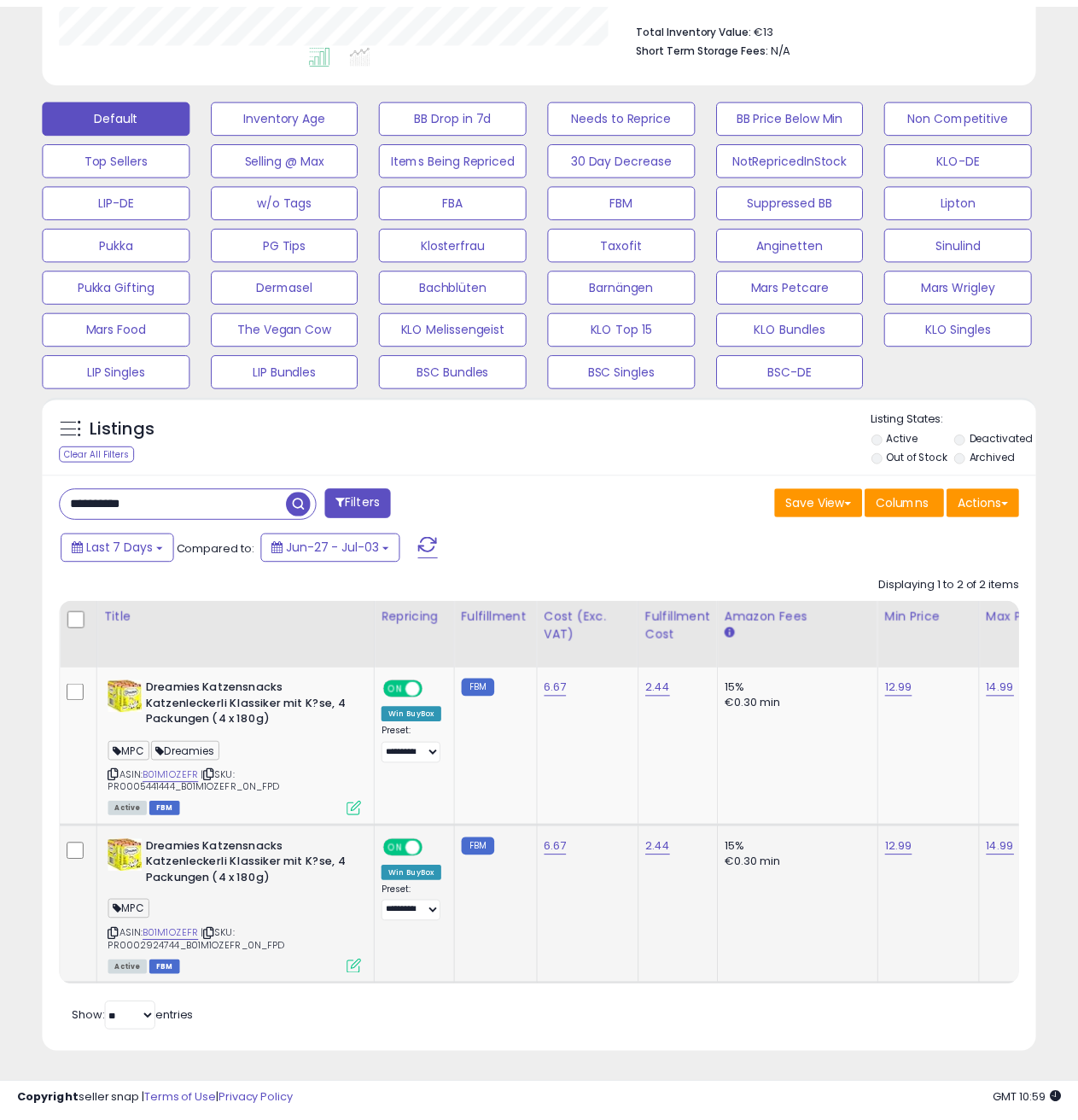 scroll, scrollTop: 350, scrollLeft: 574, axis: both 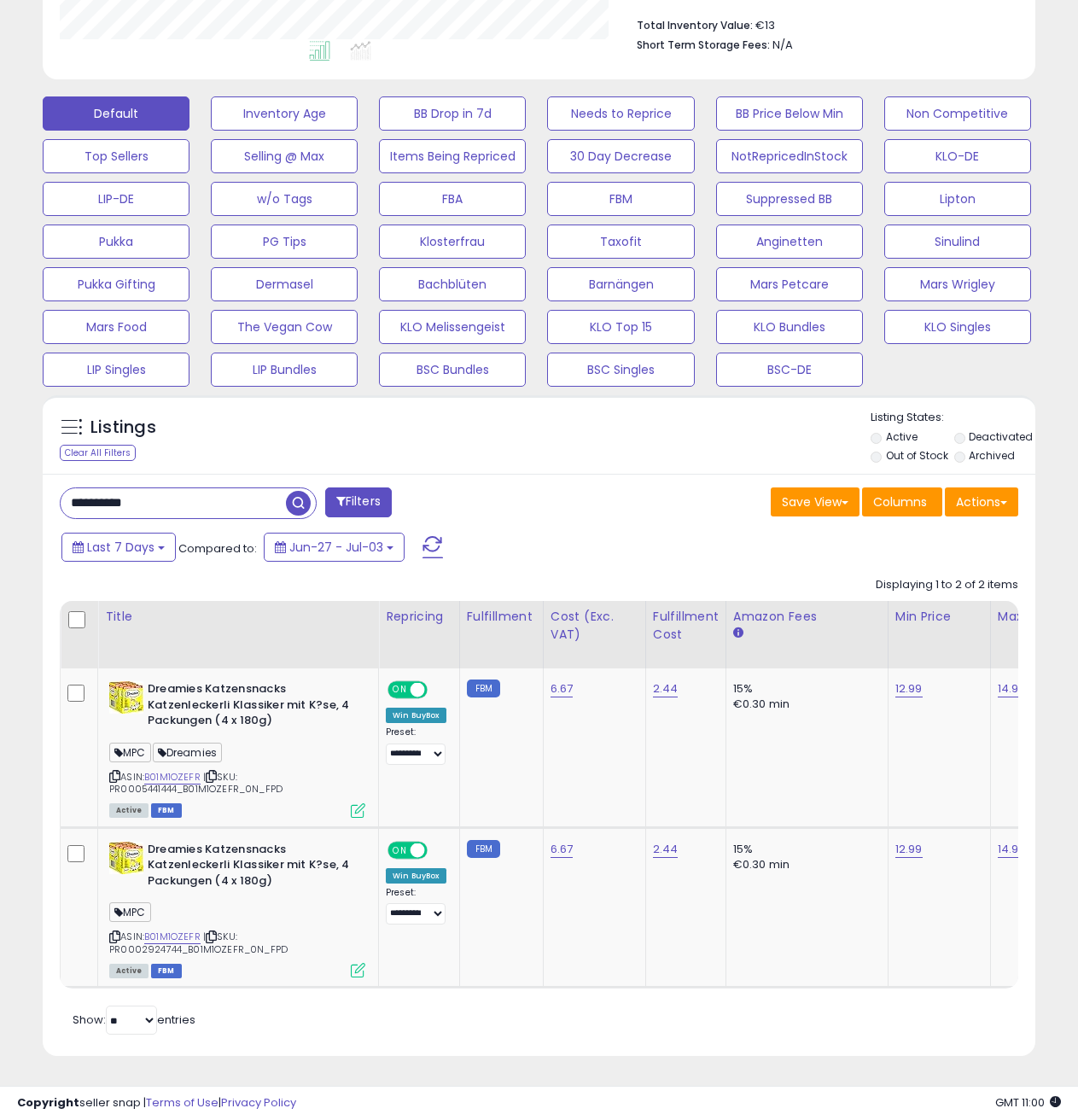 click on "**********" at bounding box center [173, 503] 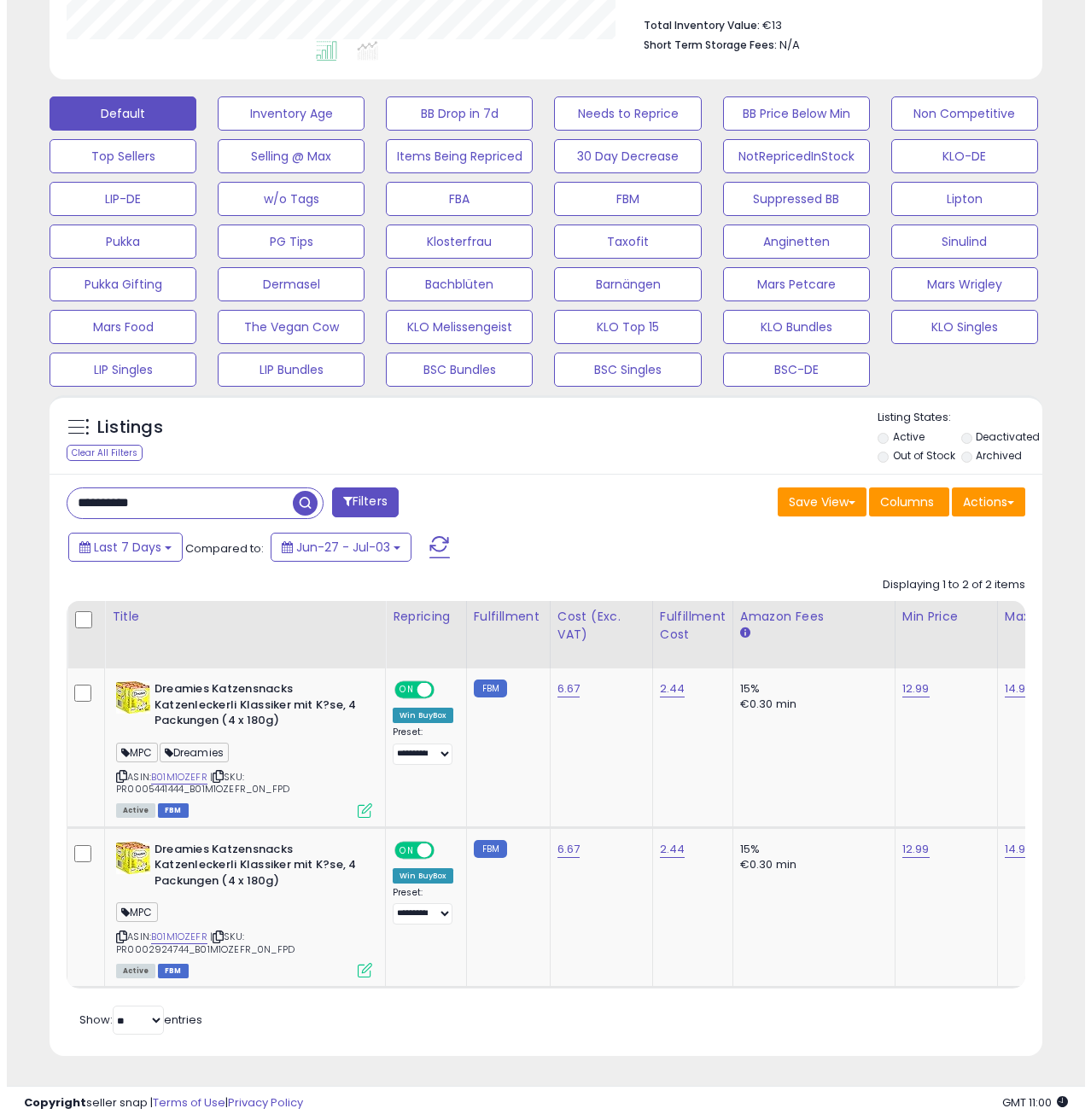 scroll, scrollTop: 135, scrollLeft: 0, axis: vertical 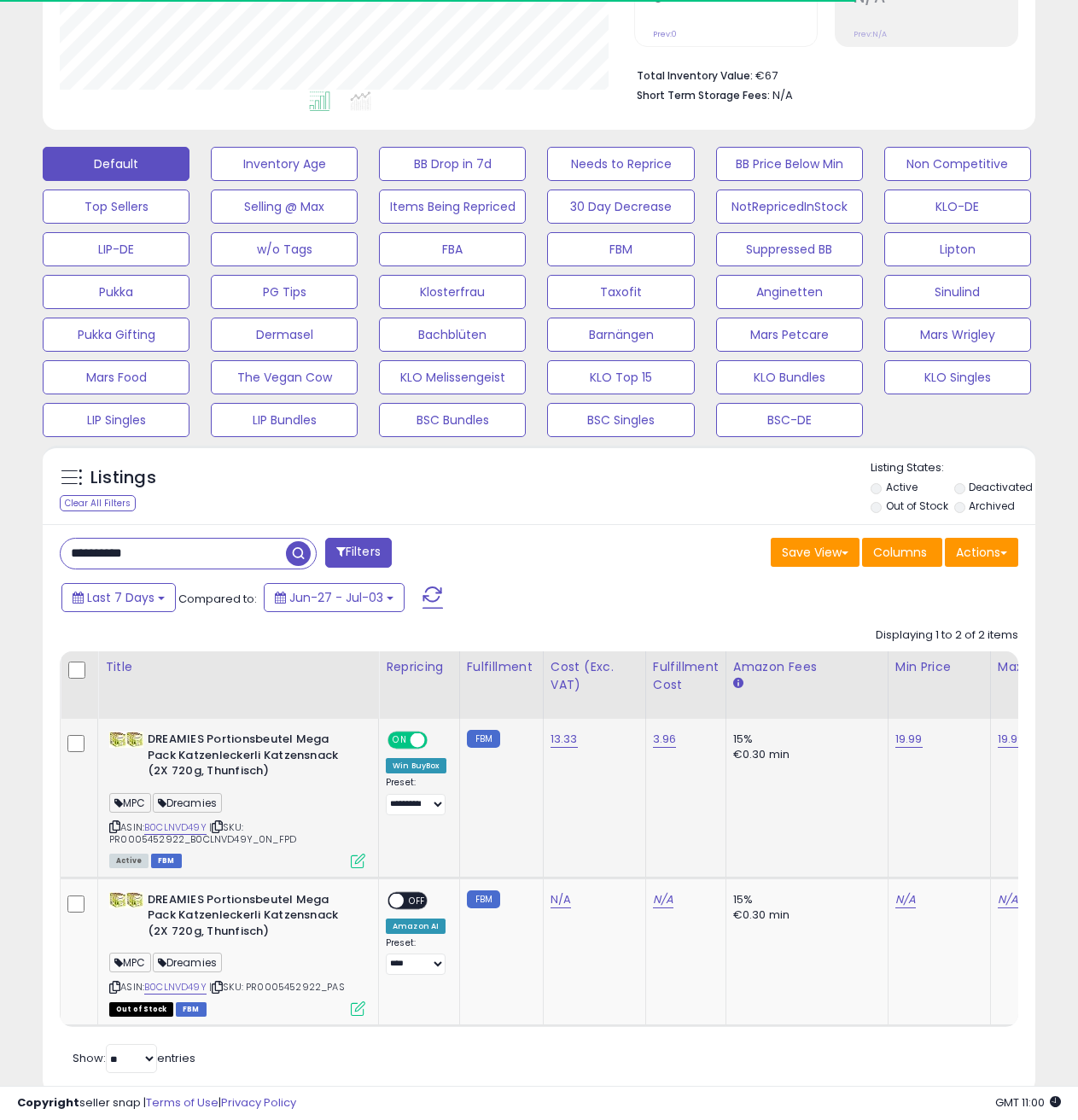 click at bounding box center [358, 860] 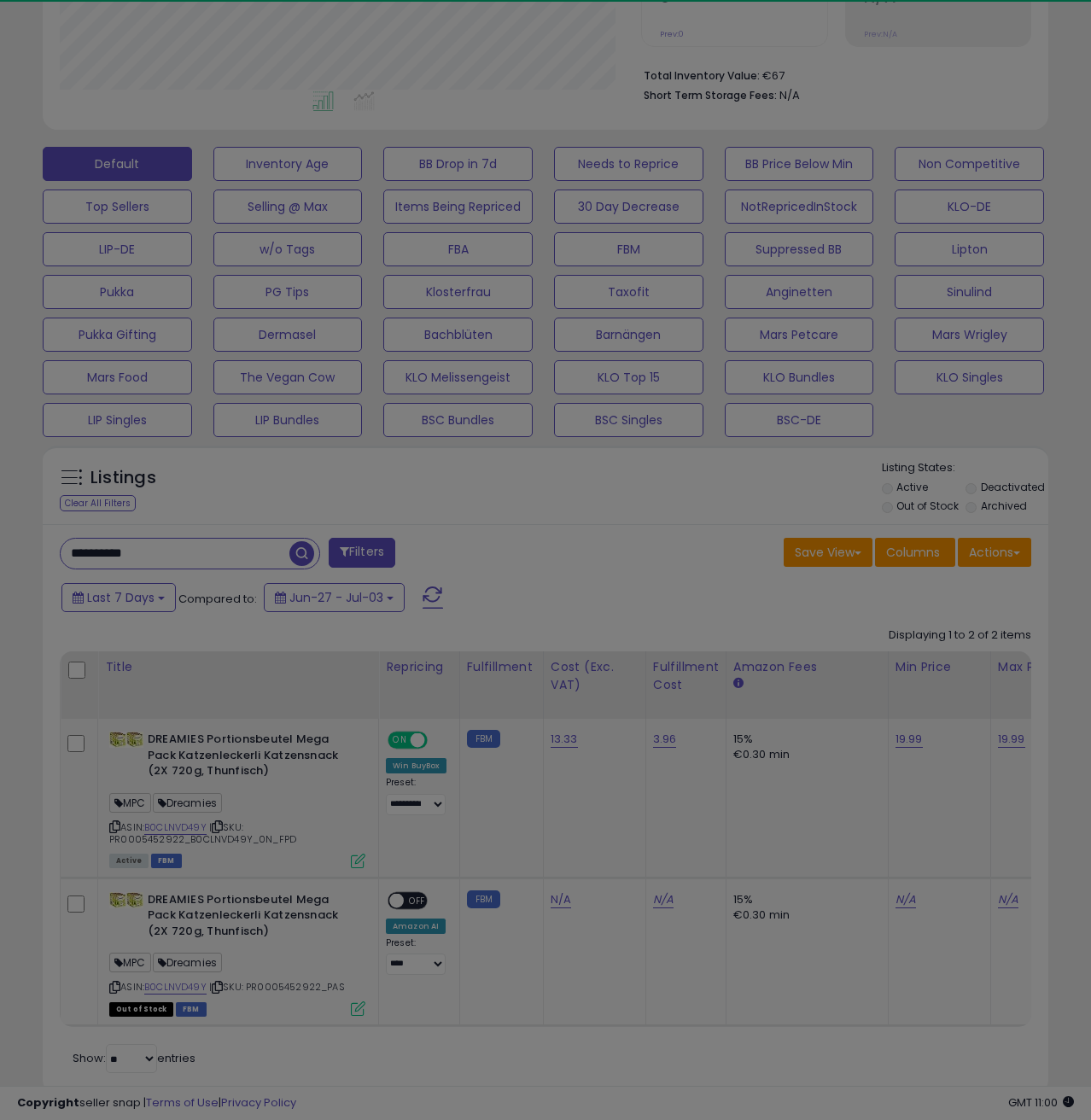 scroll, scrollTop: 853309, scrollLeft: 853096, axis: both 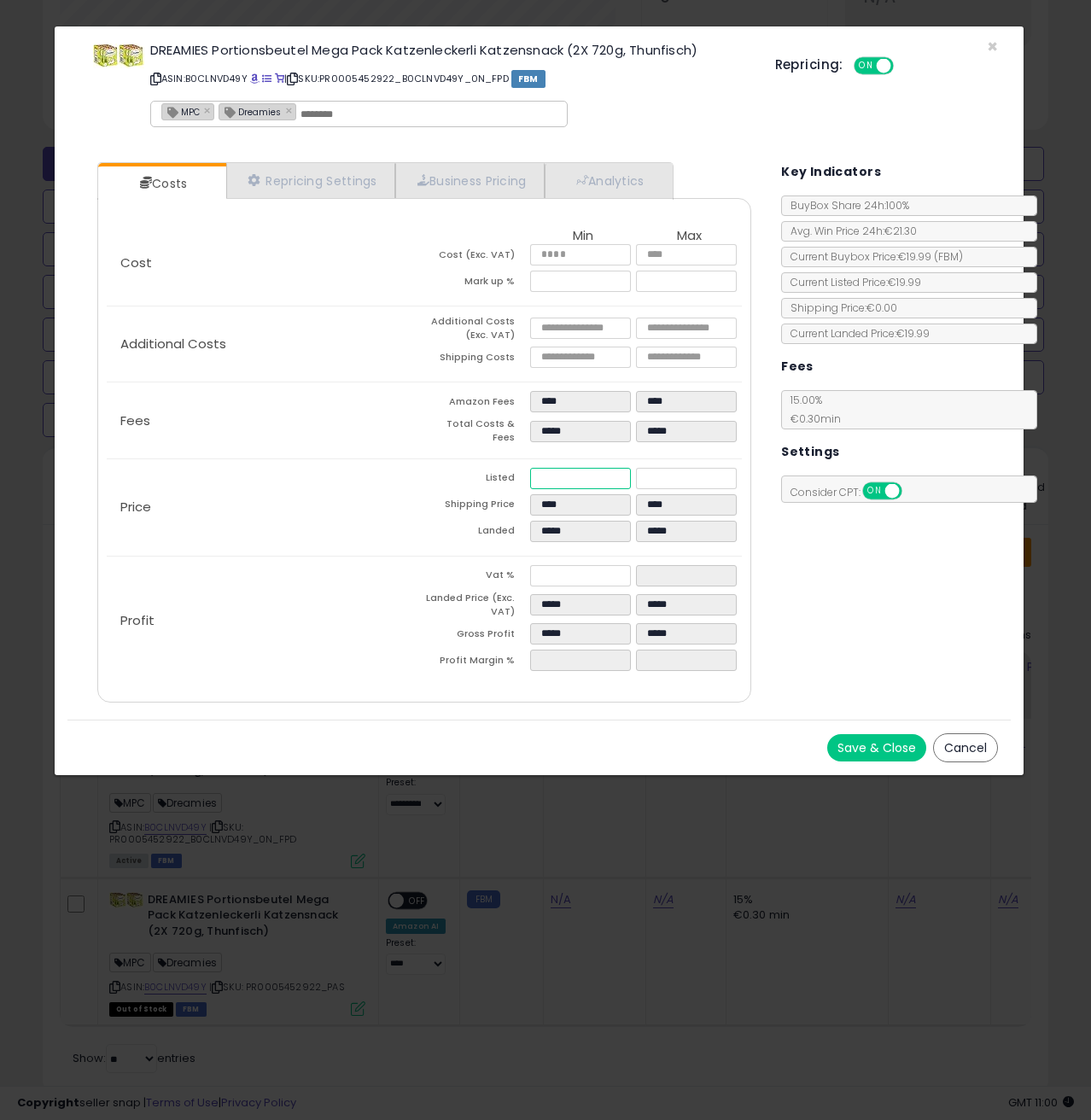 click on "*****" at bounding box center (581, 478) 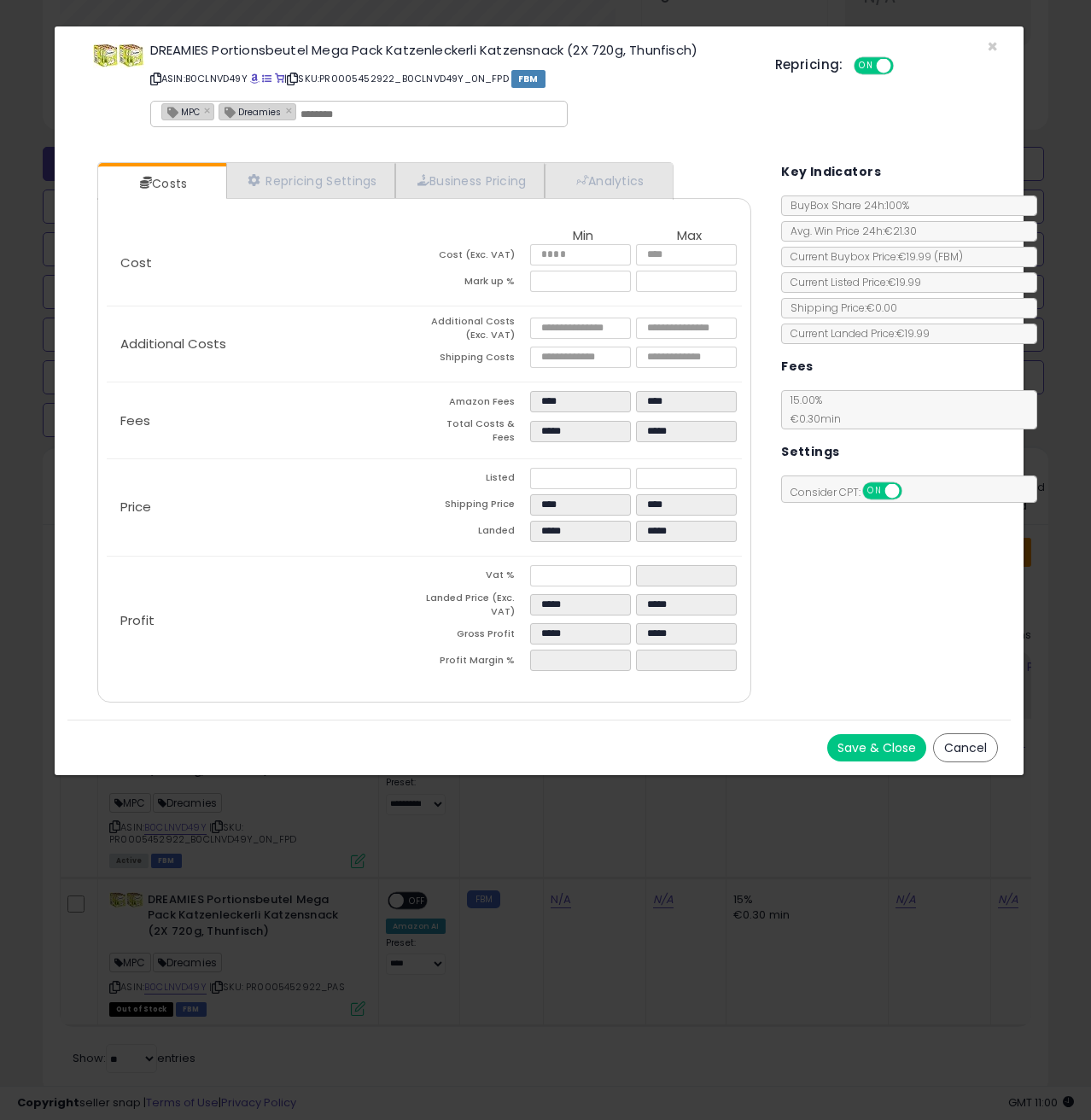 click on "Price
Listed
*****
*****
Shipping Price
****
****
Landed
*****
*****" 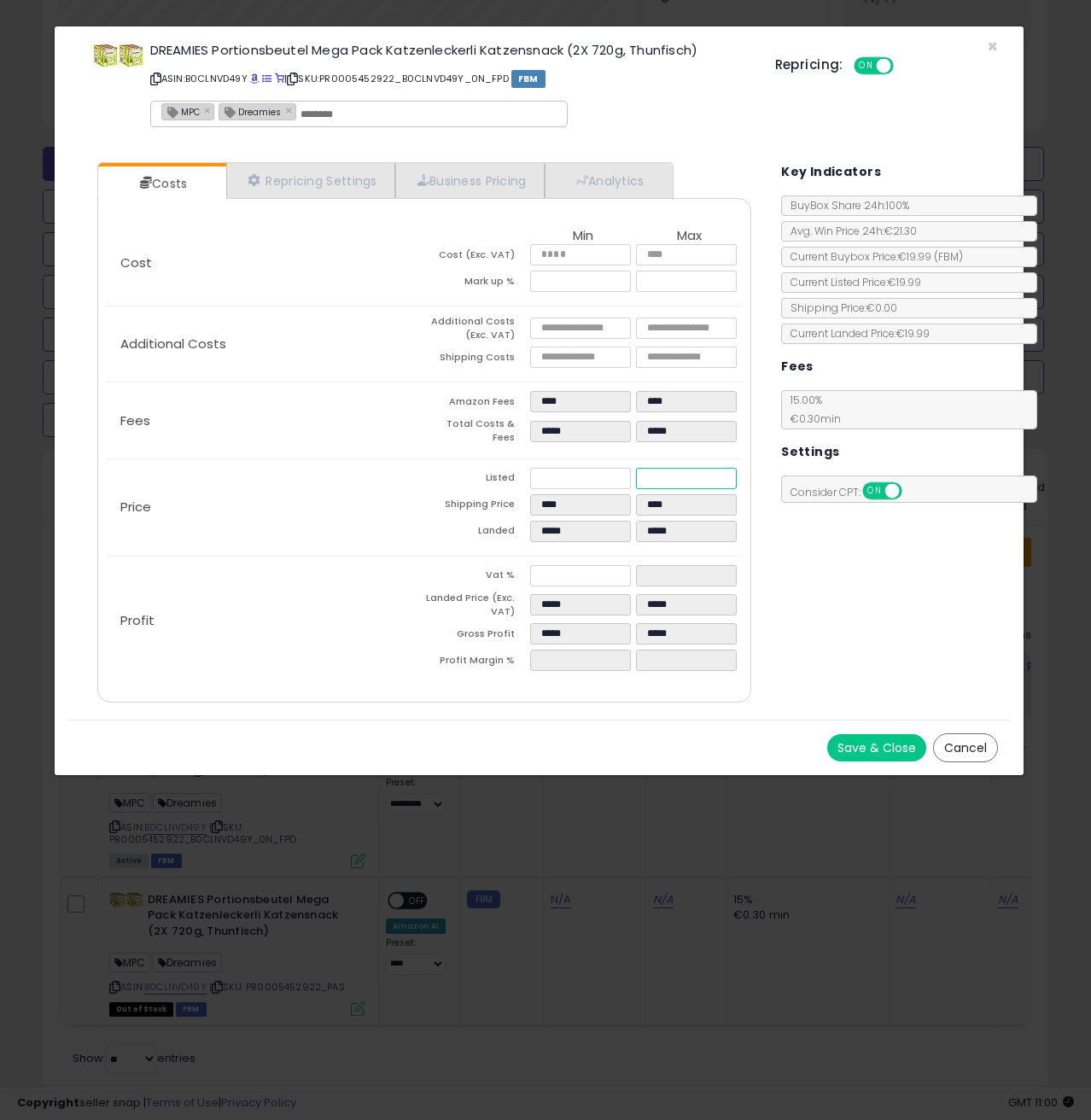 drag, startPoint x: 656, startPoint y: 471, endPoint x: 644, endPoint y: 471, distance: 12 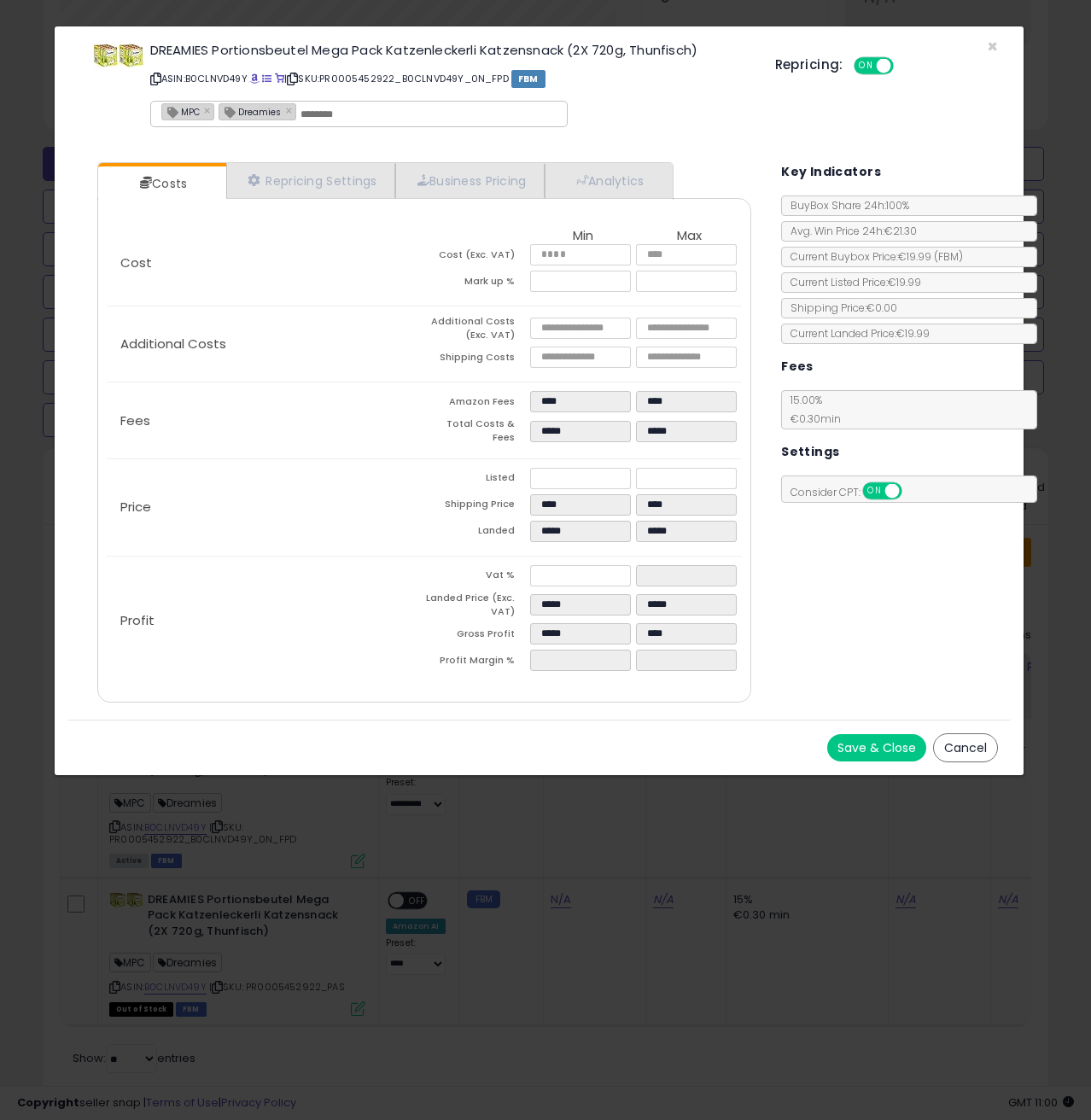 click on "Fees
Amazon Fees
****
****
Total Costs & Fees
*****
*****" 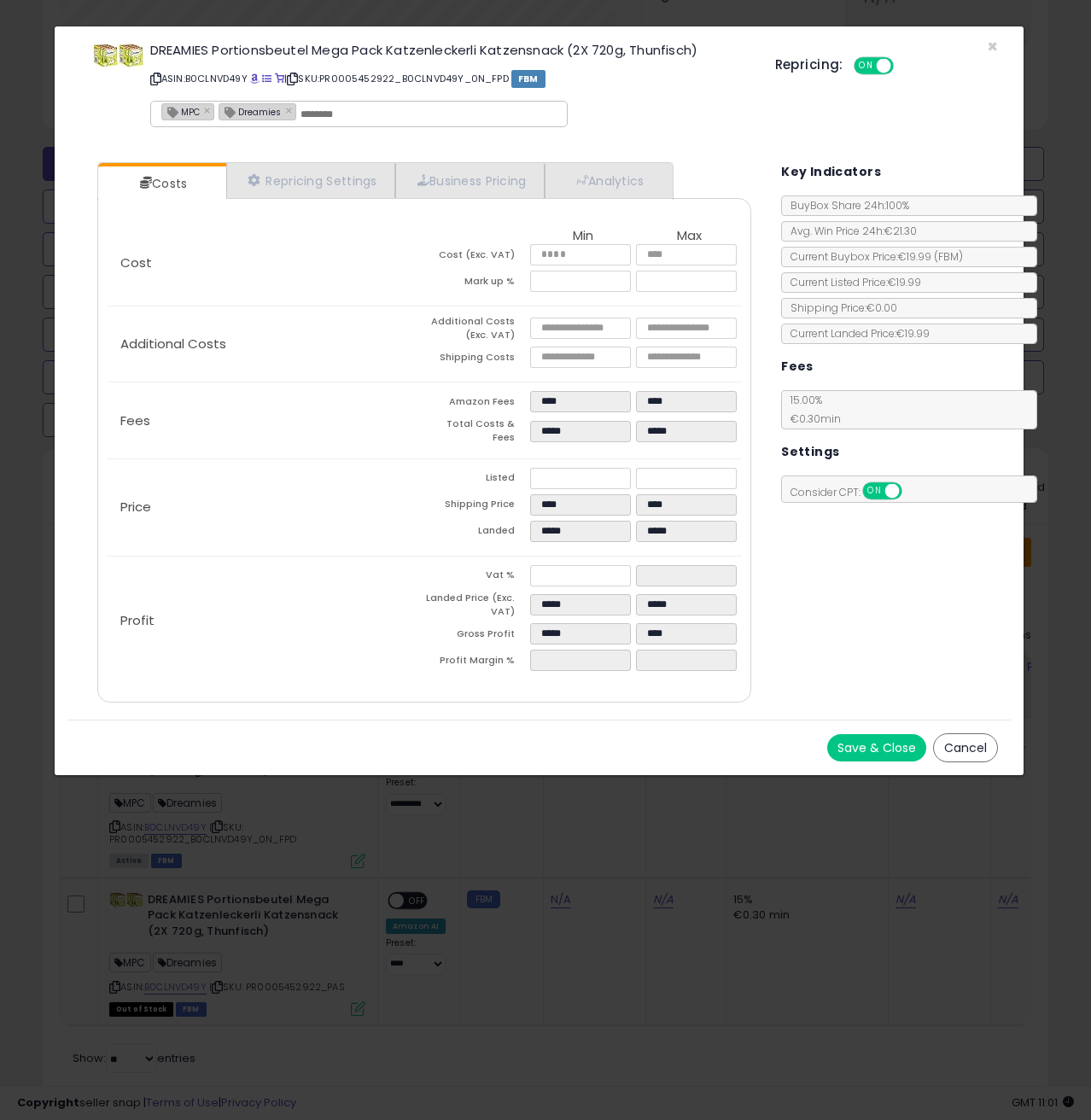 click on "Save & Close" at bounding box center [877, 748] 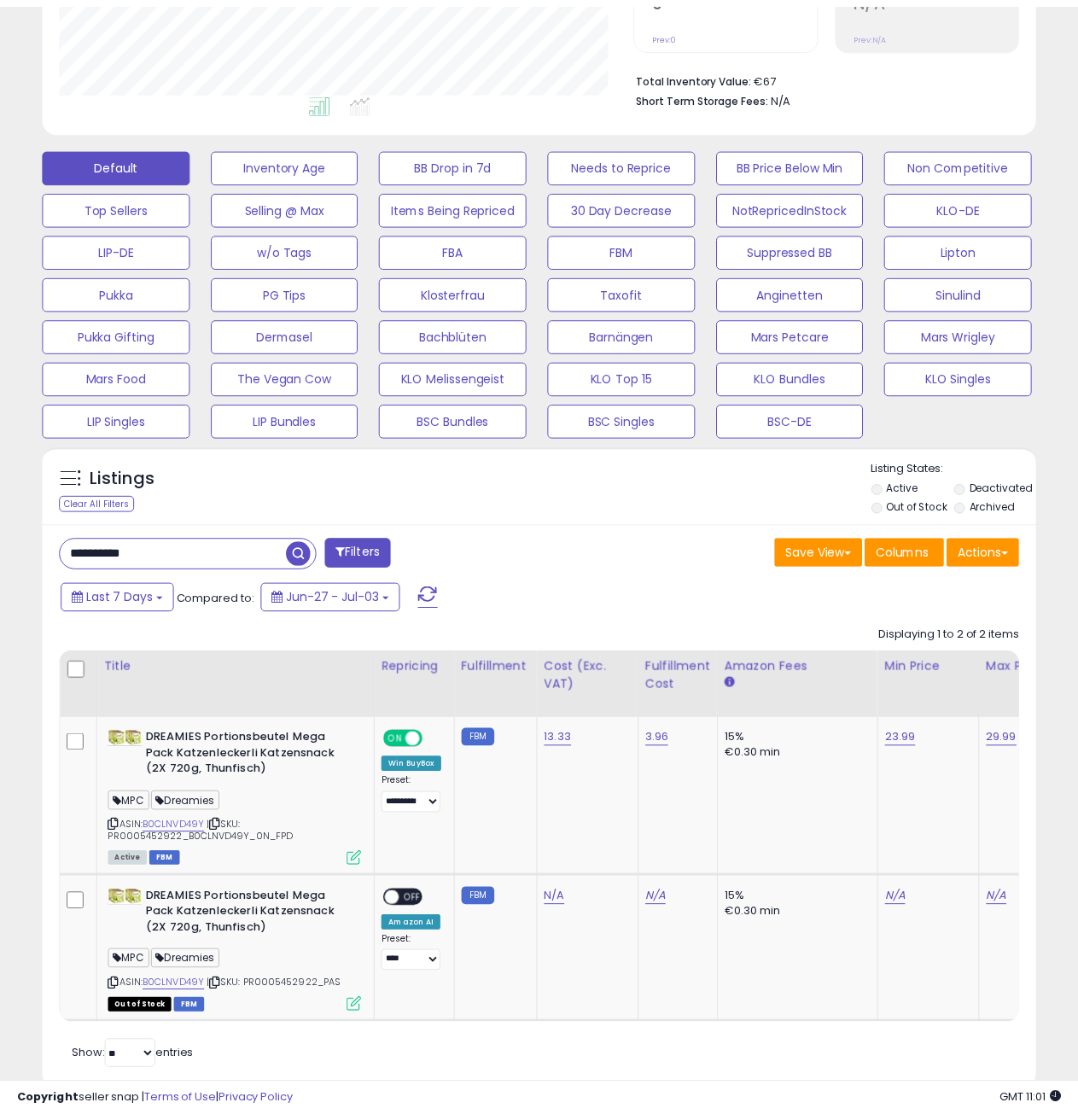 scroll, scrollTop: 350, scrollLeft: 574, axis: both 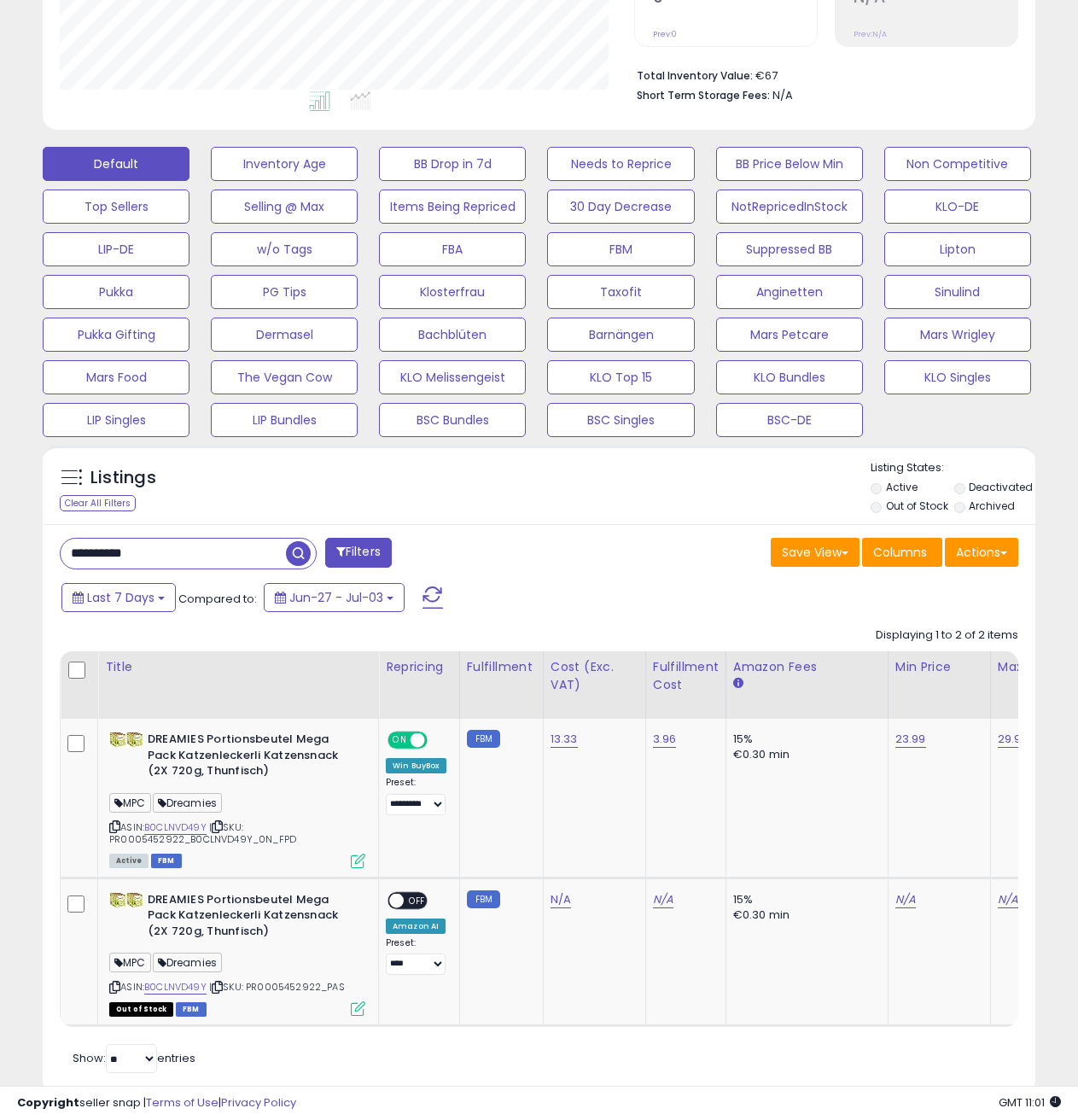 click on "**********" at bounding box center [173, 553] 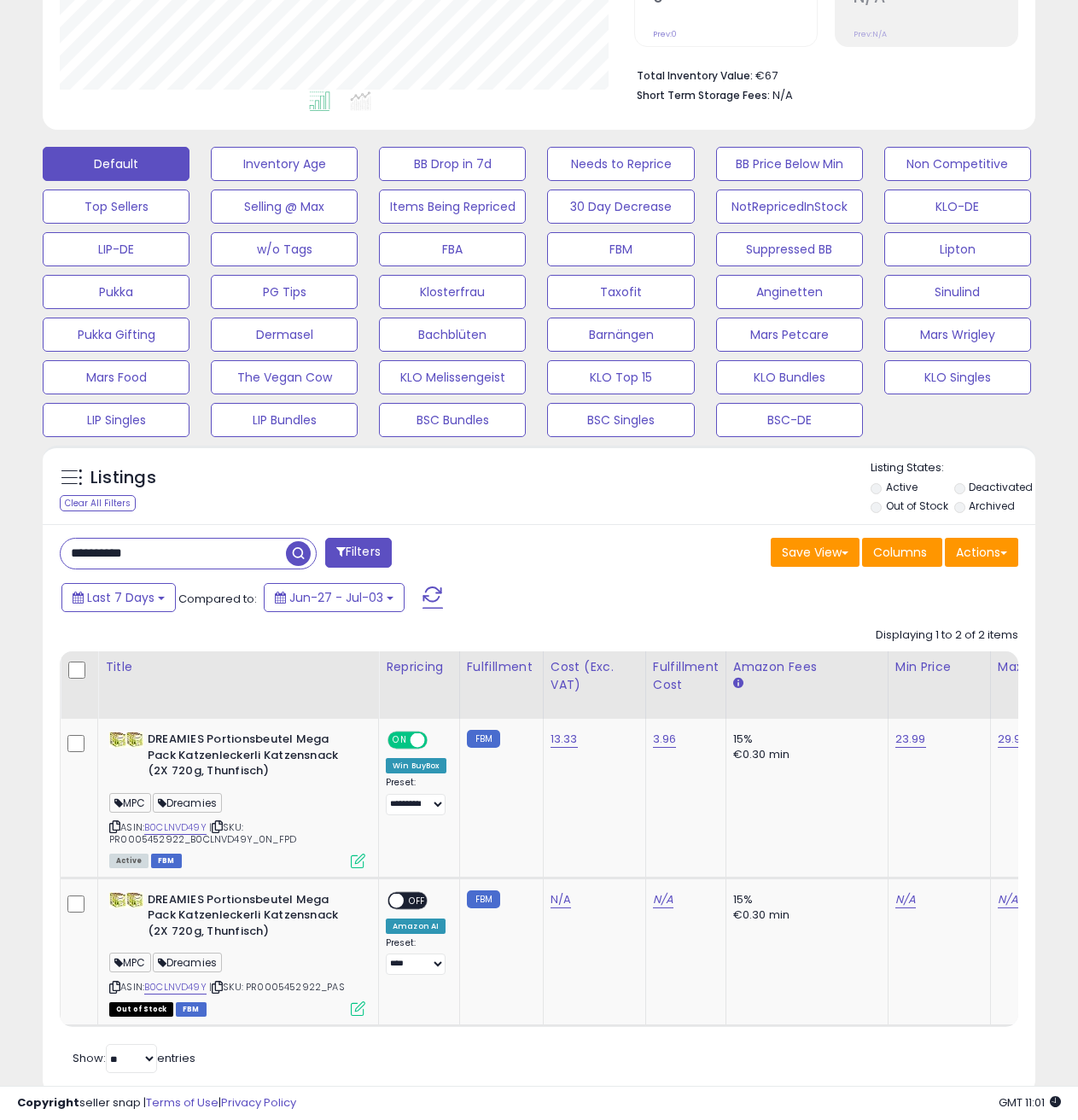 click on "**********" at bounding box center [173, 553] 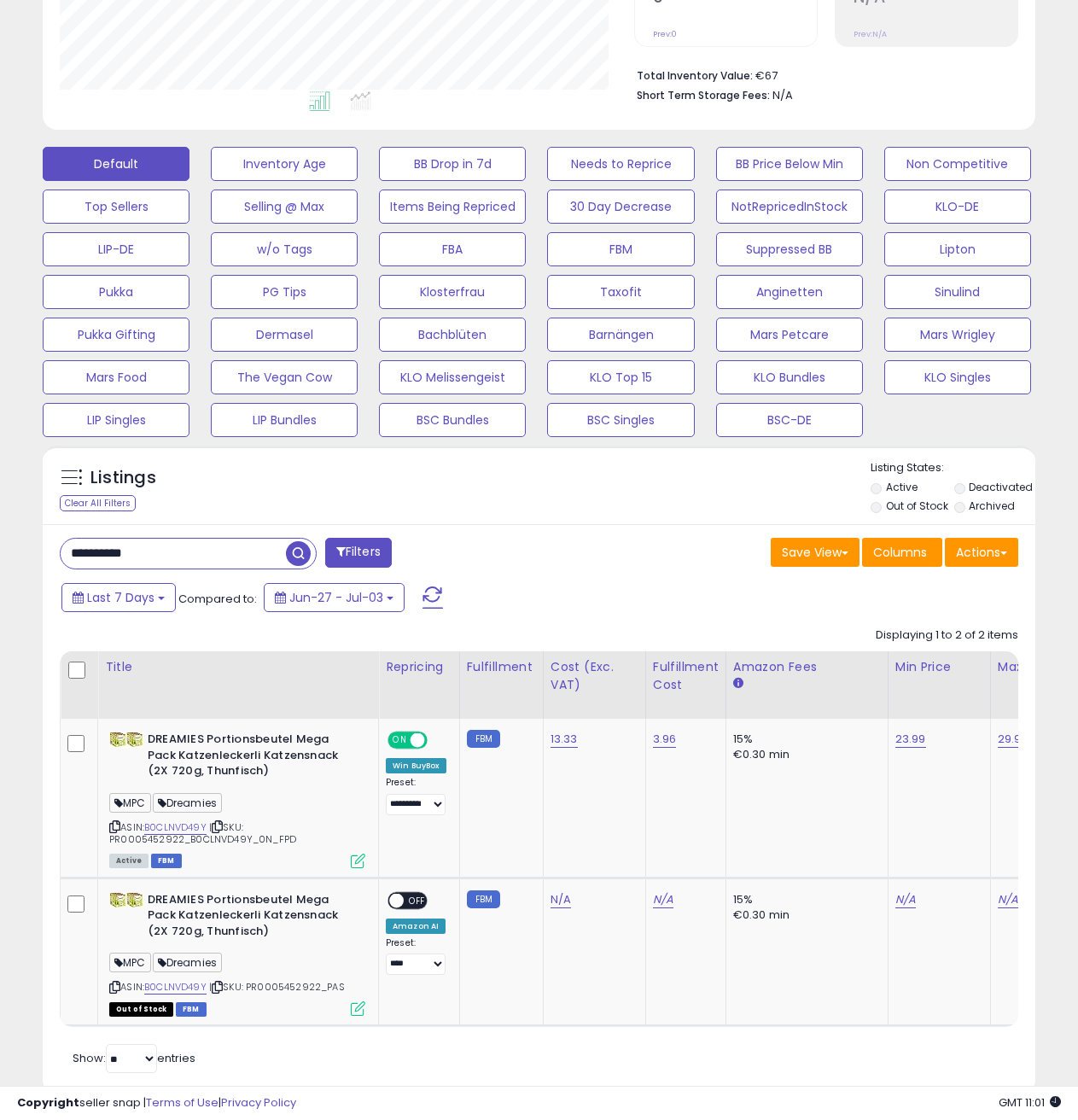 paste 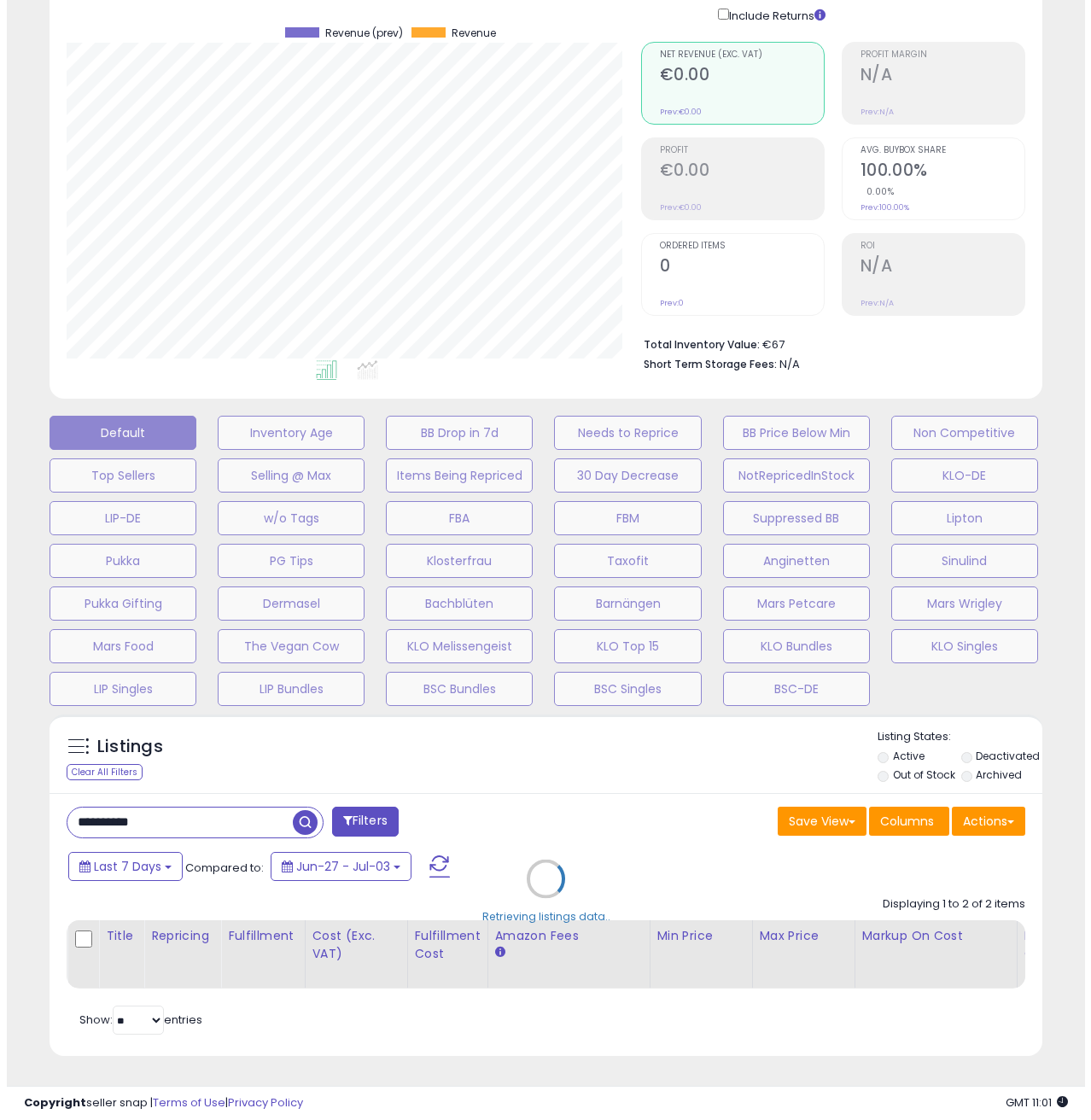 scroll, scrollTop: 135, scrollLeft: 0, axis: vertical 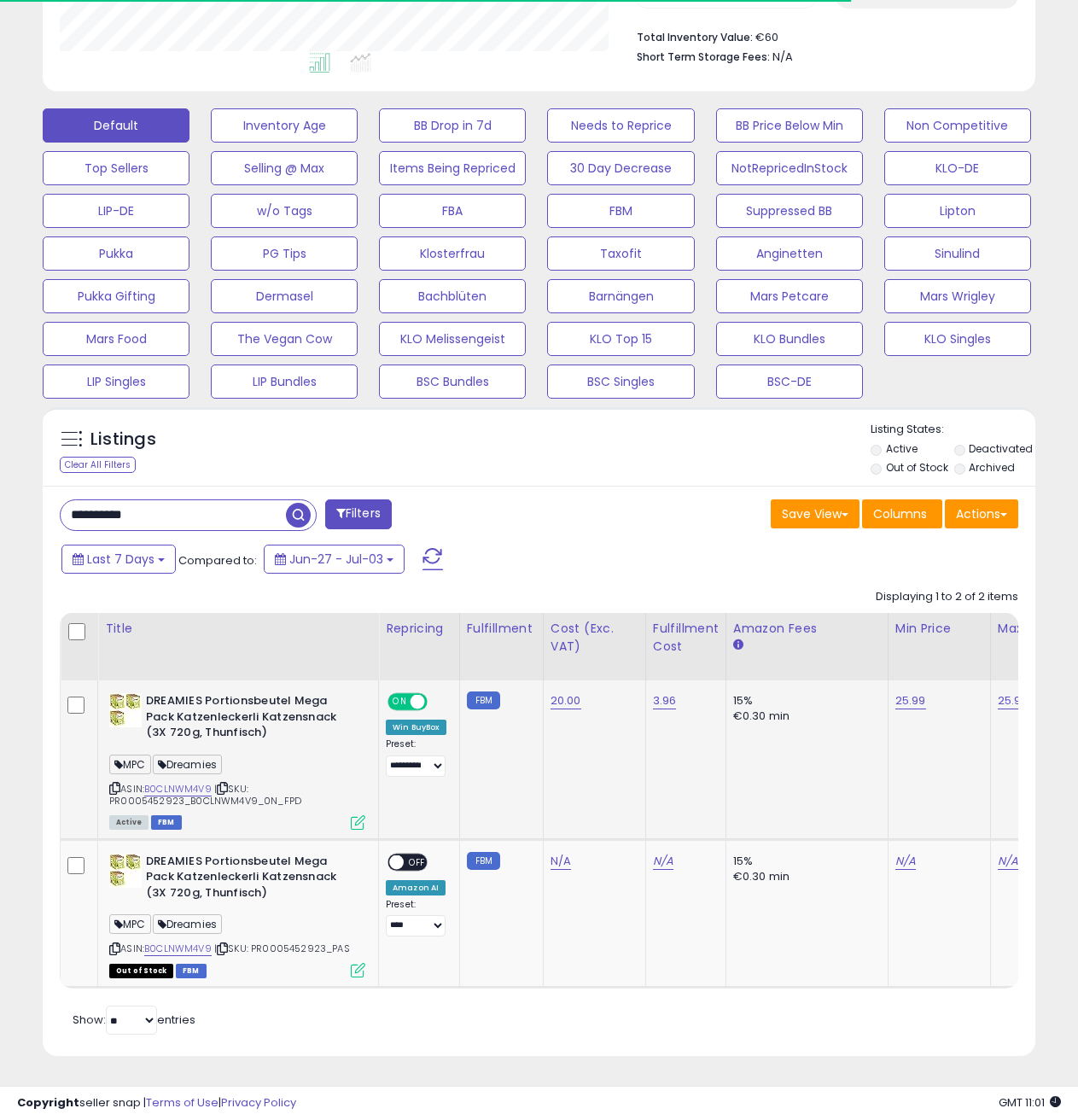 click at bounding box center [358, 822] 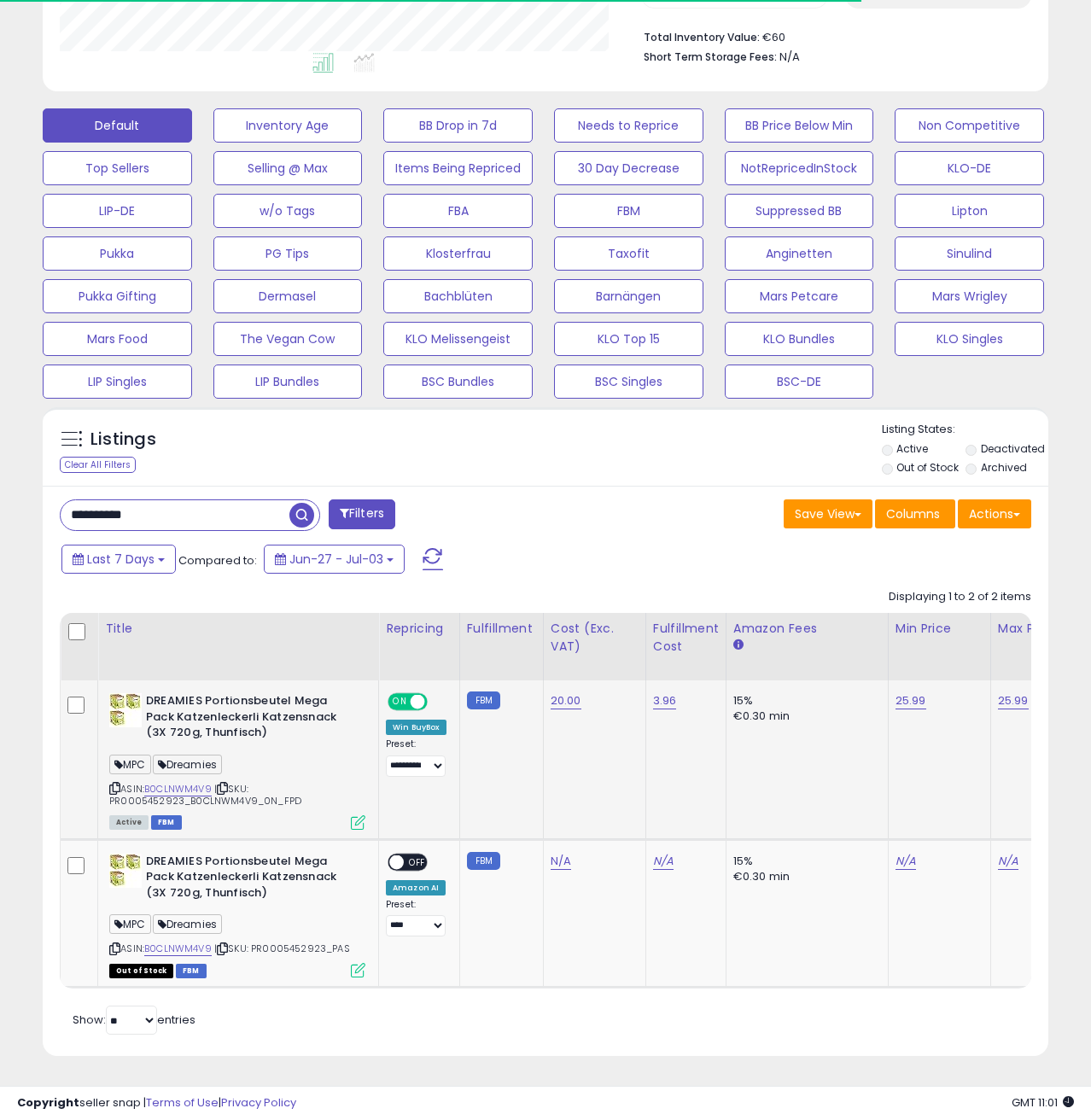 scroll, scrollTop: 853309, scrollLeft: 853096, axis: both 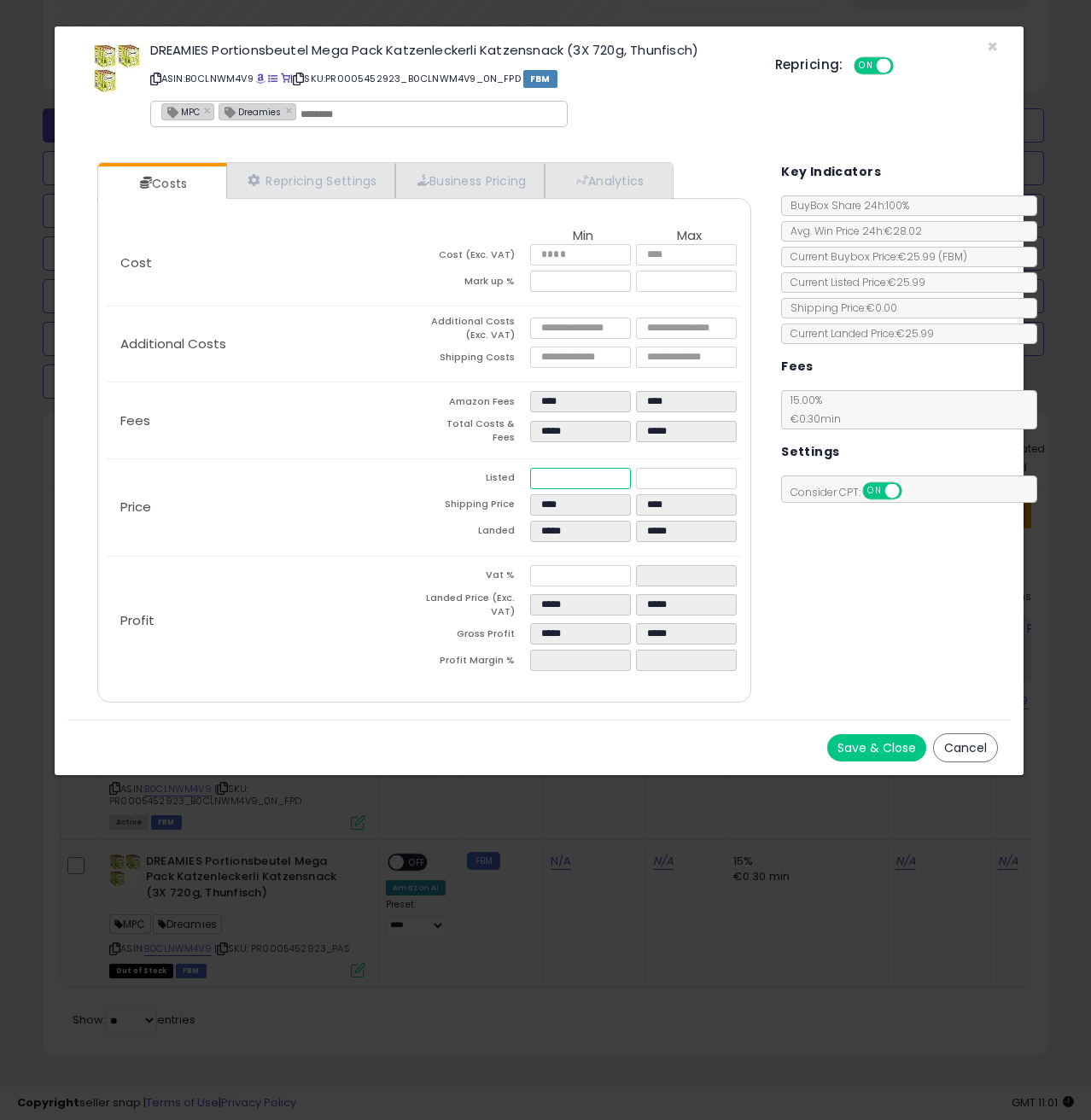 drag, startPoint x: 553, startPoint y: 471, endPoint x: 534, endPoint y: 466, distance: 19.646883 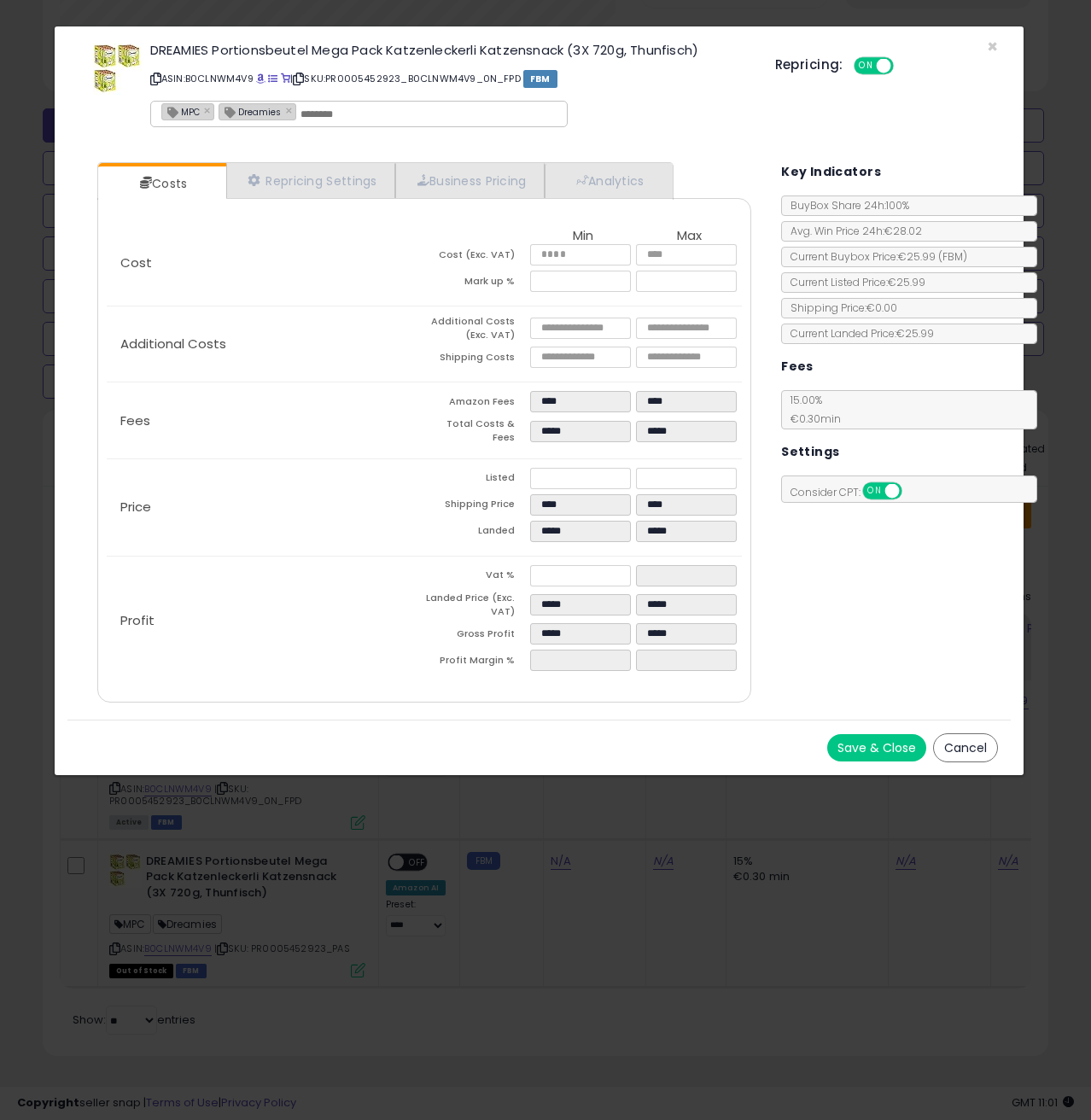 click on "Price
Listed
*****
*****
Shipping Price
****
****
Landed
*****
*****" 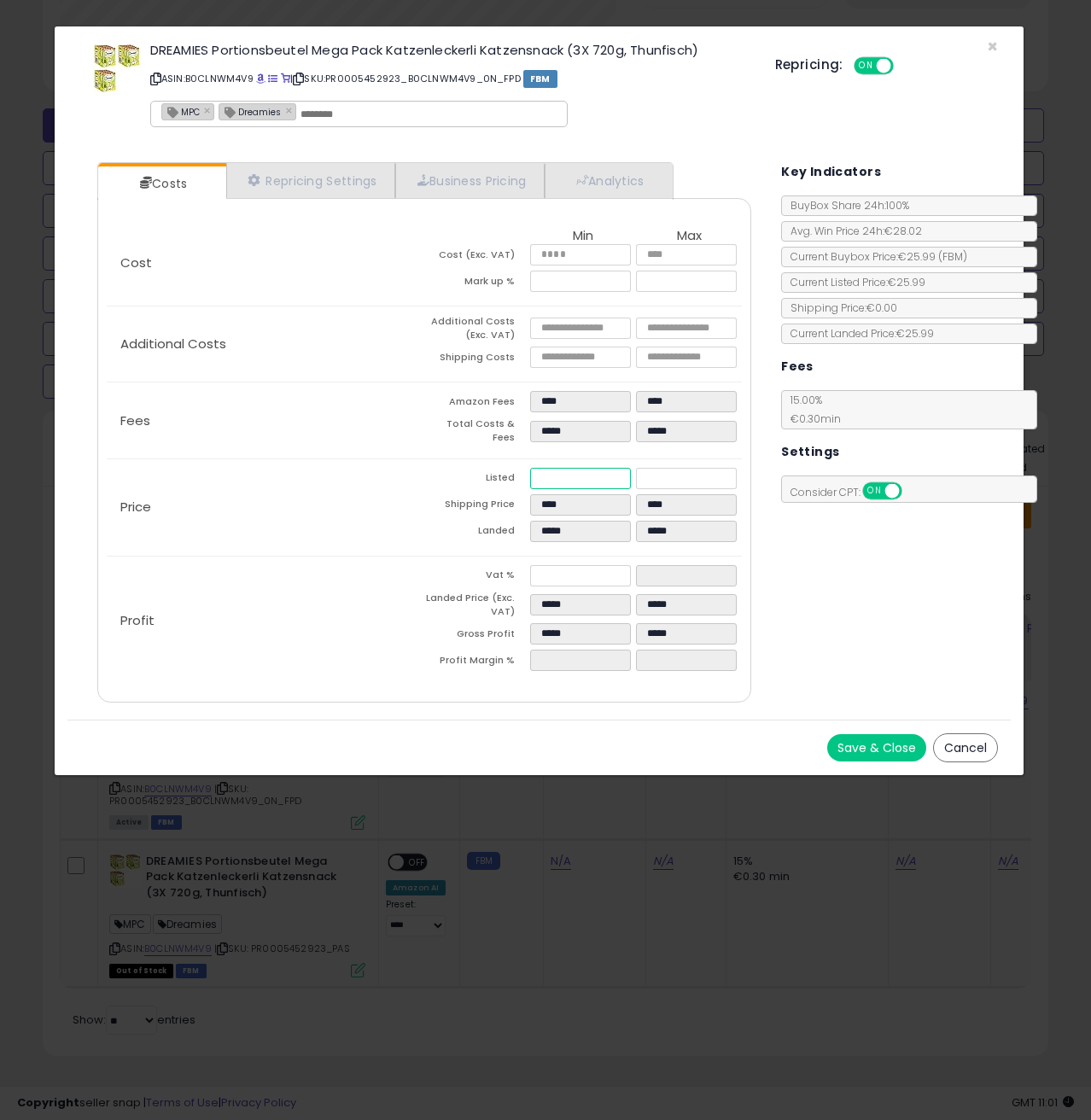 click on "*****" at bounding box center (581, 478) 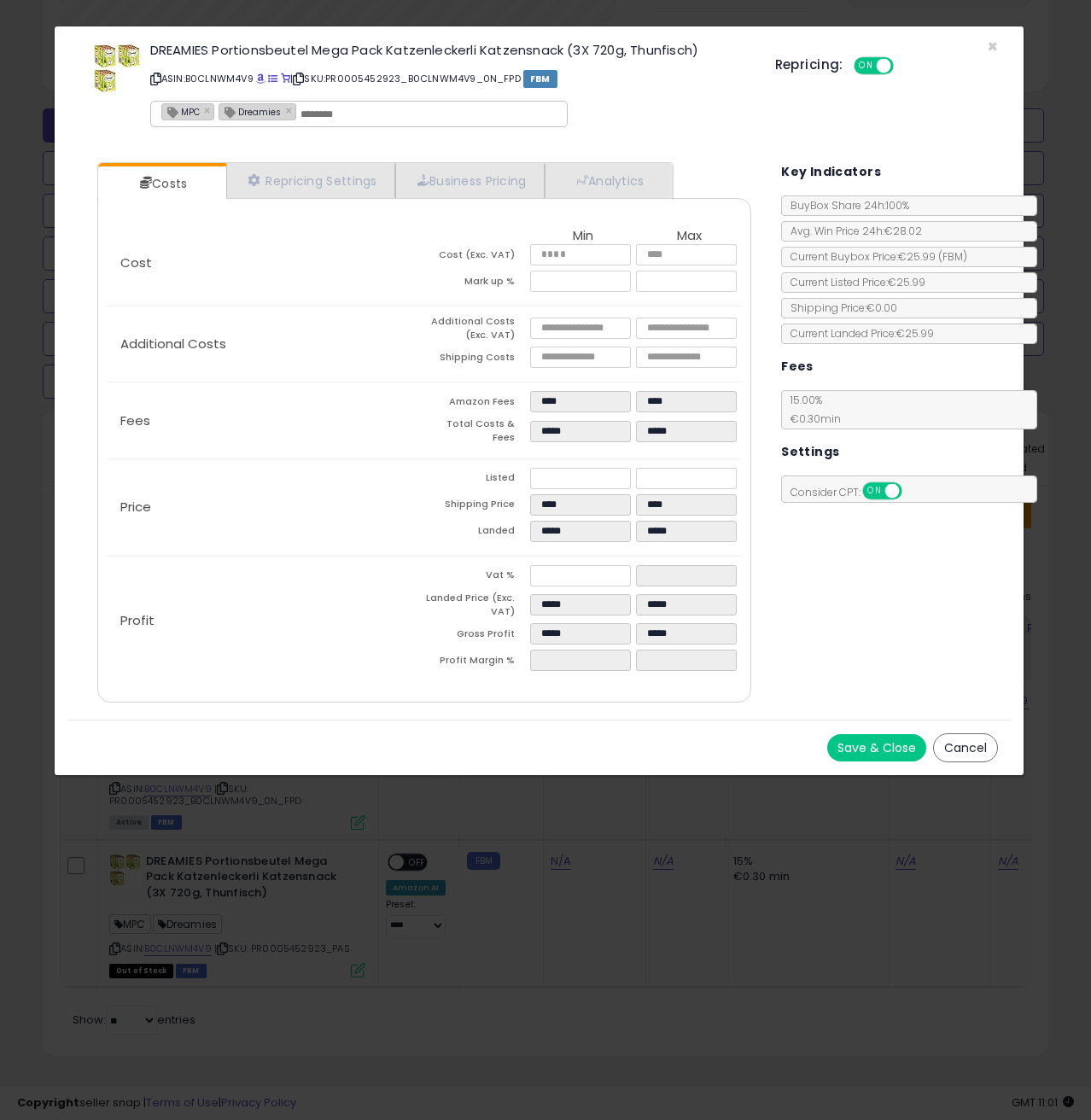 click on "Price
Listed
*****
*****
Shipping Price
****
****
Landed
*****
*****" 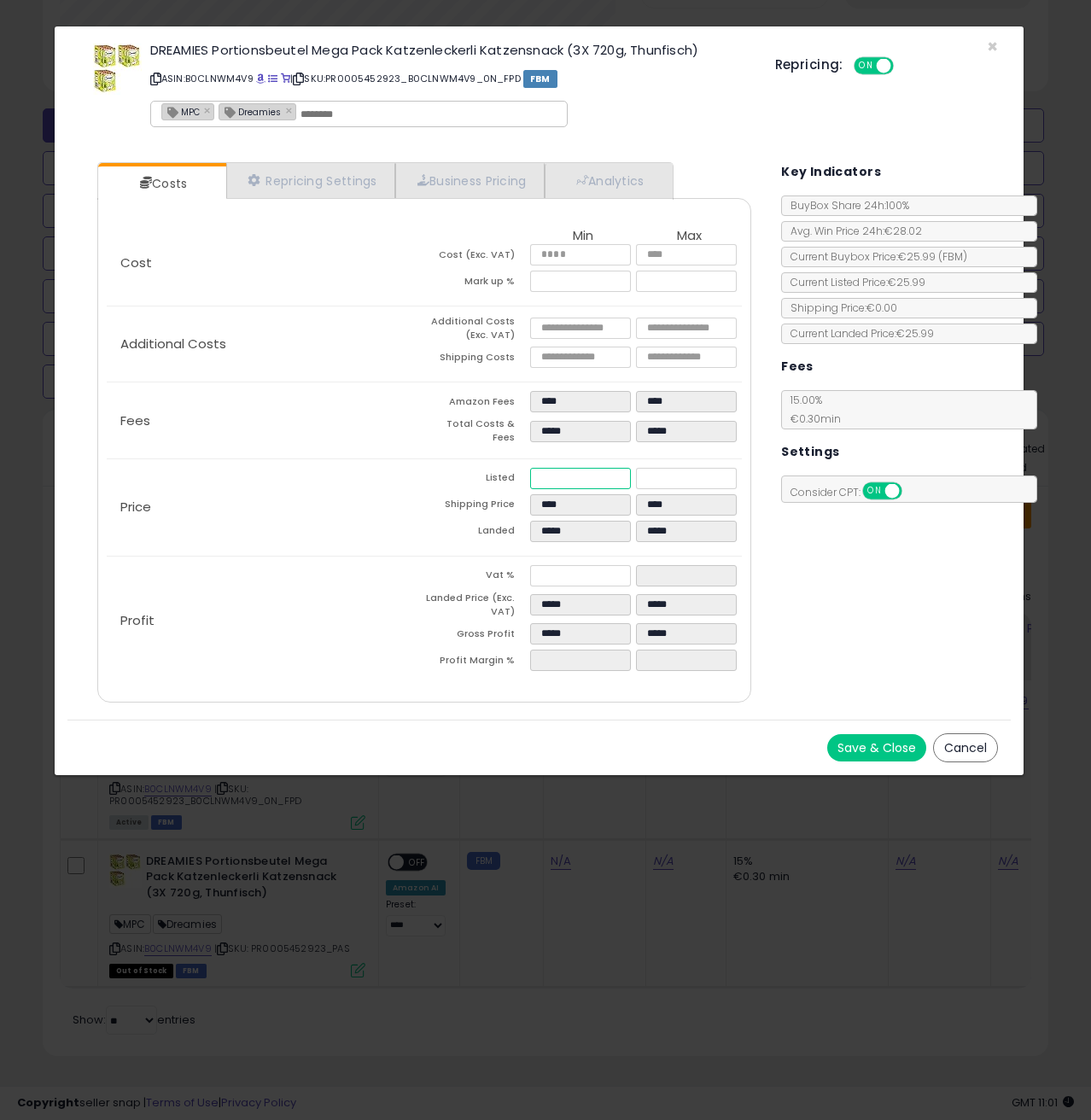 click on "*****" at bounding box center [581, 478] 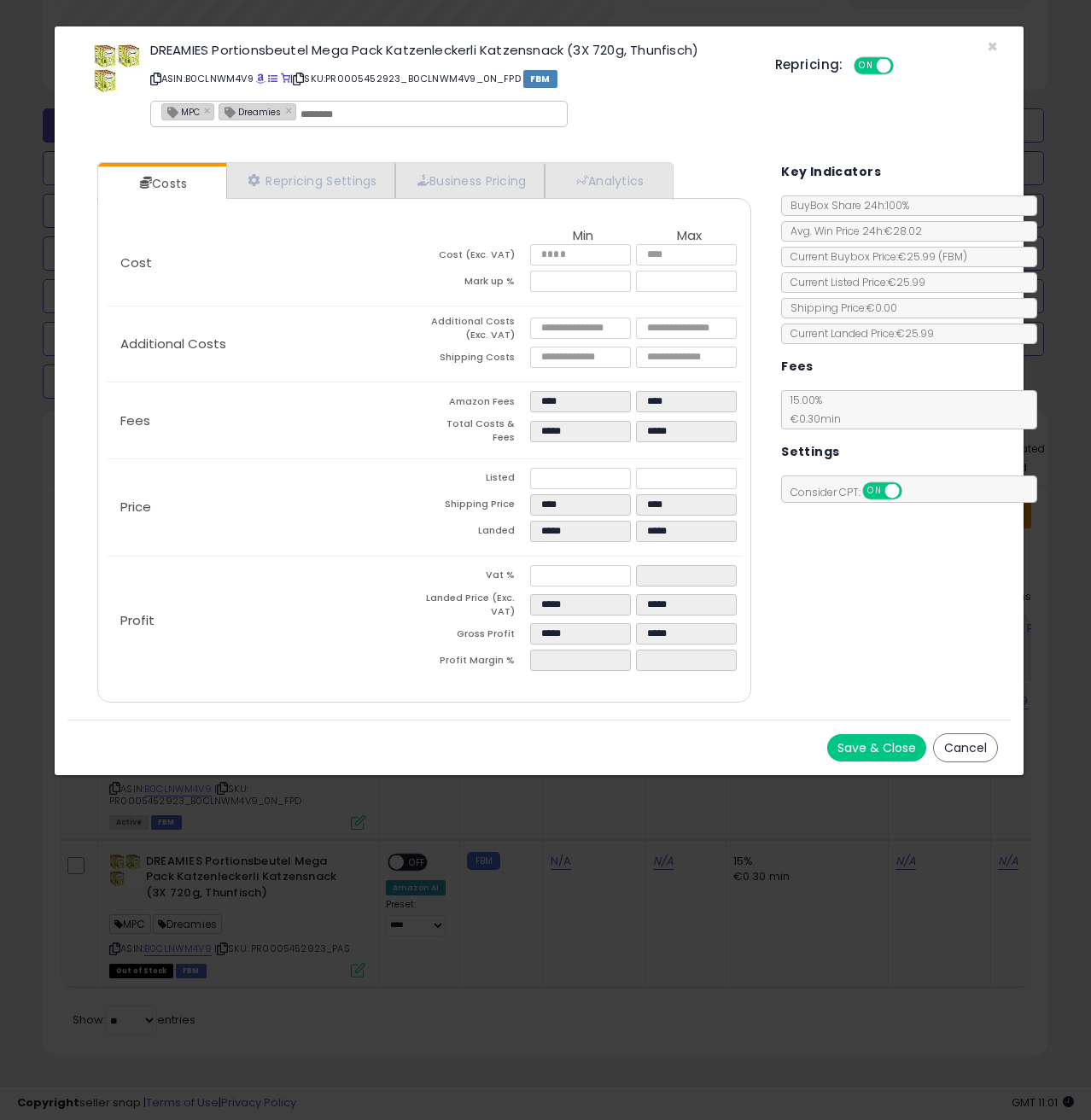 click 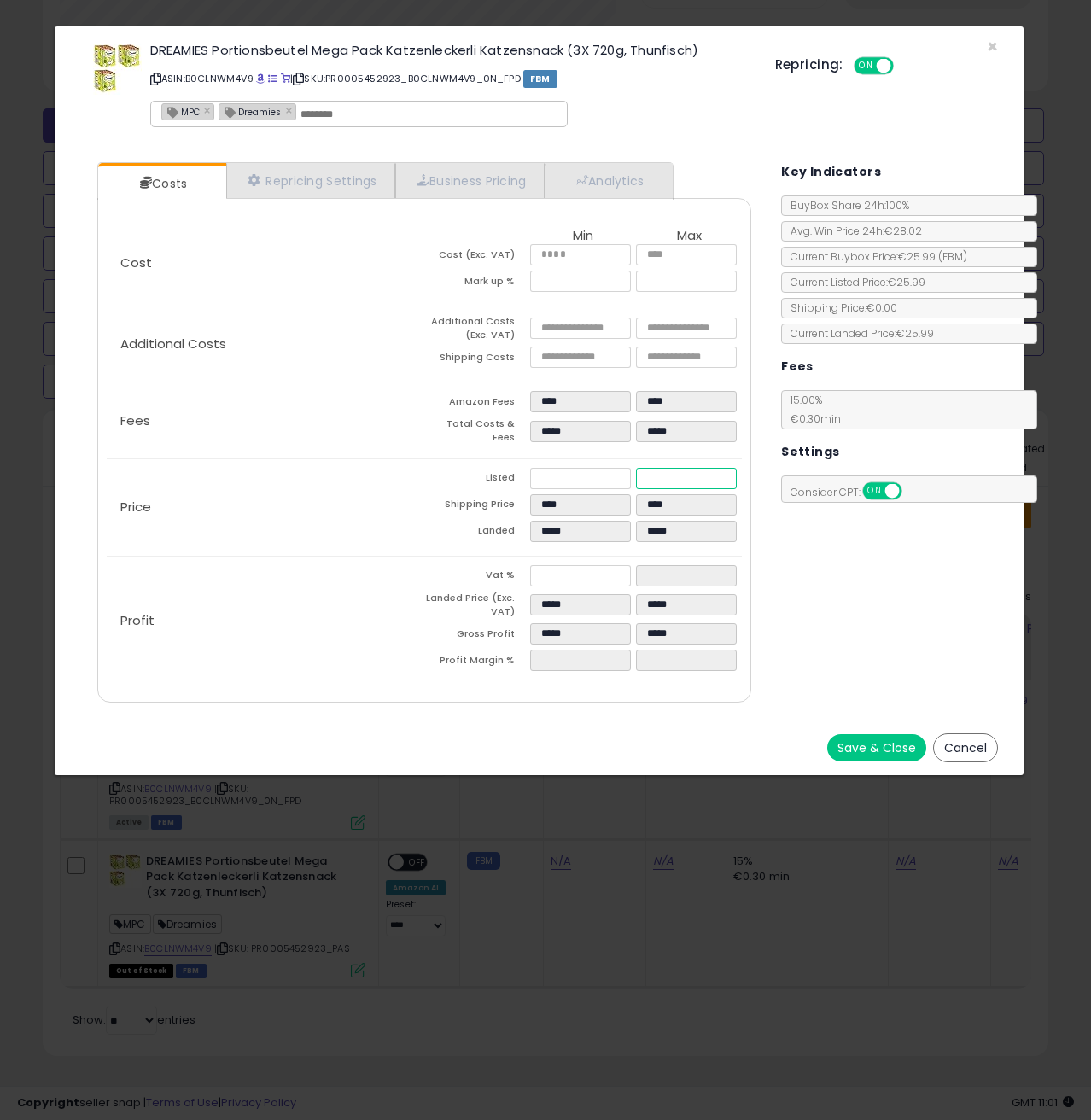 drag, startPoint x: 678, startPoint y: 467, endPoint x: 635, endPoint y: 470, distance: 43.104524 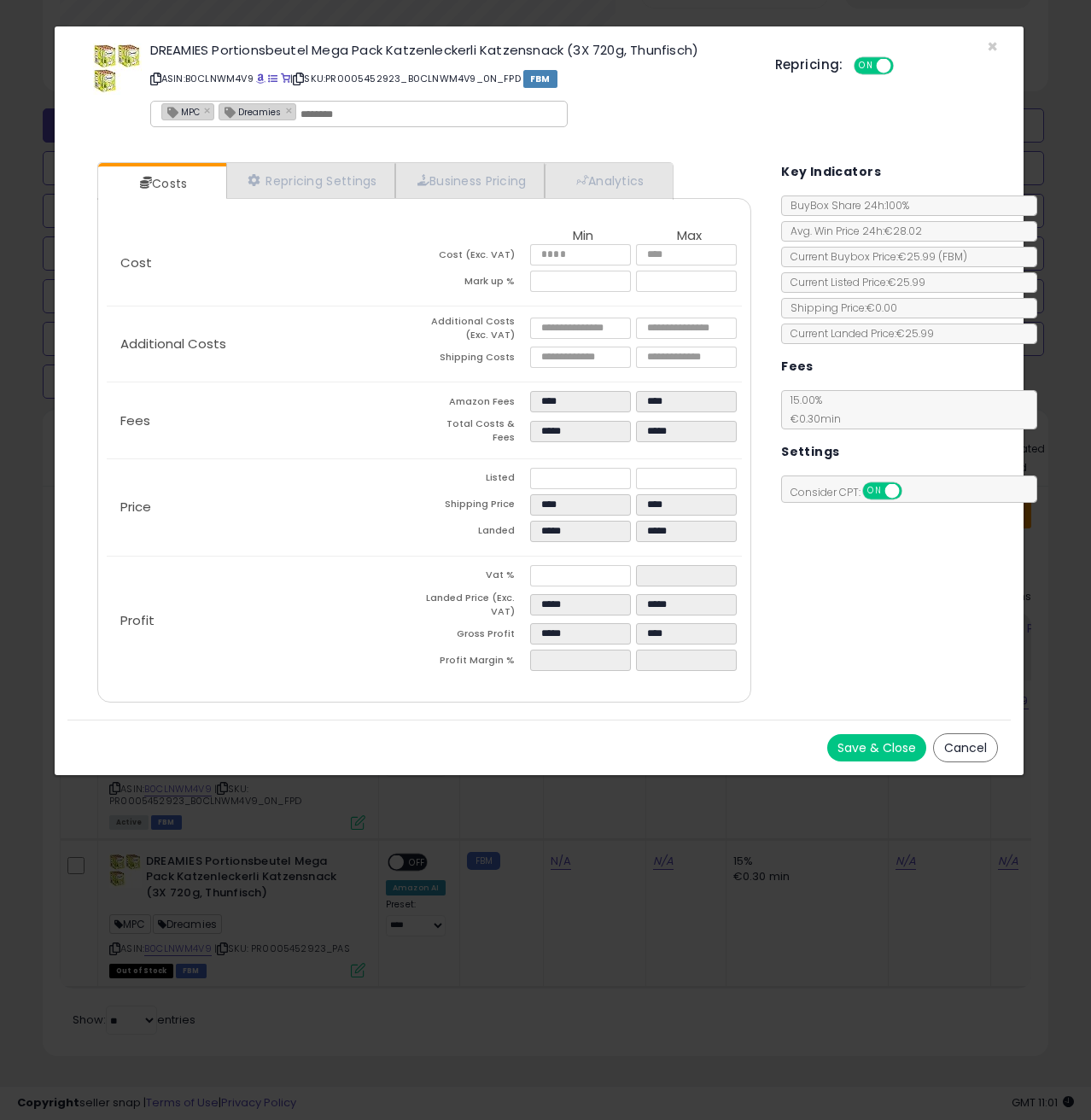 click on "Price
Listed
*****
*****
Shipping Price
****
****
Landed
*****
*****" 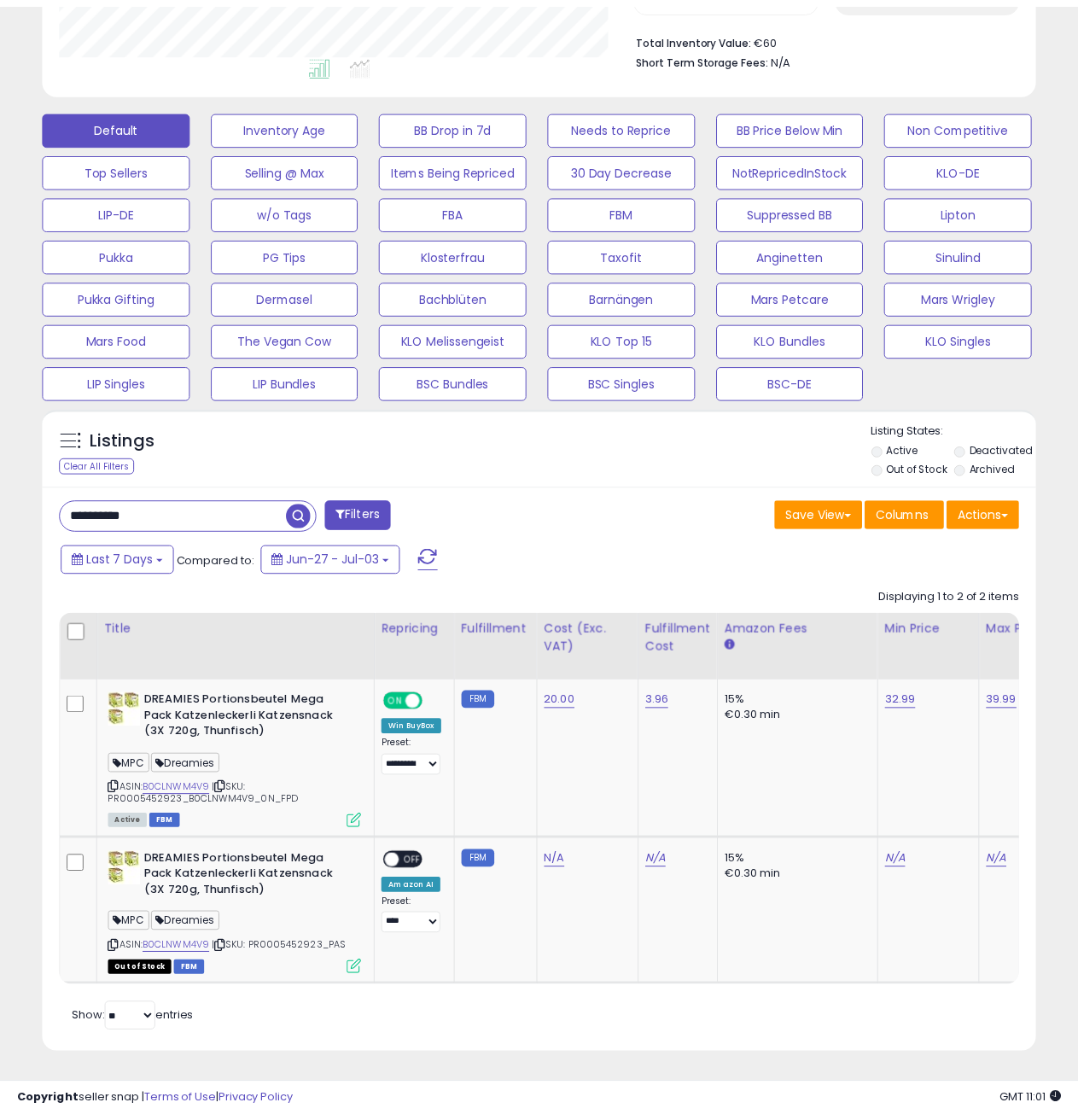 scroll, scrollTop: 350, scrollLeft: 574, axis: both 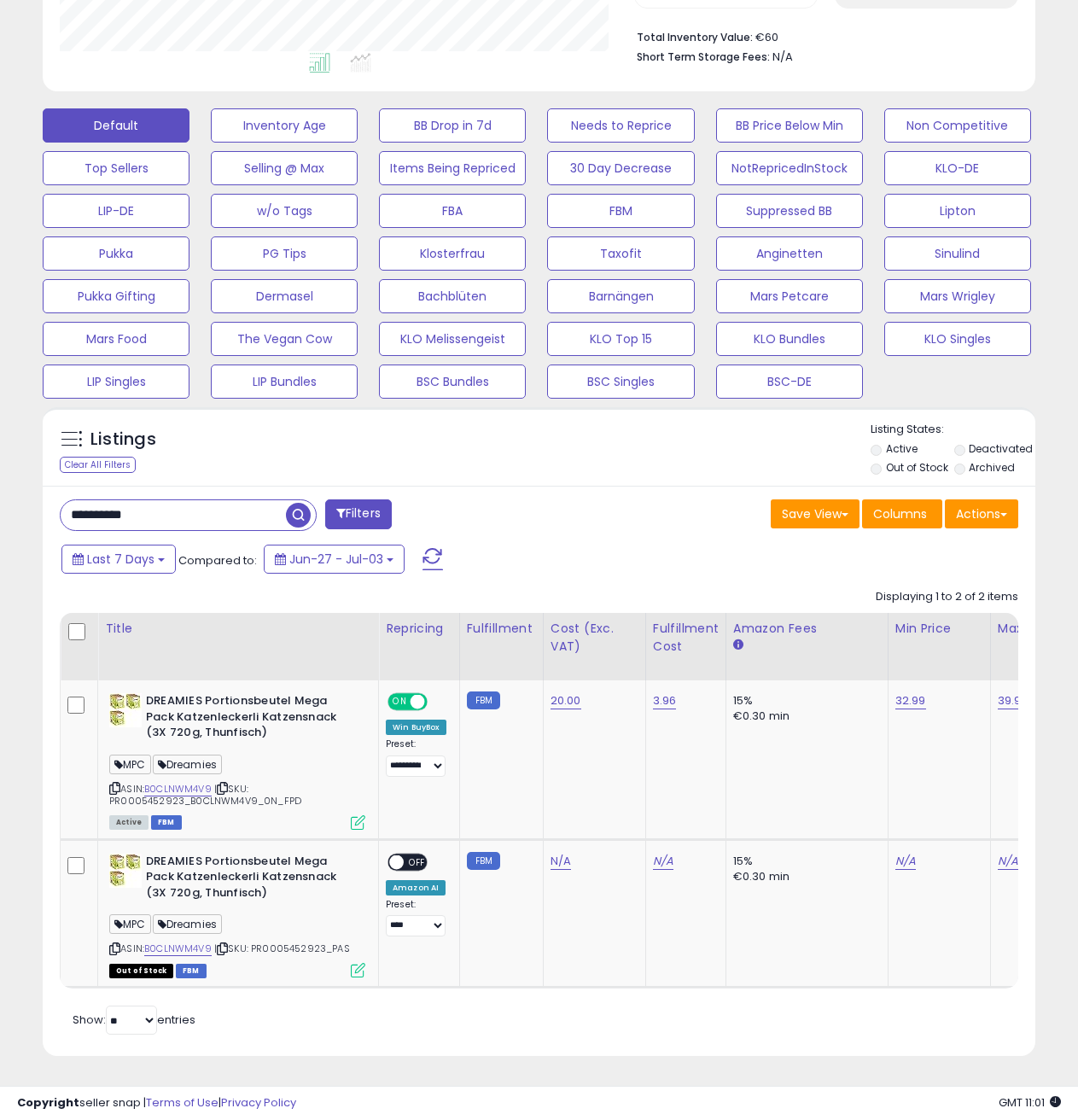 click on "**********" at bounding box center [173, 515] 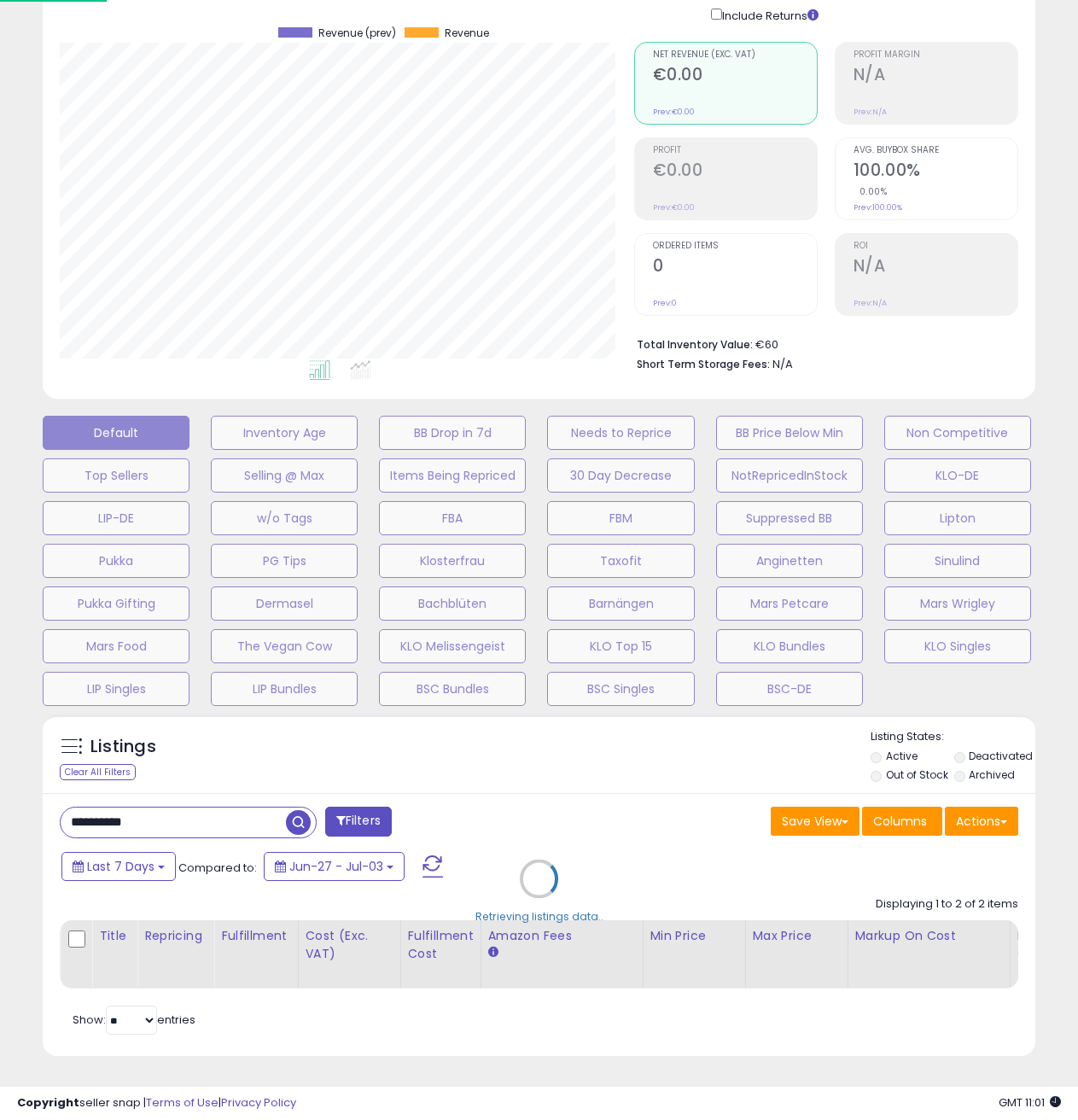 scroll, scrollTop: 853309, scrollLeft: 852942, axis: both 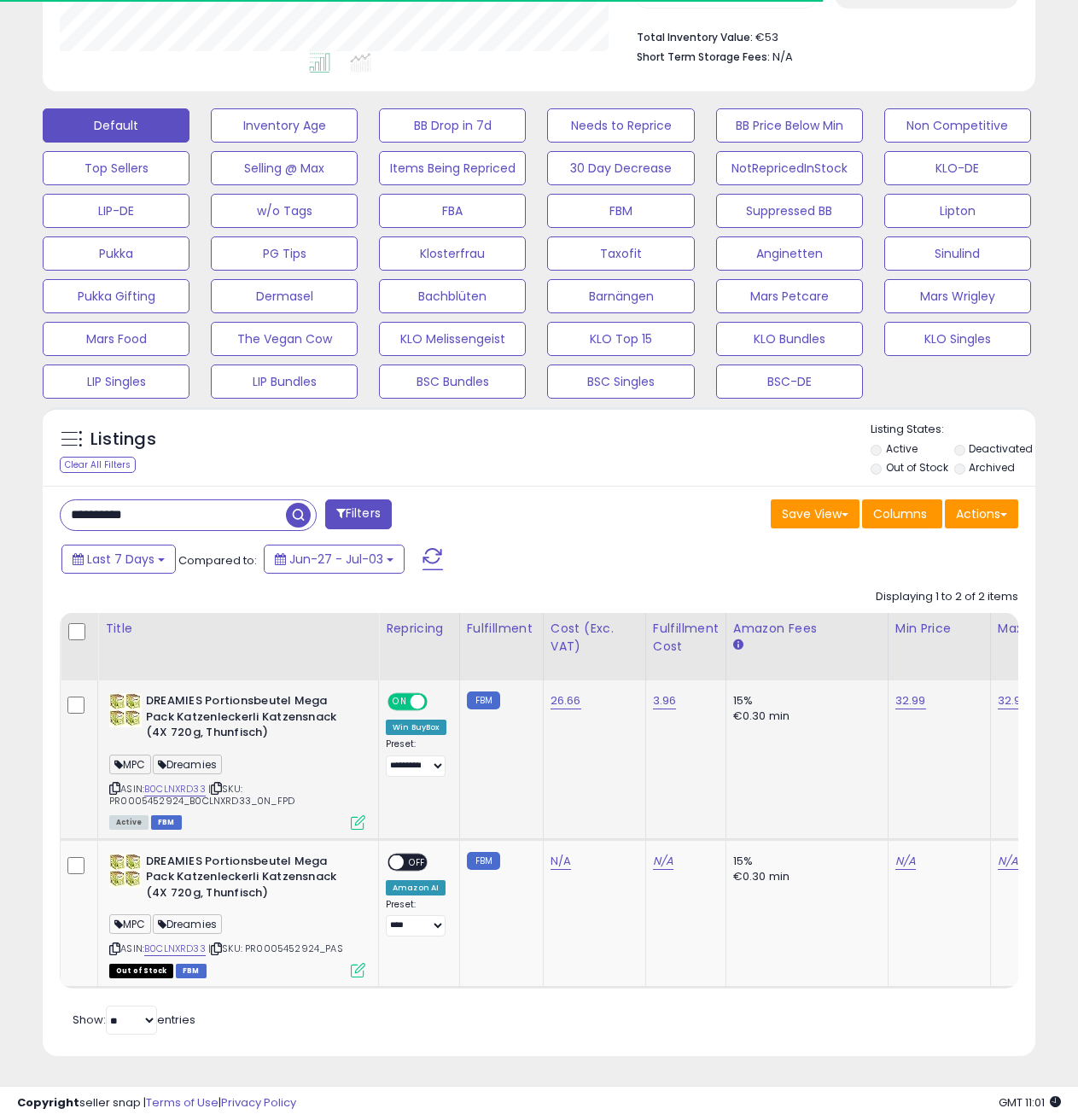 click at bounding box center [358, 822] 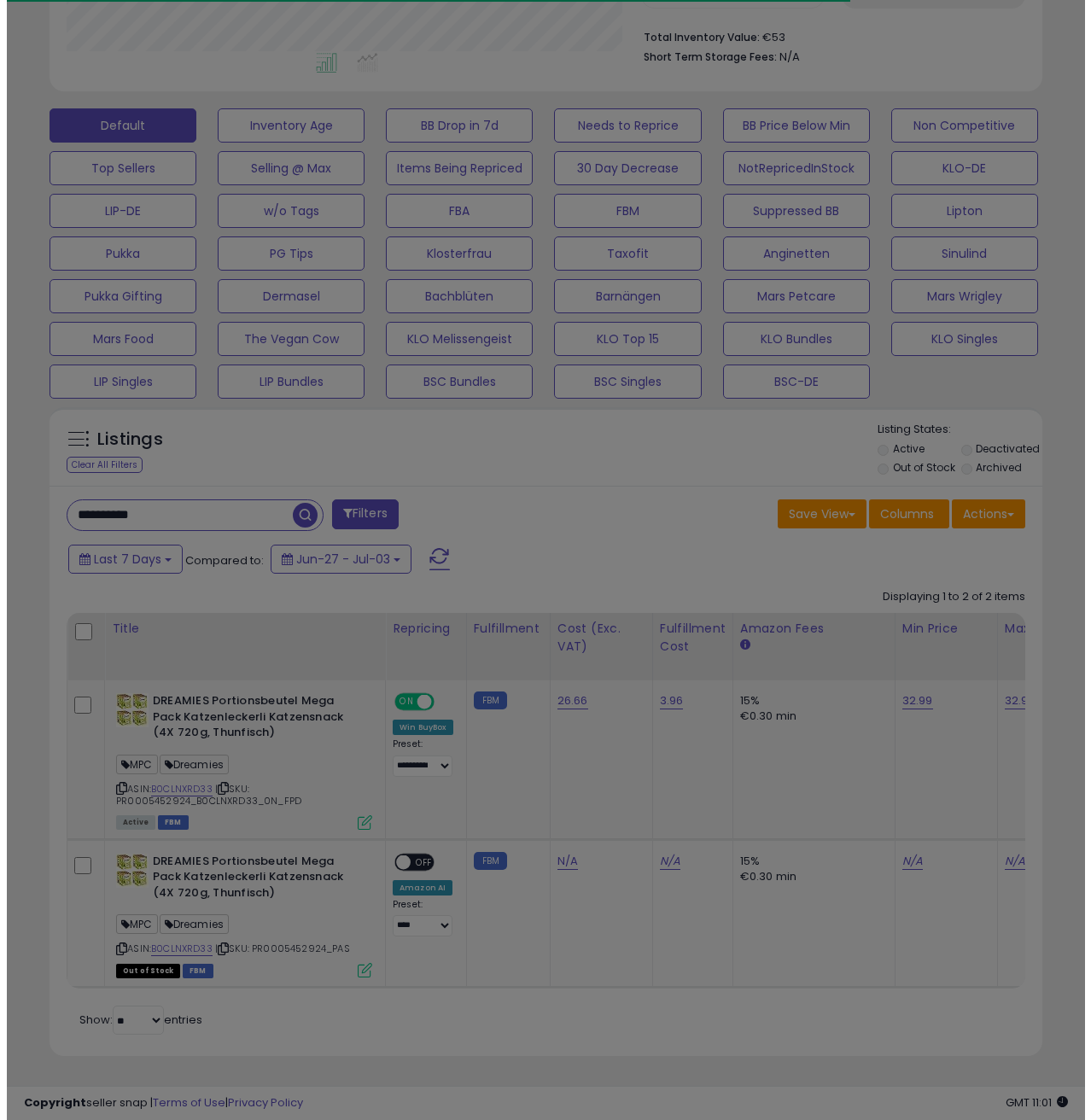 scroll, scrollTop: 853309, scrollLeft: 853096, axis: both 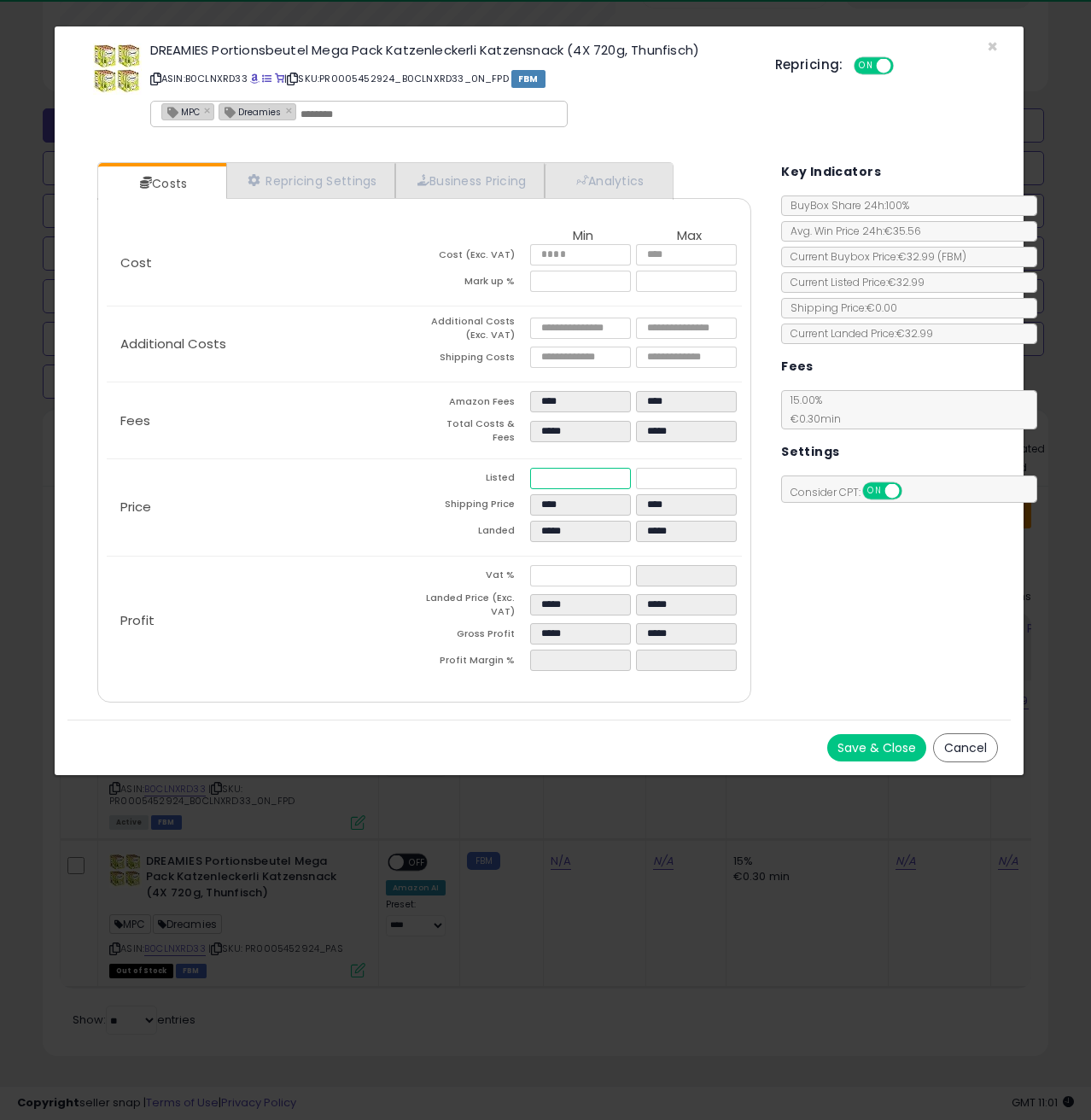 drag, startPoint x: 573, startPoint y: 472, endPoint x: 523, endPoint y: 470, distance: 50.039984 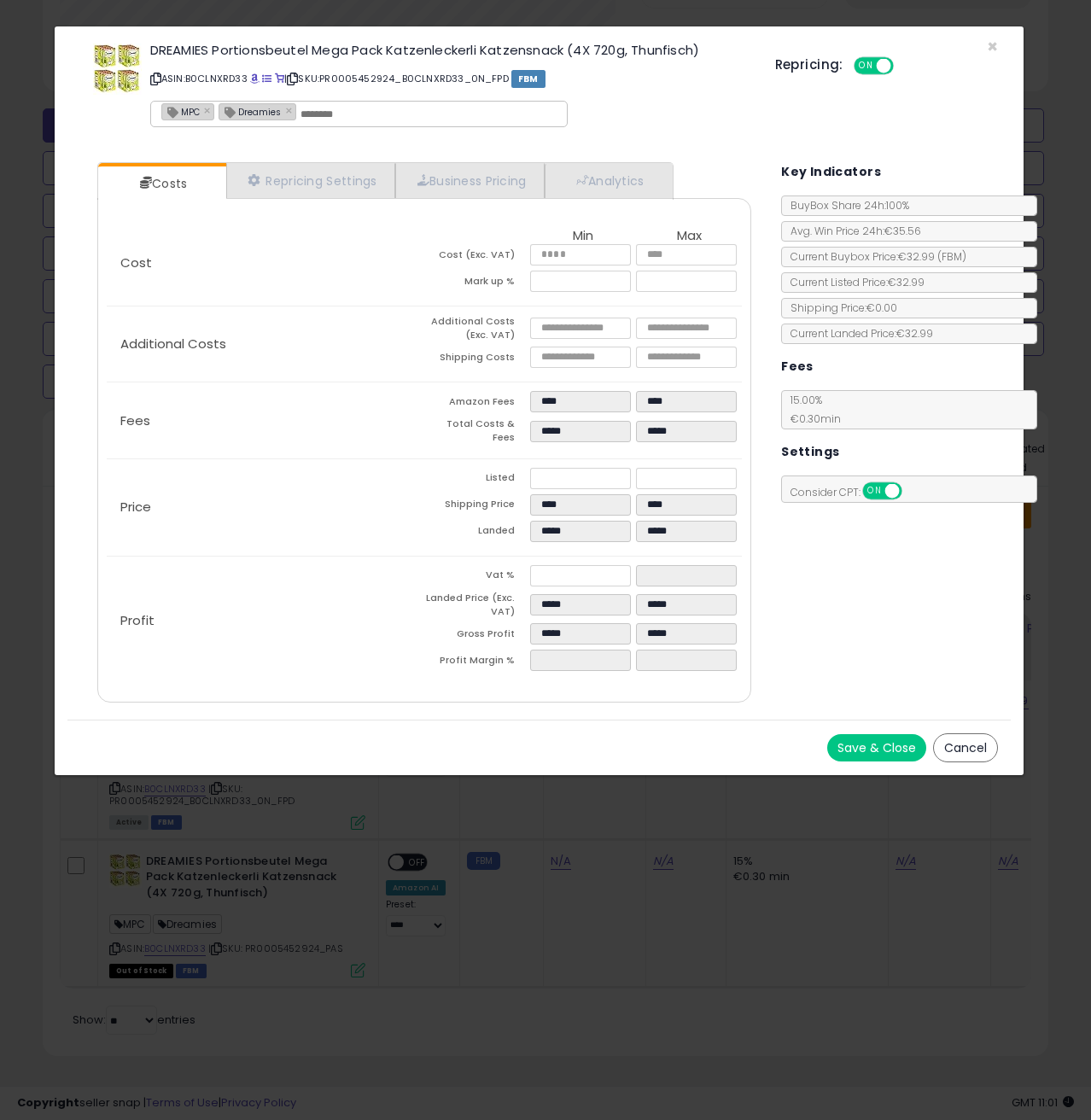 click on "Profit
Vat %
**
**
Landed Price (Exc. VAT)
*****
*****
Gross Profit
*****
*****
Profit Margin %
******
******" 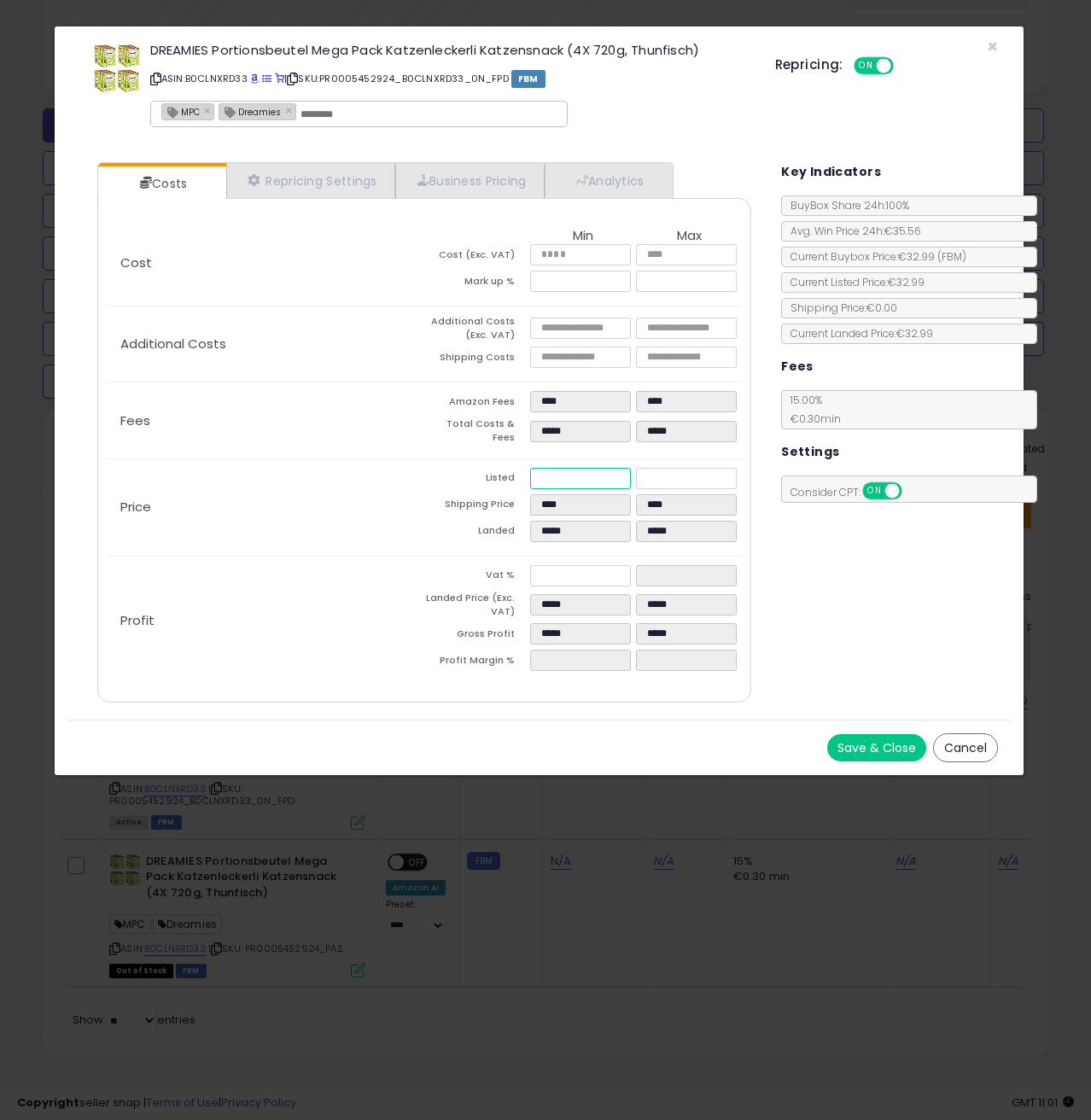 click on "*****" at bounding box center [581, 478] 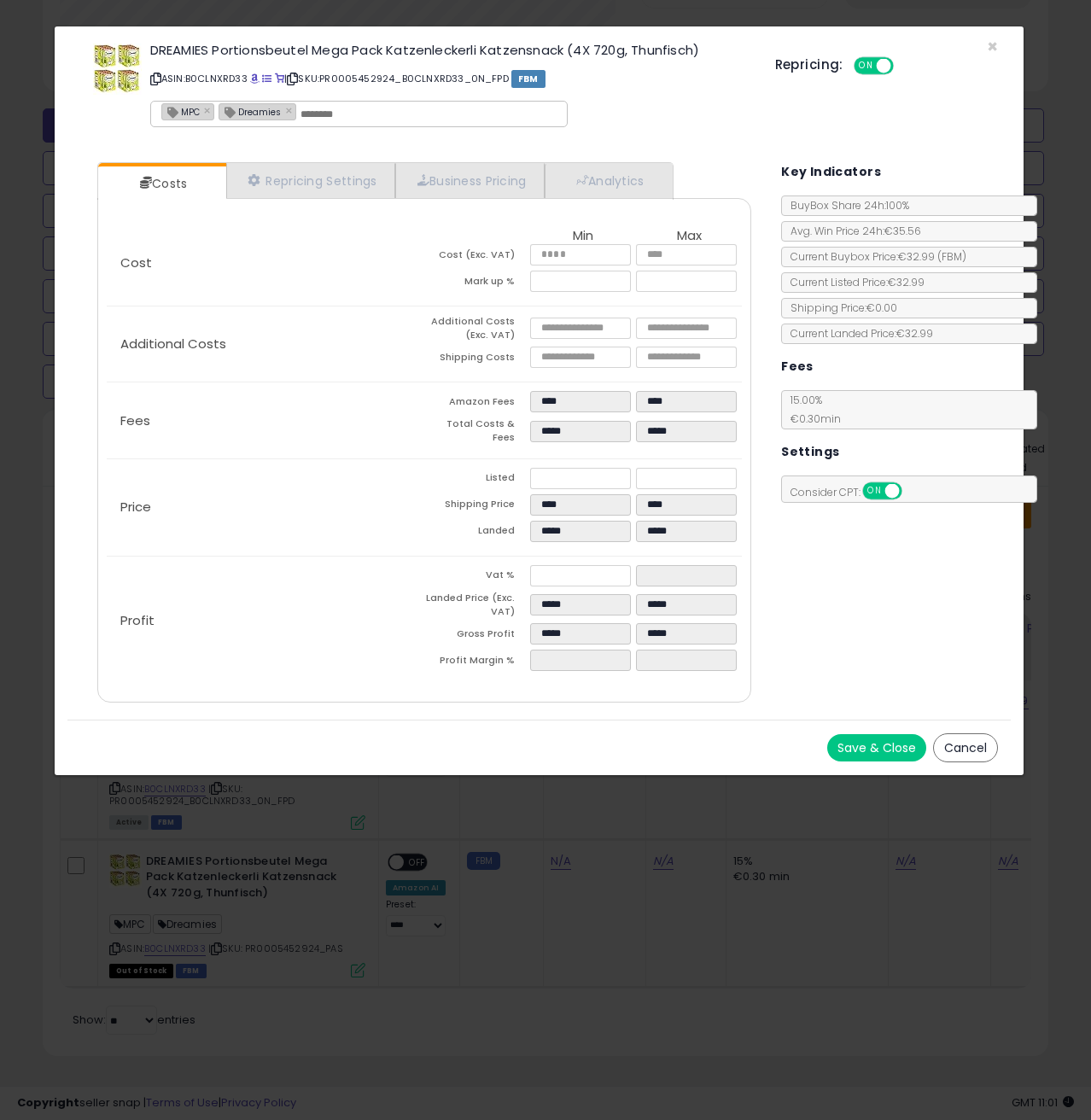 click on "Price" at bounding box center (265, 507) 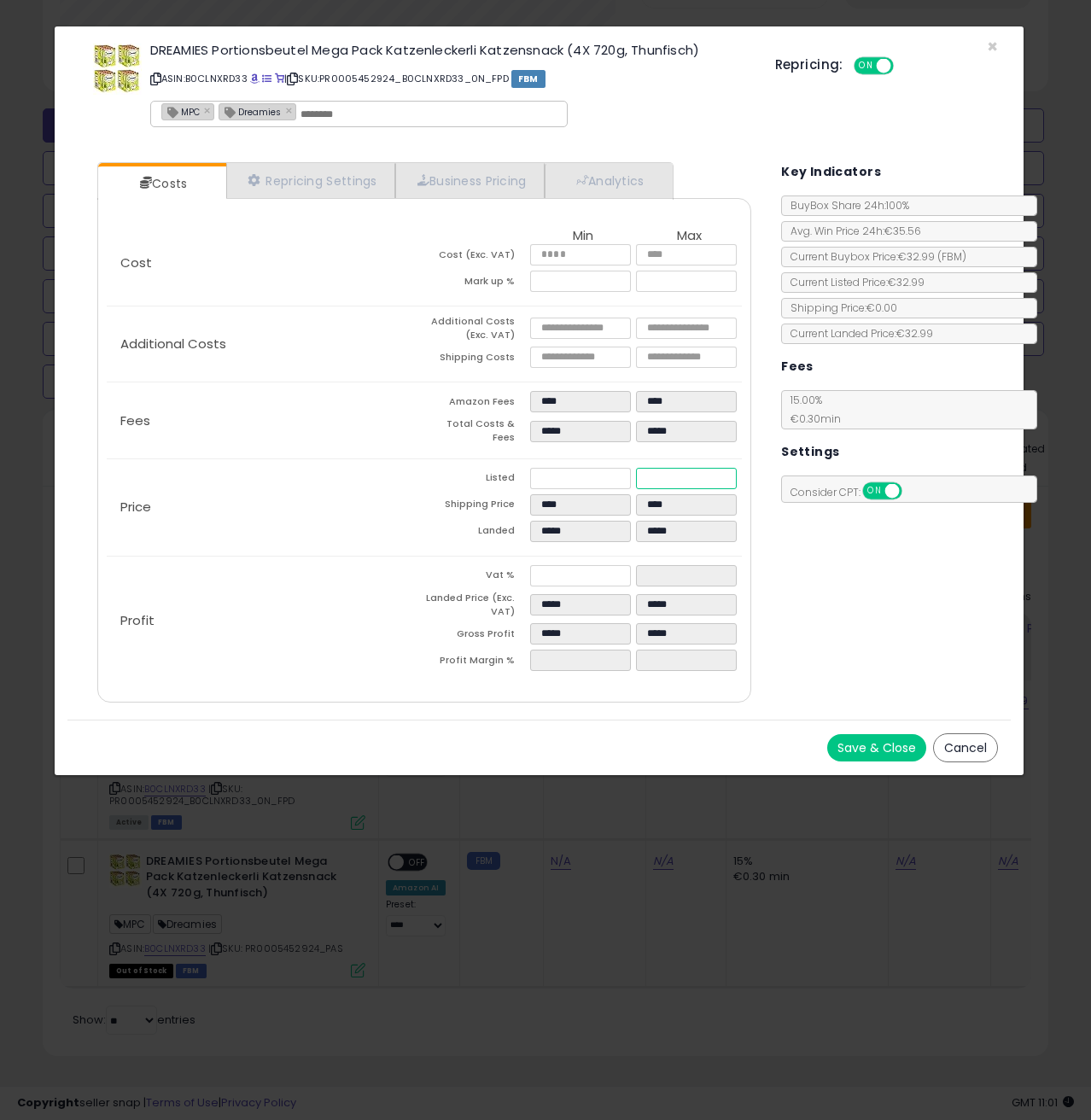 drag, startPoint x: 676, startPoint y: 471, endPoint x: 645, endPoint y: 469, distance: 31.06445 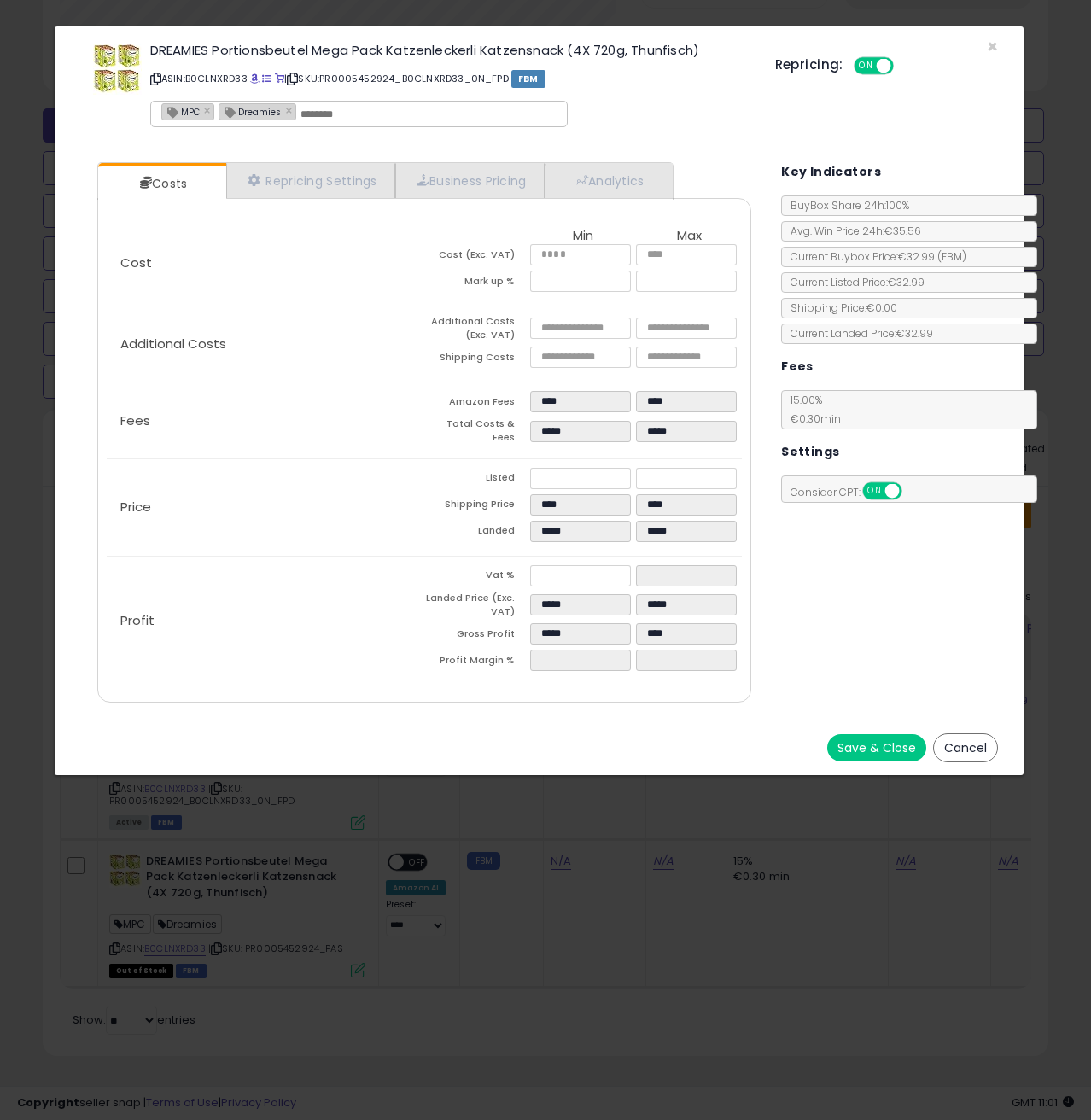 click on "Price
Listed
*****
*****
Shipping Price
****
****
Landed
*****
*****" 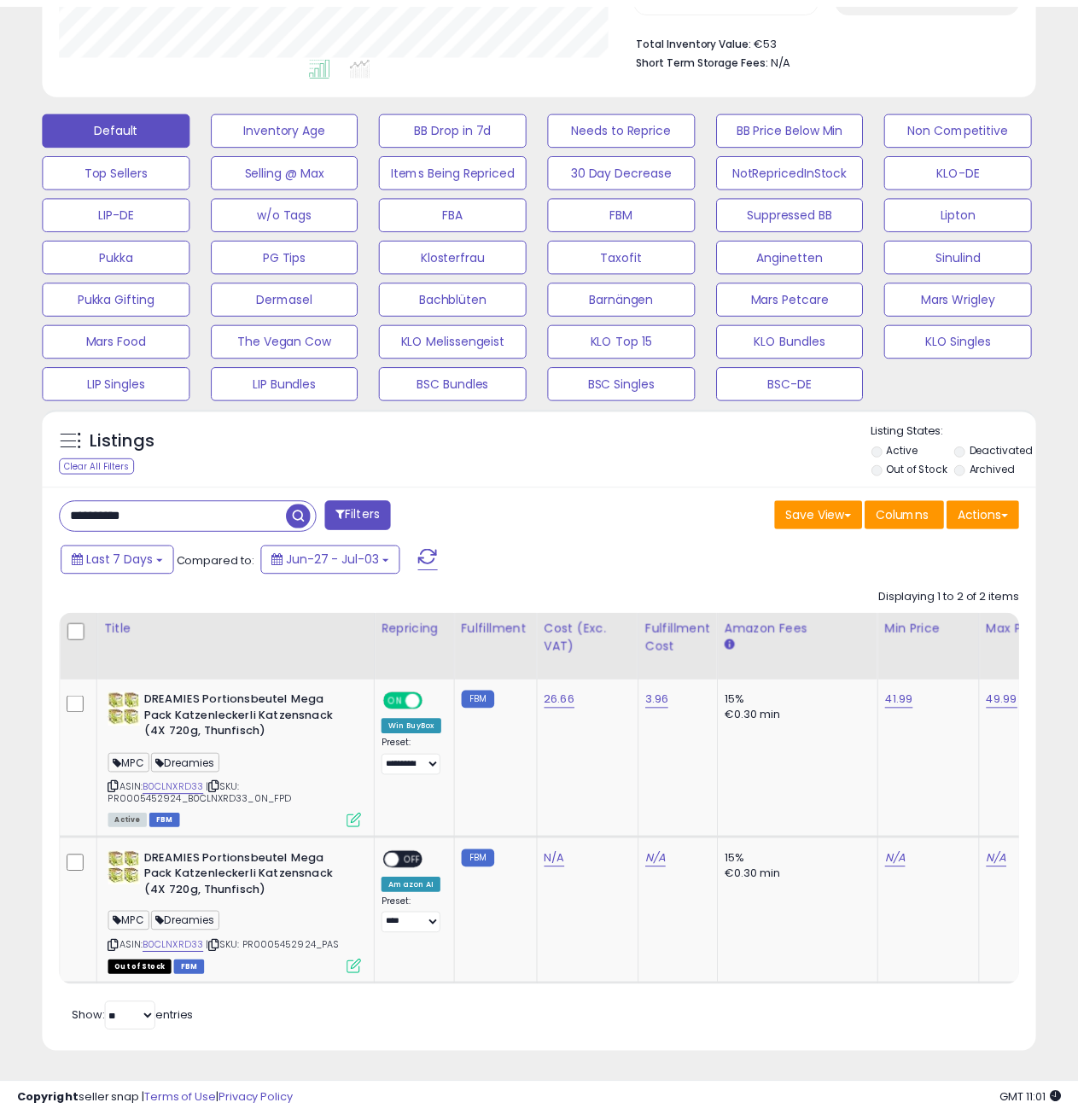 scroll, scrollTop: 350, scrollLeft: 574, axis: both 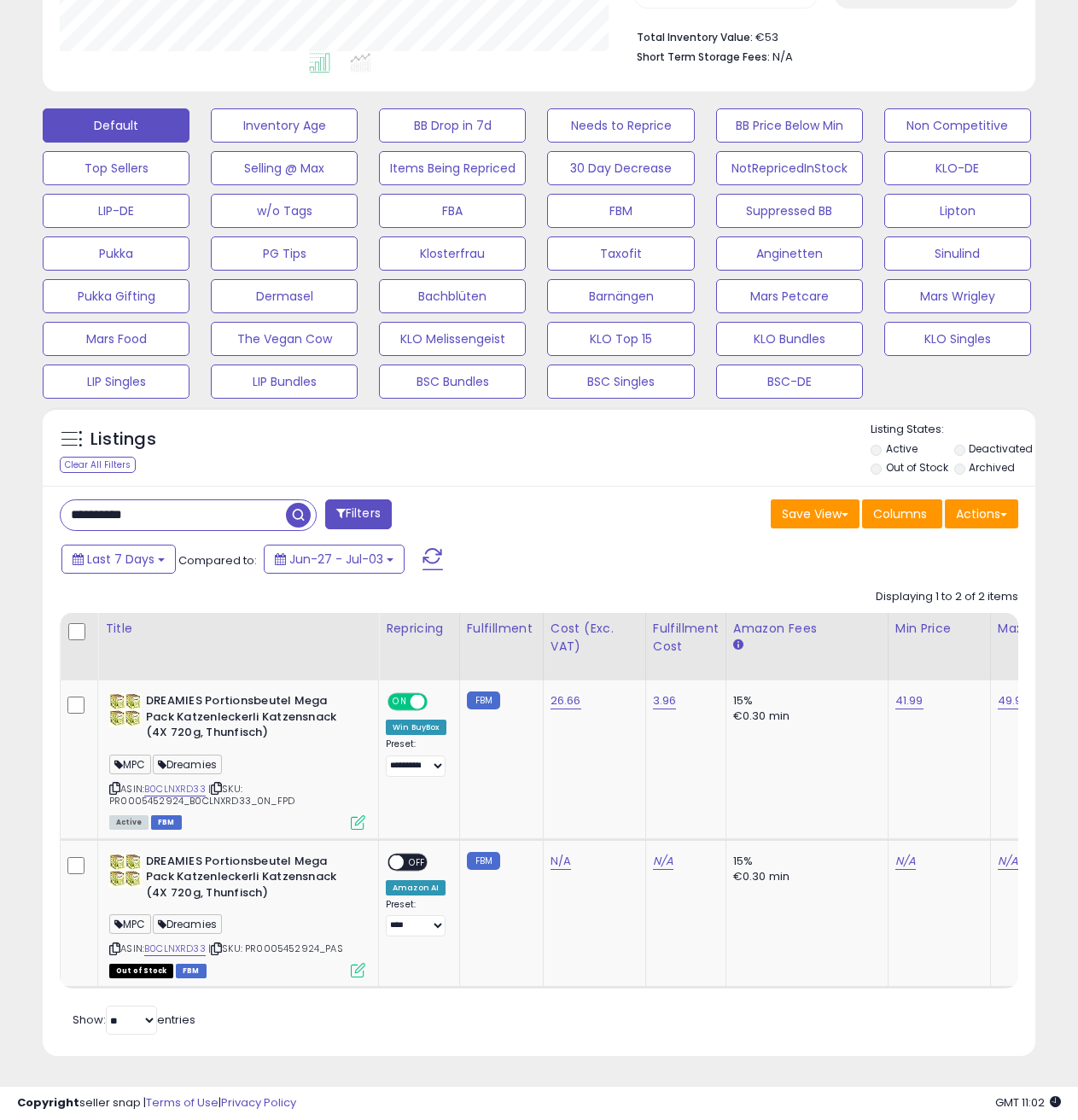 click on "**********" at bounding box center [173, 515] 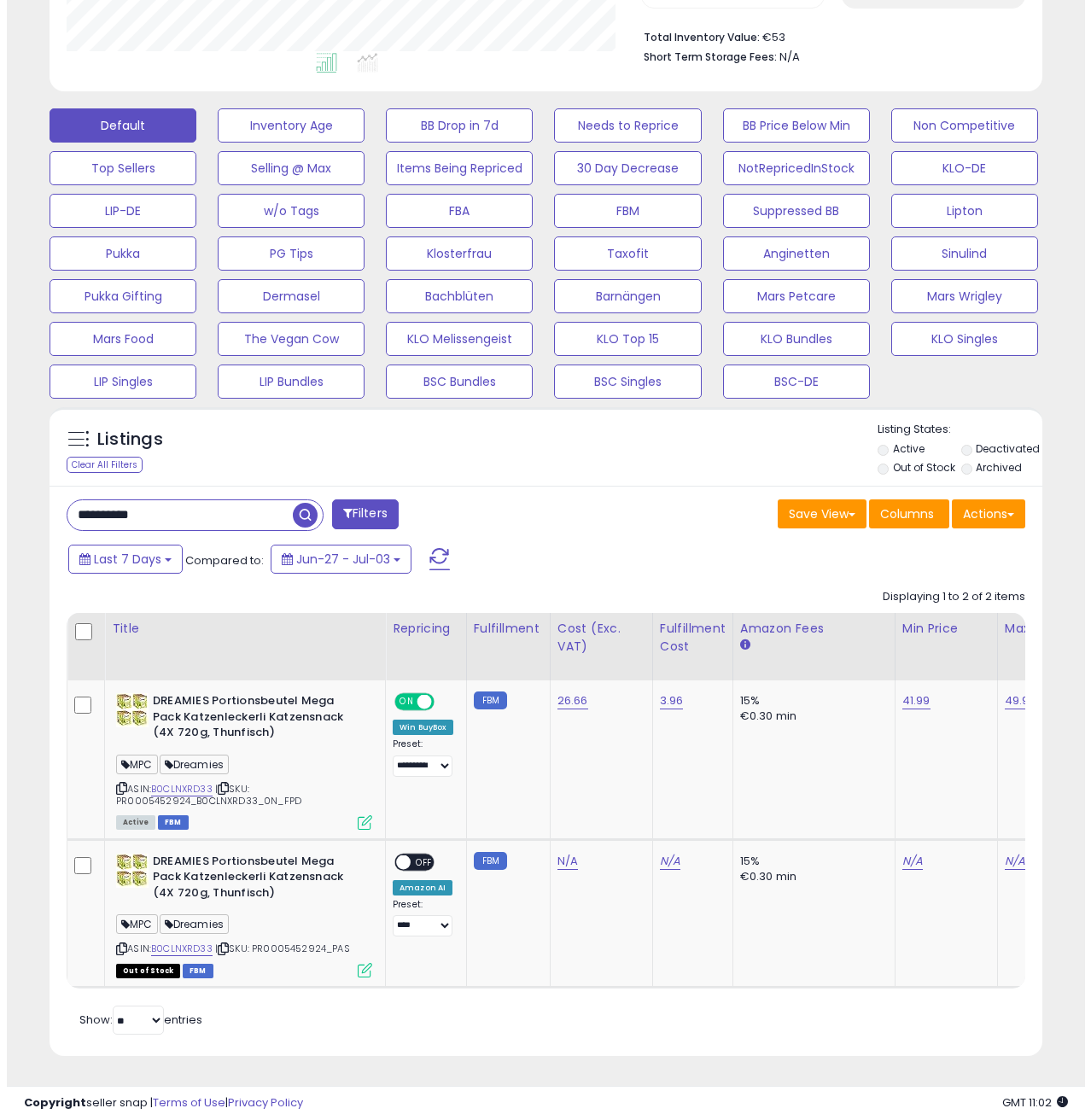 scroll, scrollTop: 135, scrollLeft: 0, axis: vertical 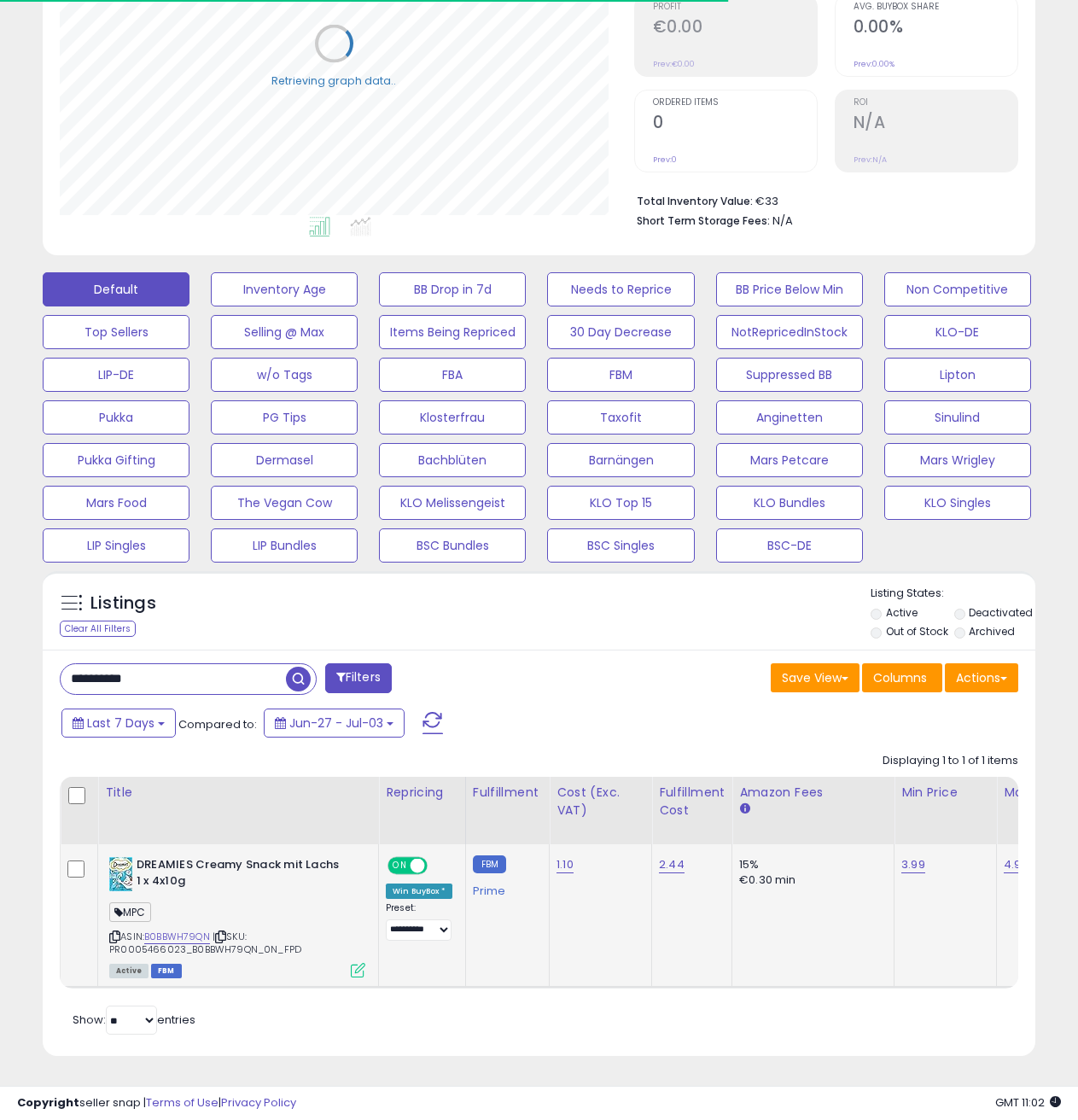 click at bounding box center [358, 970] 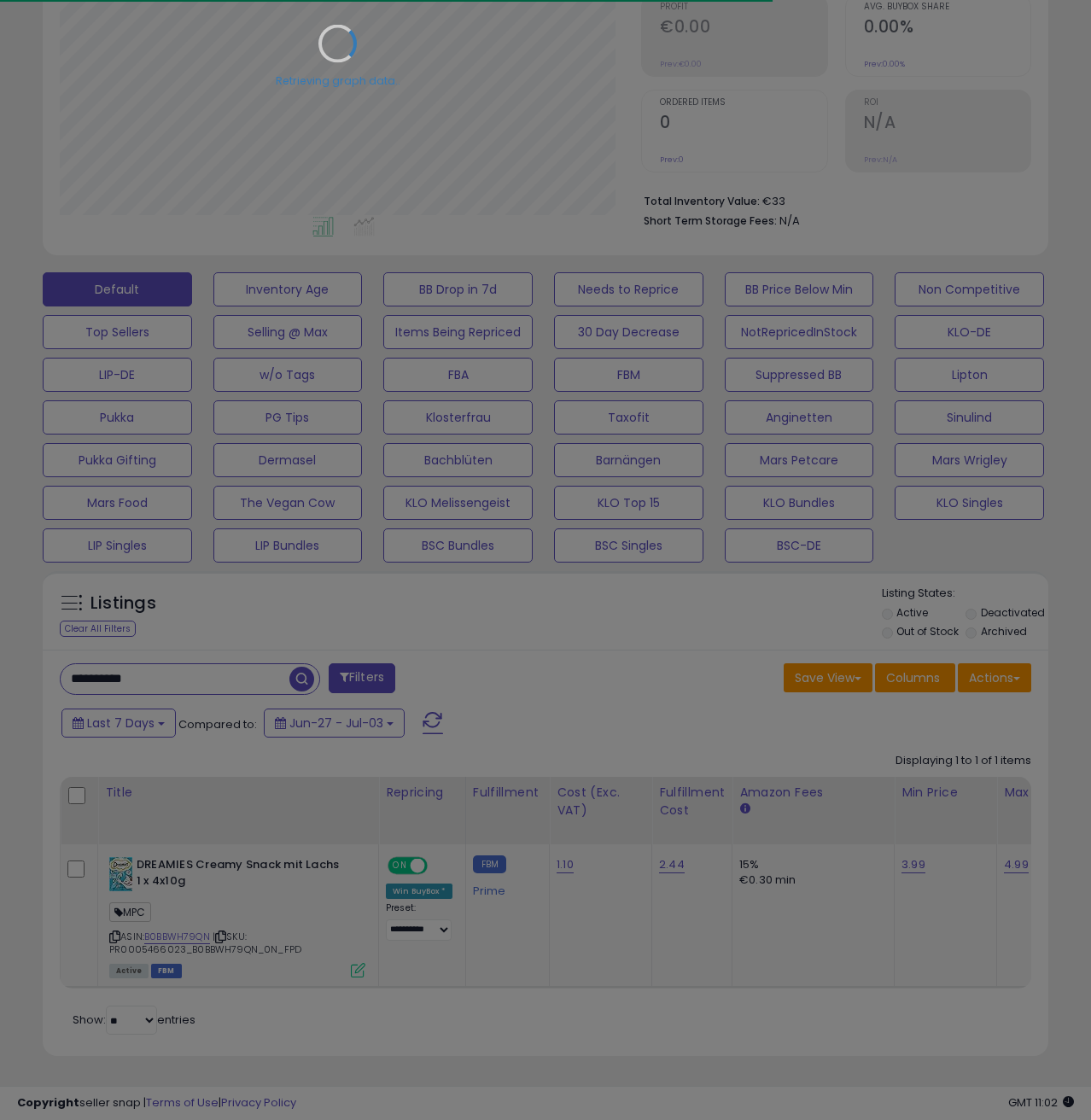 scroll, scrollTop: 0, scrollLeft: 0, axis: both 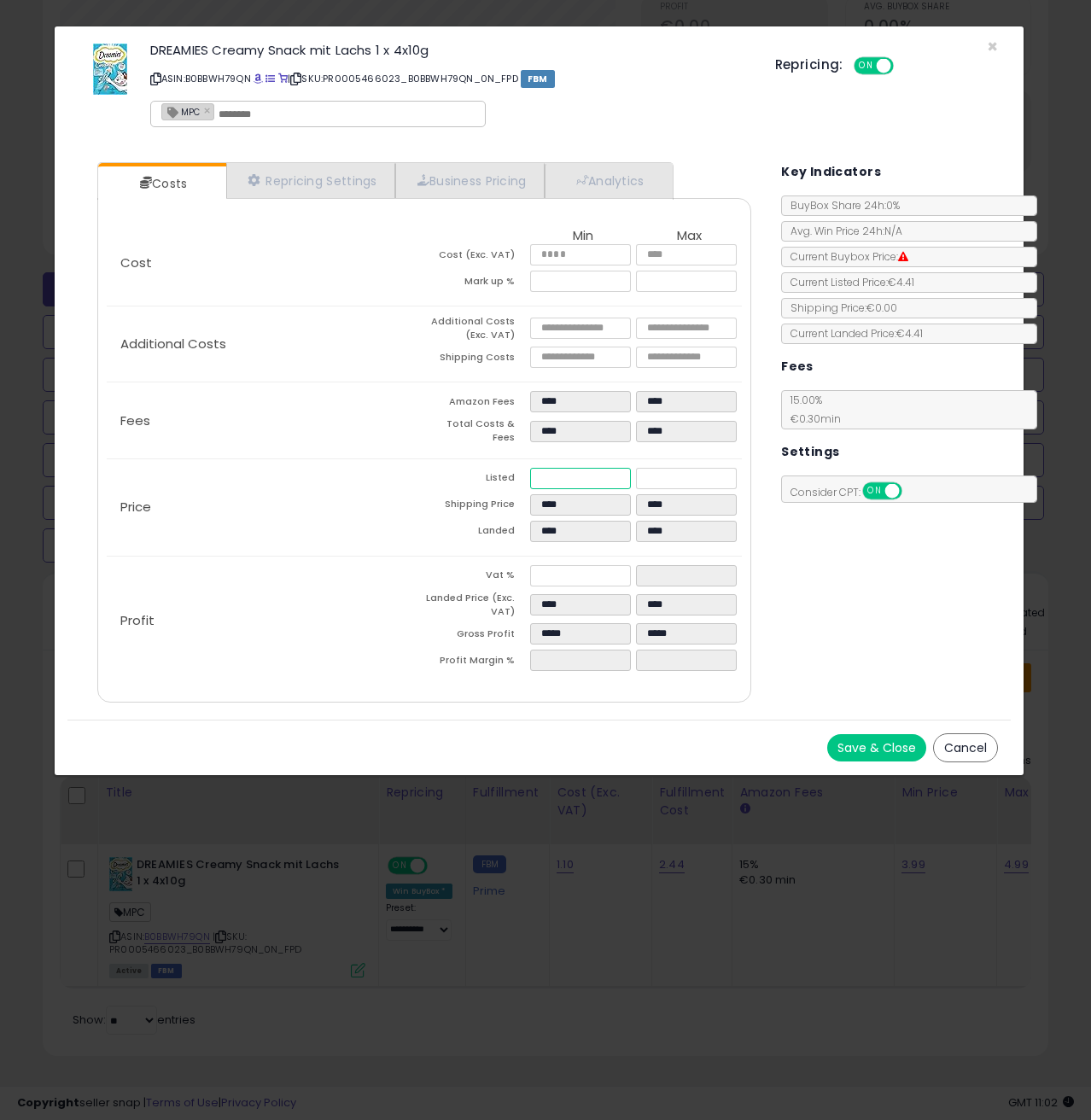 drag, startPoint x: 571, startPoint y: 464, endPoint x: 538, endPoint y: 463, distance: 33.015148 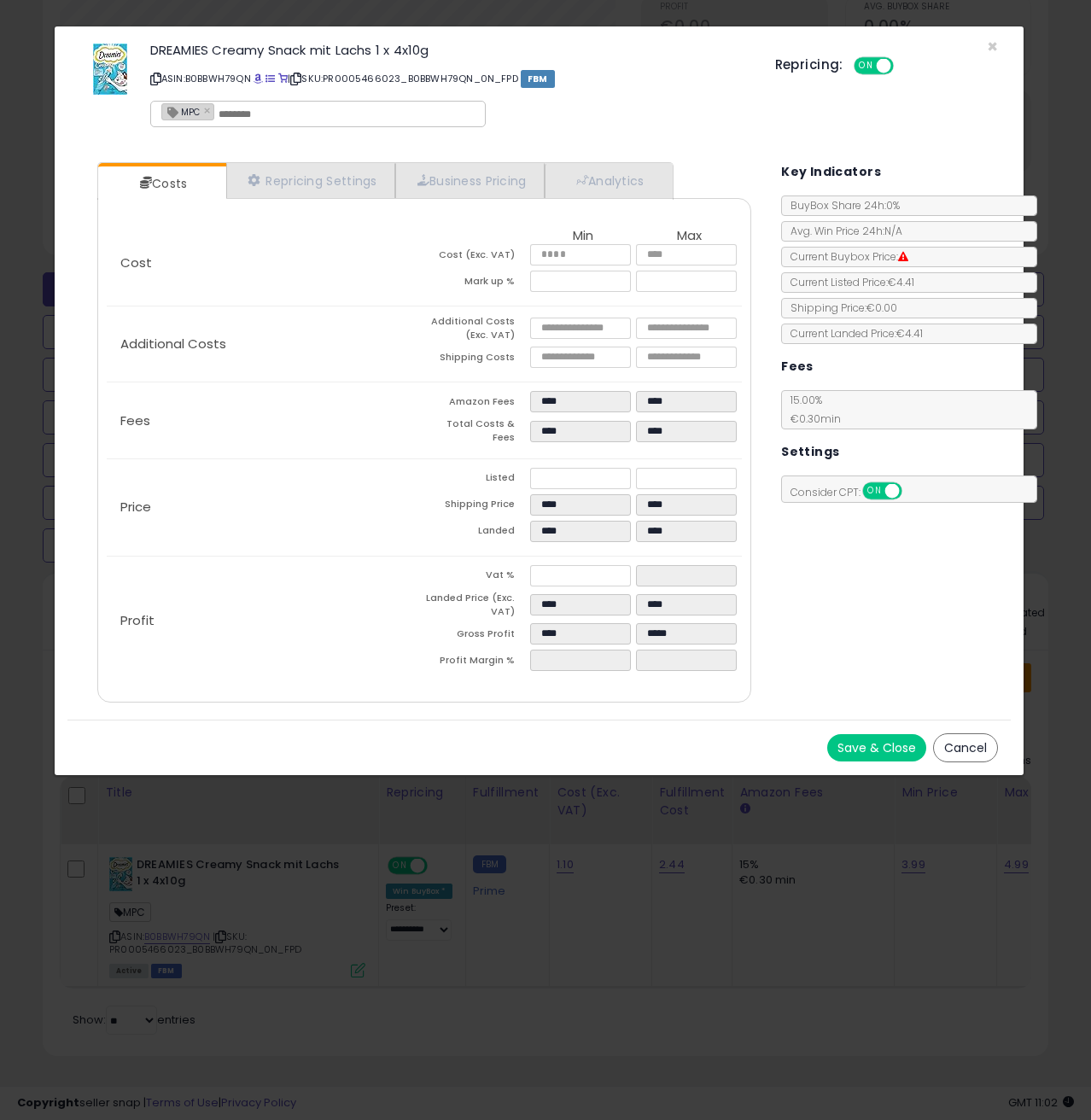click on "Price
Listed
****
****
Shipping Price
****
****
Landed
****
****" 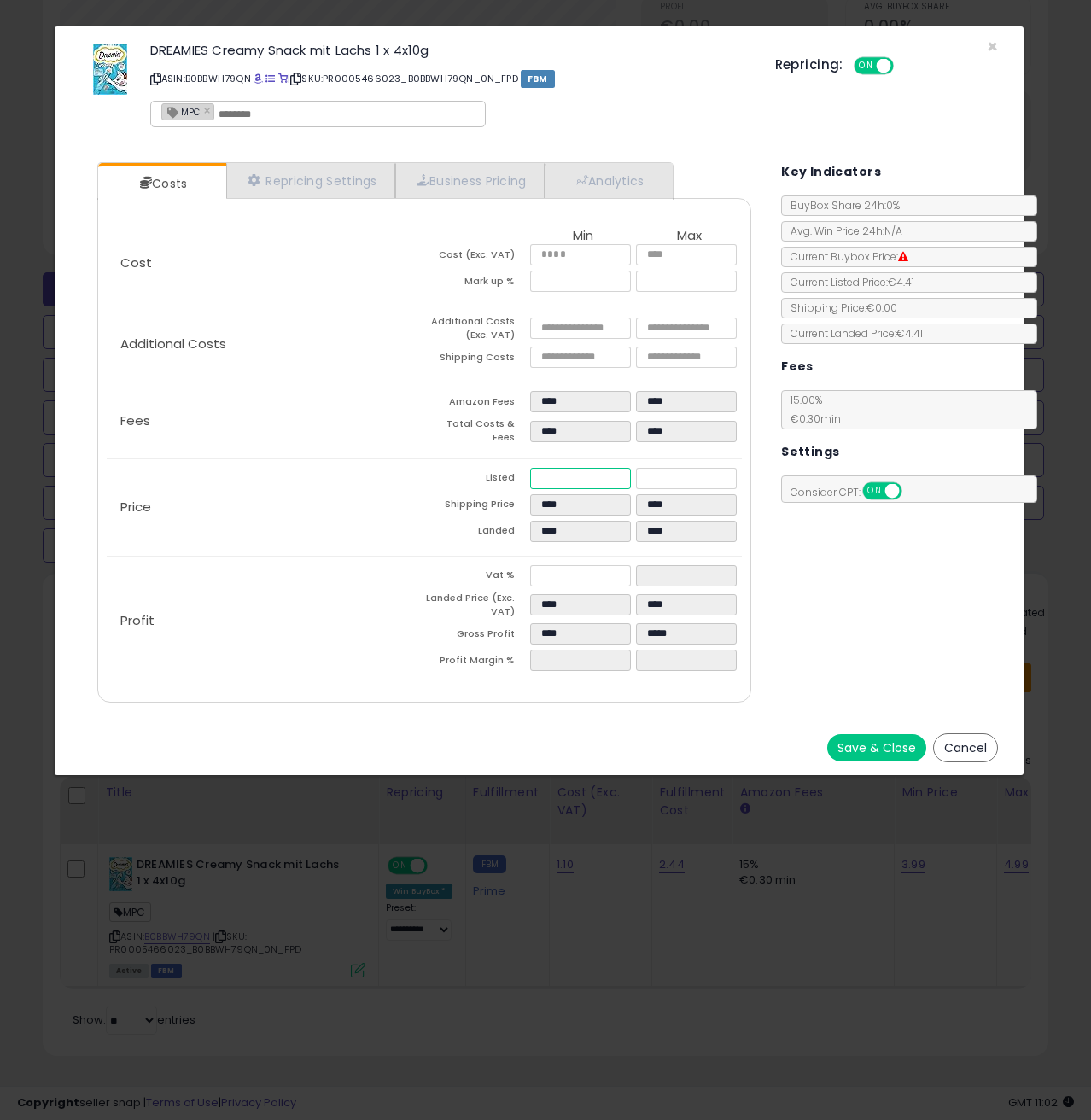 click on "****" at bounding box center [581, 478] 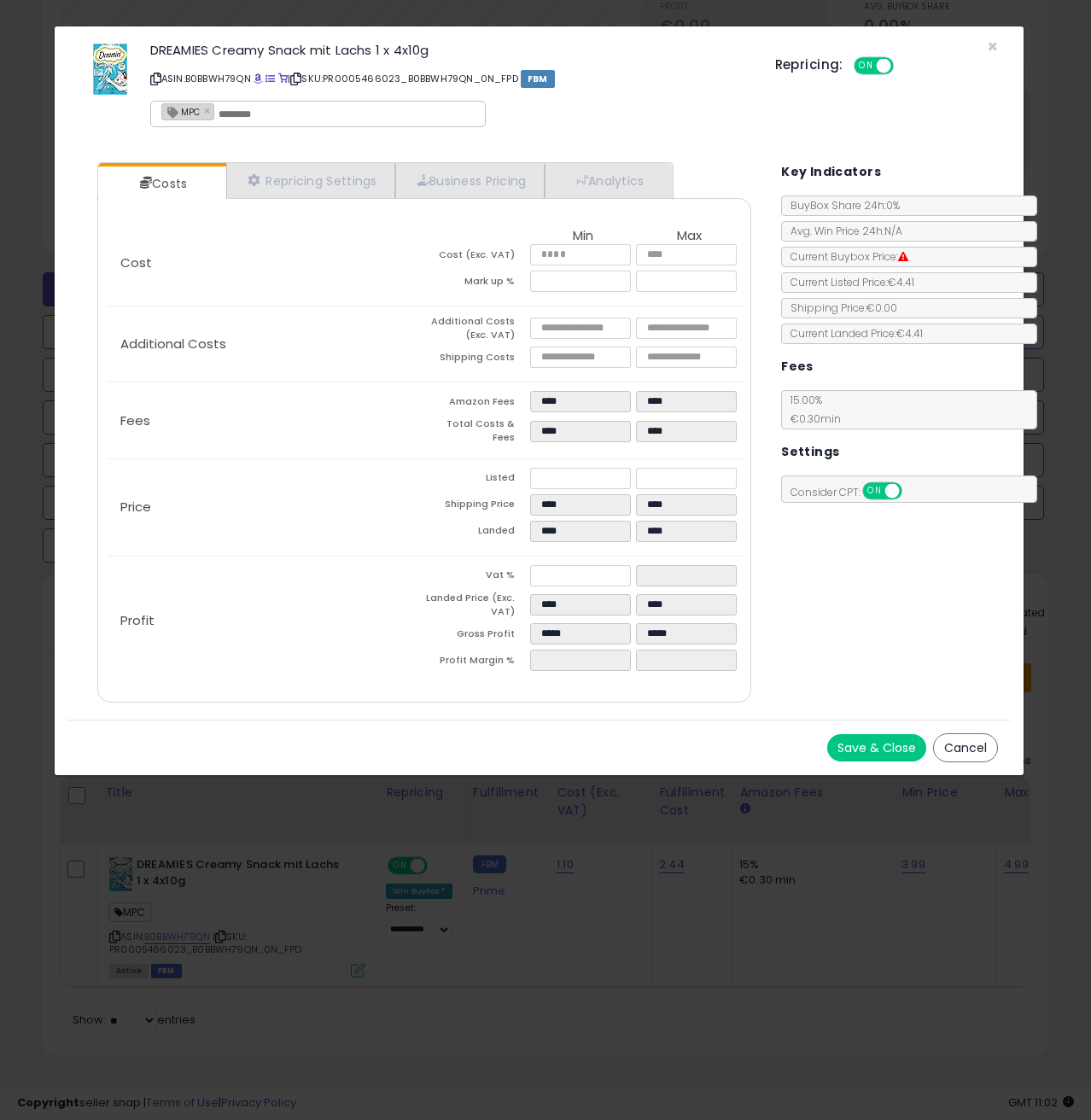 click on "Price
Listed
****
****
Shipping Price
****
****
Landed
****
****" 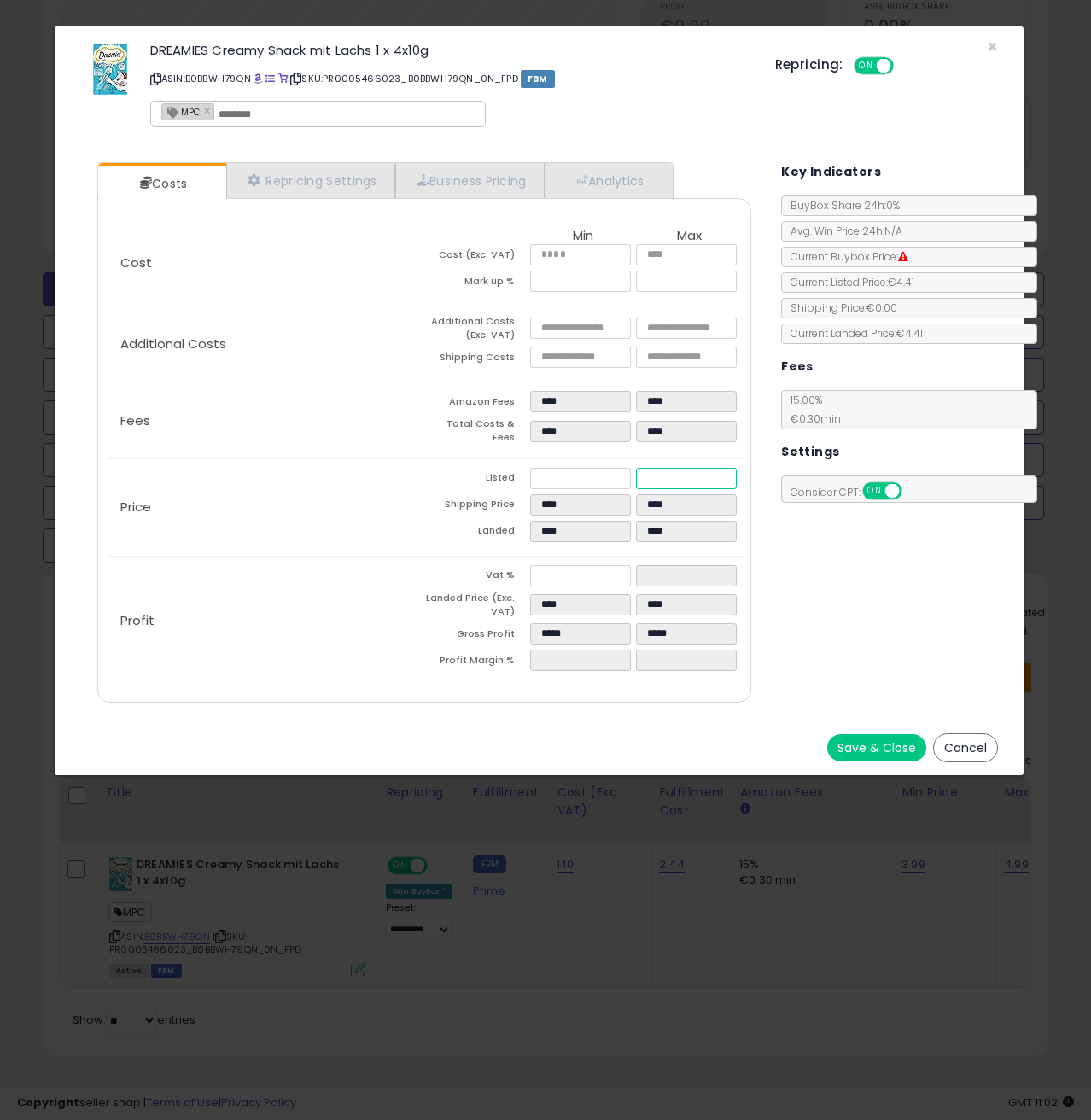 drag, startPoint x: 672, startPoint y: 472, endPoint x: 642, endPoint y: 470, distance: 30.066593 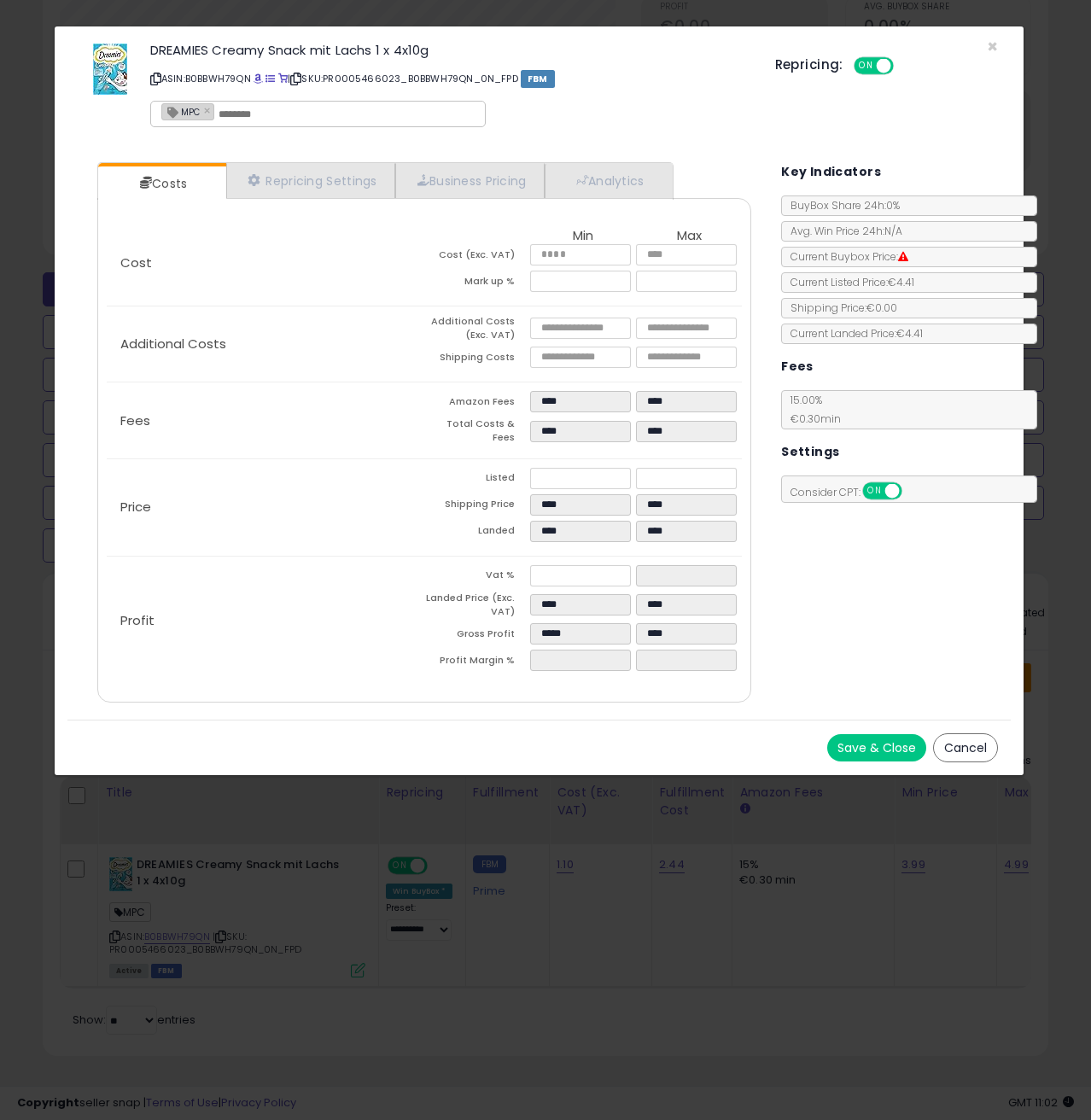 click on "Price
Listed
****
****
Shipping Price
****
****
Landed
****
****" 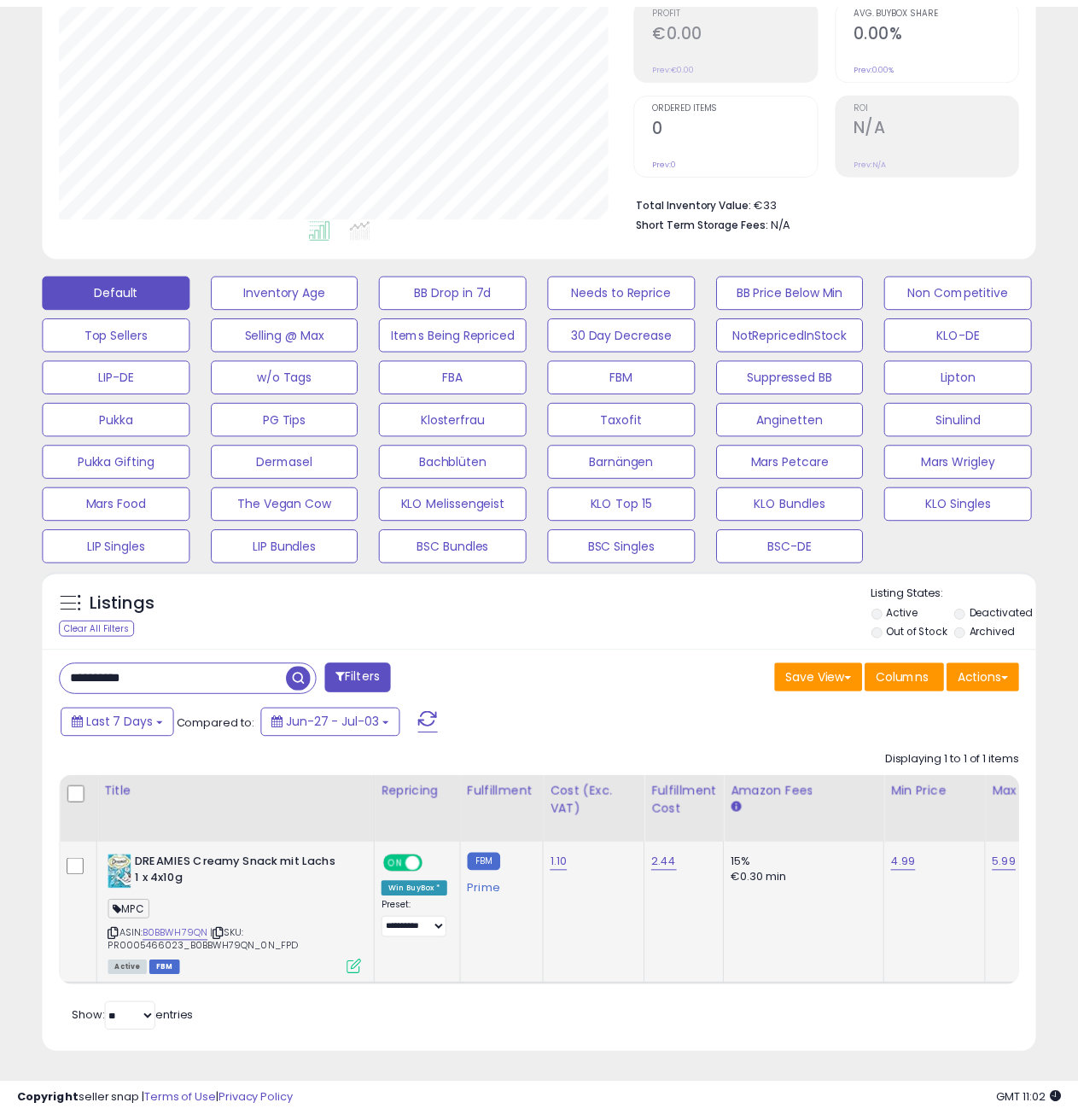 scroll, scrollTop: 350, scrollLeft: 574, axis: both 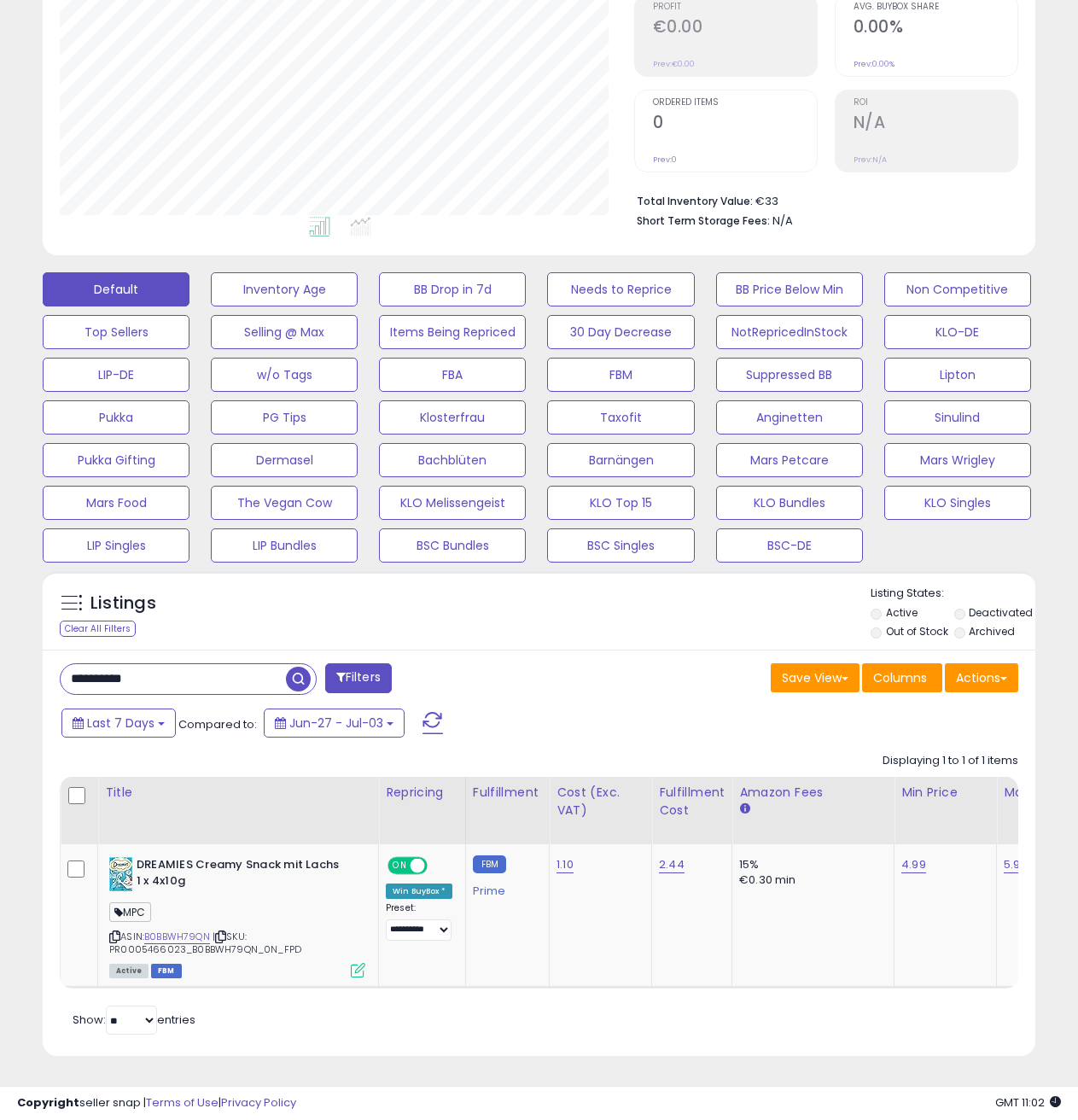click on "**********" at bounding box center (173, 679) 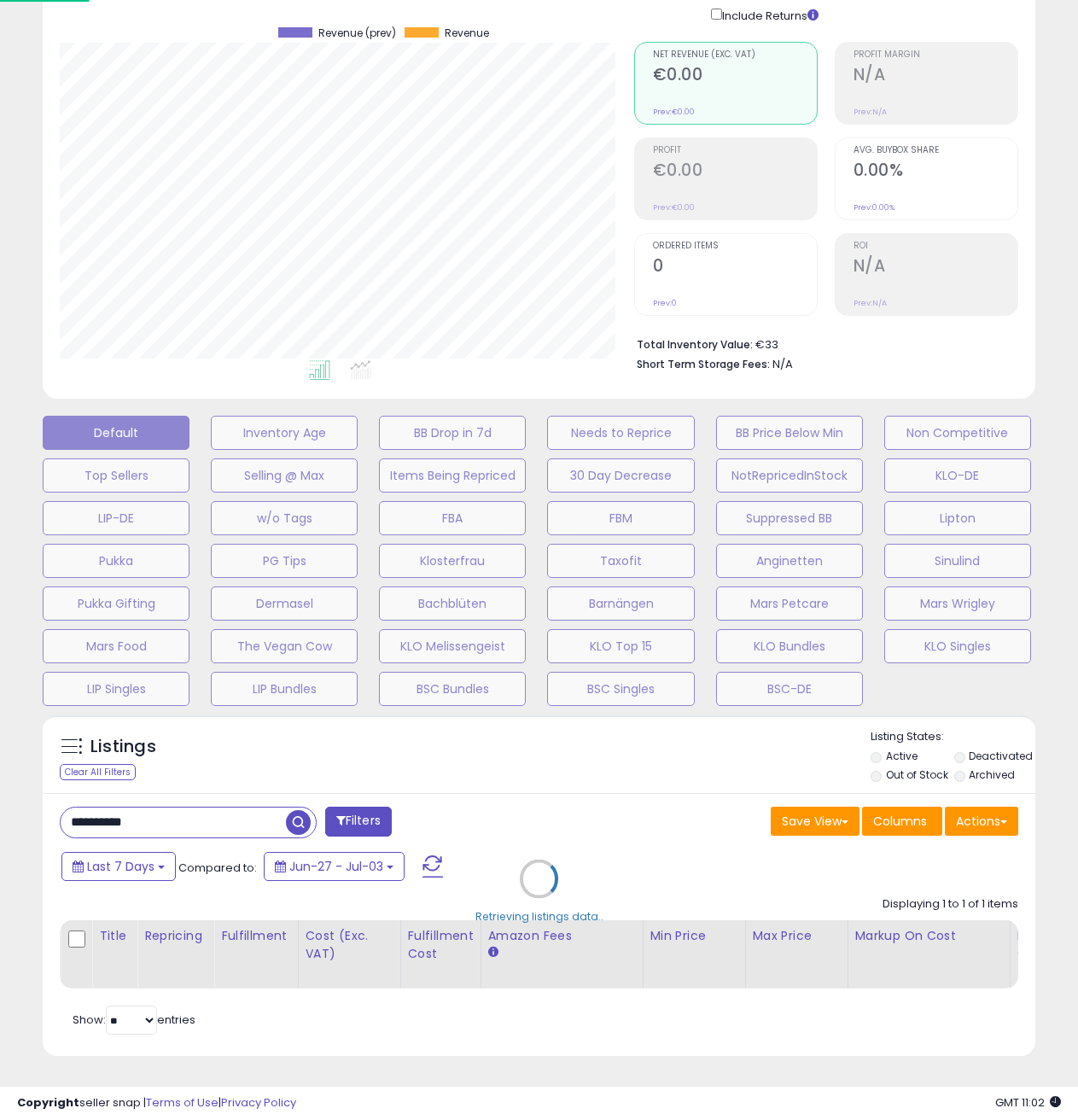 scroll, scrollTop: 853309, scrollLeft: 852942, axis: both 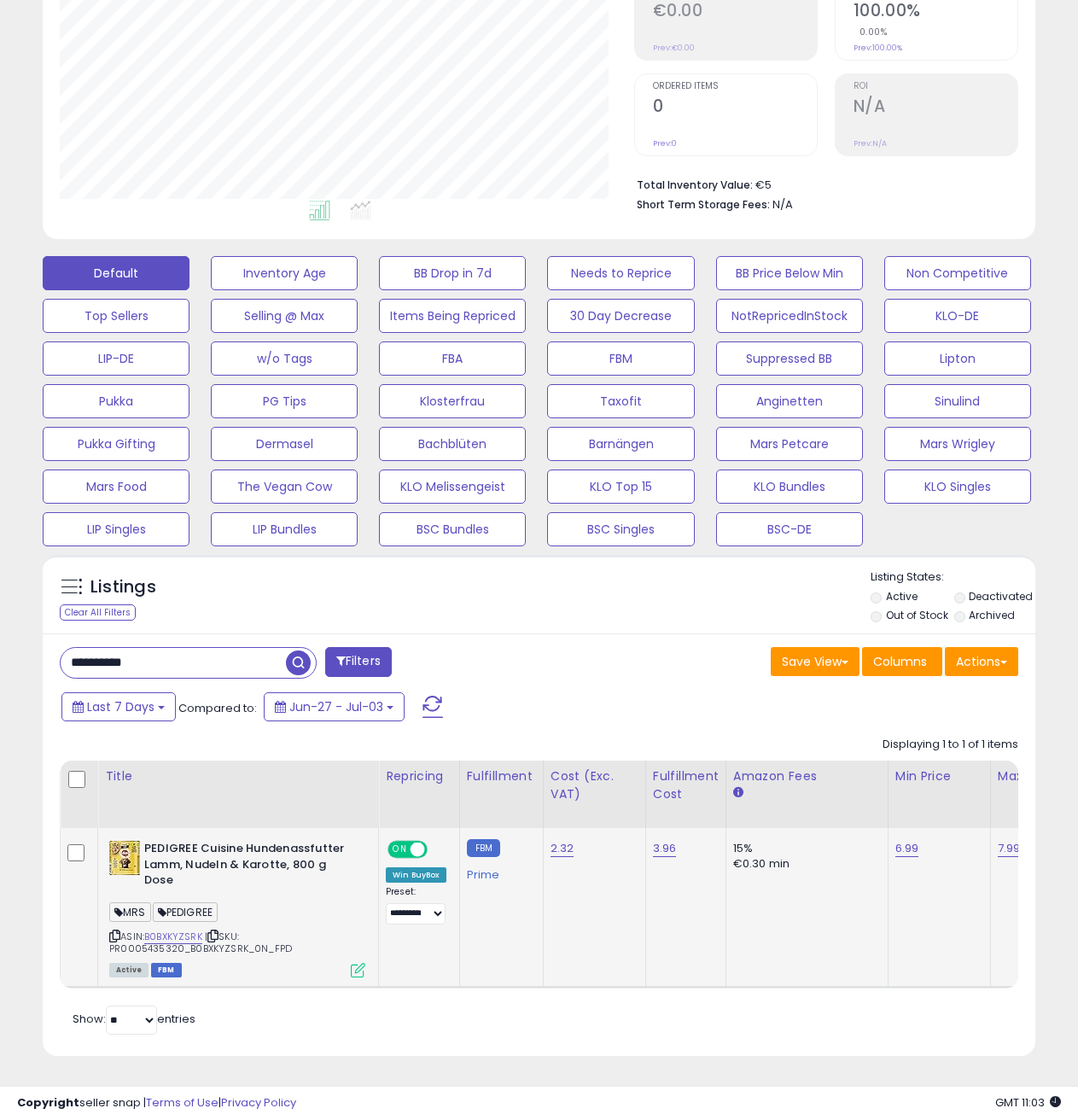 click at bounding box center [358, 970] 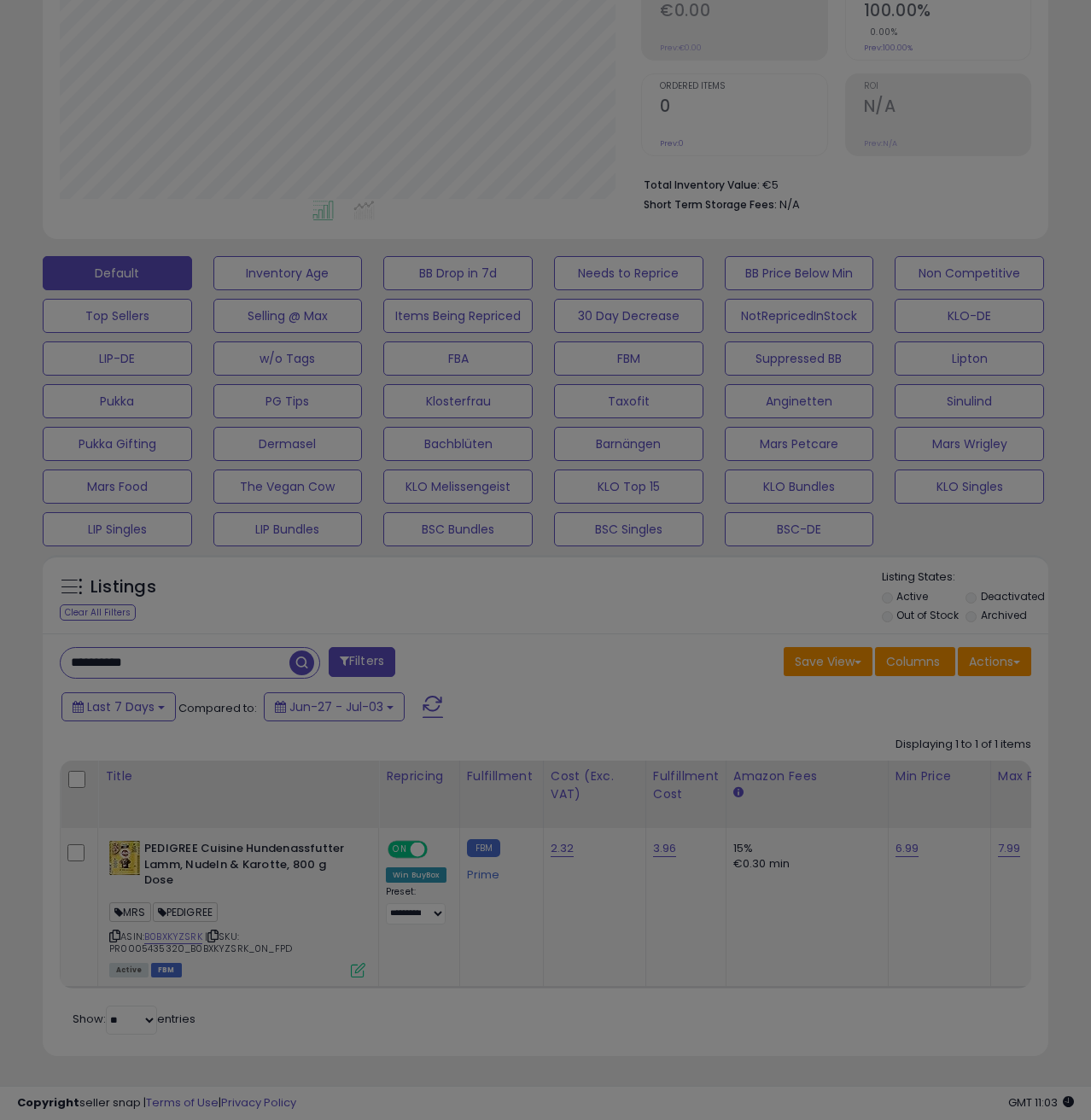 scroll, scrollTop: 853309, scrollLeft: 853096, axis: both 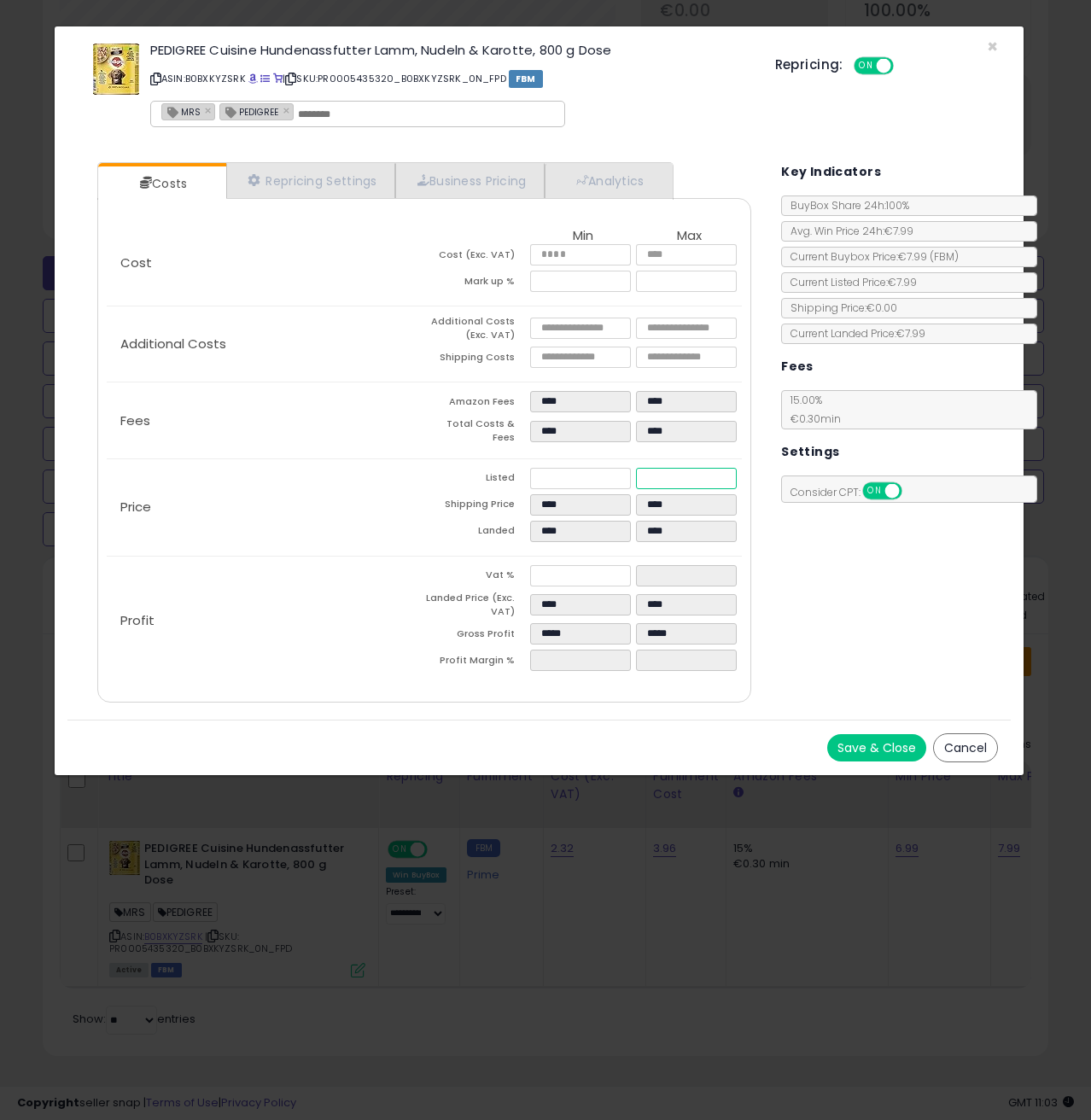 click on "****" at bounding box center (686, 478) 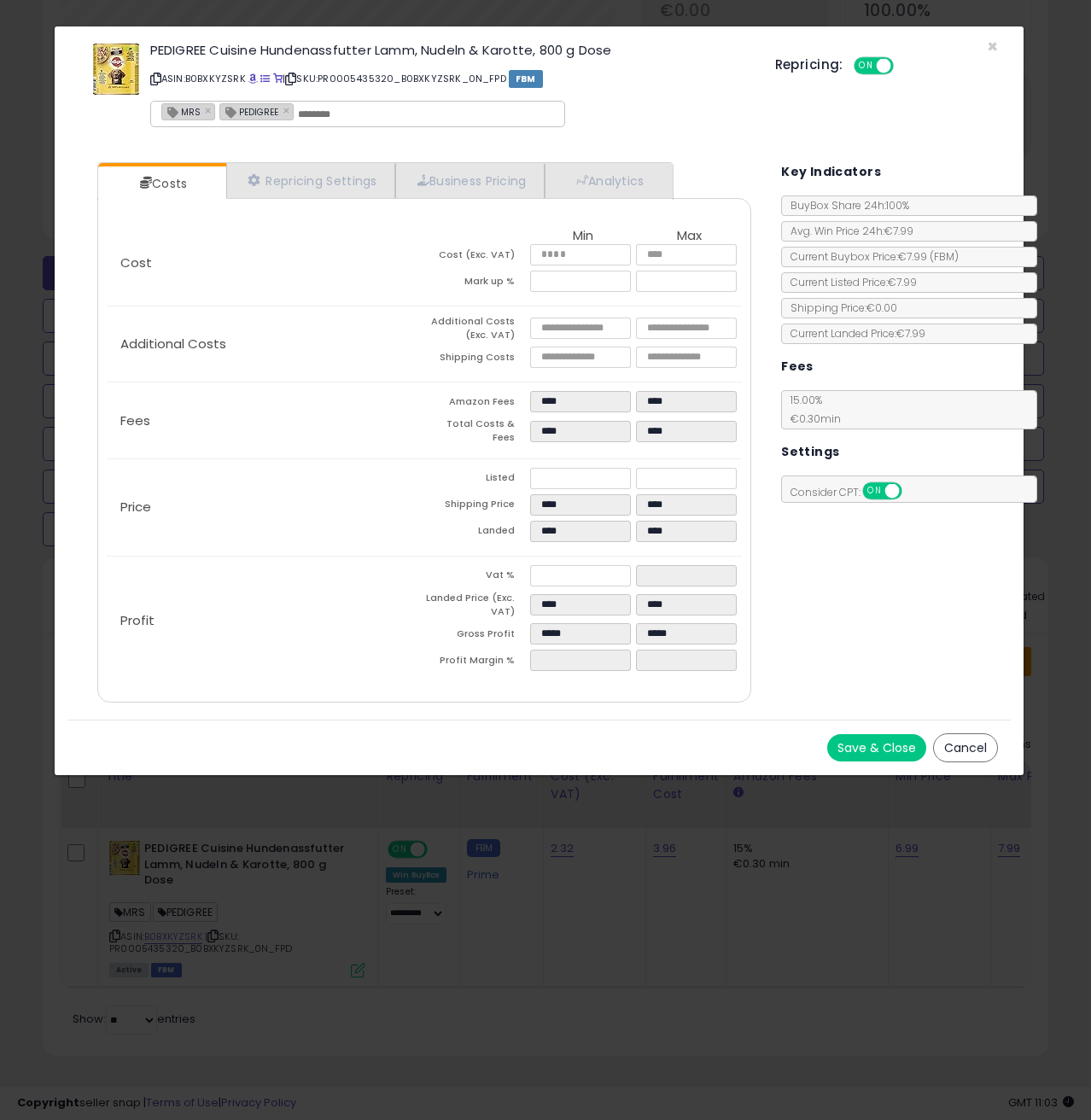 click on "Costs
Repricing Settings
Business Pricing
Analytics
Cost" at bounding box center [539, 435] 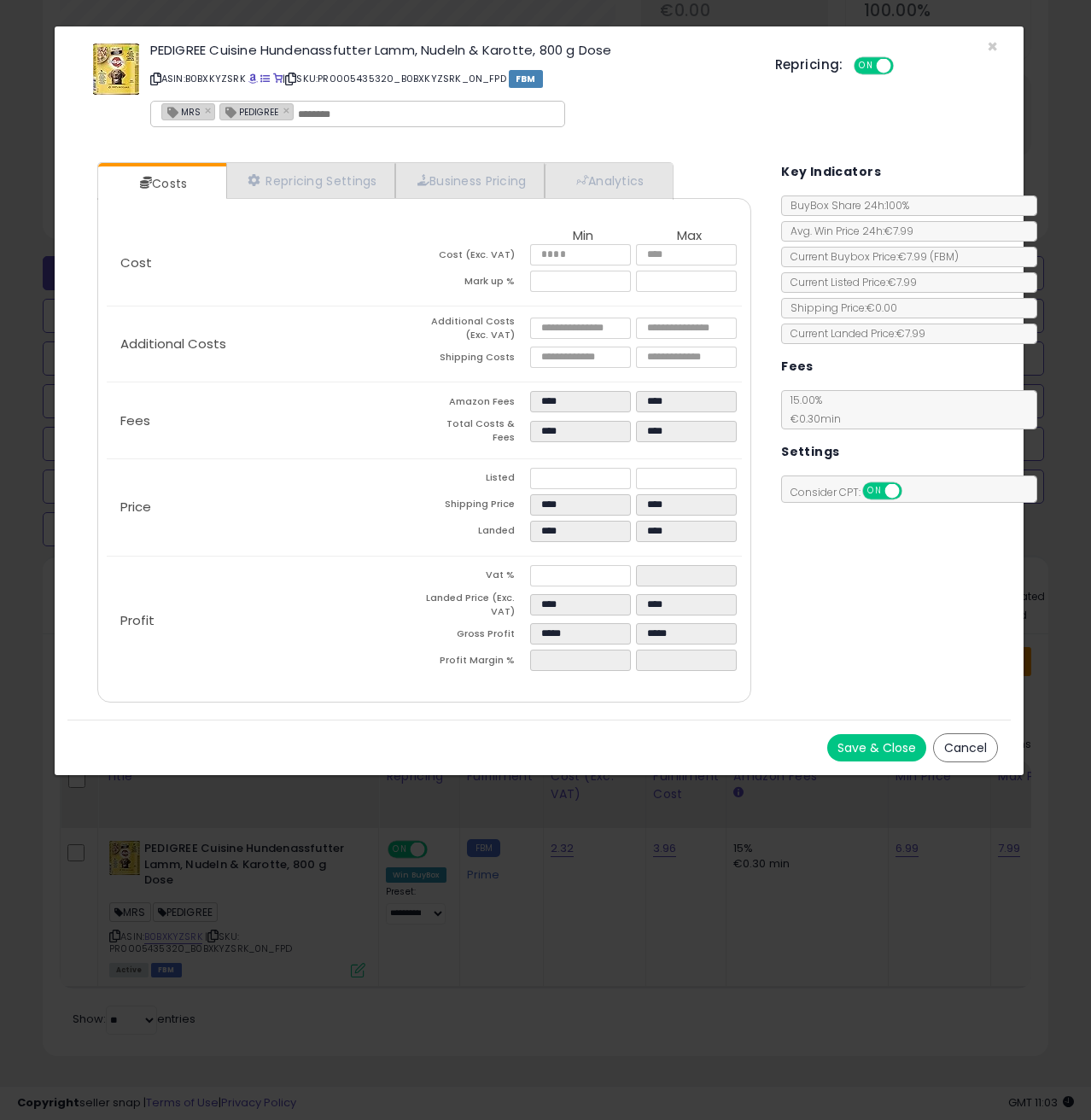 click on "Save & Close" at bounding box center (877, 748) 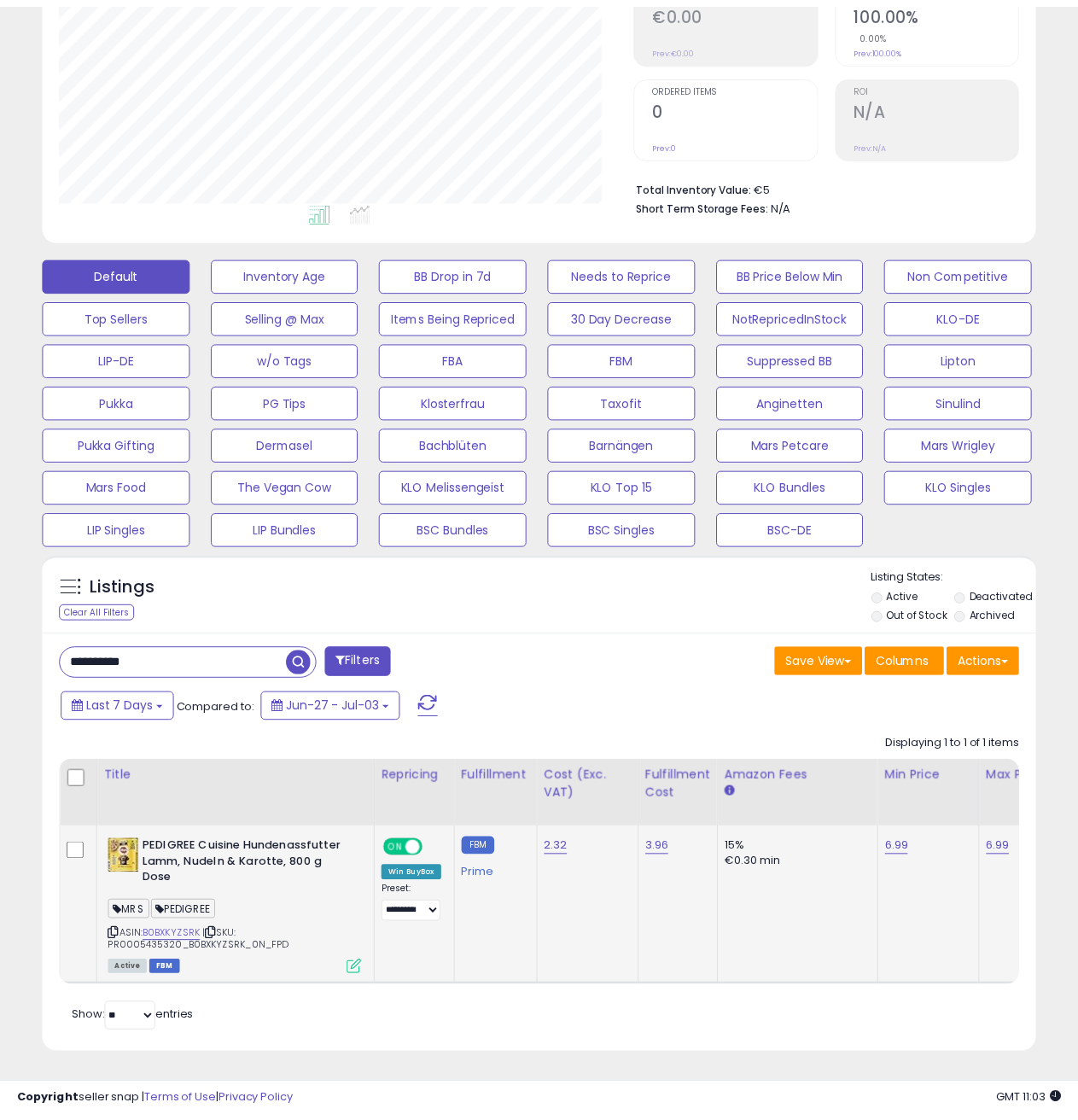 scroll, scrollTop: 350, scrollLeft: 574, axis: both 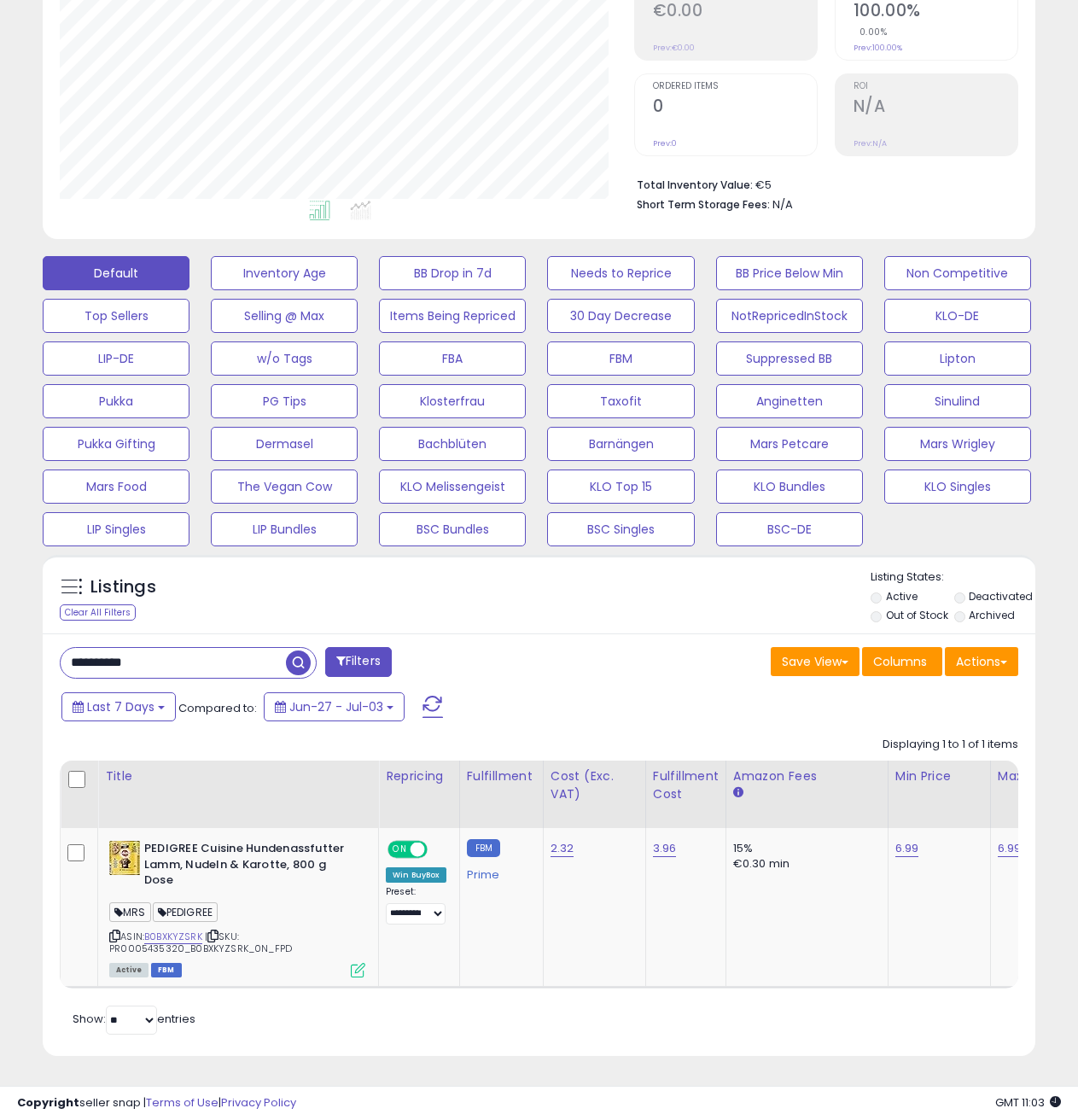 click on "**********" at bounding box center (173, 662) 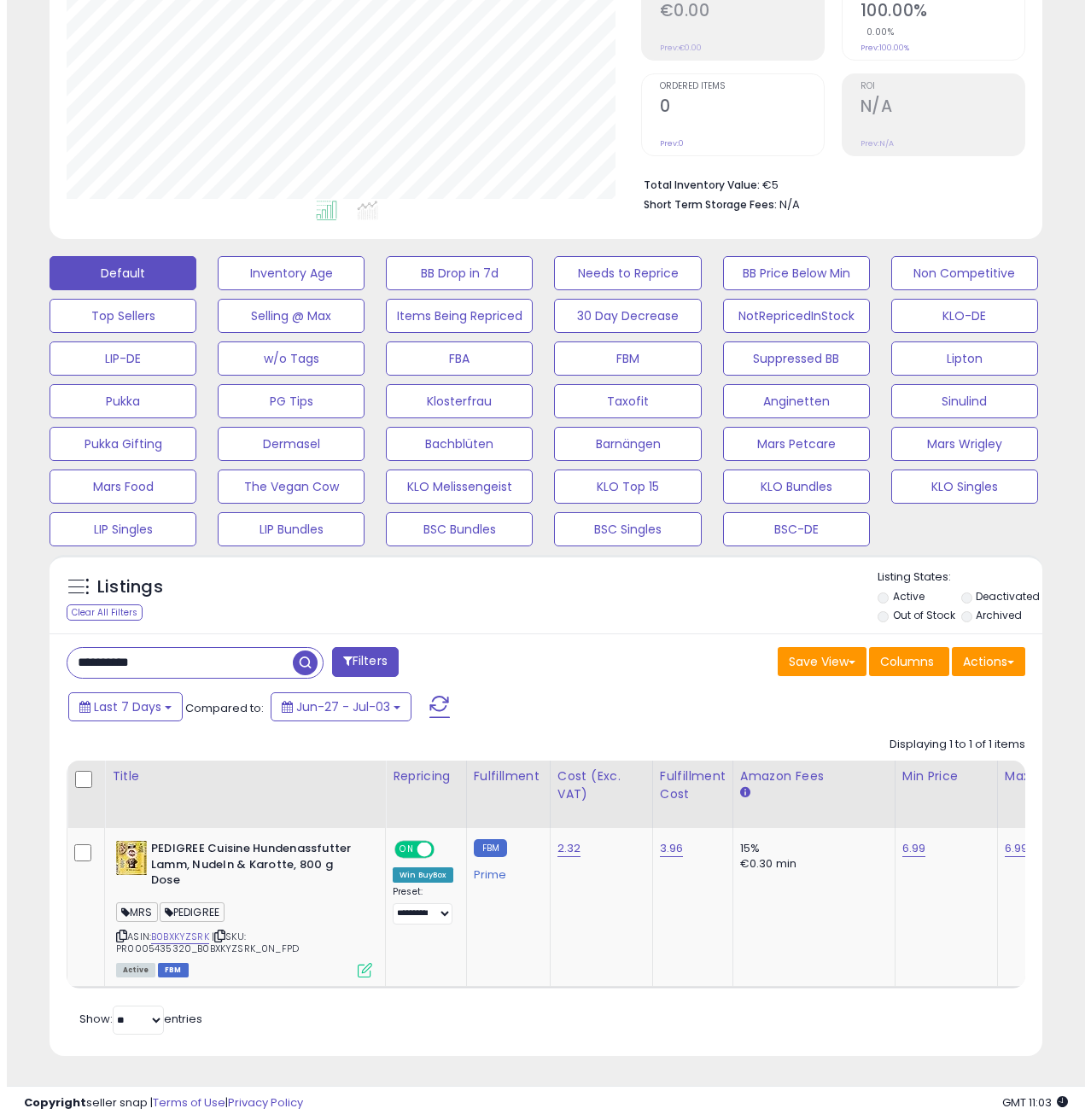 scroll, scrollTop: 135, scrollLeft: 0, axis: vertical 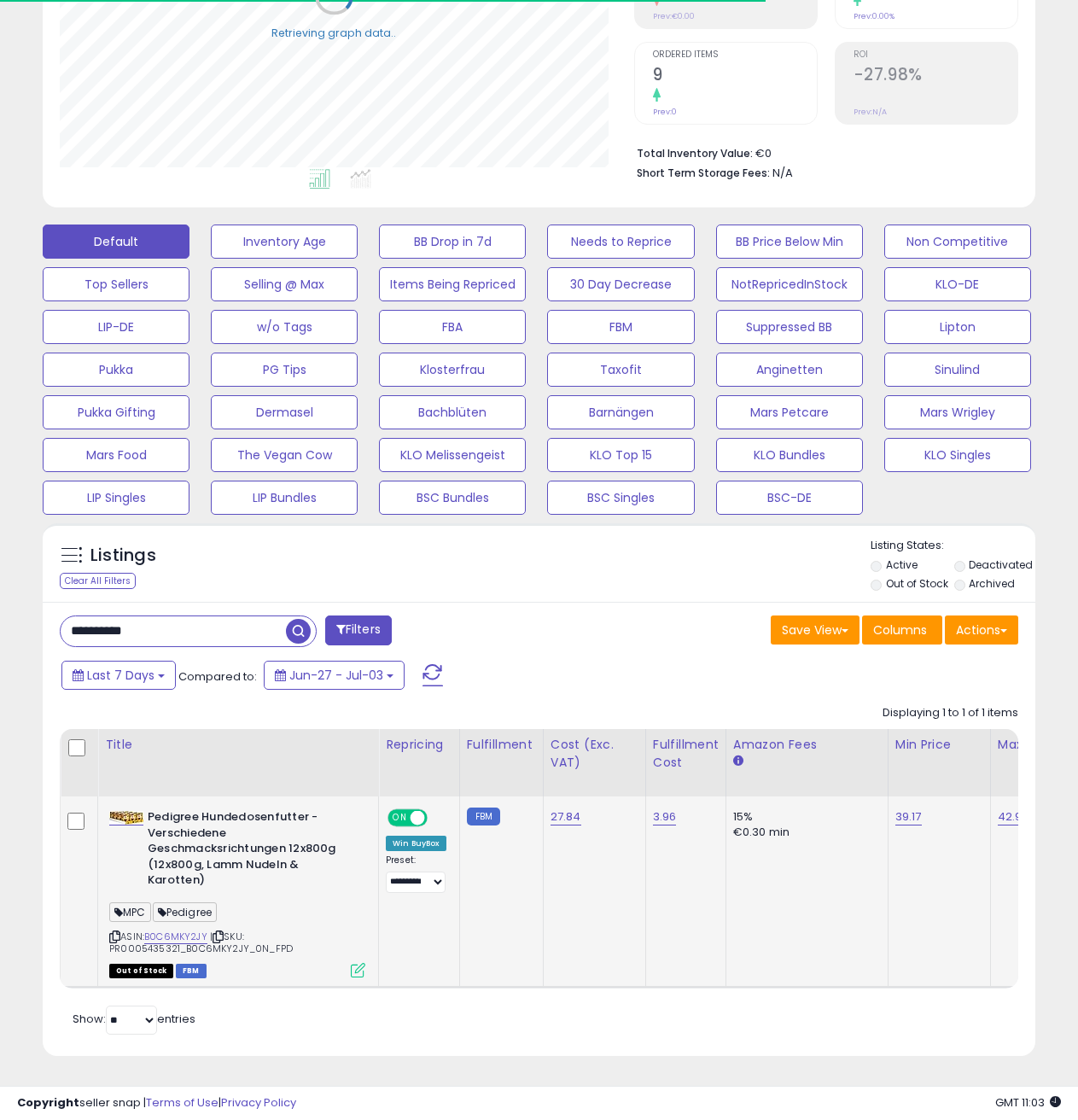 click at bounding box center (358, 970) 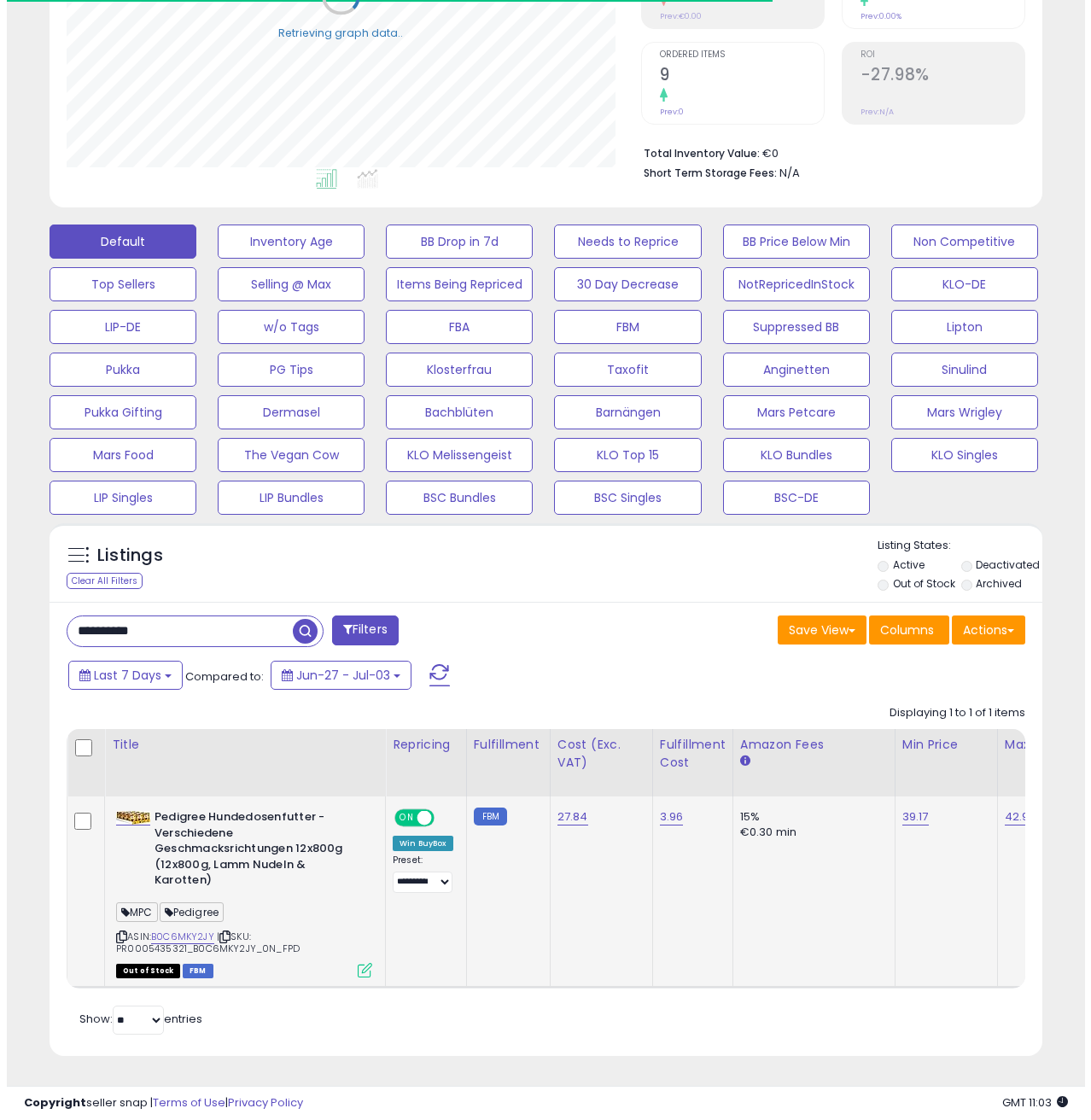scroll, scrollTop: 0, scrollLeft: 0, axis: both 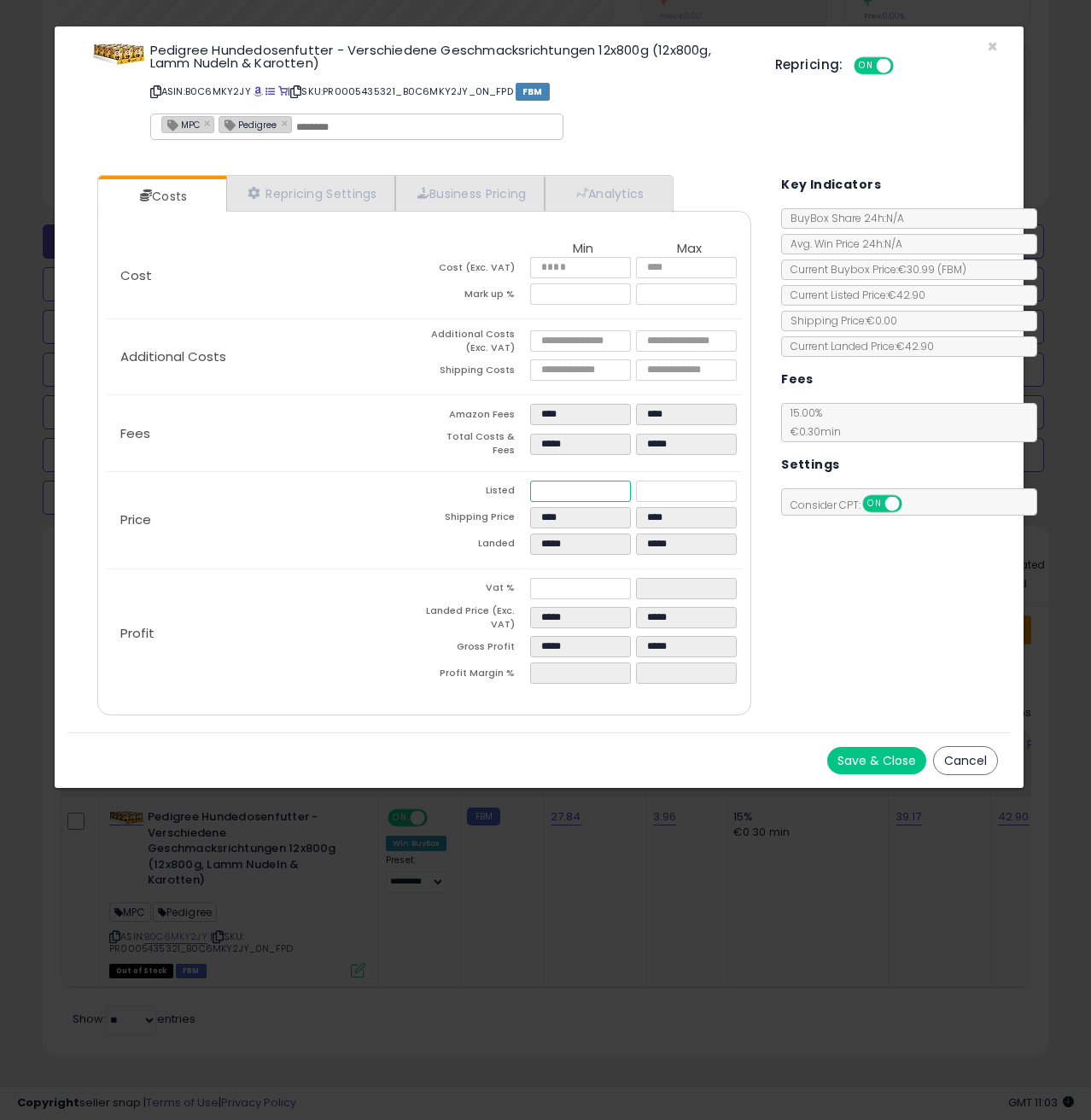 drag, startPoint x: 580, startPoint y: 486, endPoint x: 528, endPoint y: 485, distance: 52.00961 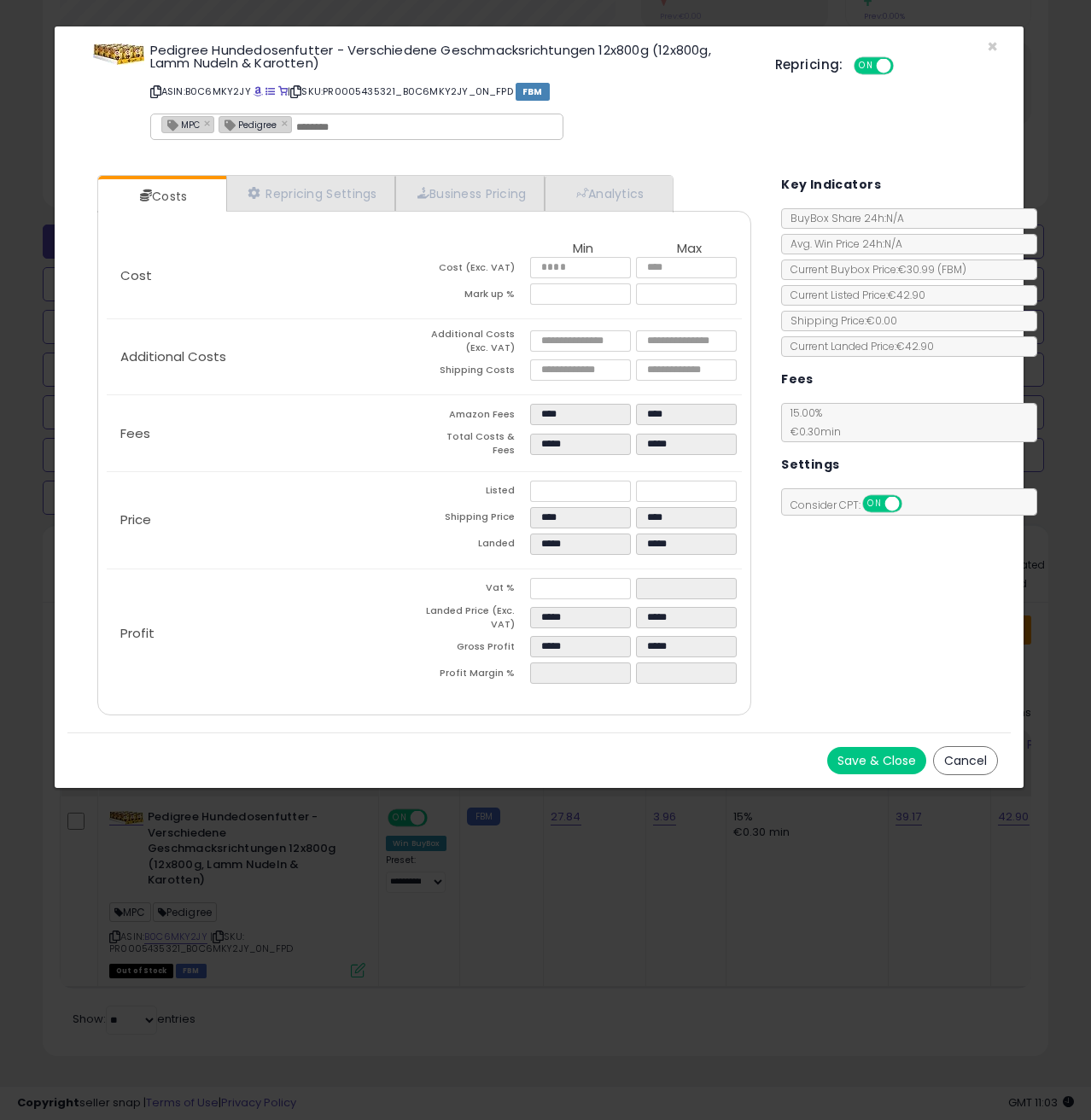 click on "Costs
Repricing Settings
Business Pricing
Analytics
Cost" at bounding box center [539, 447] 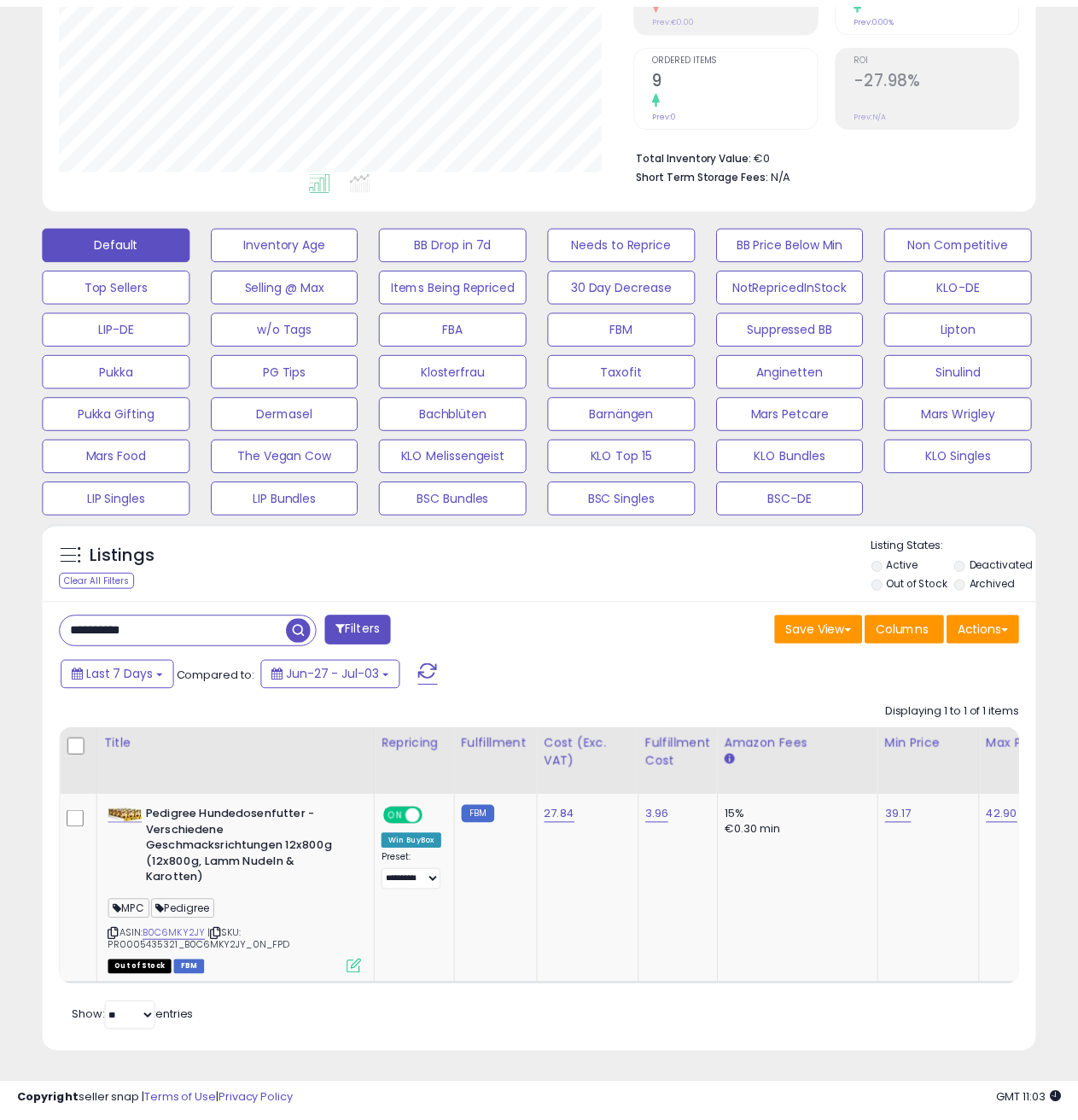 scroll, scrollTop: 350, scrollLeft: 574, axis: both 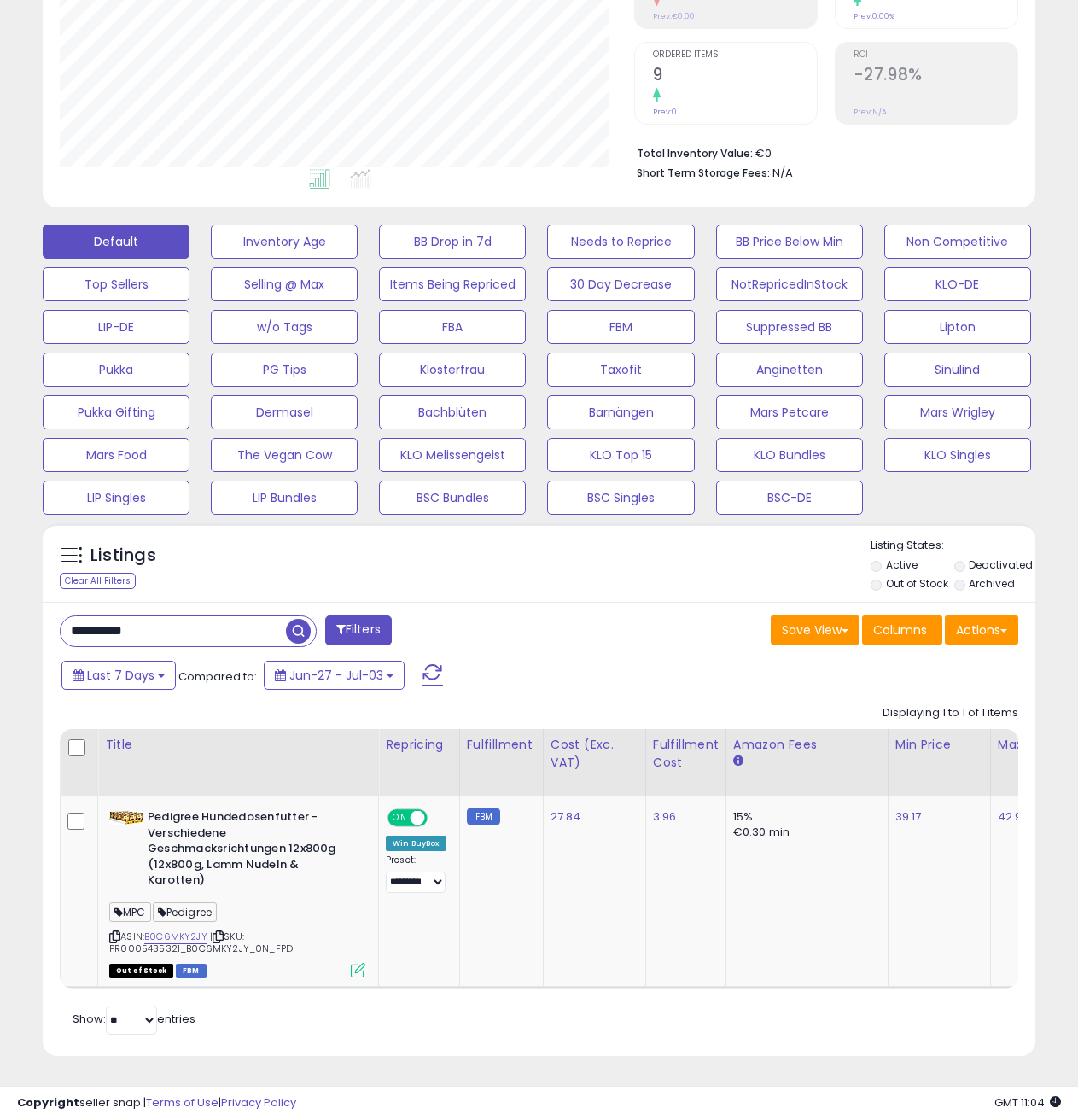 click on "**********" at bounding box center (173, 631) 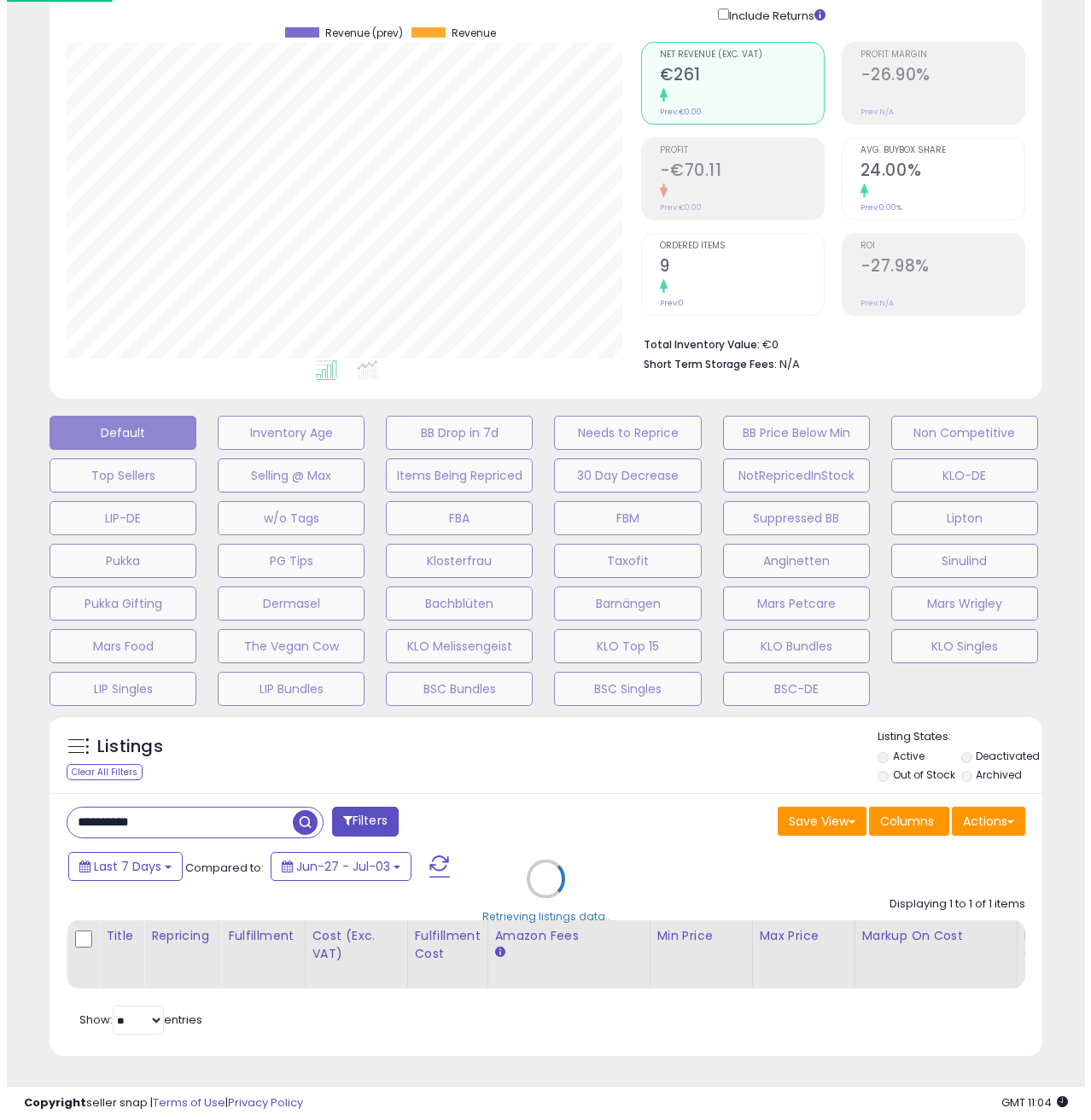 scroll, scrollTop: 135, scrollLeft: 0, axis: vertical 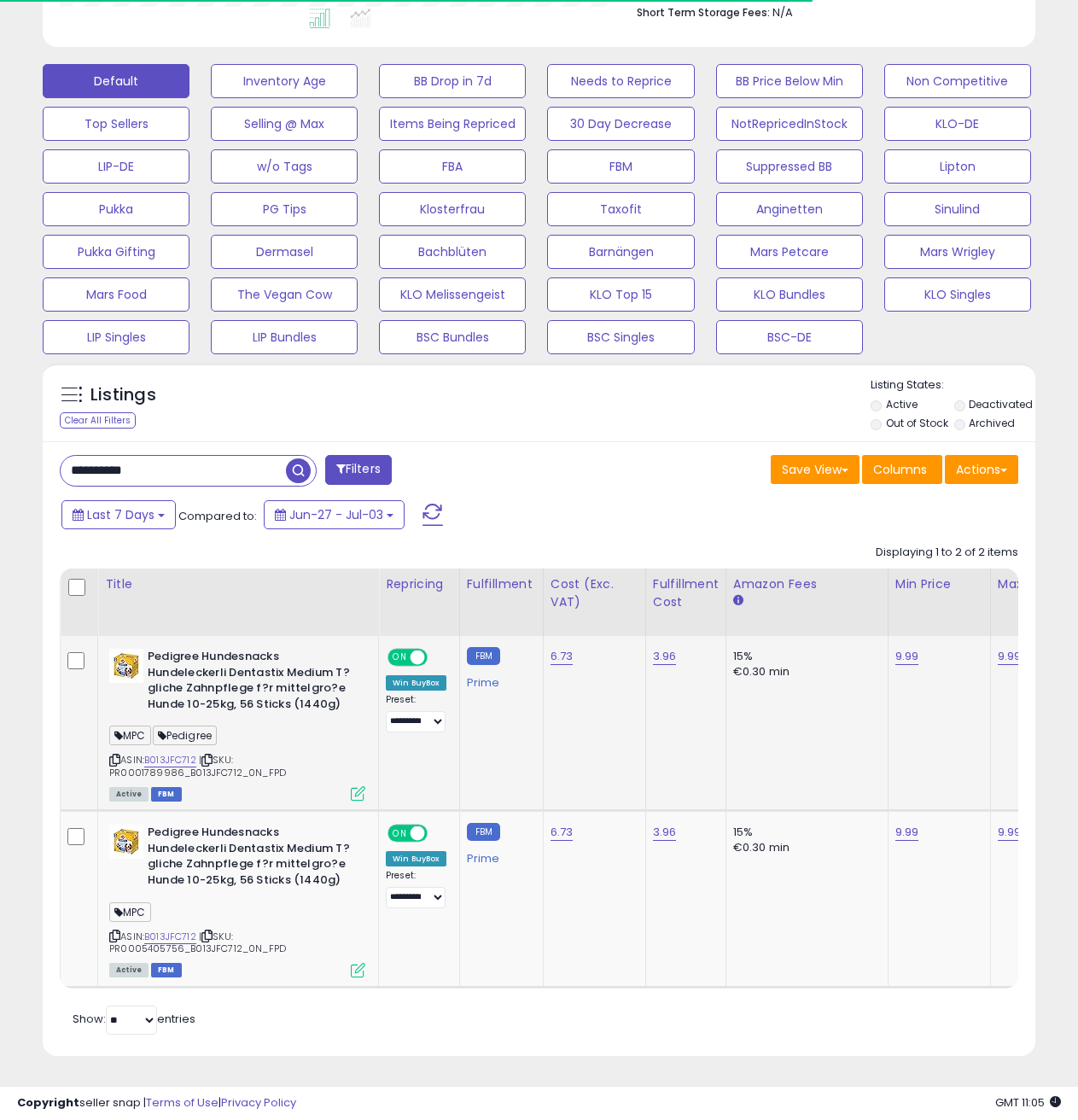 click on "Active FBM" at bounding box center (237, 793) 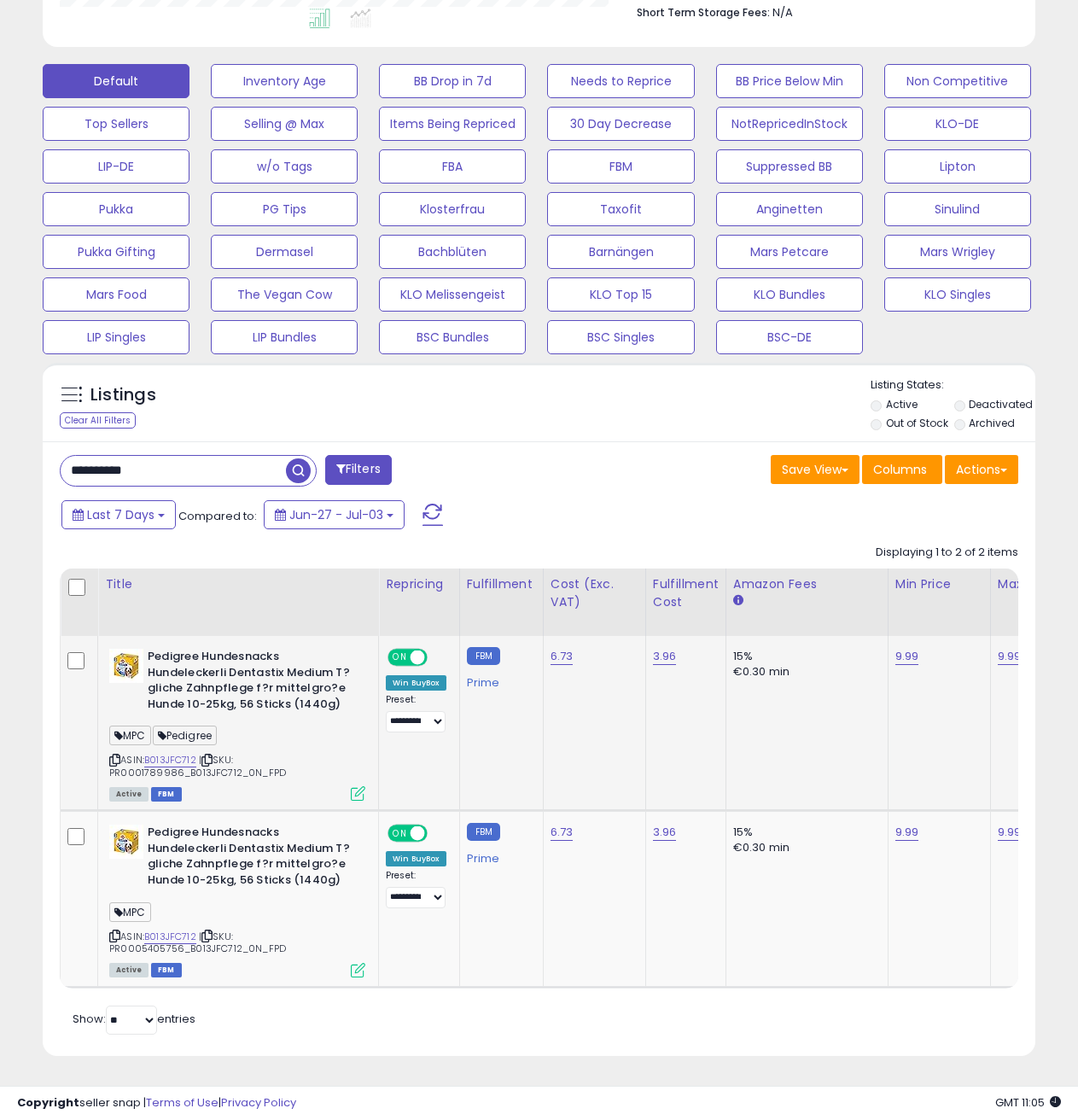 scroll, scrollTop: 853309, scrollLeft: 852949, axis: both 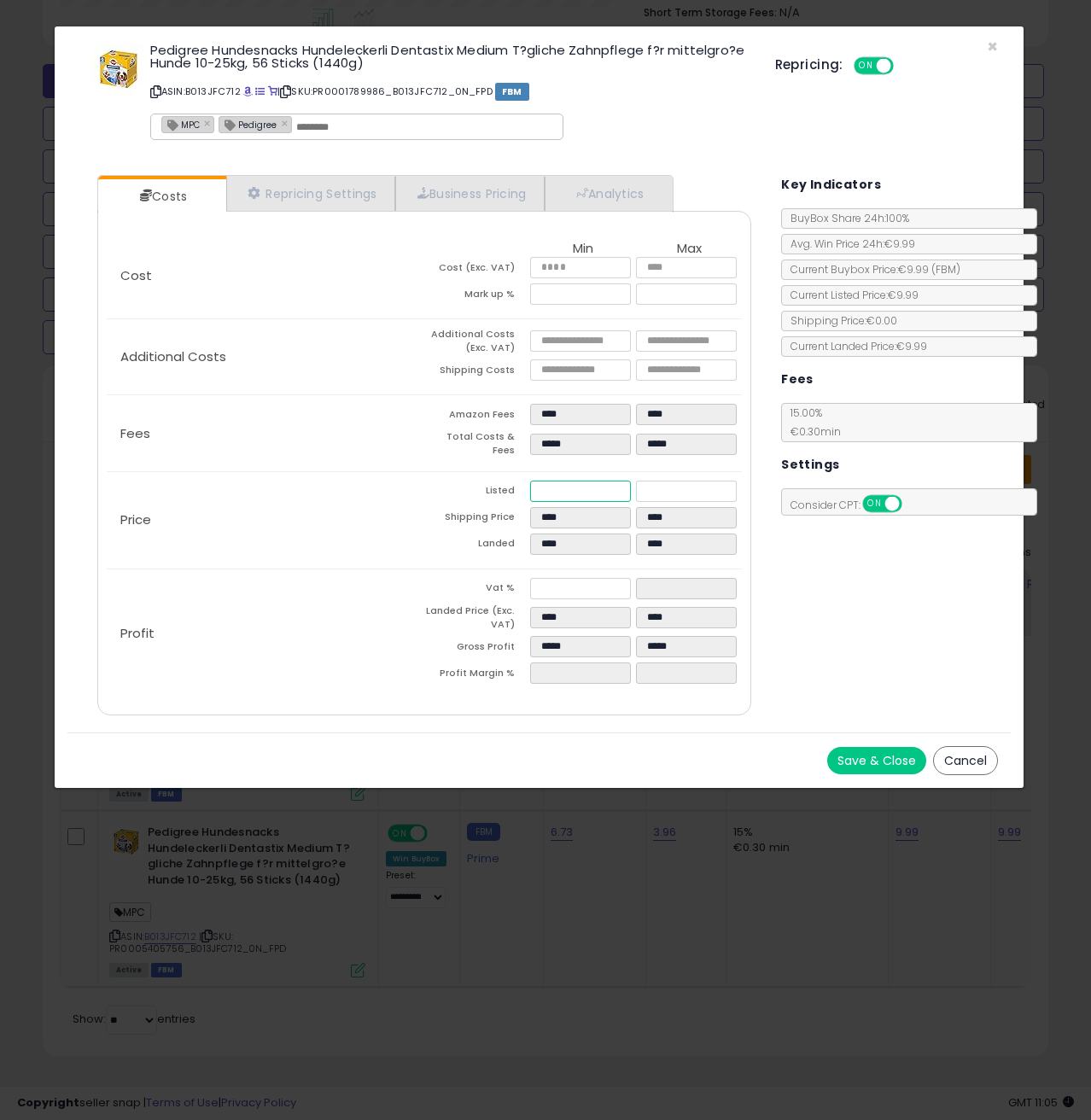 drag, startPoint x: 581, startPoint y: 485, endPoint x: 542, endPoint y: 483, distance: 39.051248 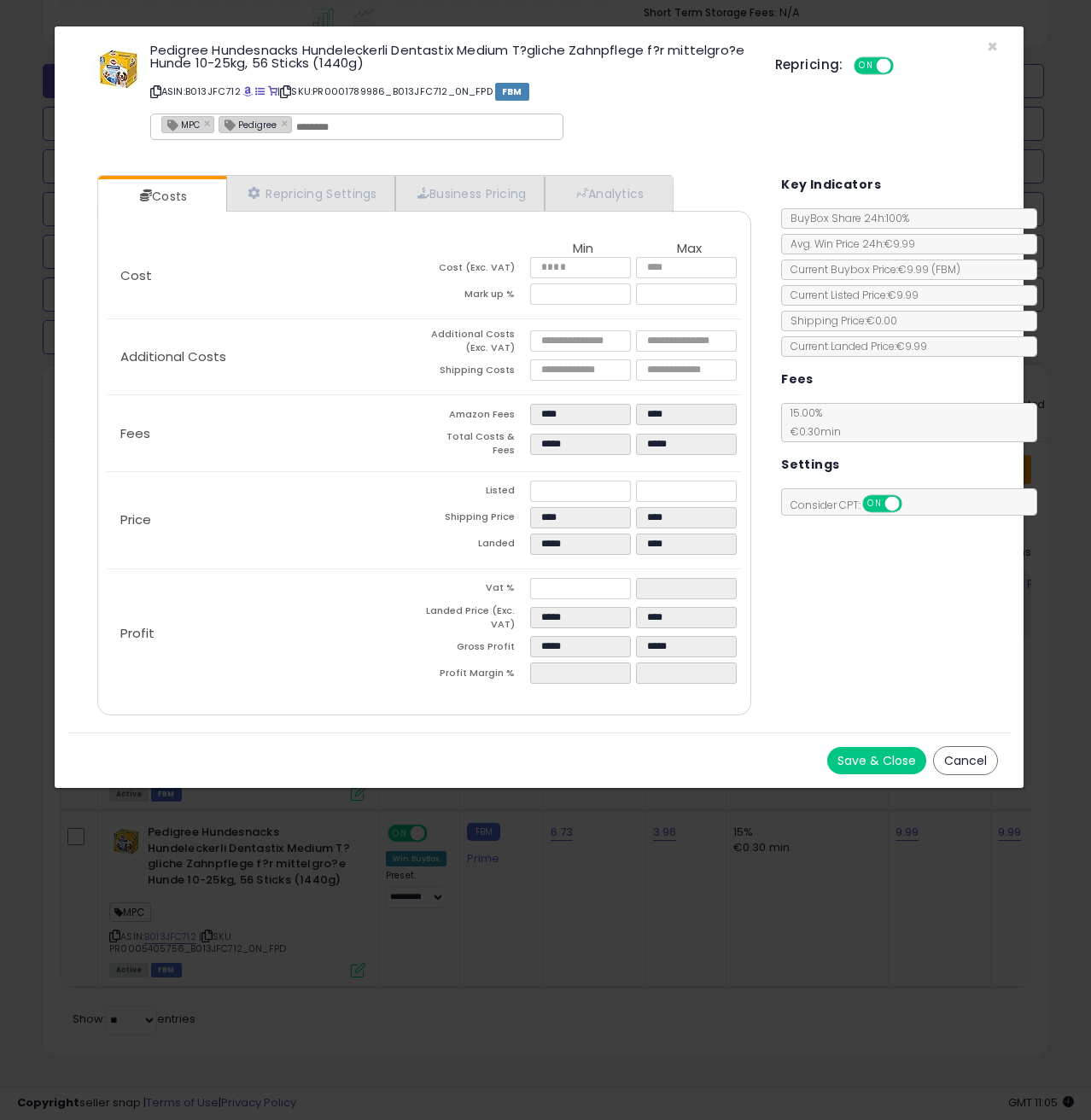 click on "Price
Listed
*****
****
Shipping Price
****
****
Landed
*****
****" 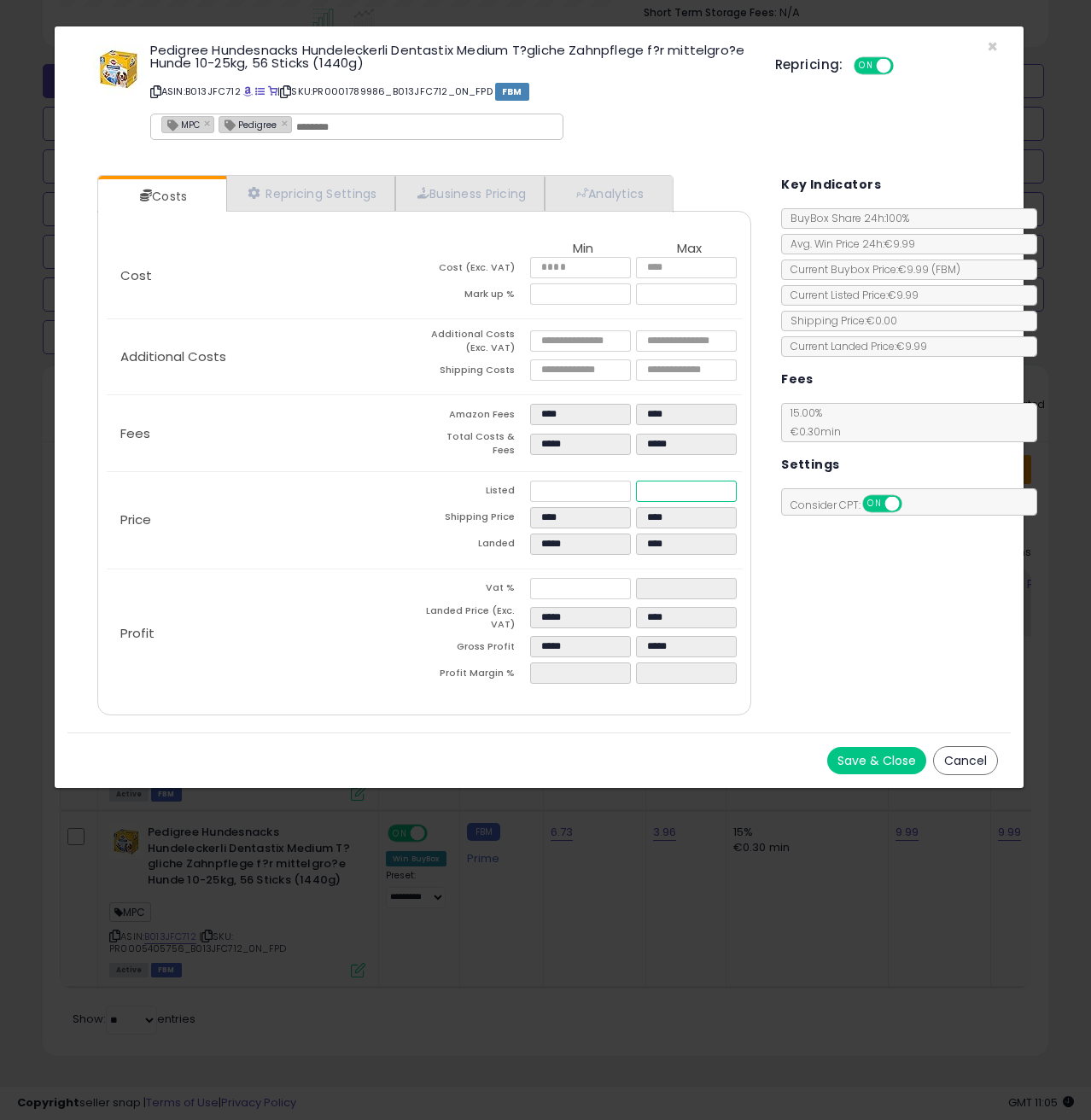 drag, startPoint x: 680, startPoint y: 486, endPoint x: 638, endPoint y: 486, distance: 42 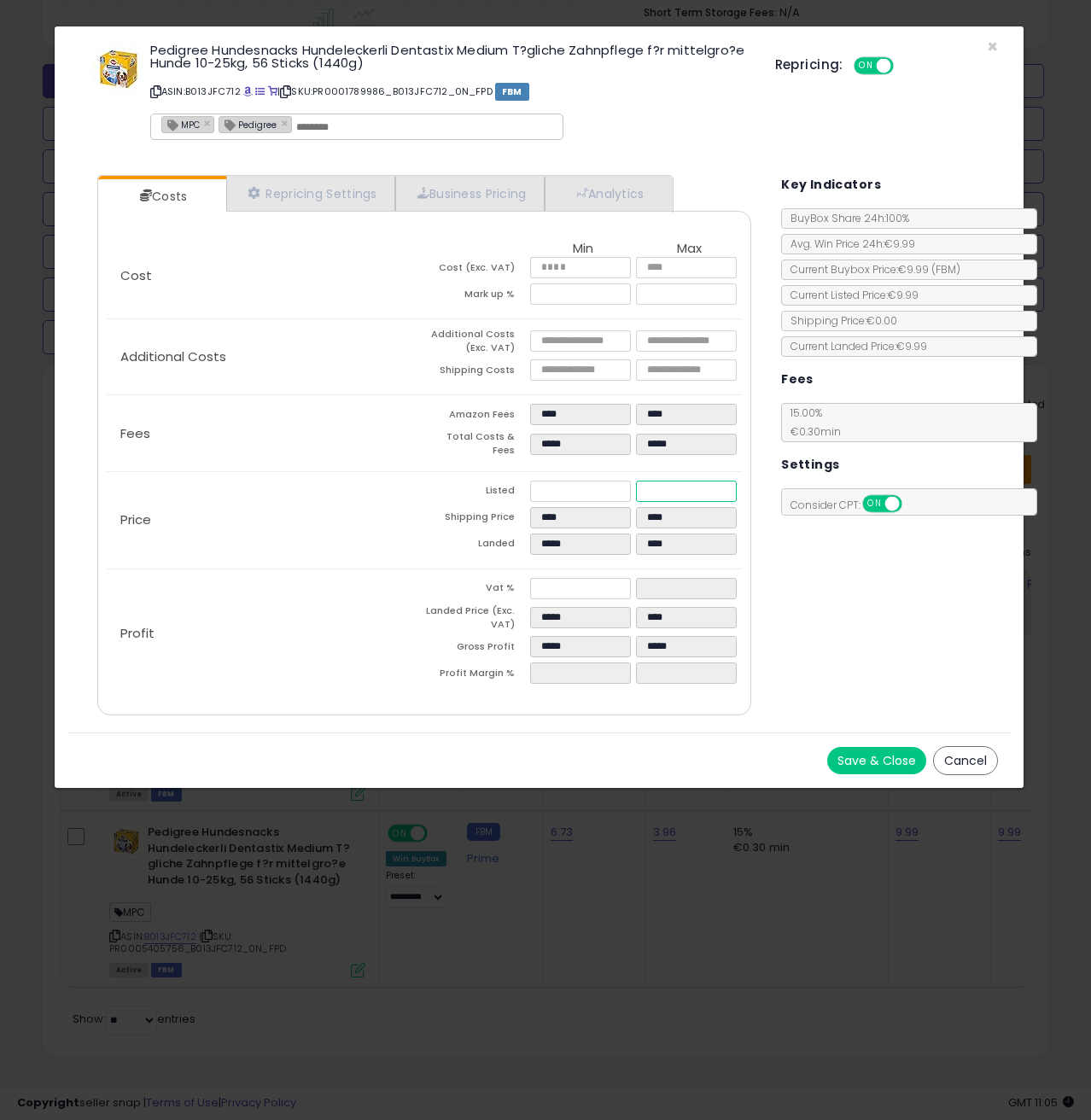 click on "****" at bounding box center [686, 491] 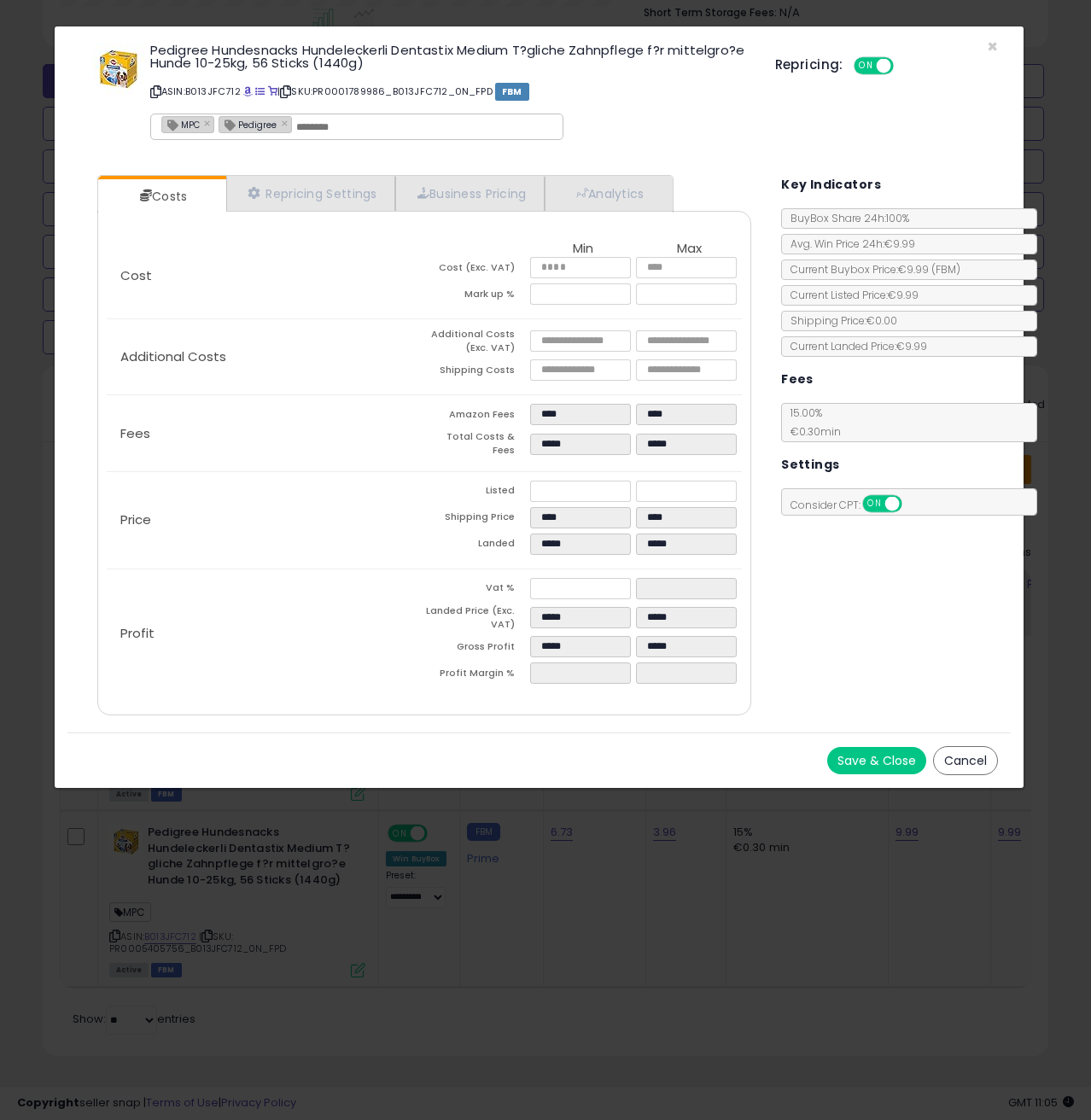 click on "Price
Listed
*****
*****
Shipping Price
****
****
Landed
*****
*****" 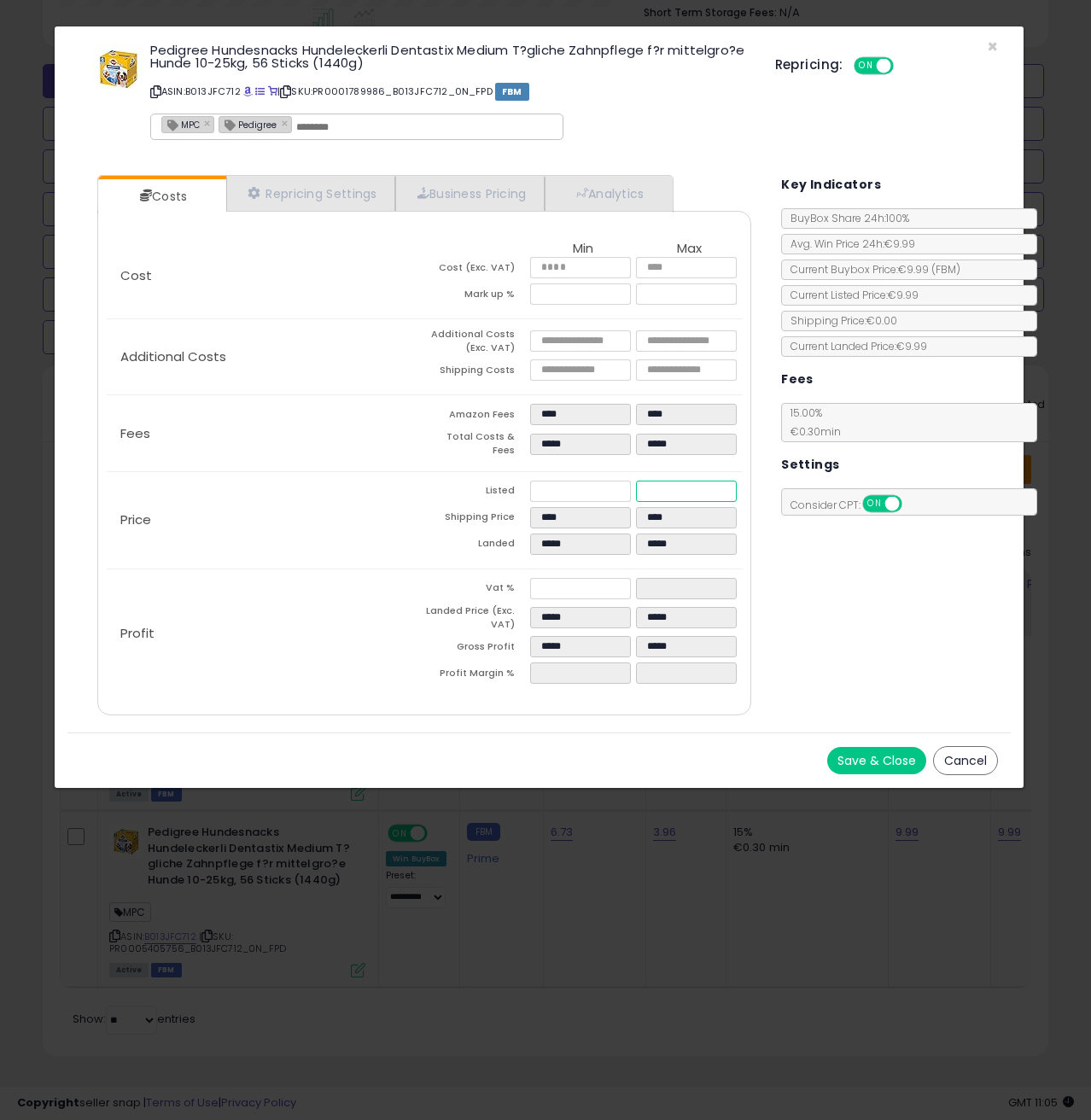 drag, startPoint x: 674, startPoint y: 483, endPoint x: 645, endPoint y: 481, distance: 29.068884 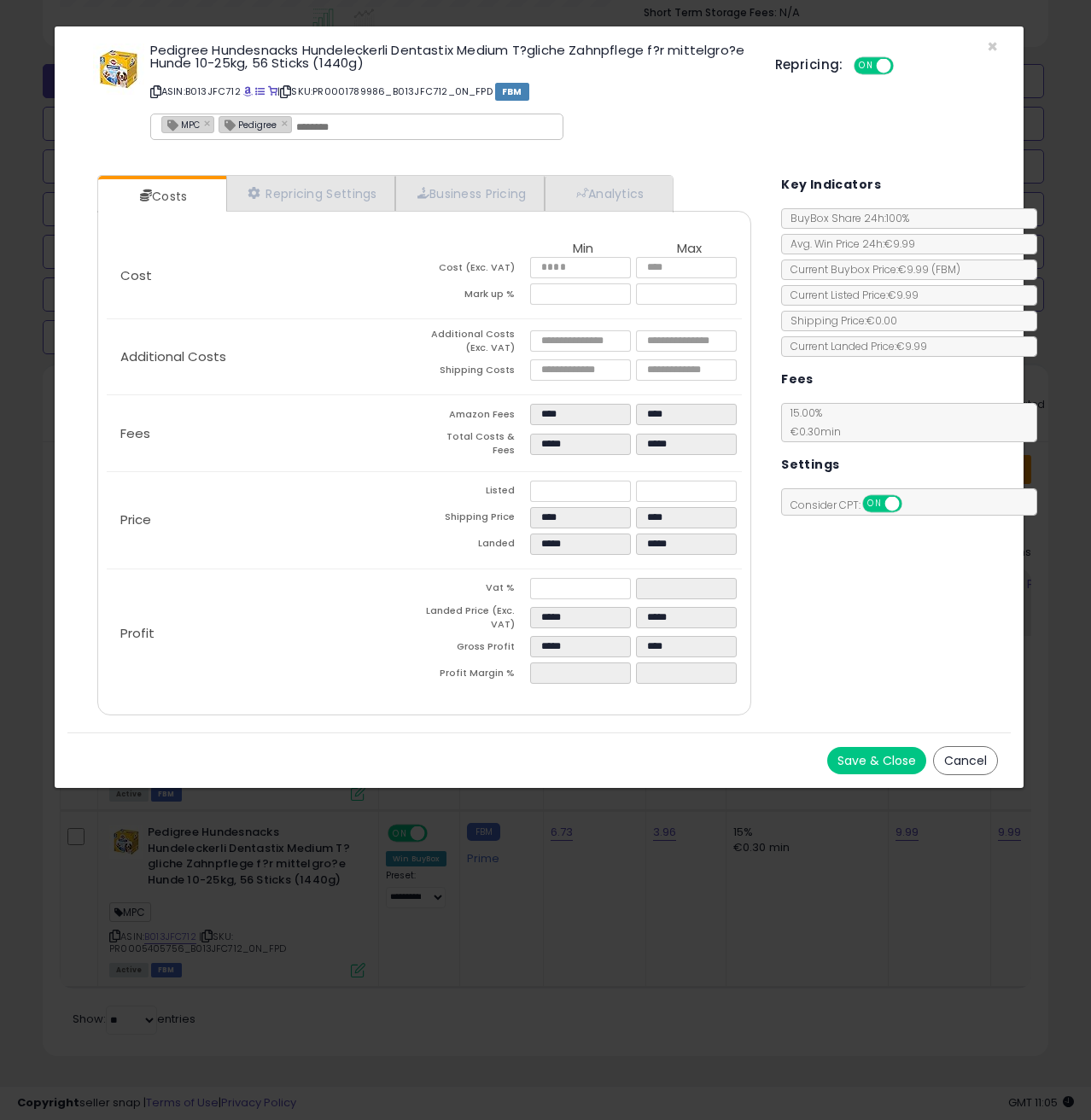 click on "Price
Listed
*****
*****
Shipping Price
****
****
Landed
*****
*****" 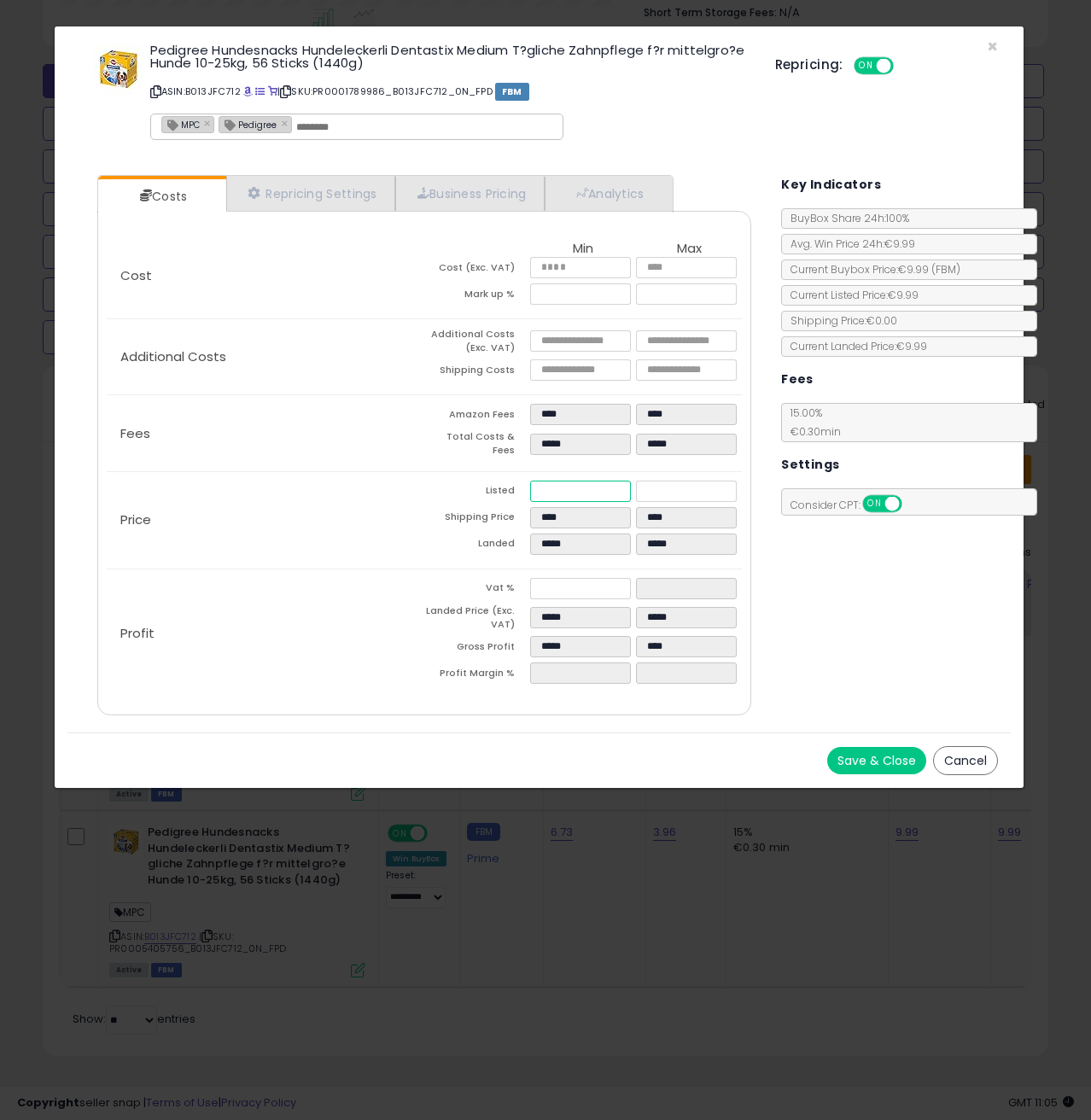 click on "*****" at bounding box center (581, 491) 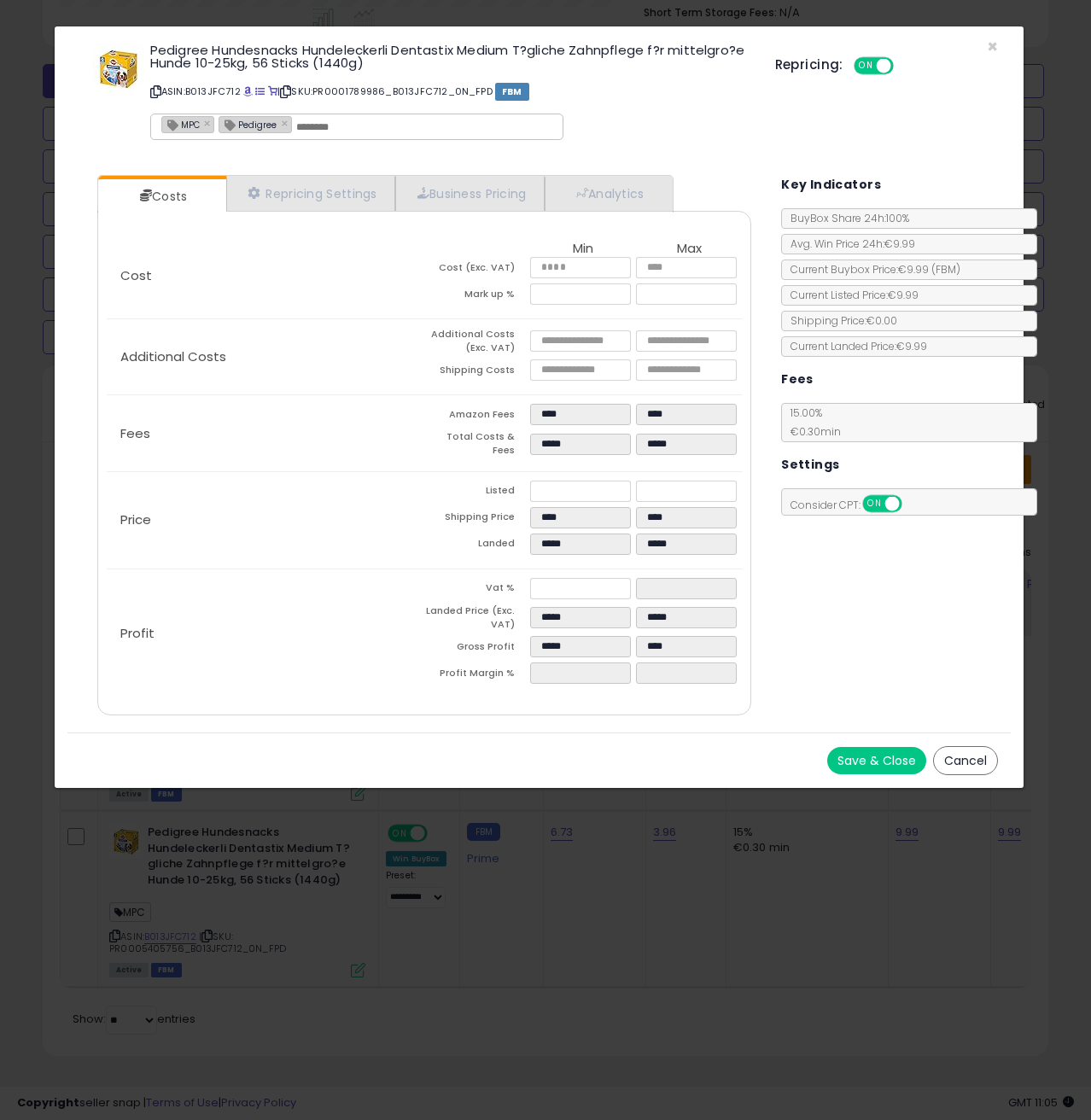 click on "Price
Listed
*****
*****
Shipping Price
****
****
Landed
*****
*****" 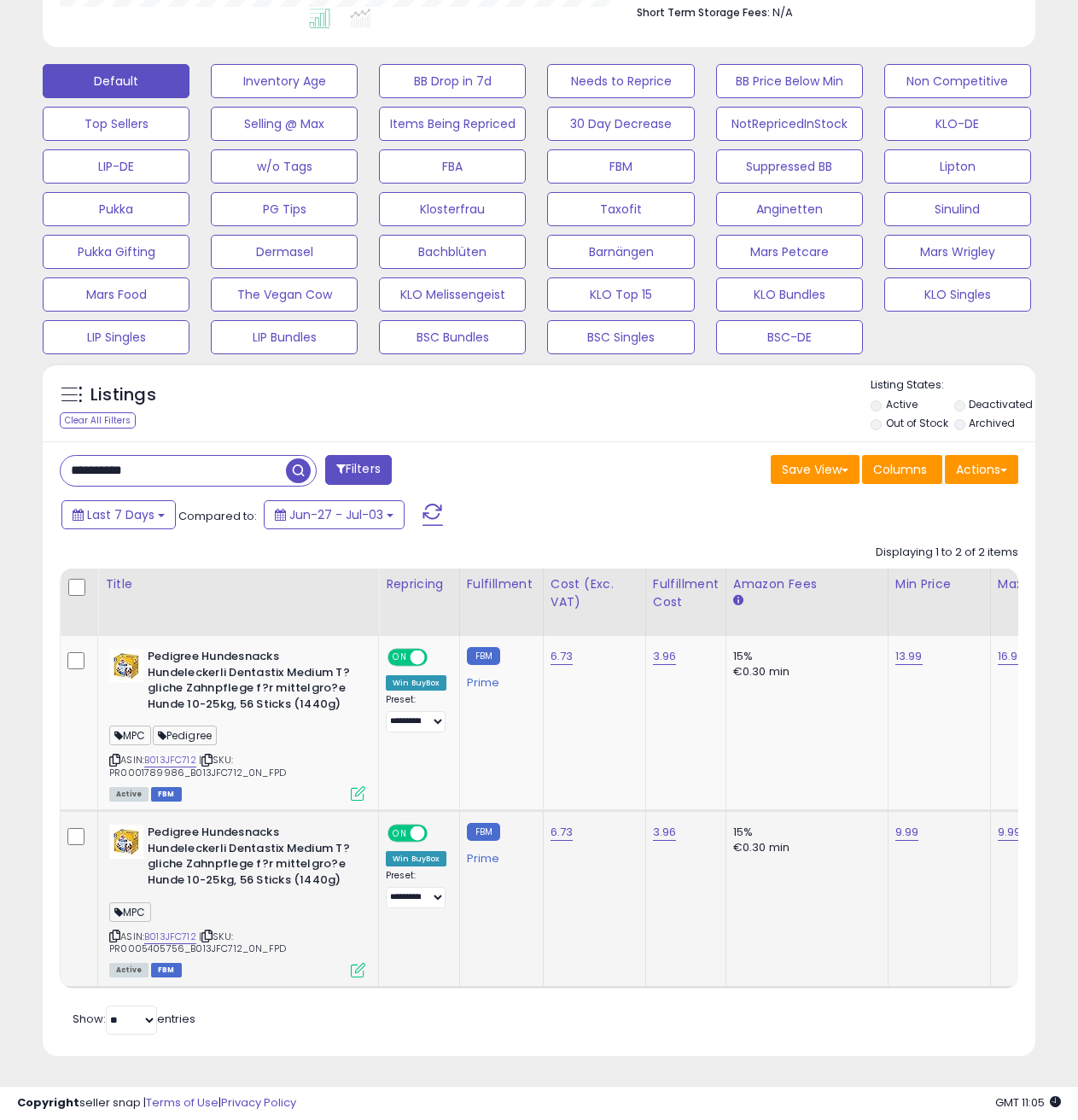 scroll, scrollTop: 350, scrollLeft: 574, axis: both 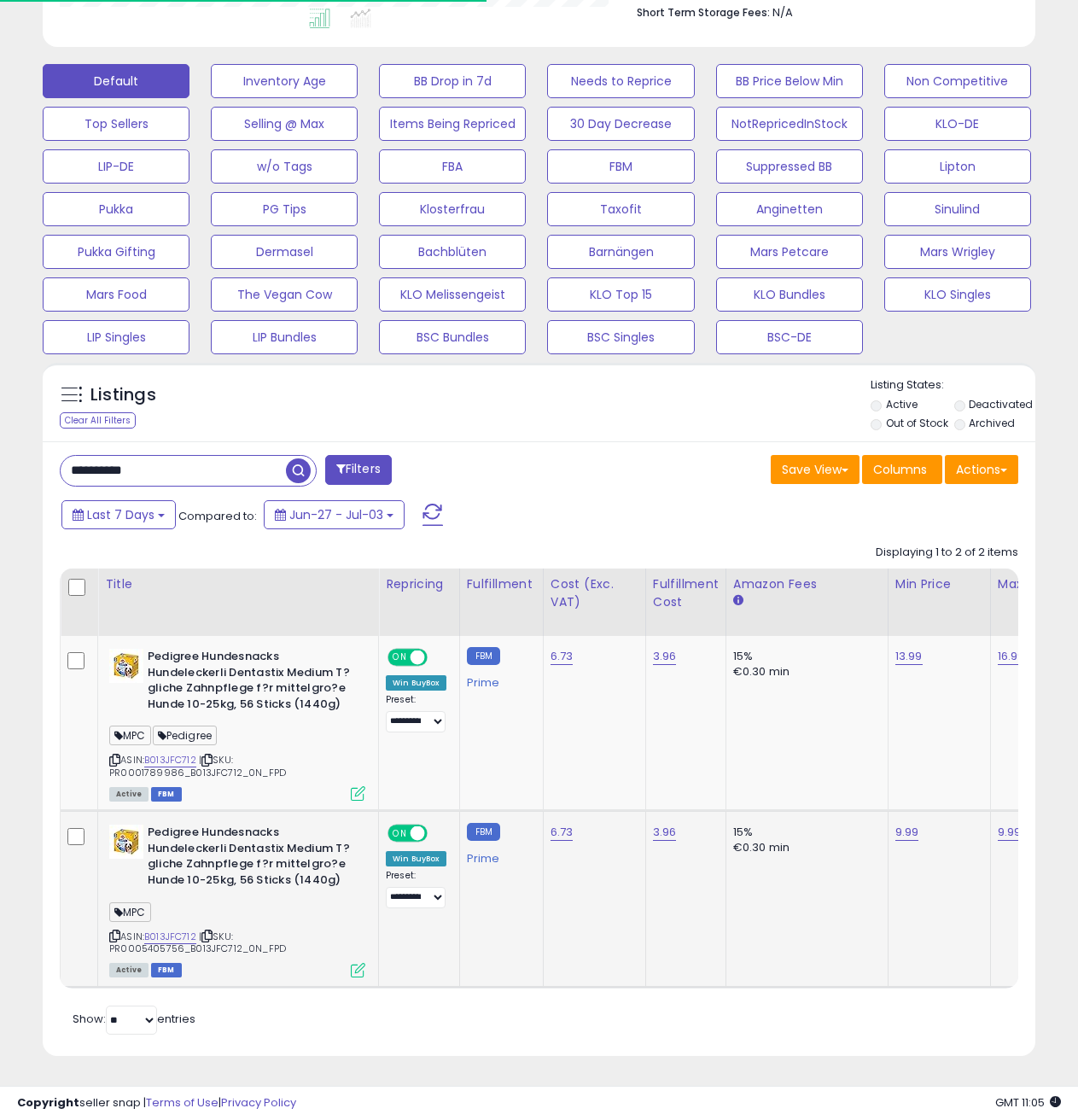 click at bounding box center (358, 970) 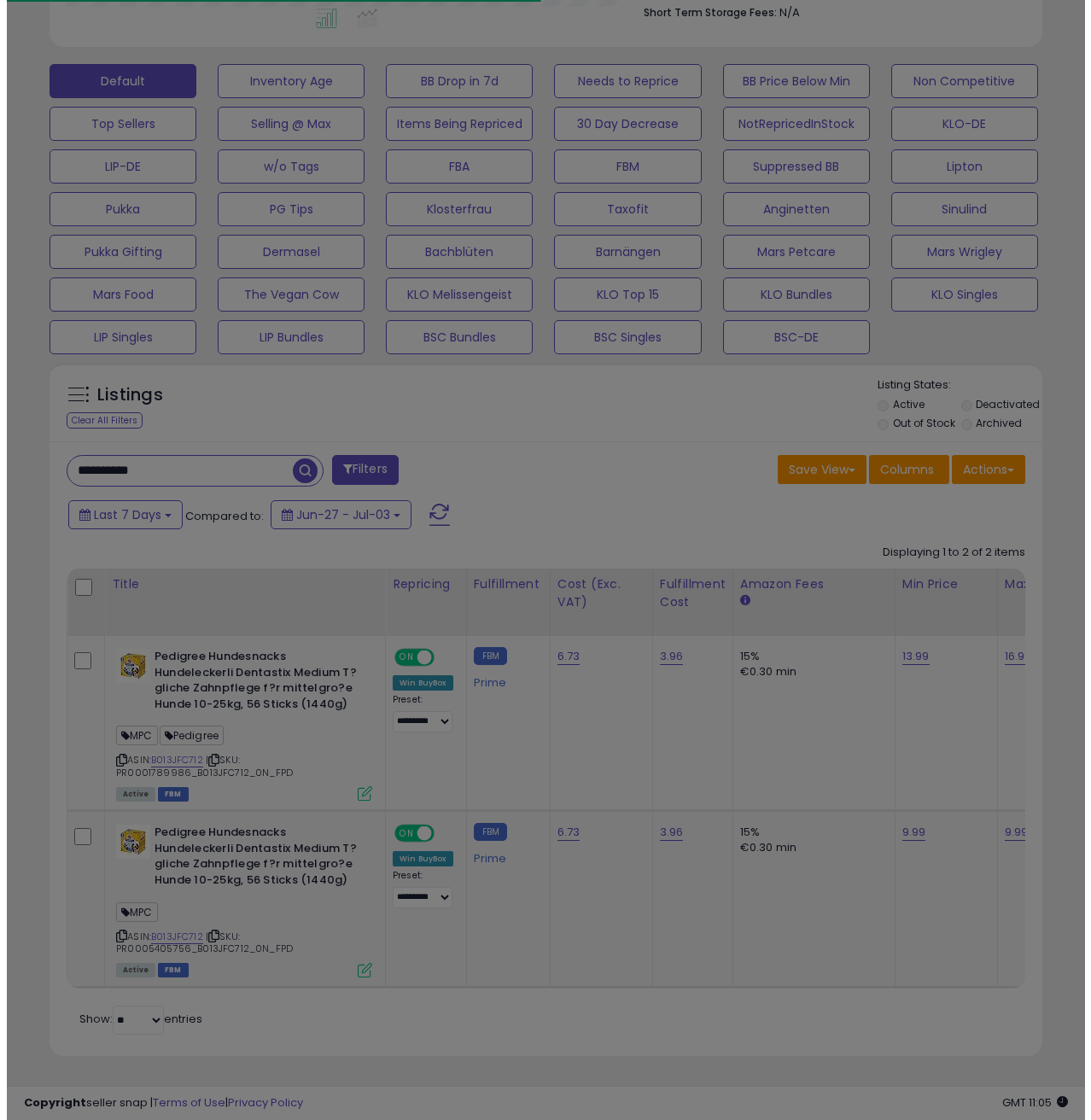 scroll, scrollTop: 853309, scrollLeft: 853096, axis: both 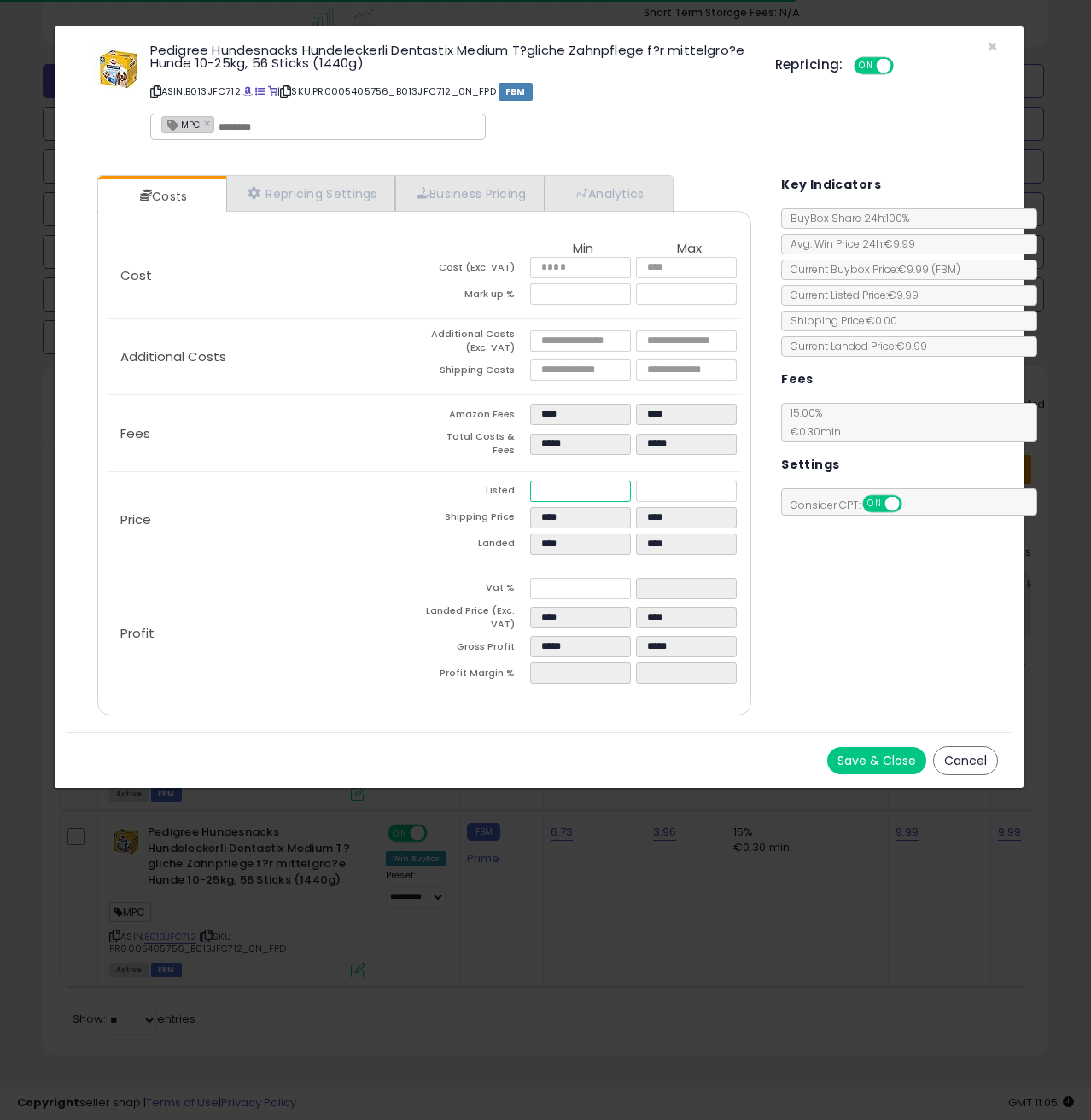 drag, startPoint x: 598, startPoint y: 481, endPoint x: 530, endPoint y: 481, distance: 68 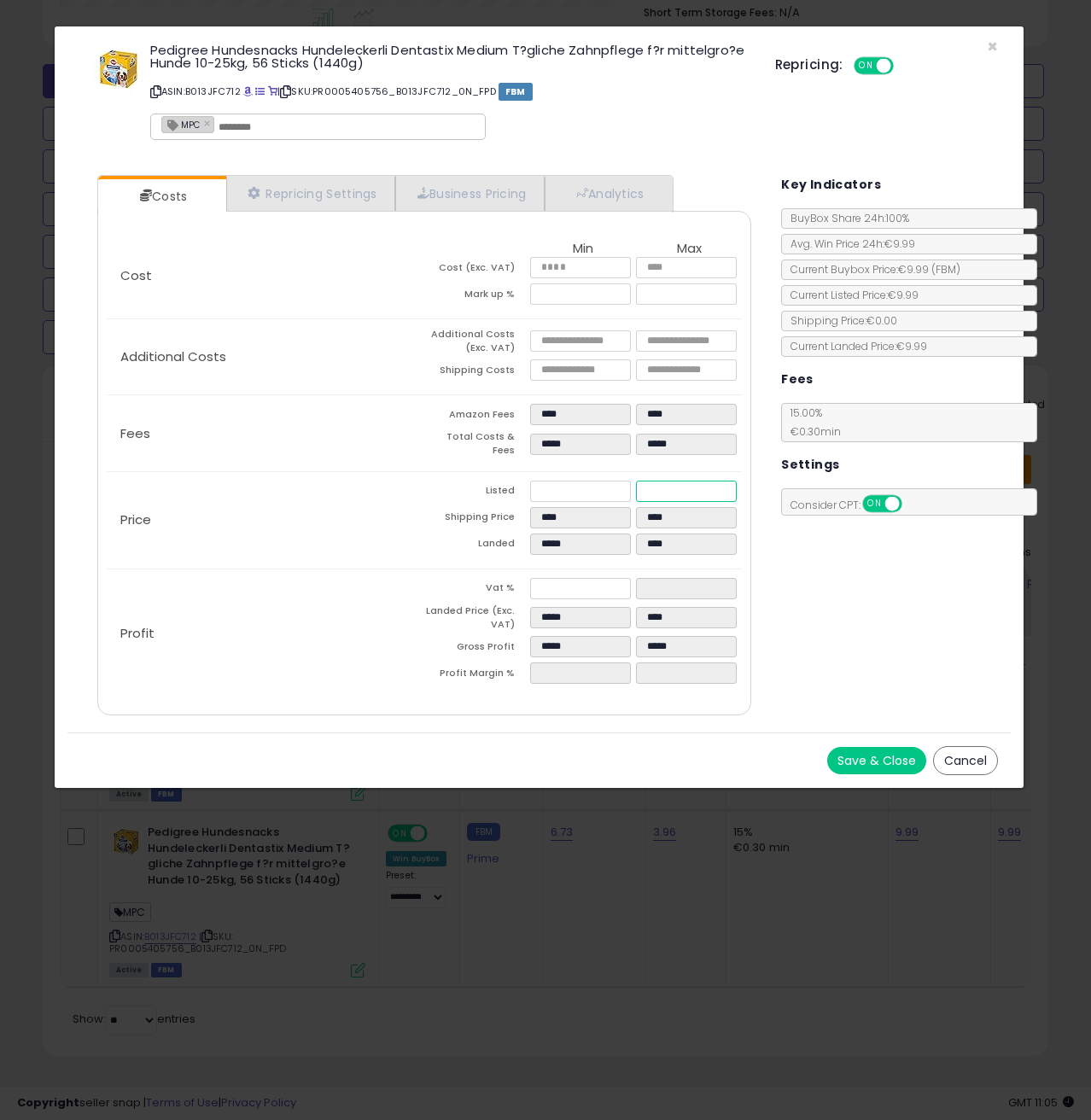 drag, startPoint x: 674, startPoint y: 483, endPoint x: 645, endPoint y: 483, distance: 29 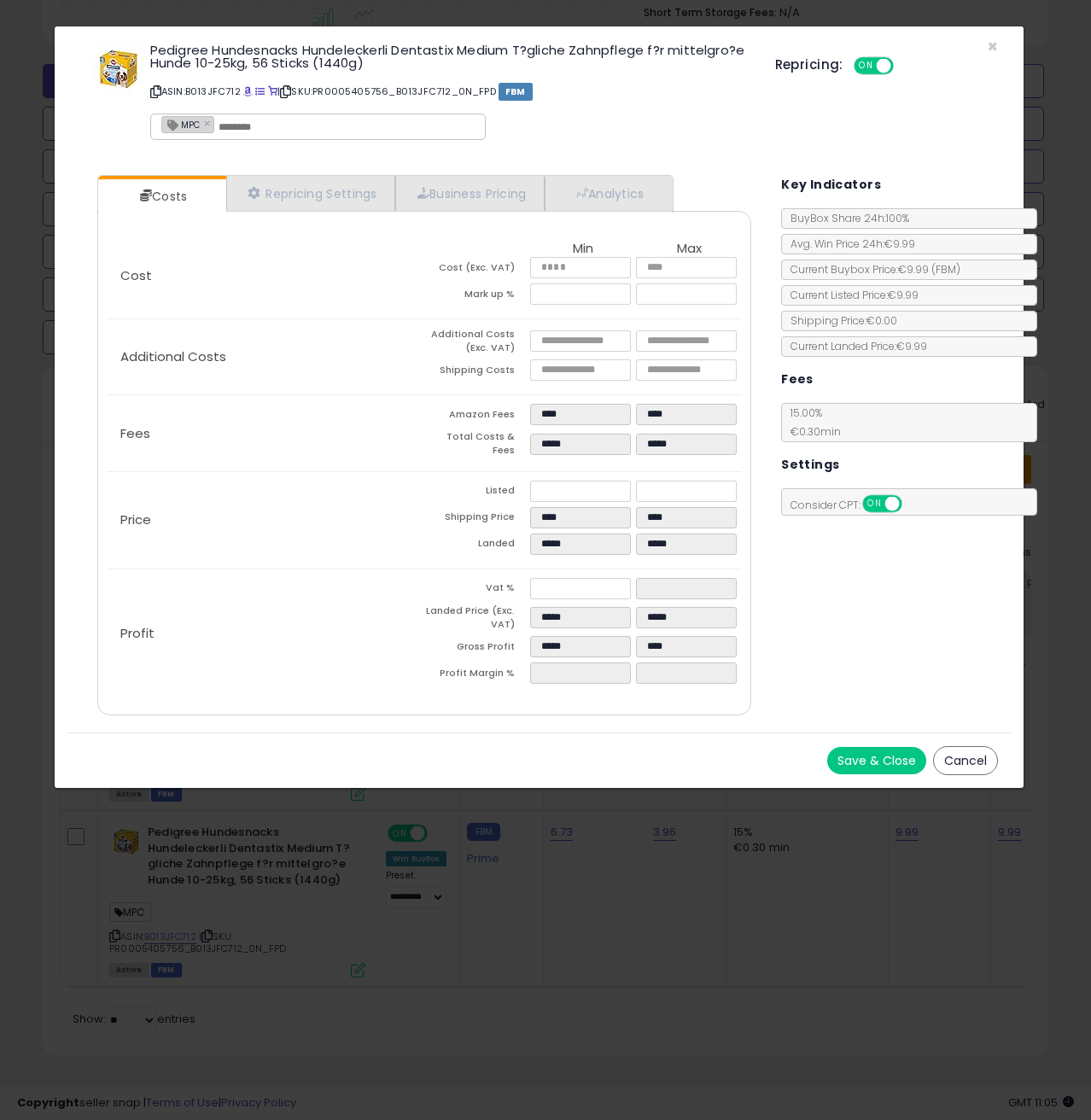 click on "Price
Listed
*****
*****
Shipping Price
****
****
Landed
*****
*****" 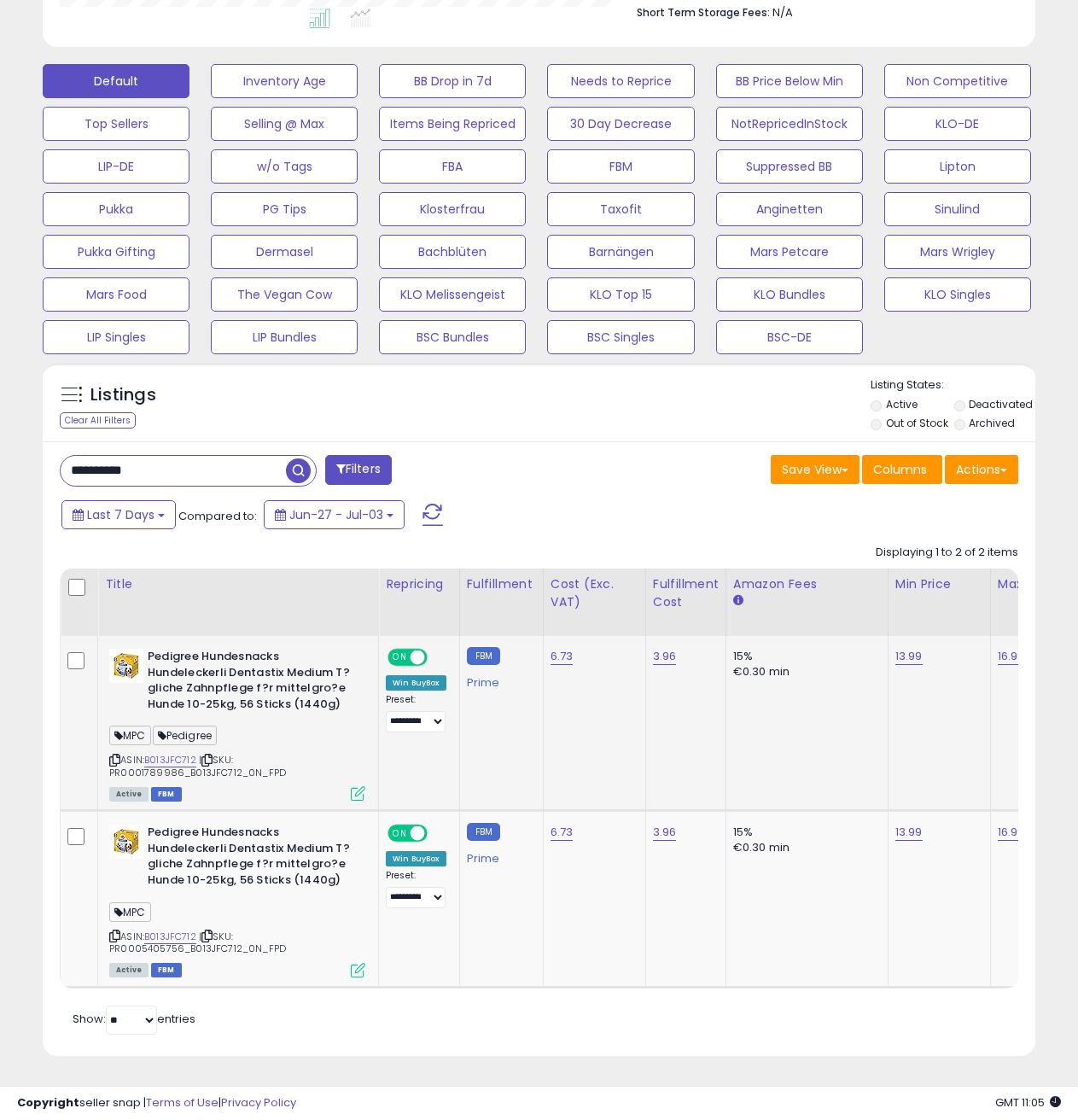 scroll, scrollTop: 350, scrollLeft: 574, axis: both 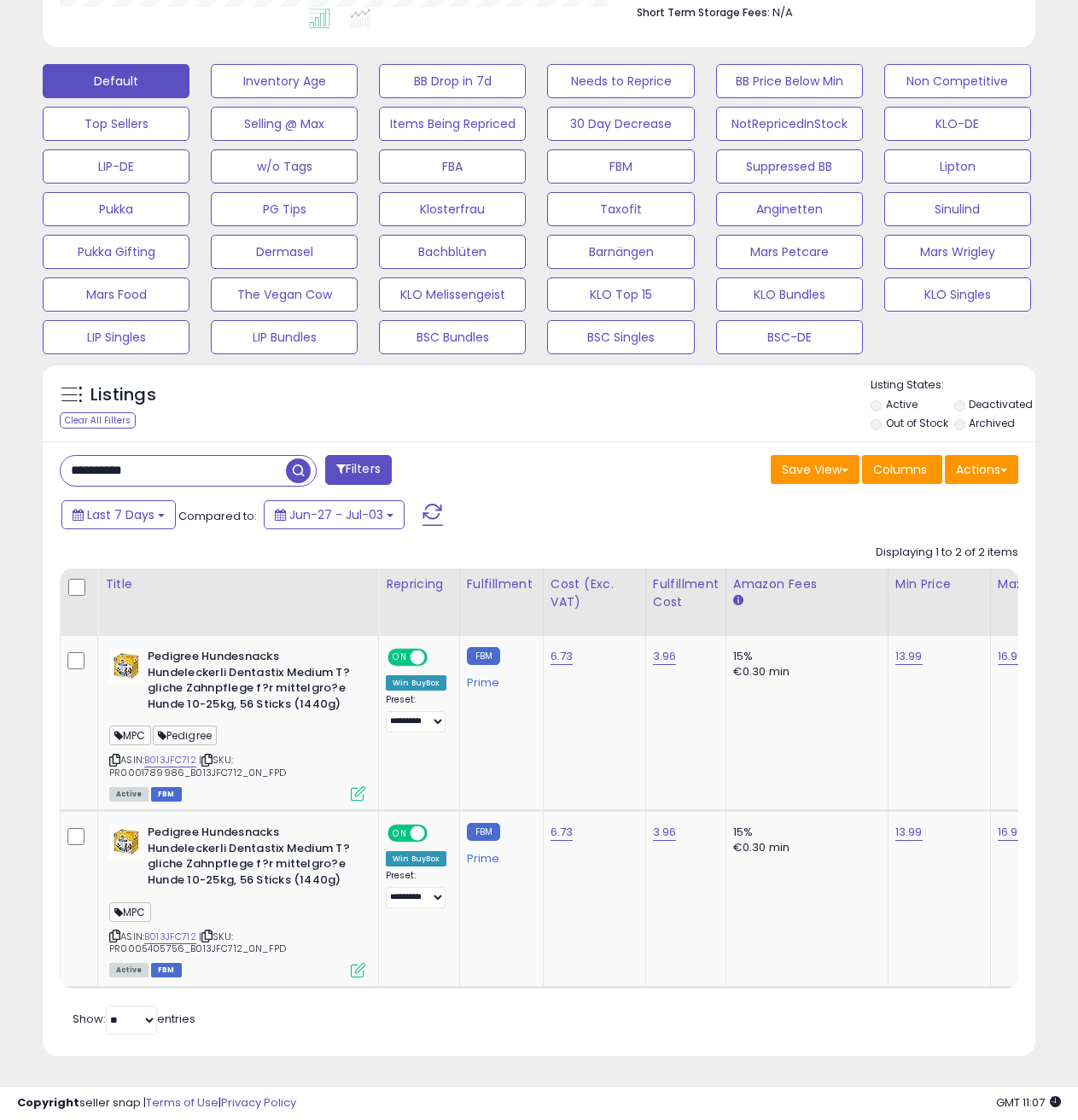 click on "**********" at bounding box center (173, 470) 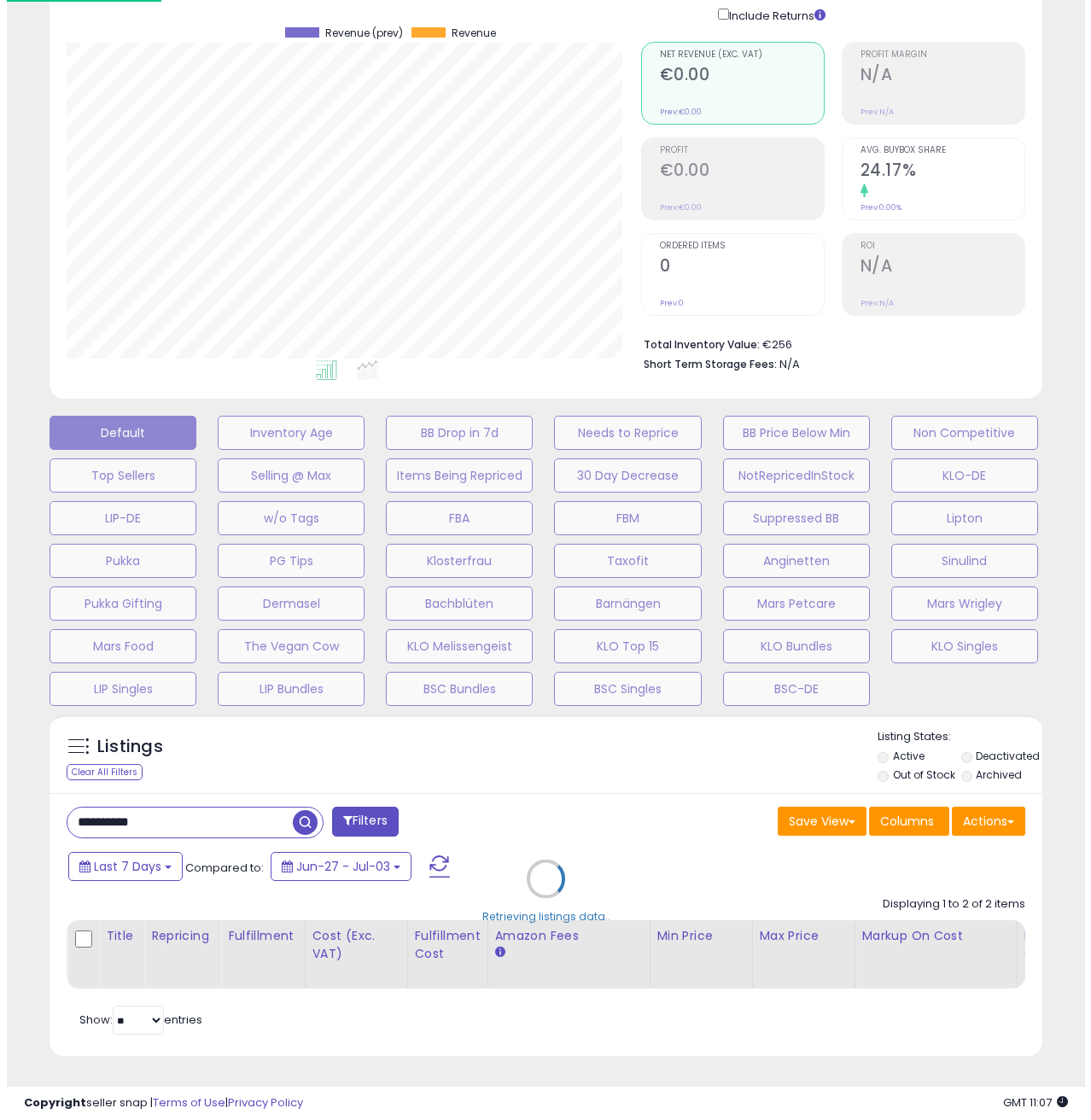 scroll, scrollTop: 135, scrollLeft: 0, axis: vertical 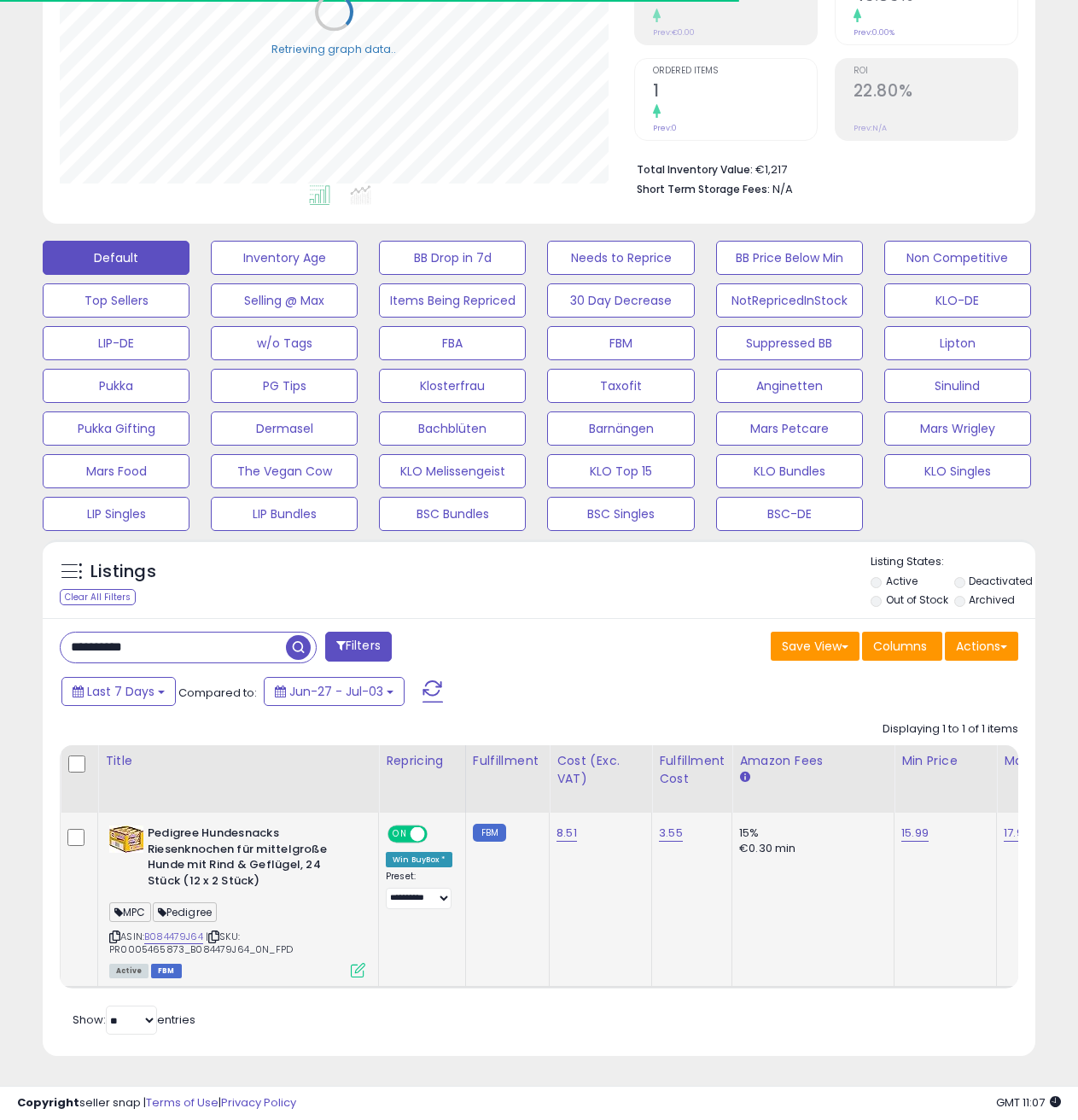 click at bounding box center [358, 970] 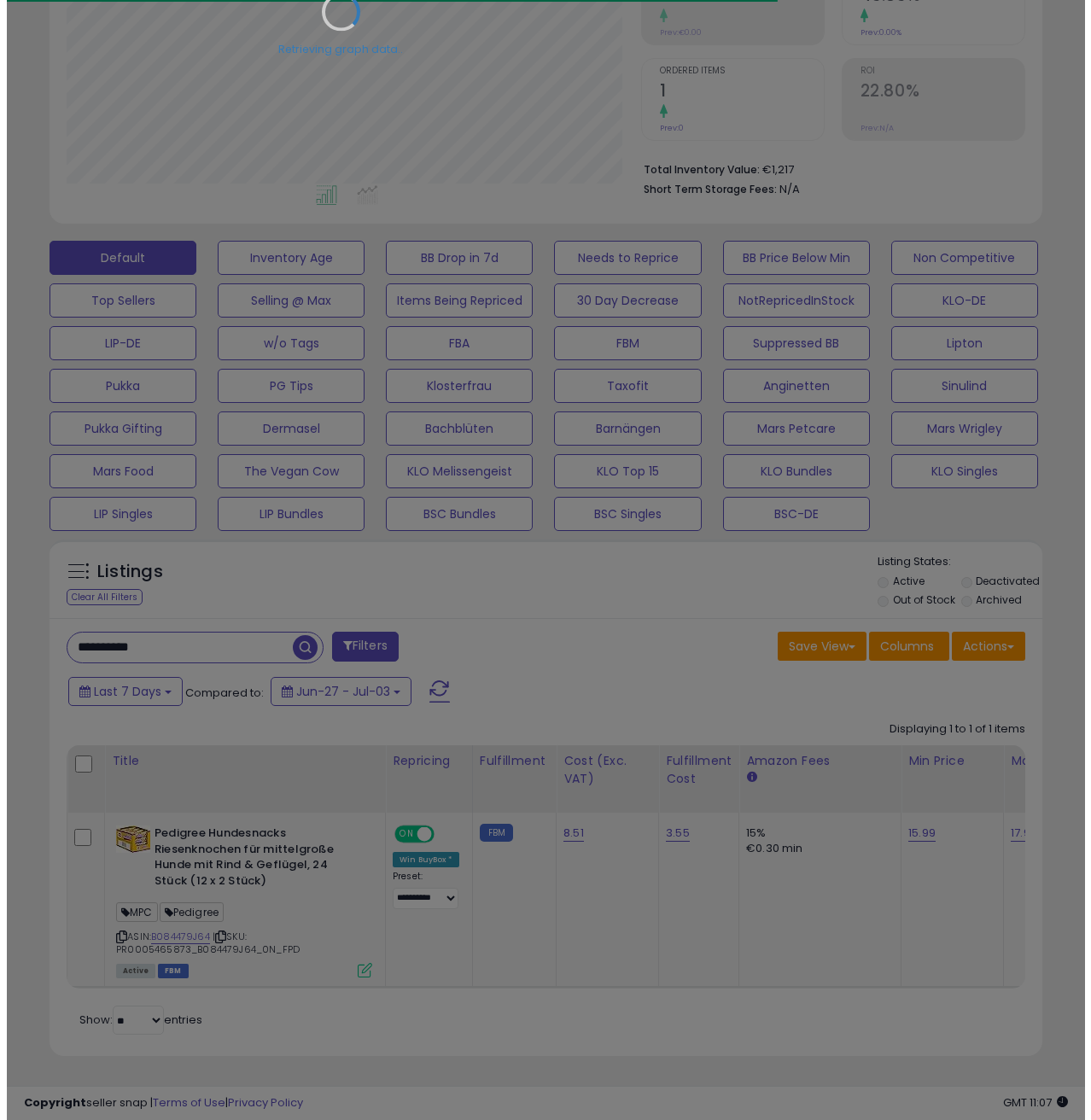 scroll, scrollTop: 853309, scrollLeft: 853096, axis: both 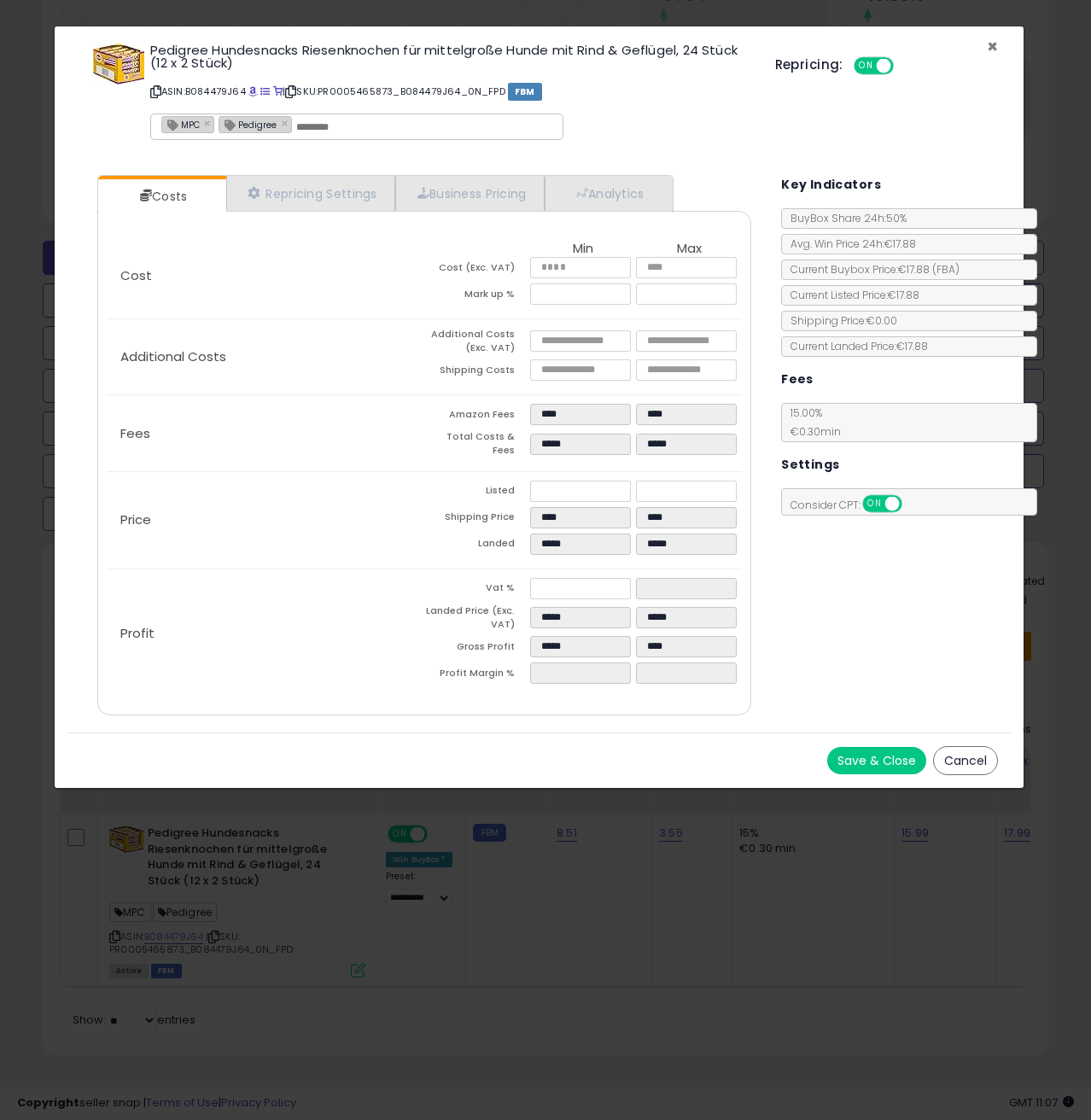 click on "×" at bounding box center (992, 46) 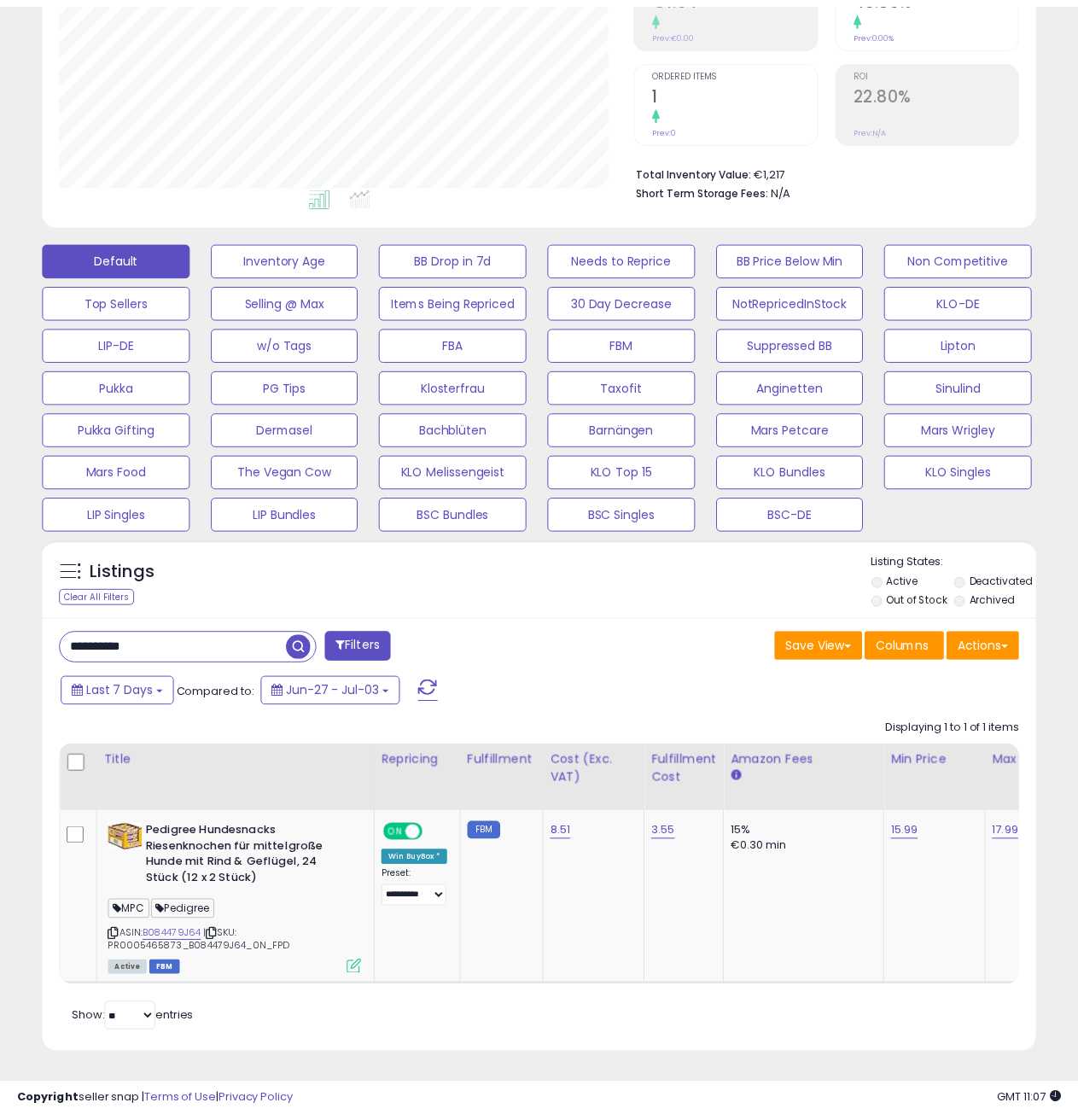 scroll, scrollTop: 350, scrollLeft: 574, axis: both 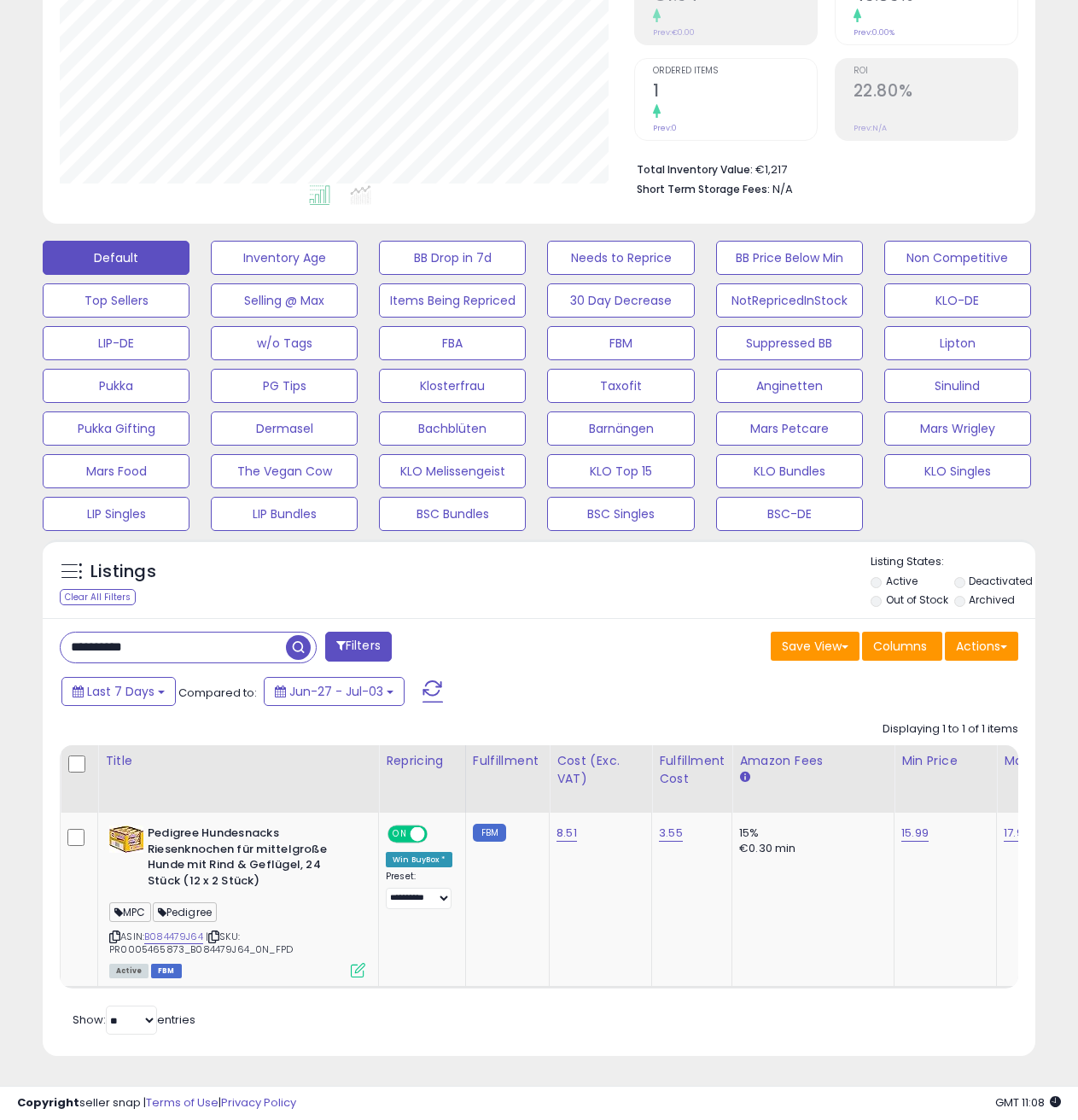 click on "**********" at bounding box center [173, 647] 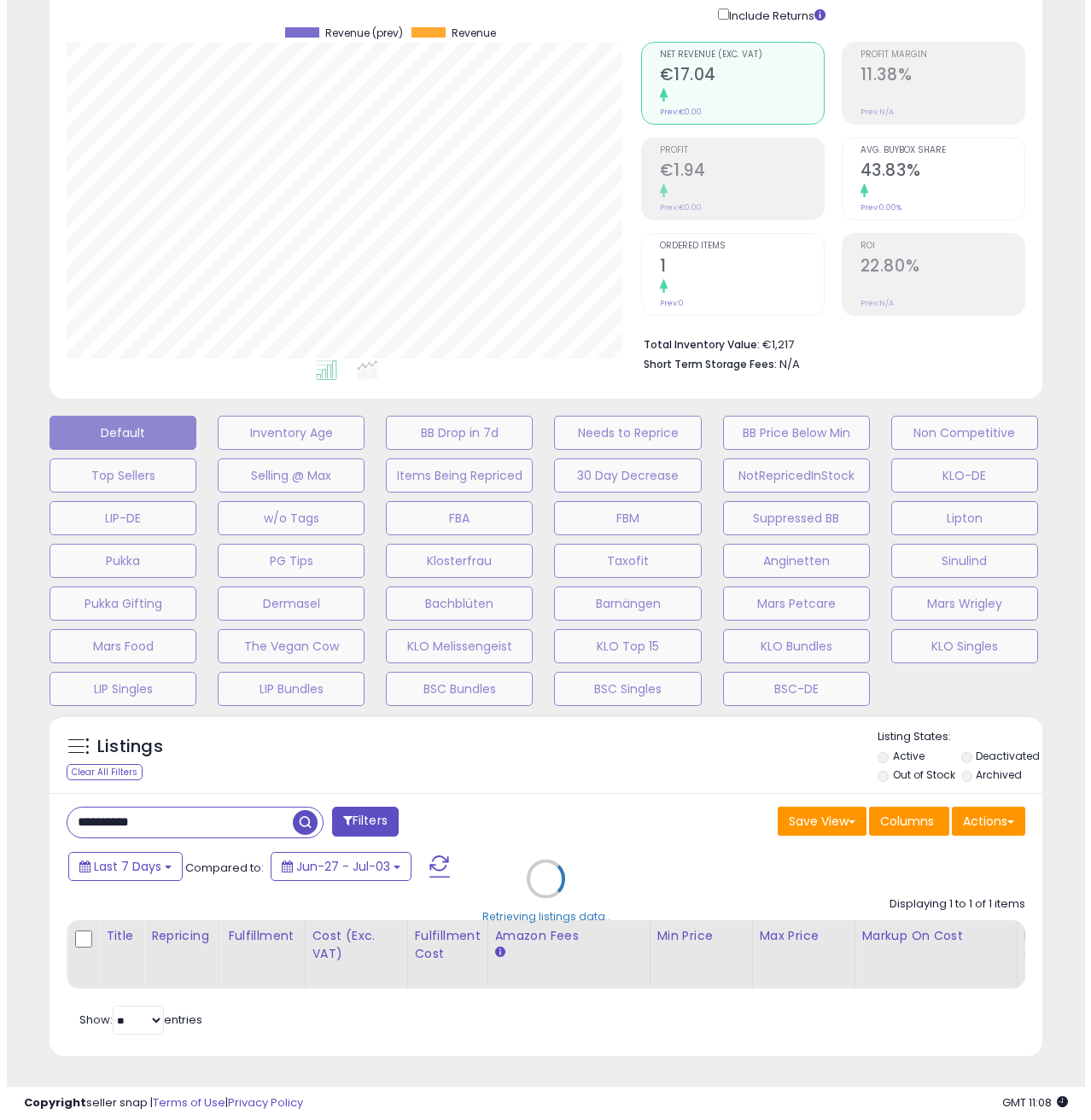 scroll, scrollTop: 135, scrollLeft: 0, axis: vertical 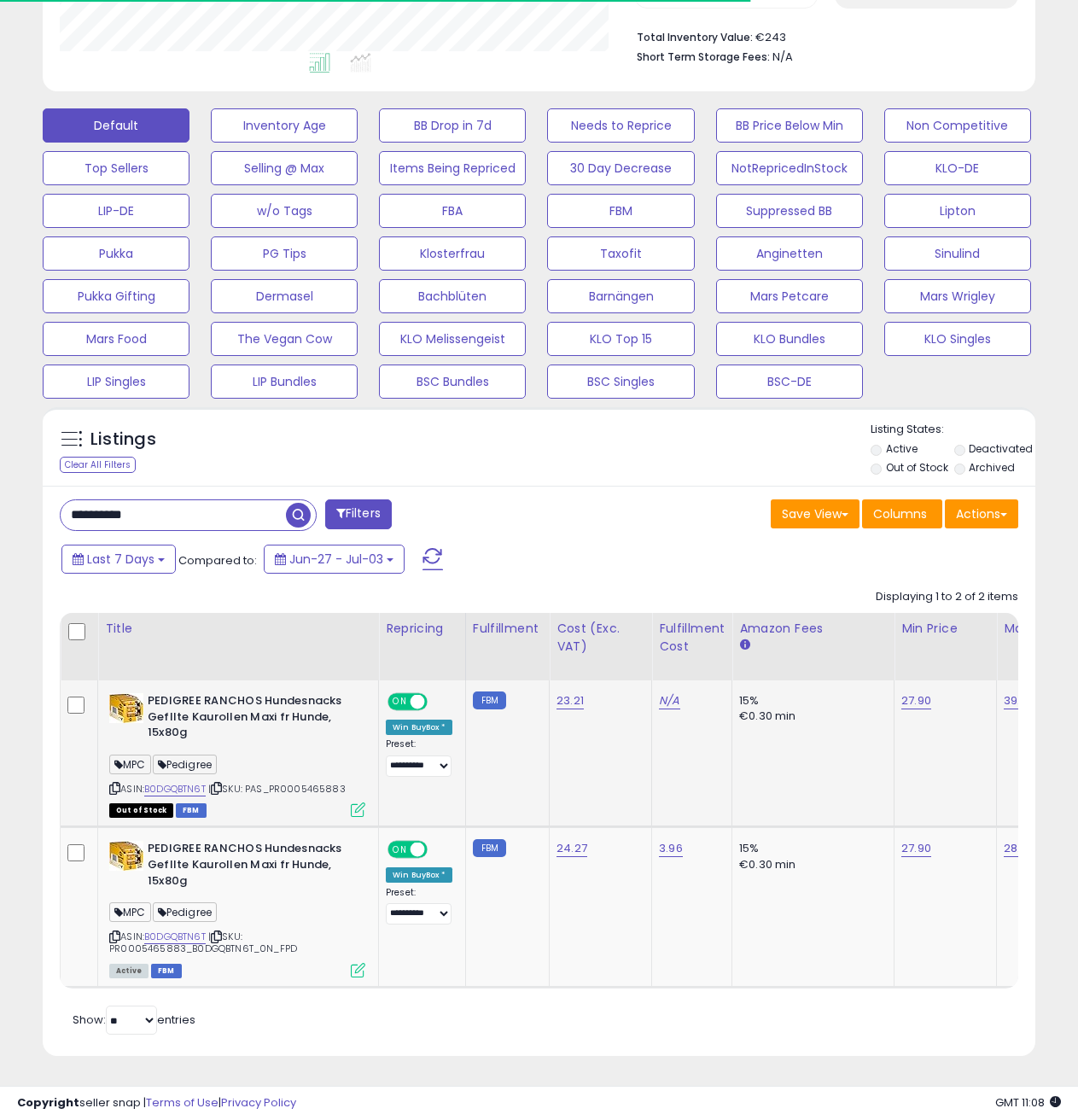 click at bounding box center [358, 809] 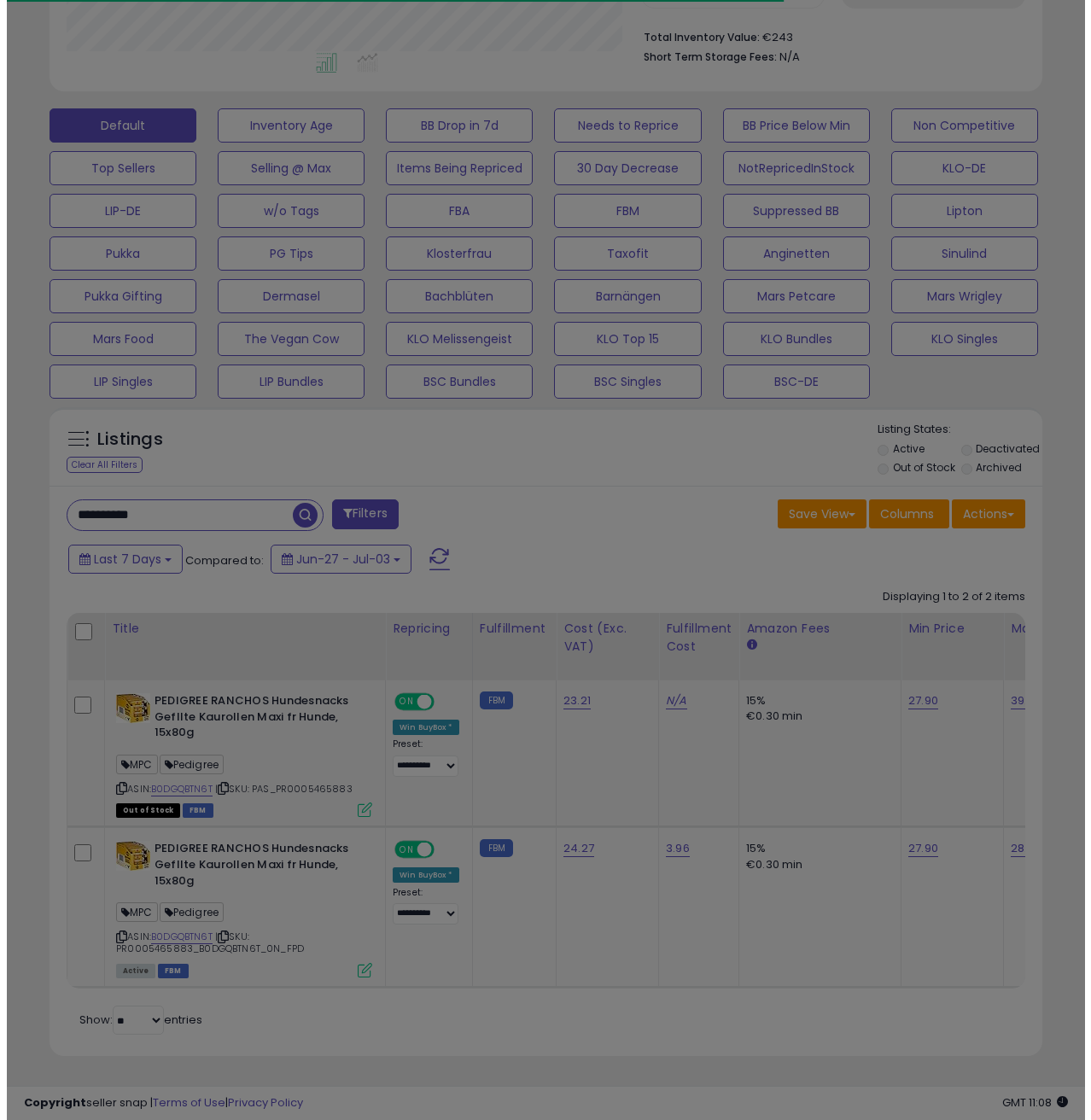 scroll, scrollTop: 853309, scrollLeft: 853096, axis: both 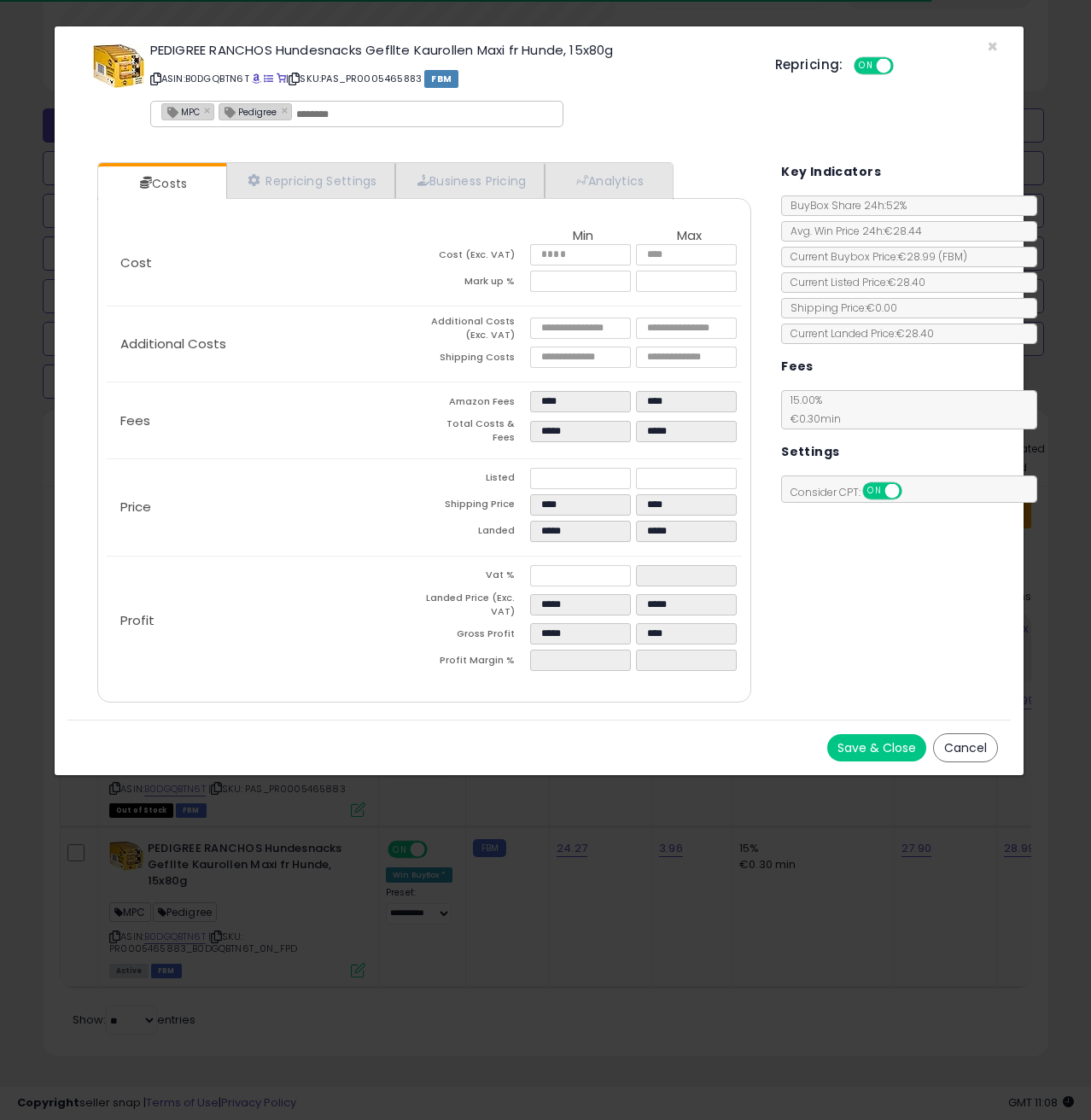 click on "PEDIGREE RANCHOS Hundesnacks Gefllte Kaurollen Maxi fr Hunde, 15x80g
ASIN:  B0DGQBTN6T
|
SKU:  PAS_PR0005465883
FBM
MPC × Pedigree ×
Repricing:
ON   OFF" at bounding box center (539, 88) 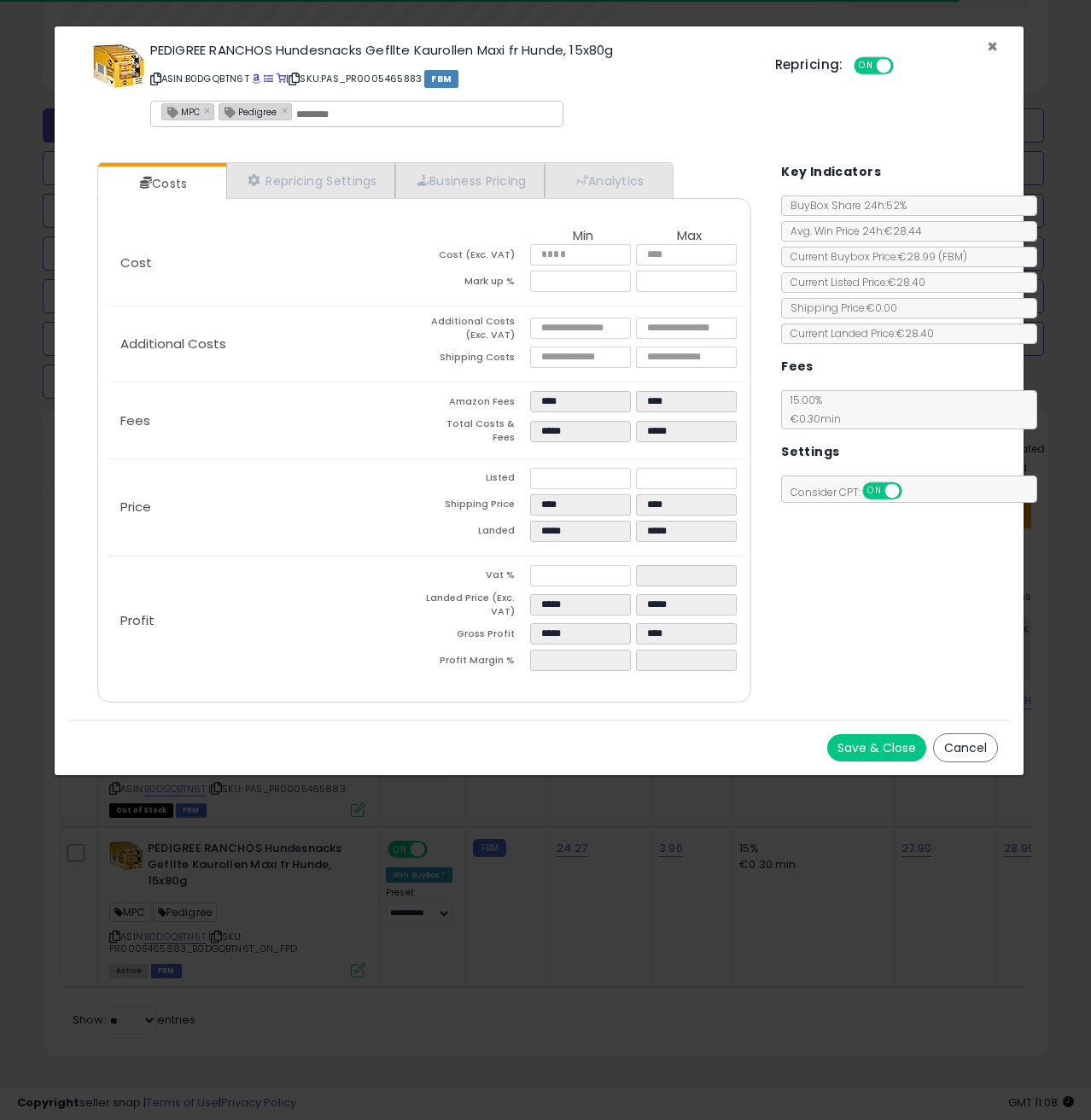 click on "×" at bounding box center (992, 46) 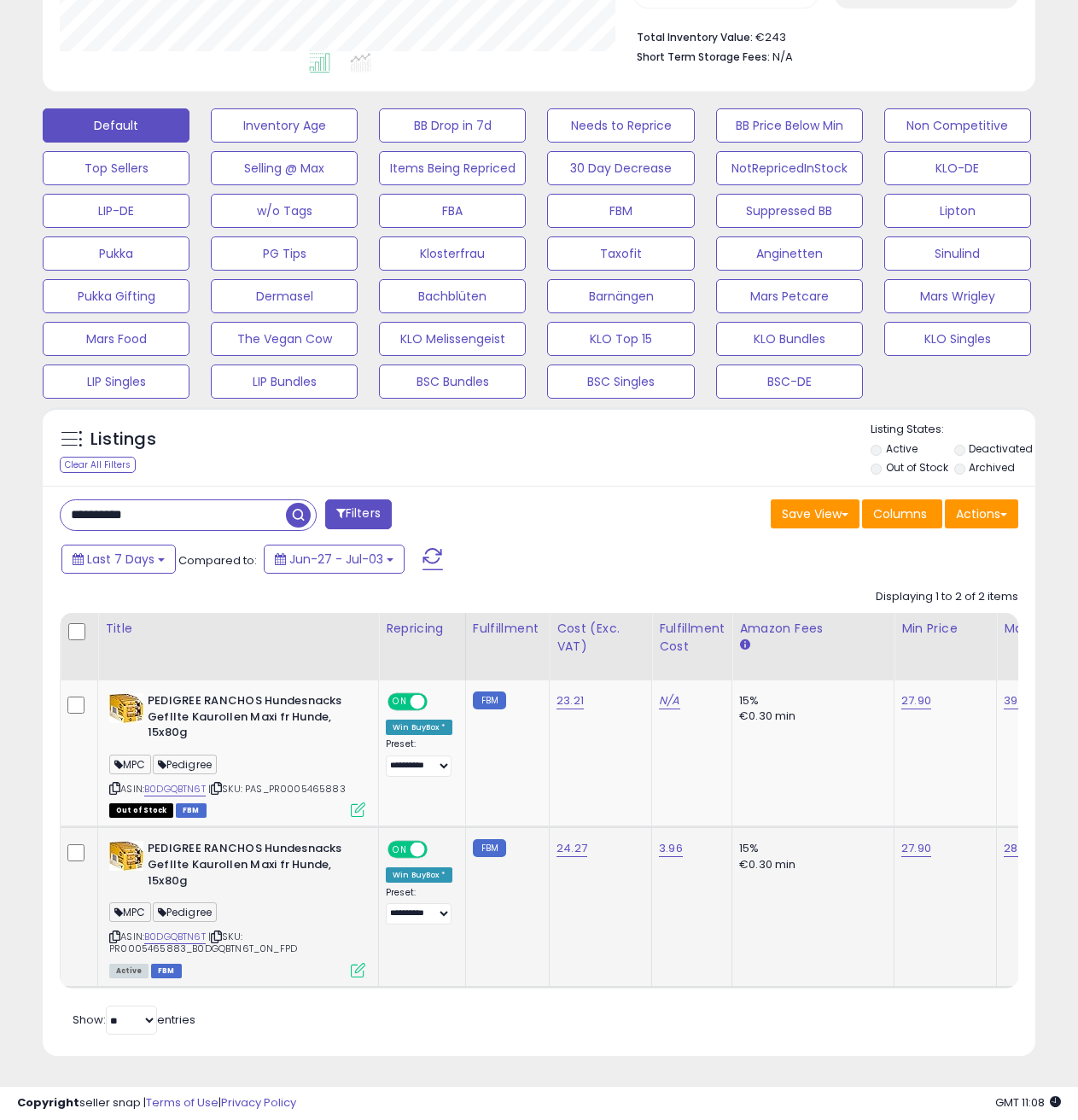 scroll, scrollTop: 350, scrollLeft: 574, axis: both 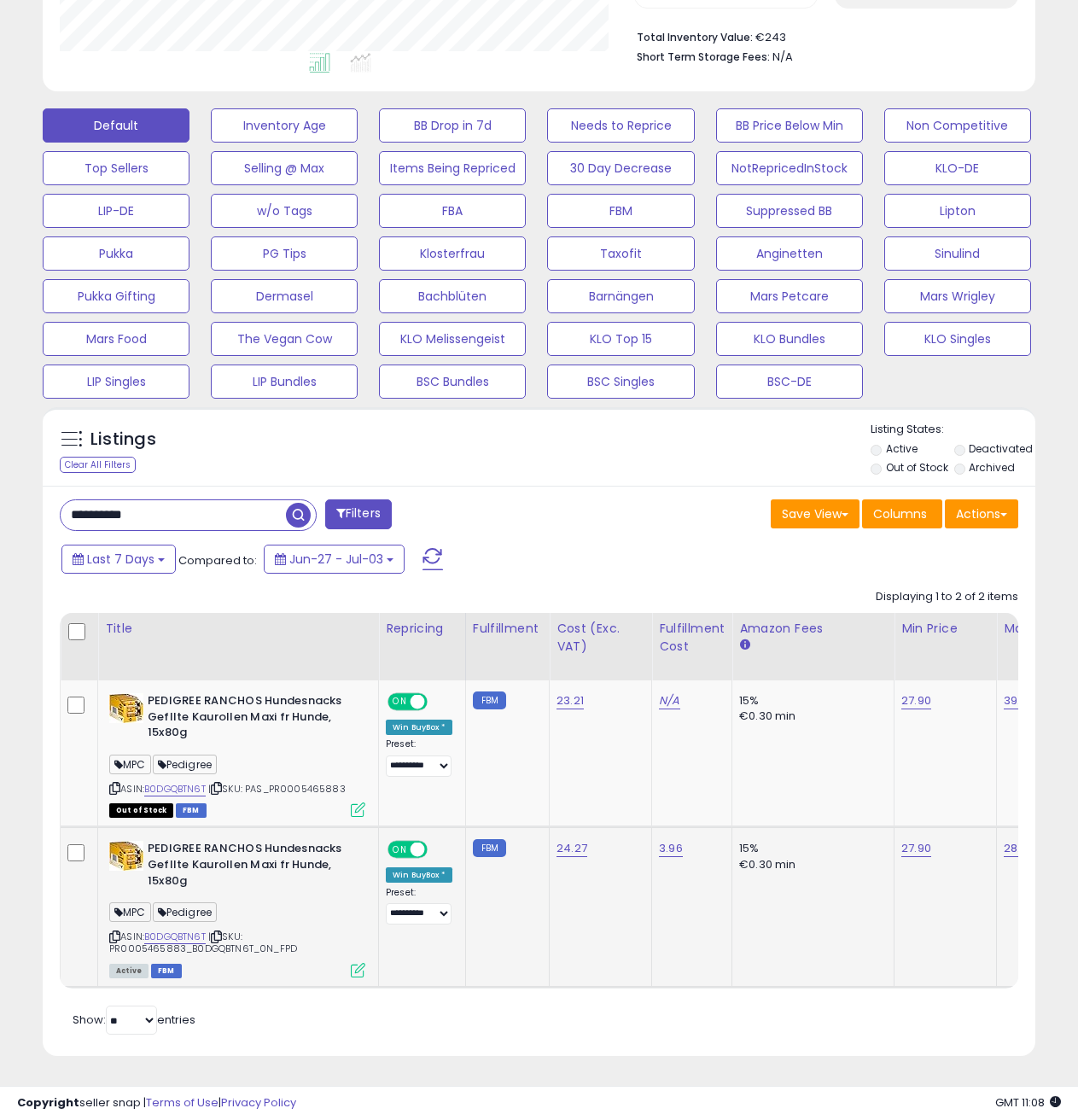 click at bounding box center (358, 970) 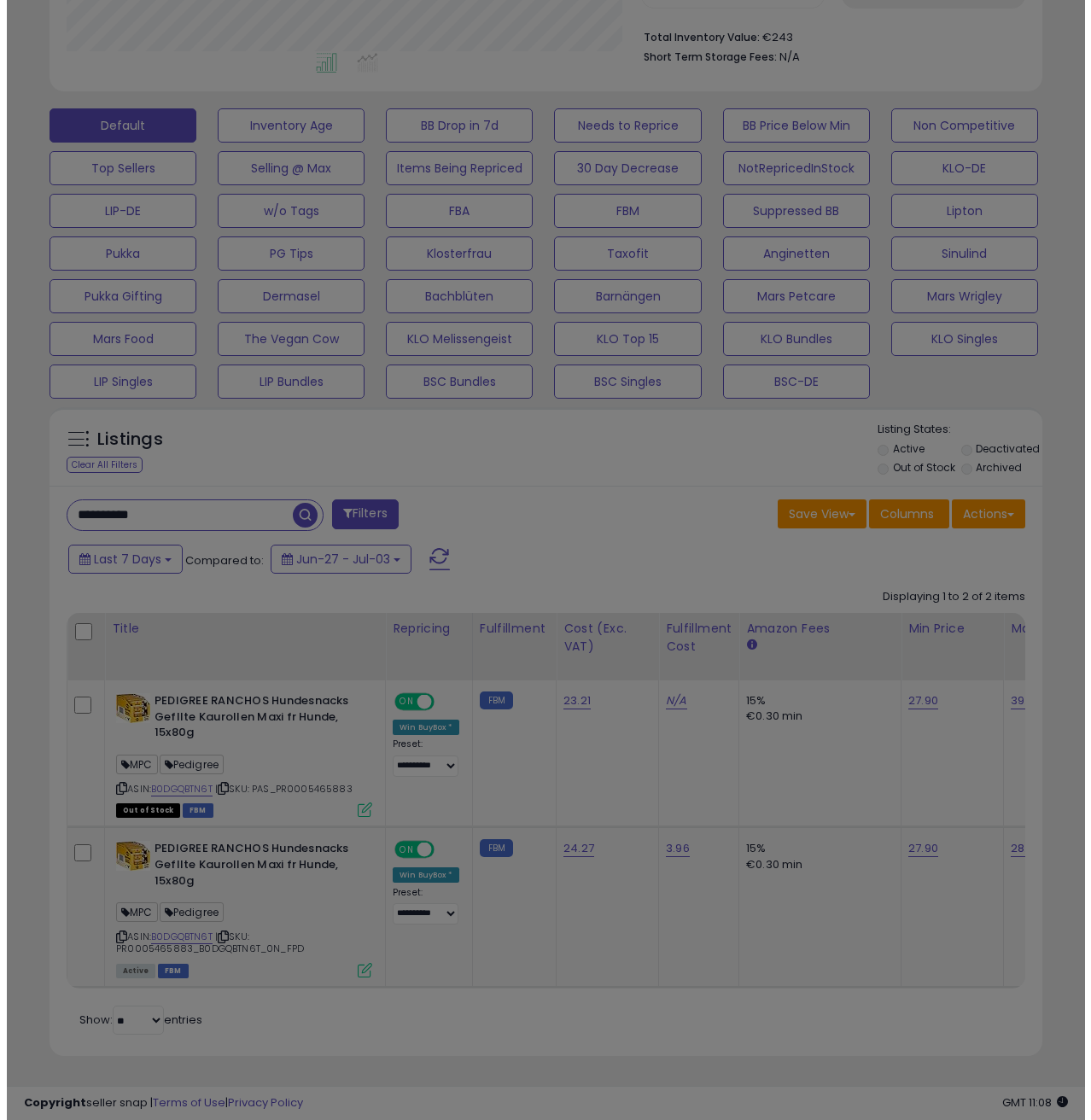 scroll, scrollTop: 853309, scrollLeft: 853096, axis: both 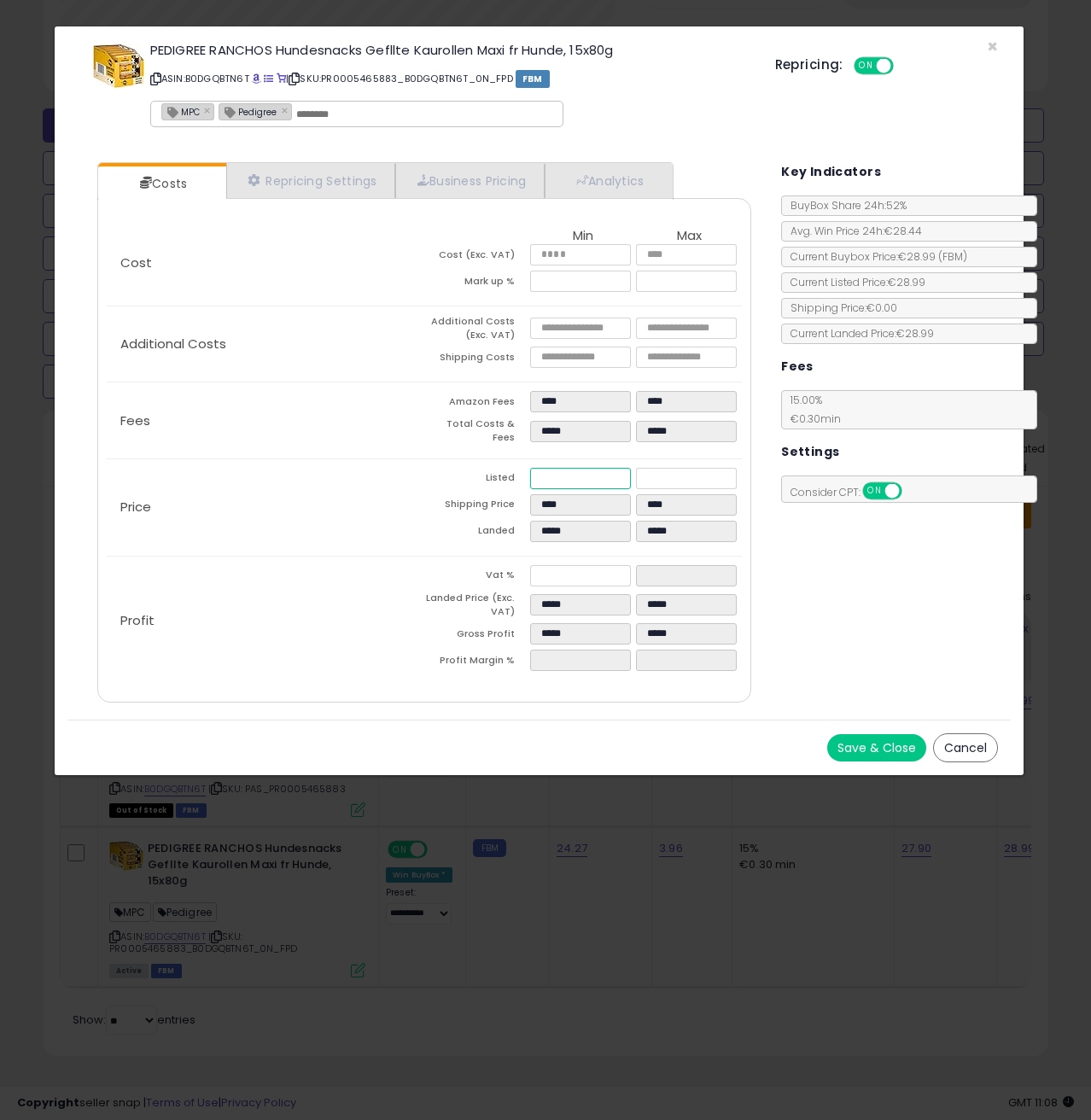 drag, startPoint x: 575, startPoint y: 471, endPoint x: 525, endPoint y: 469, distance: 50.039984 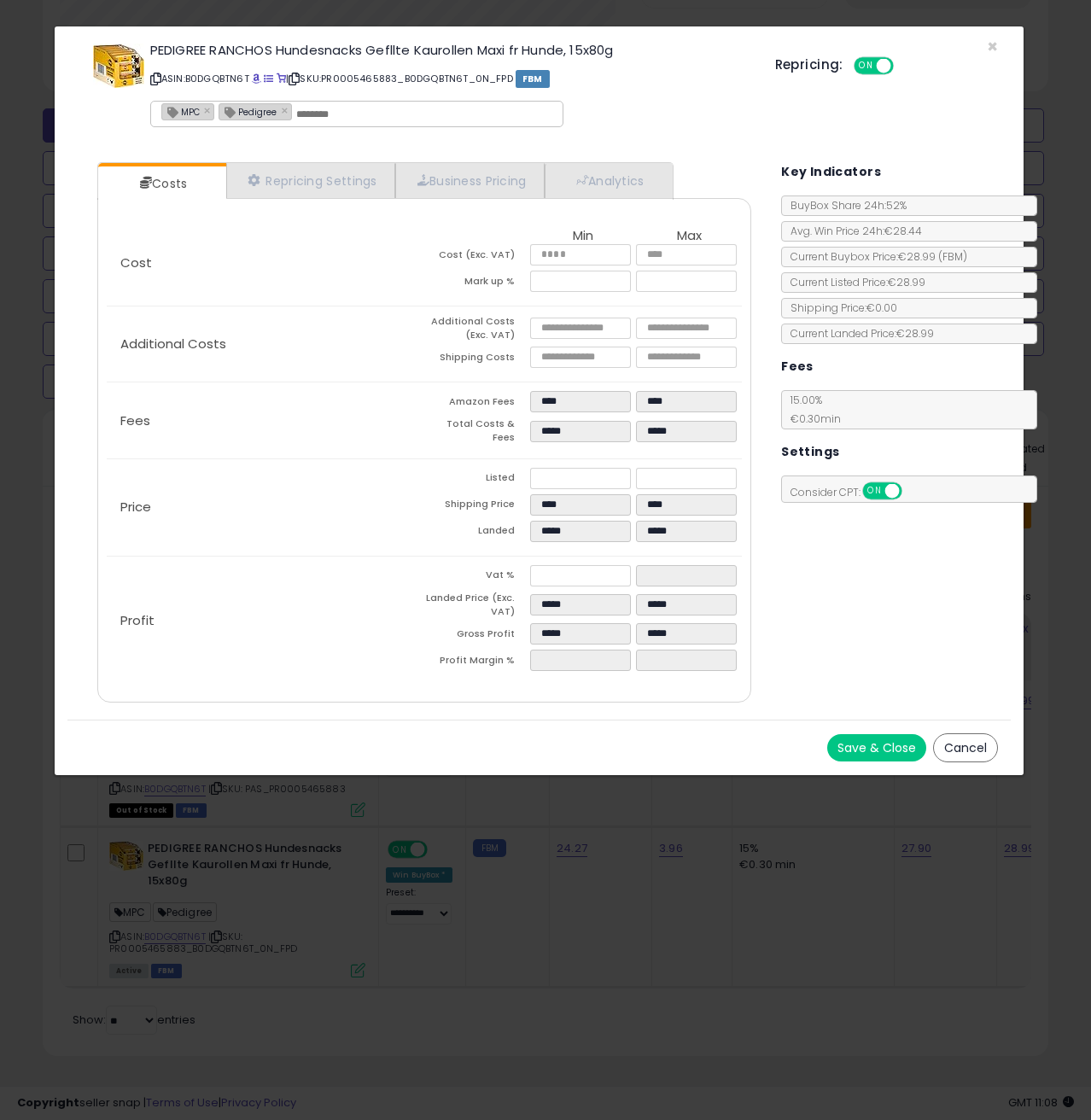 click on "Listed" at bounding box center (477, 481) 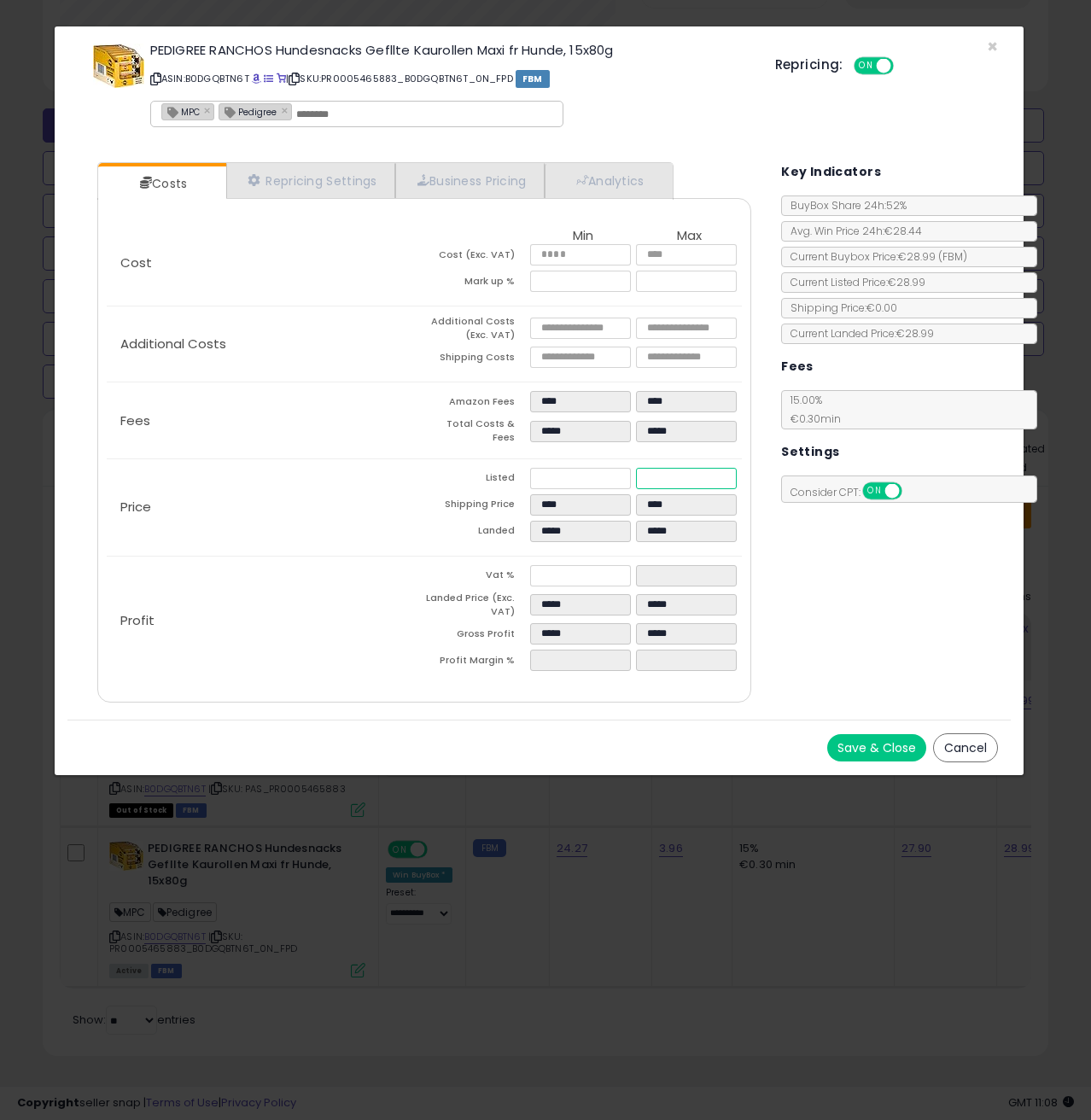 drag, startPoint x: 667, startPoint y: 470, endPoint x: 639, endPoint y: 468, distance: 28.07134 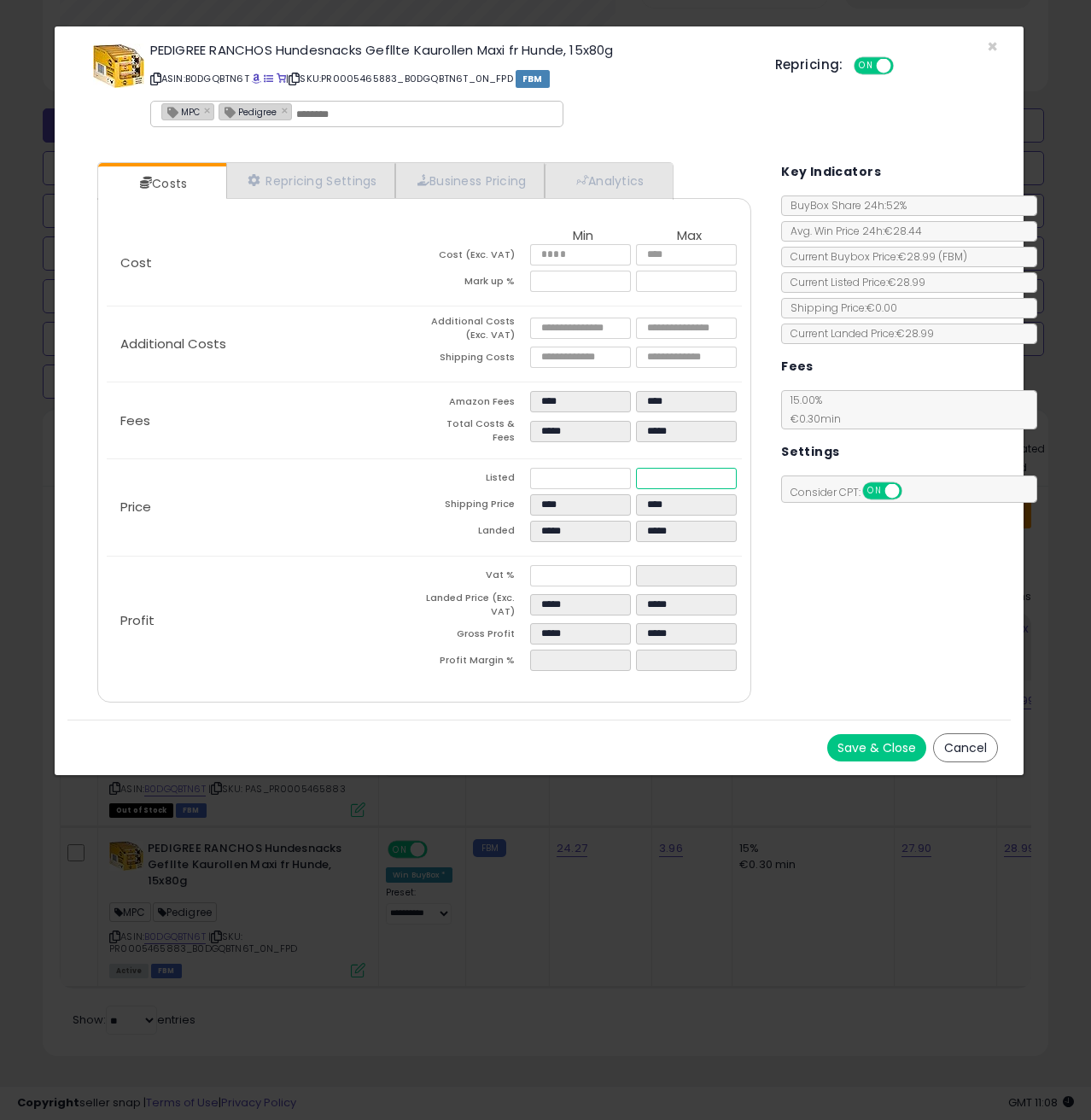 click on "*****" at bounding box center (686, 478) 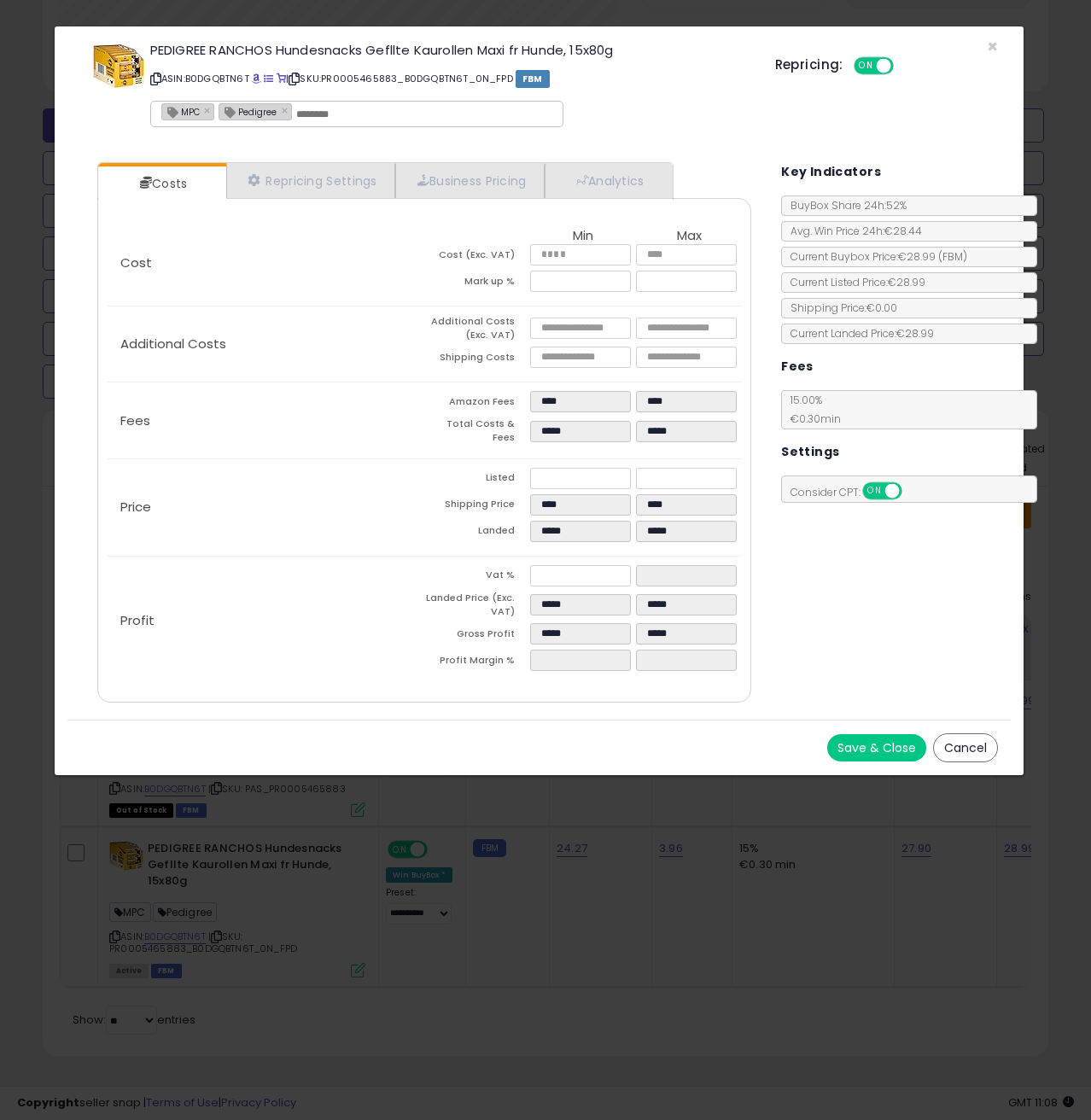 click on "Price
Listed
*****
*****
Shipping Price
****
****
Landed
*****
*****" 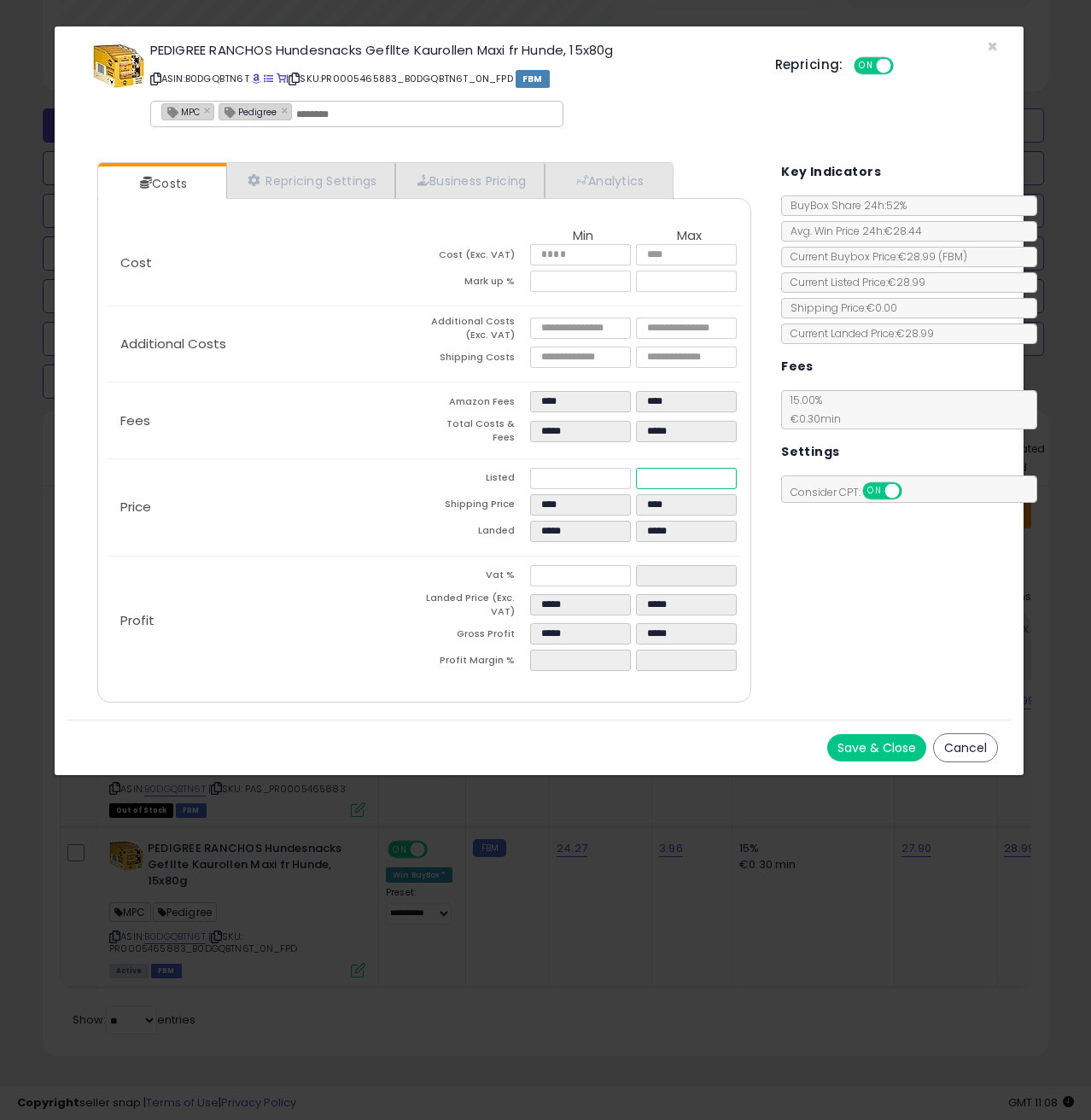 drag, startPoint x: 688, startPoint y: 469, endPoint x: 636, endPoint y: 469, distance: 52 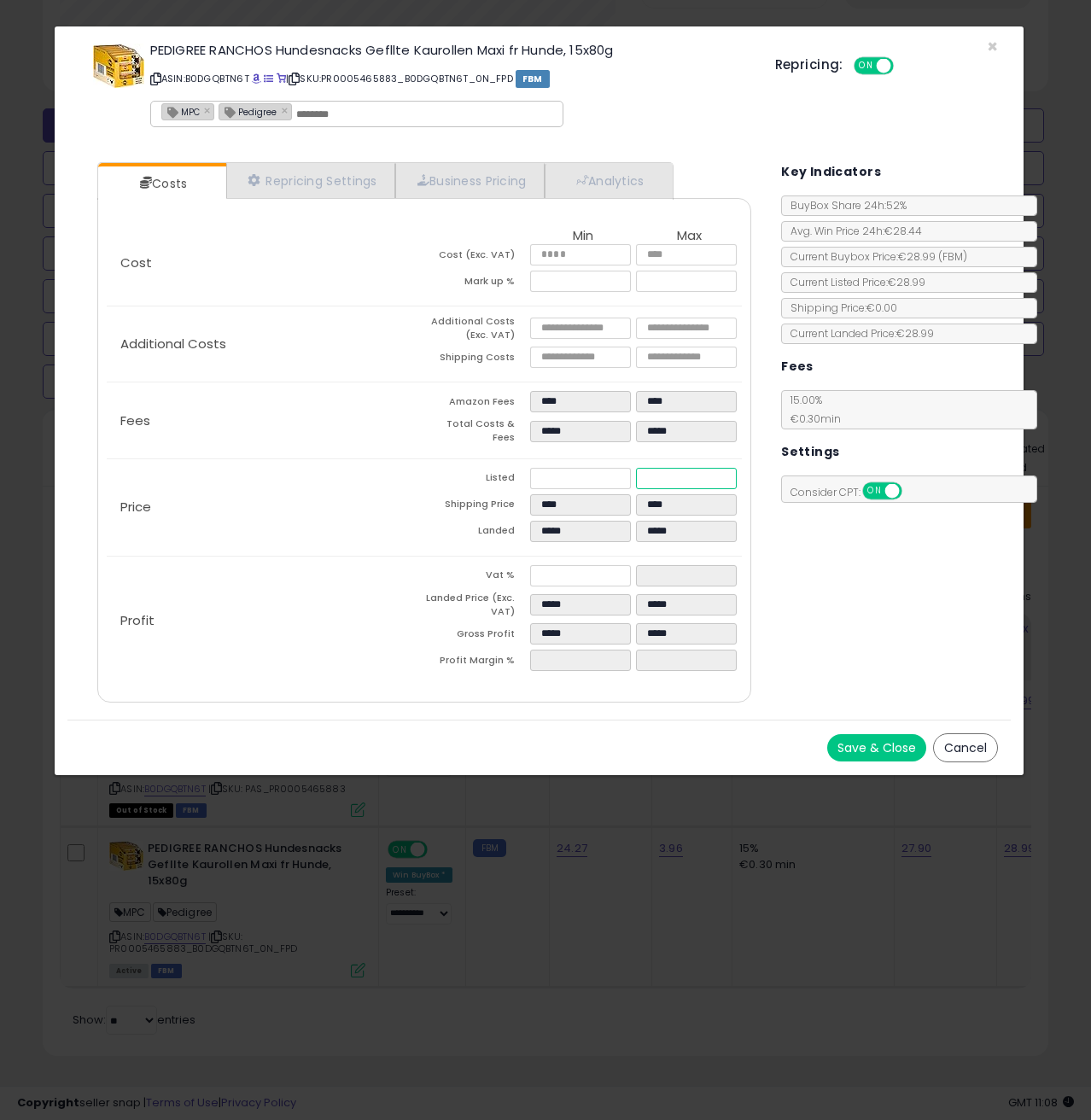 click on "*****" at bounding box center (686, 478) 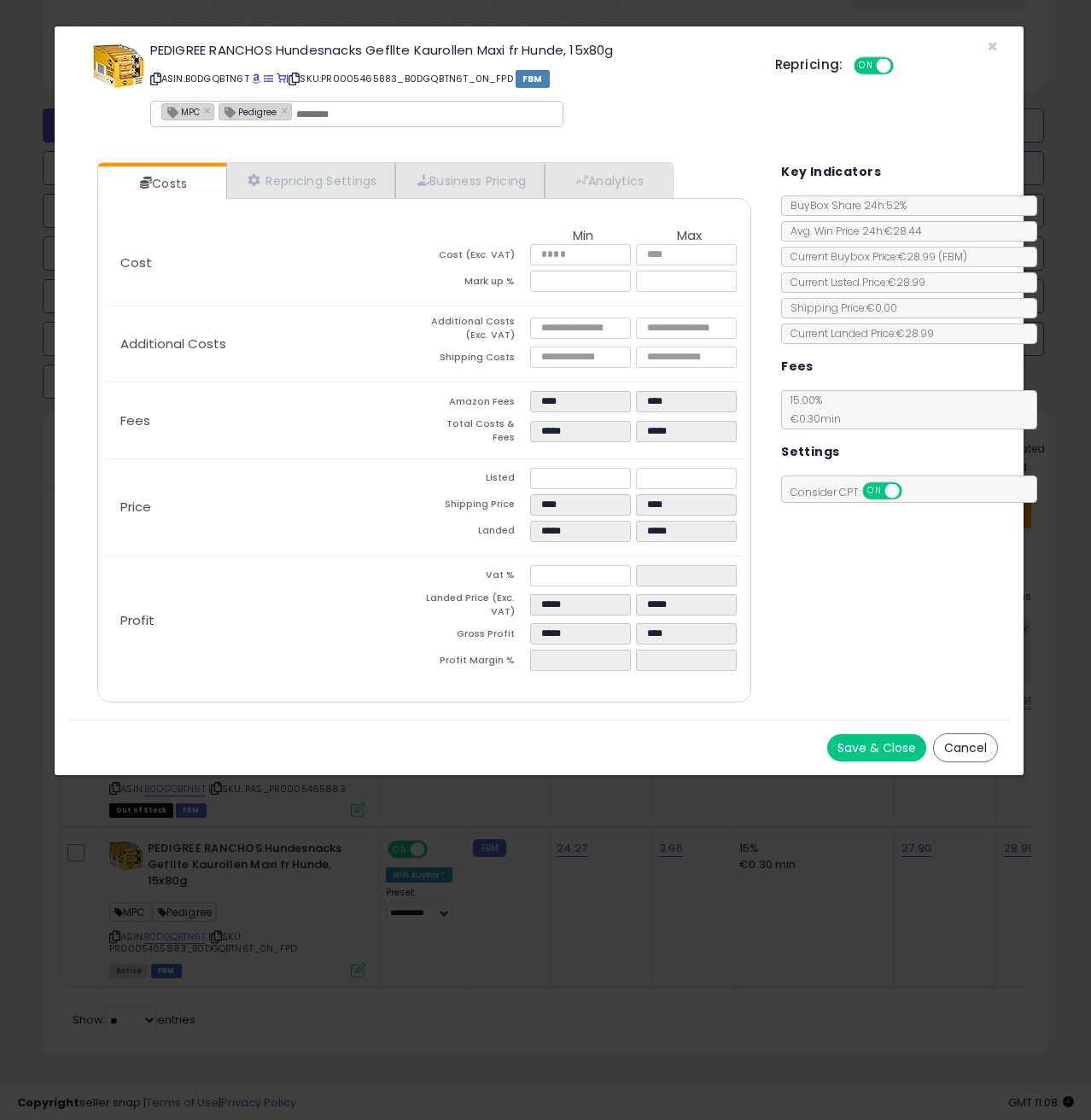 click on "Price" at bounding box center [265, 507] 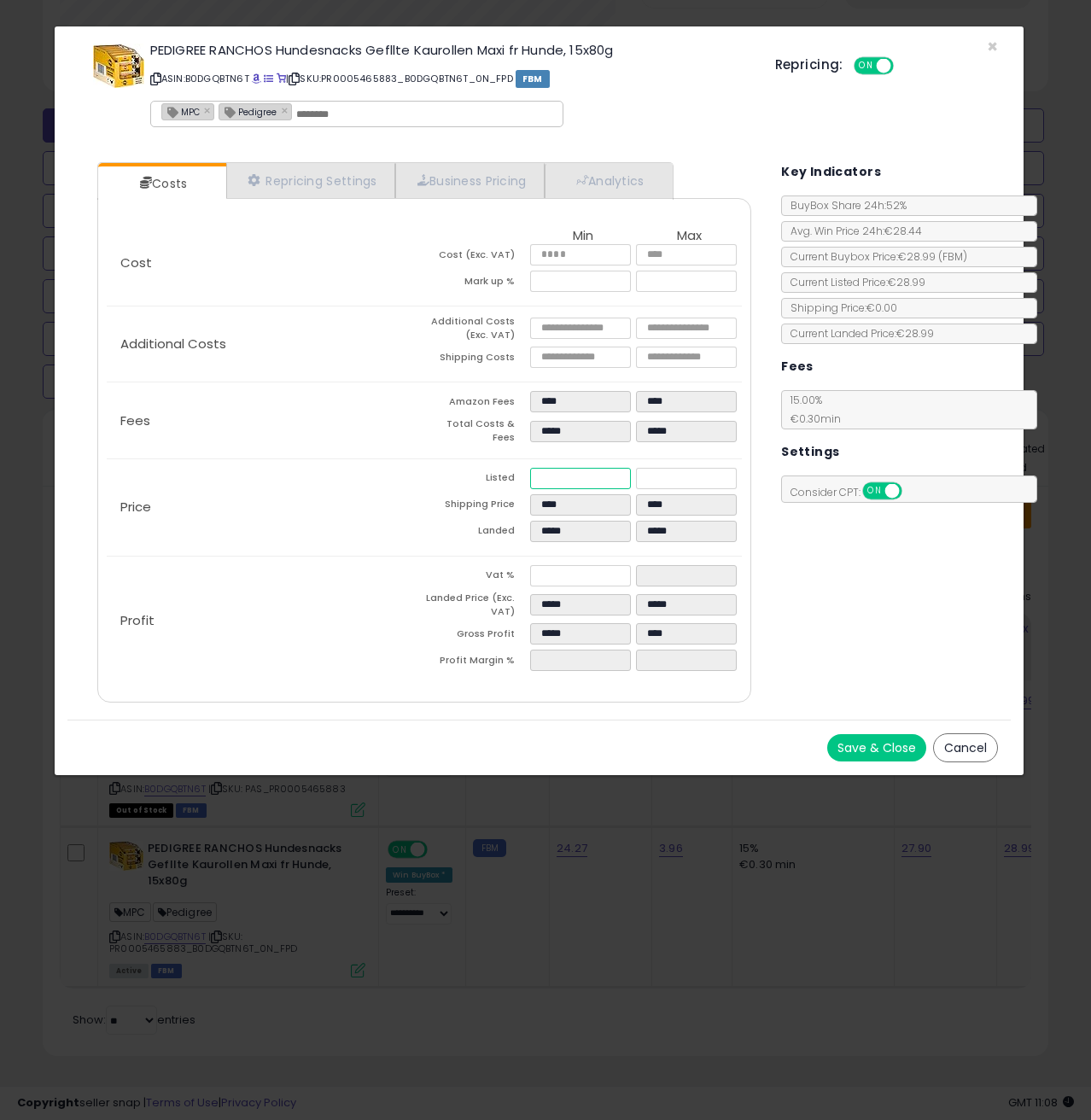 click on "*****" at bounding box center (581, 478) 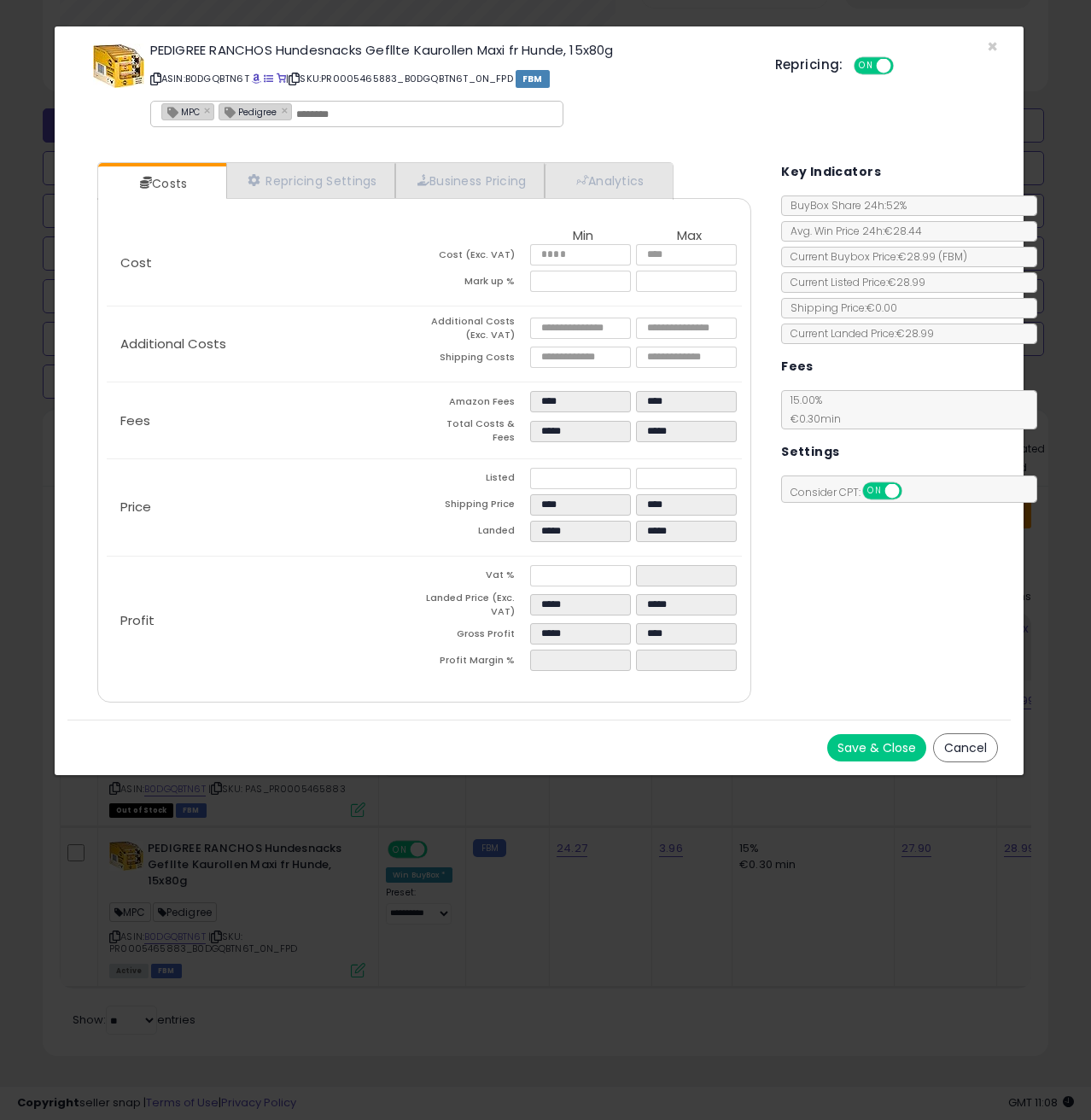 click on "Profit
Vat %
**
**
Landed Price (Exc. VAT)
*****
*****
Gross Profit
*****
****
Profit Margin %
*****
****" 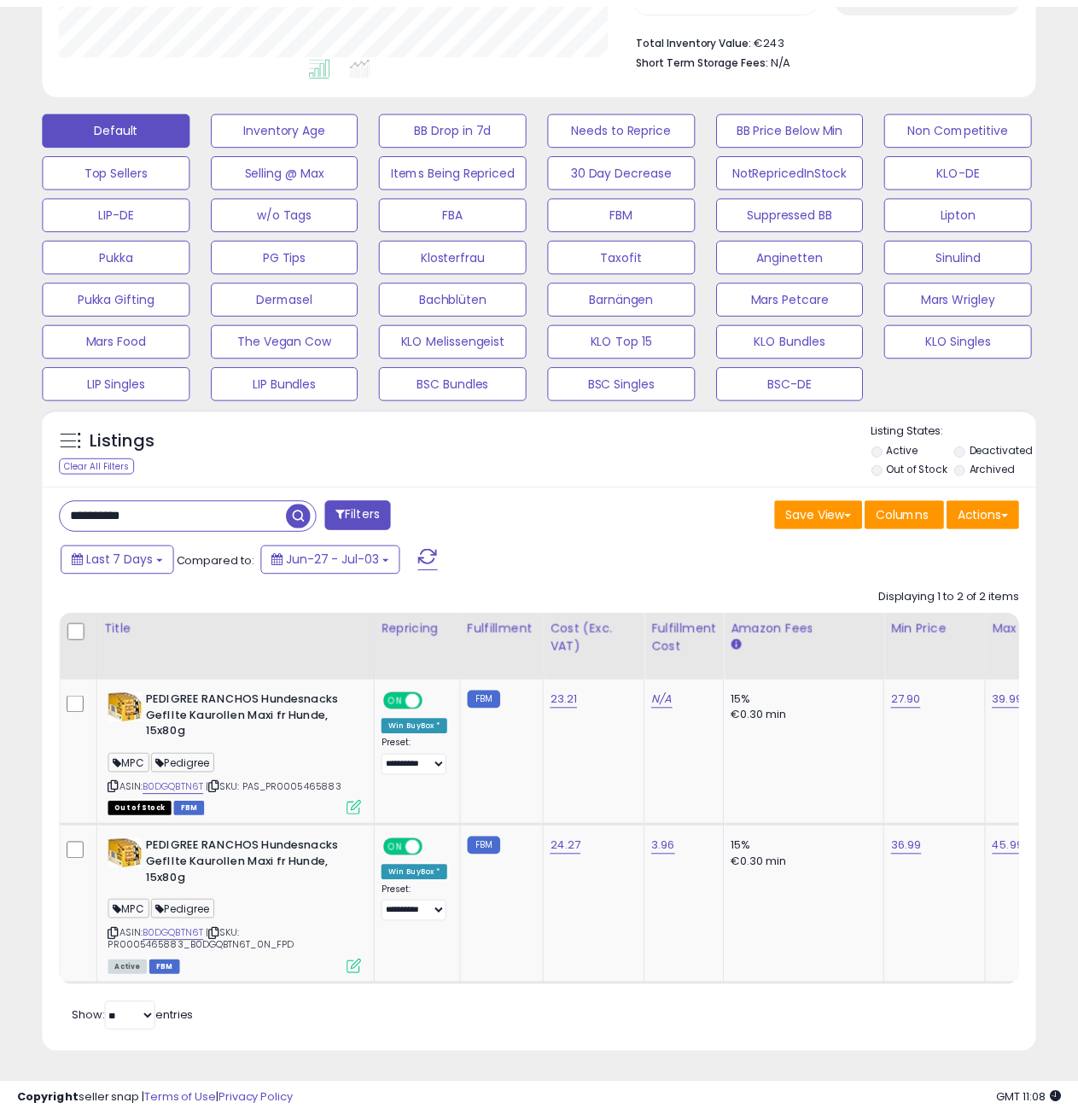 scroll, scrollTop: 350, scrollLeft: 574, axis: both 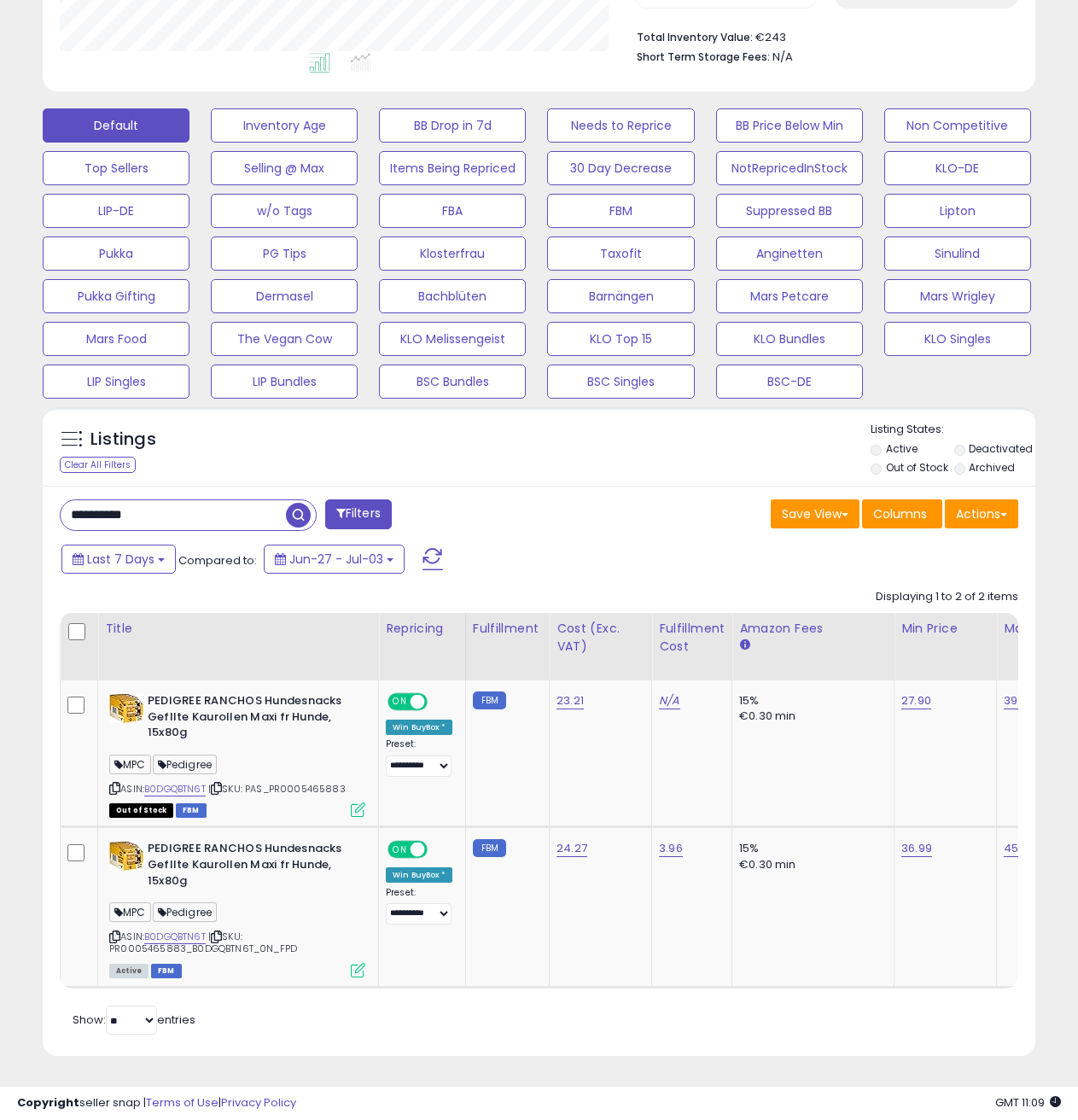click on "**********" at bounding box center [173, 515] 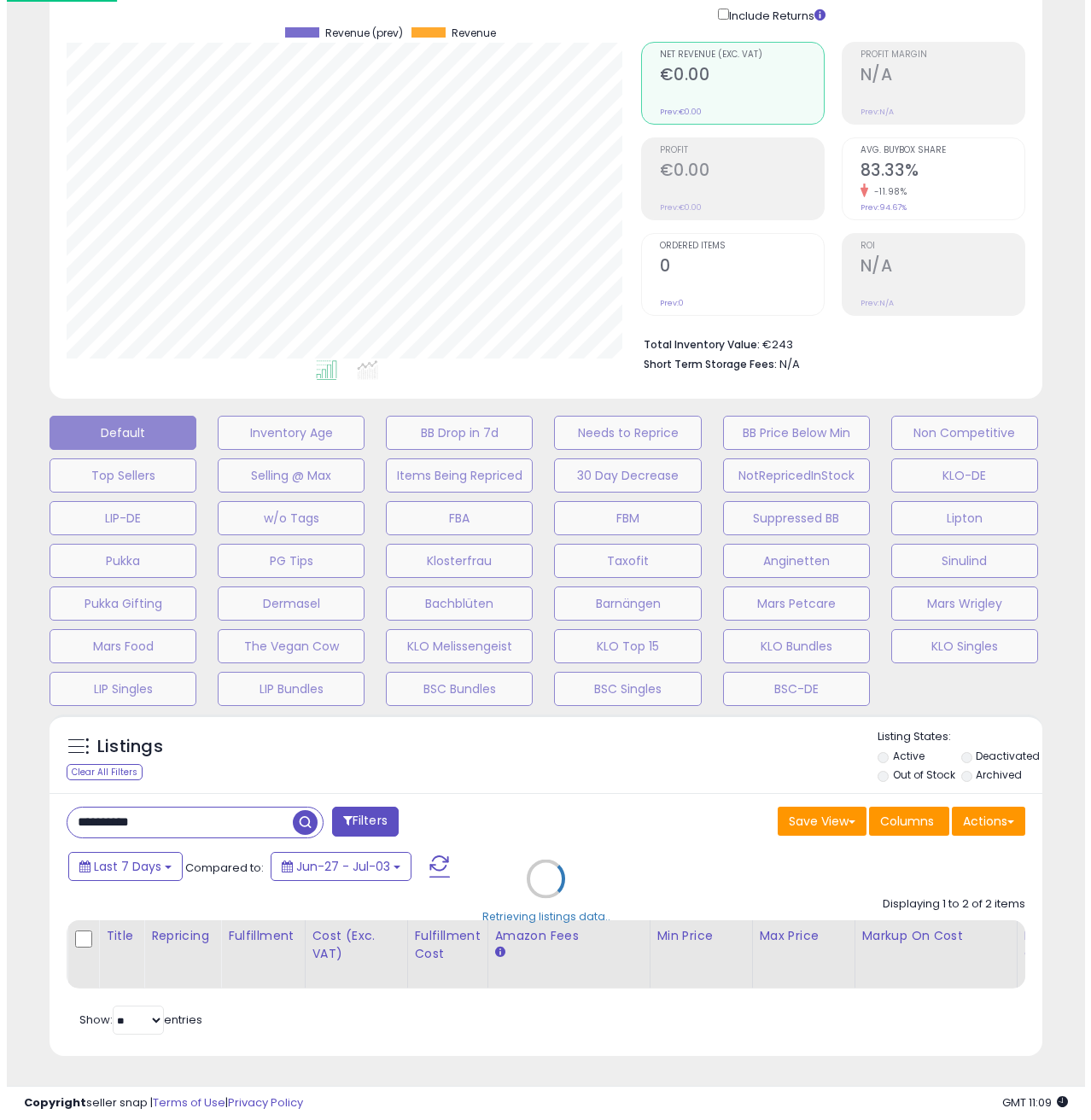 scroll, scrollTop: 135, scrollLeft: 0, axis: vertical 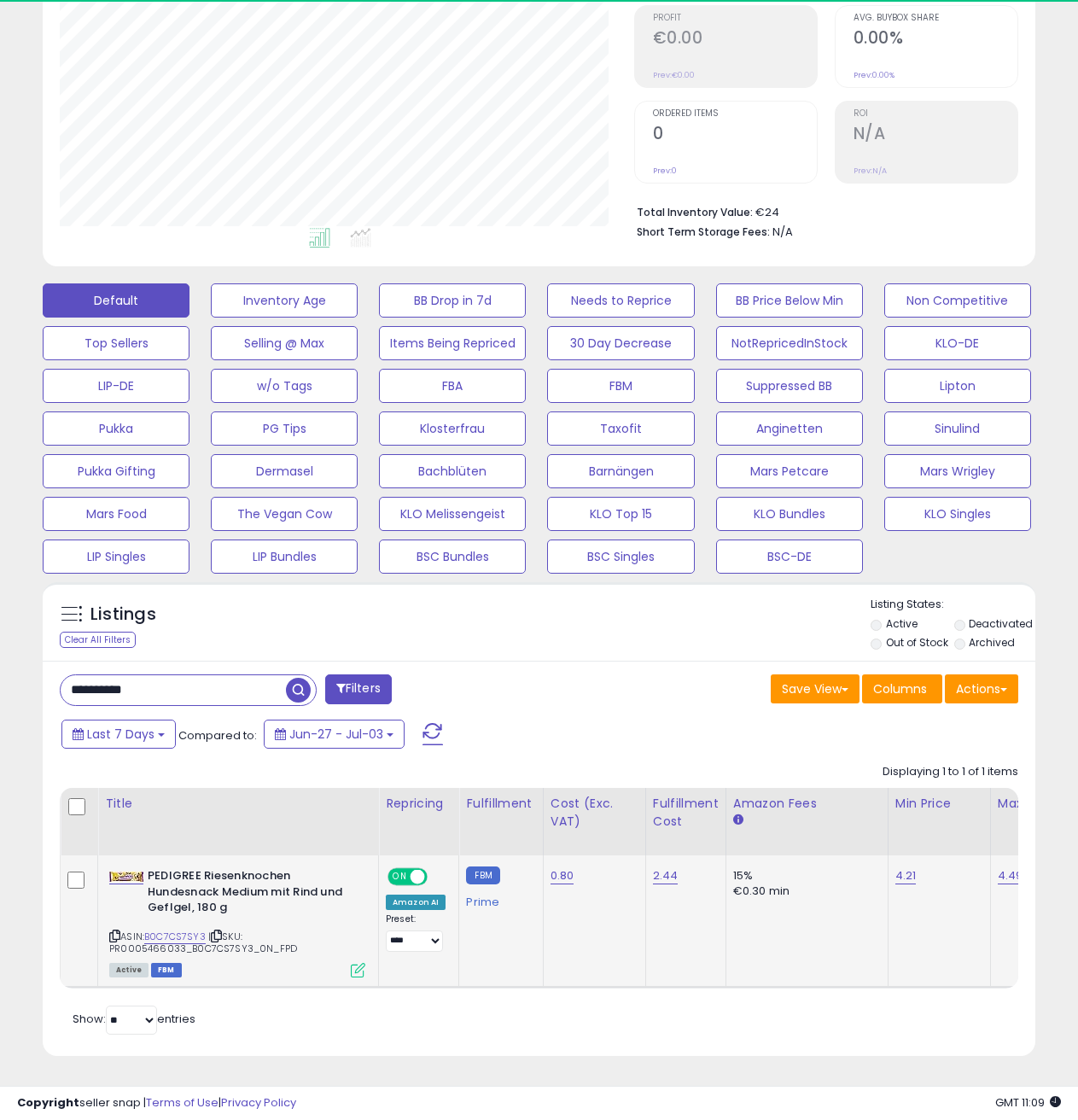 click at bounding box center (358, 970) 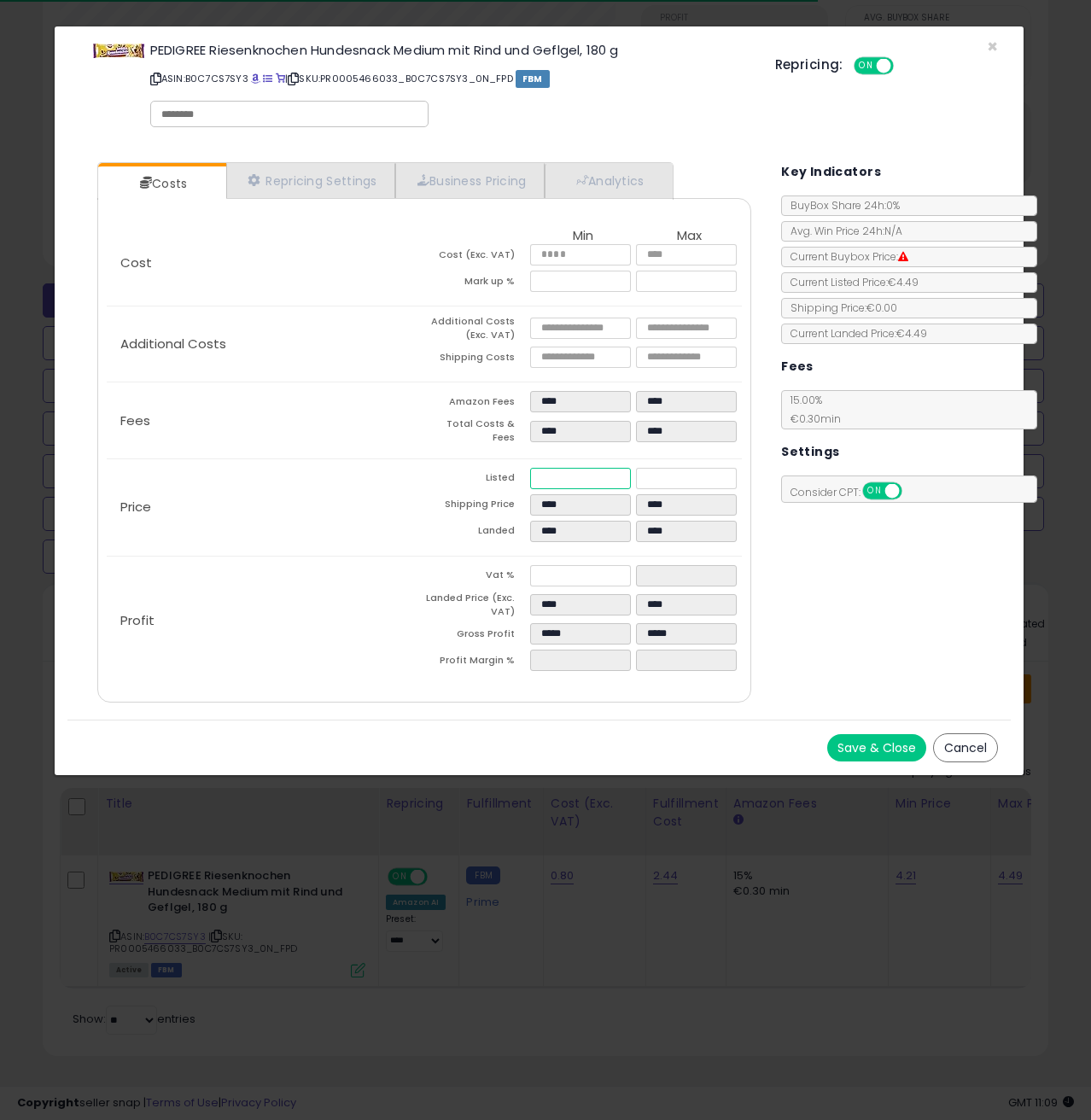 drag, startPoint x: 572, startPoint y: 472, endPoint x: 520, endPoint y: 471, distance: 52.009614 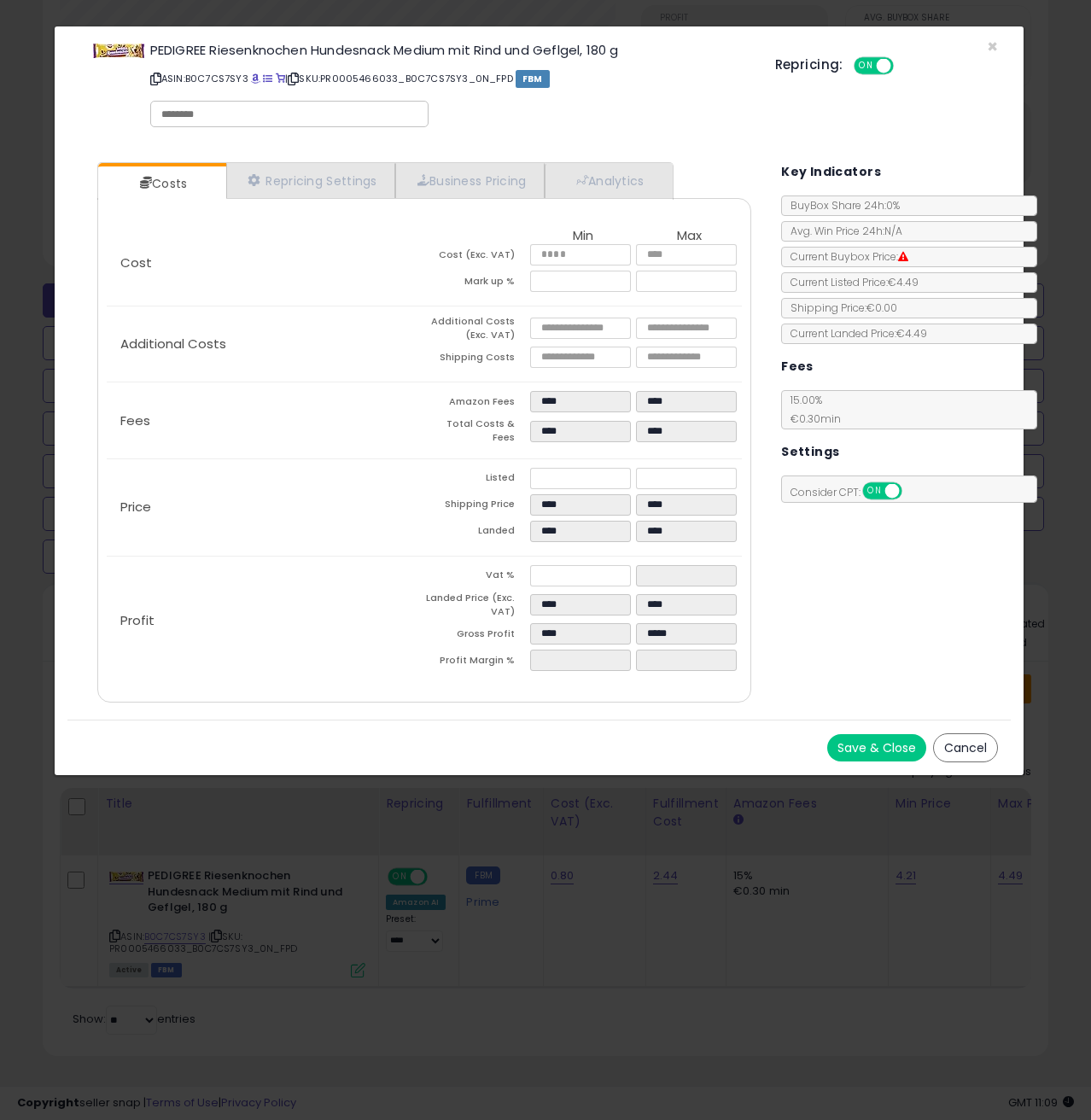click on "Price
Listed
****
****
Shipping Price
****
****
Landed
****
****" 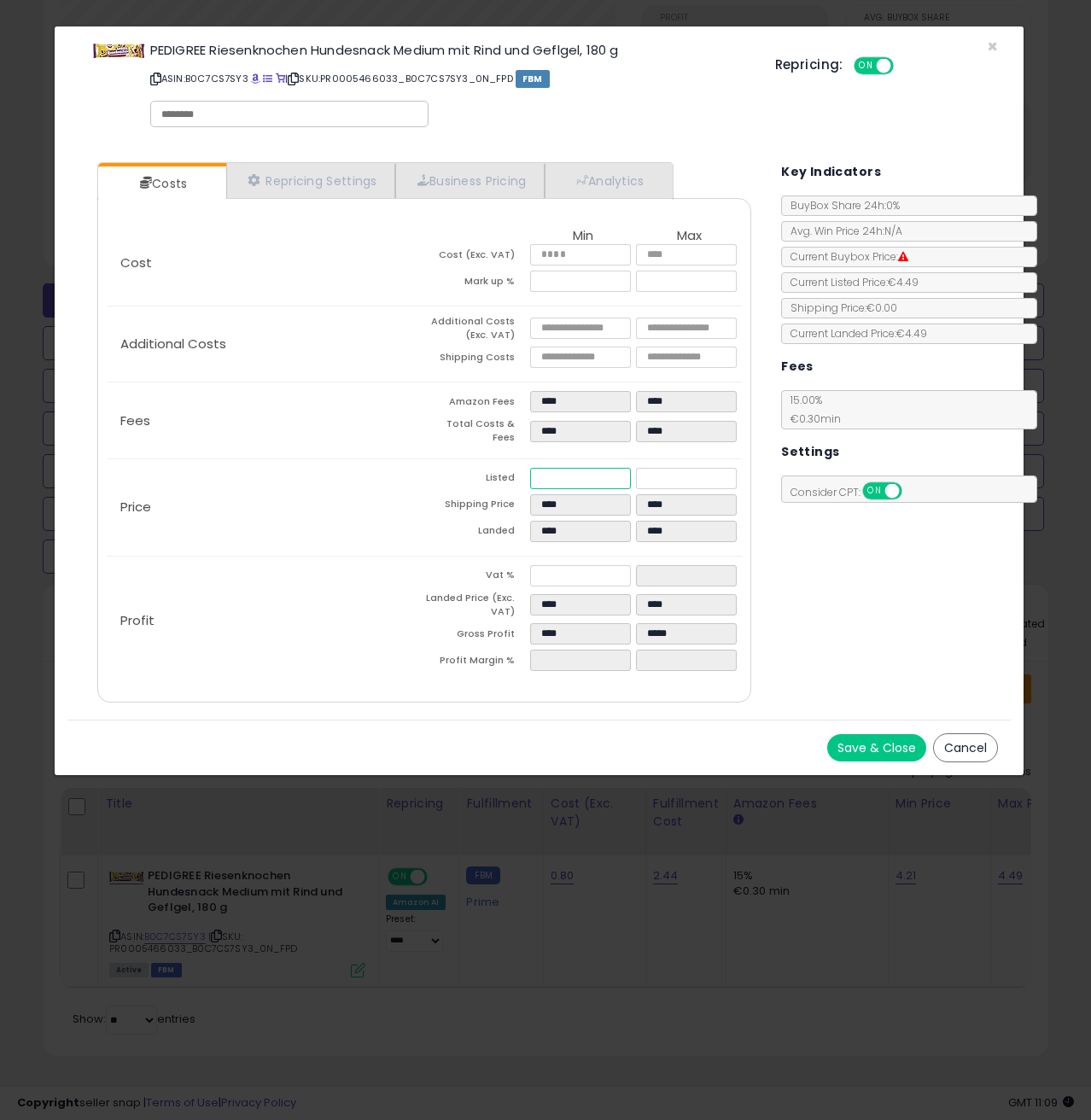 click on "****" at bounding box center [581, 478] 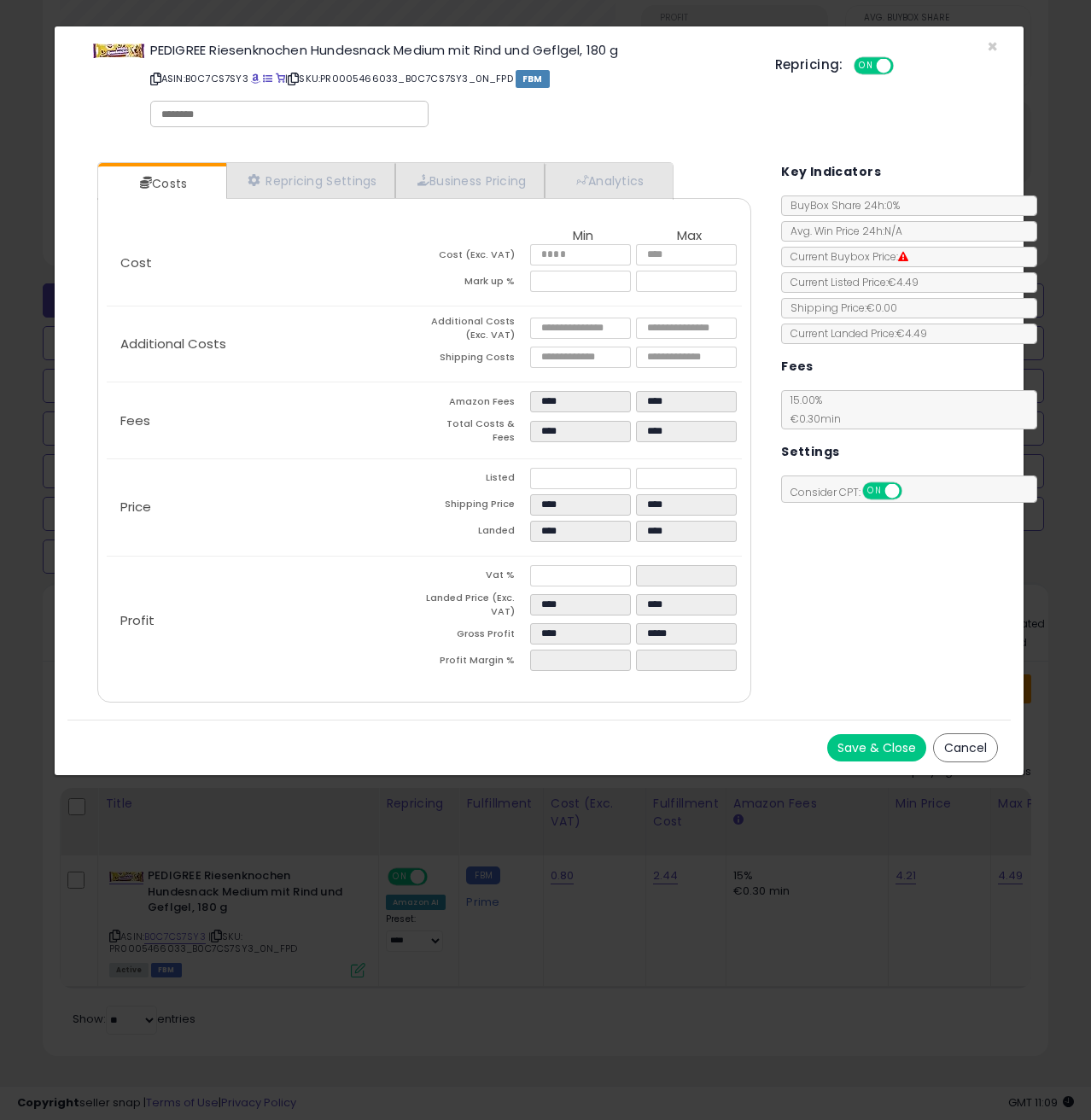click on "Price
Listed
****
****
Shipping Price
****
****
Landed
****
****" 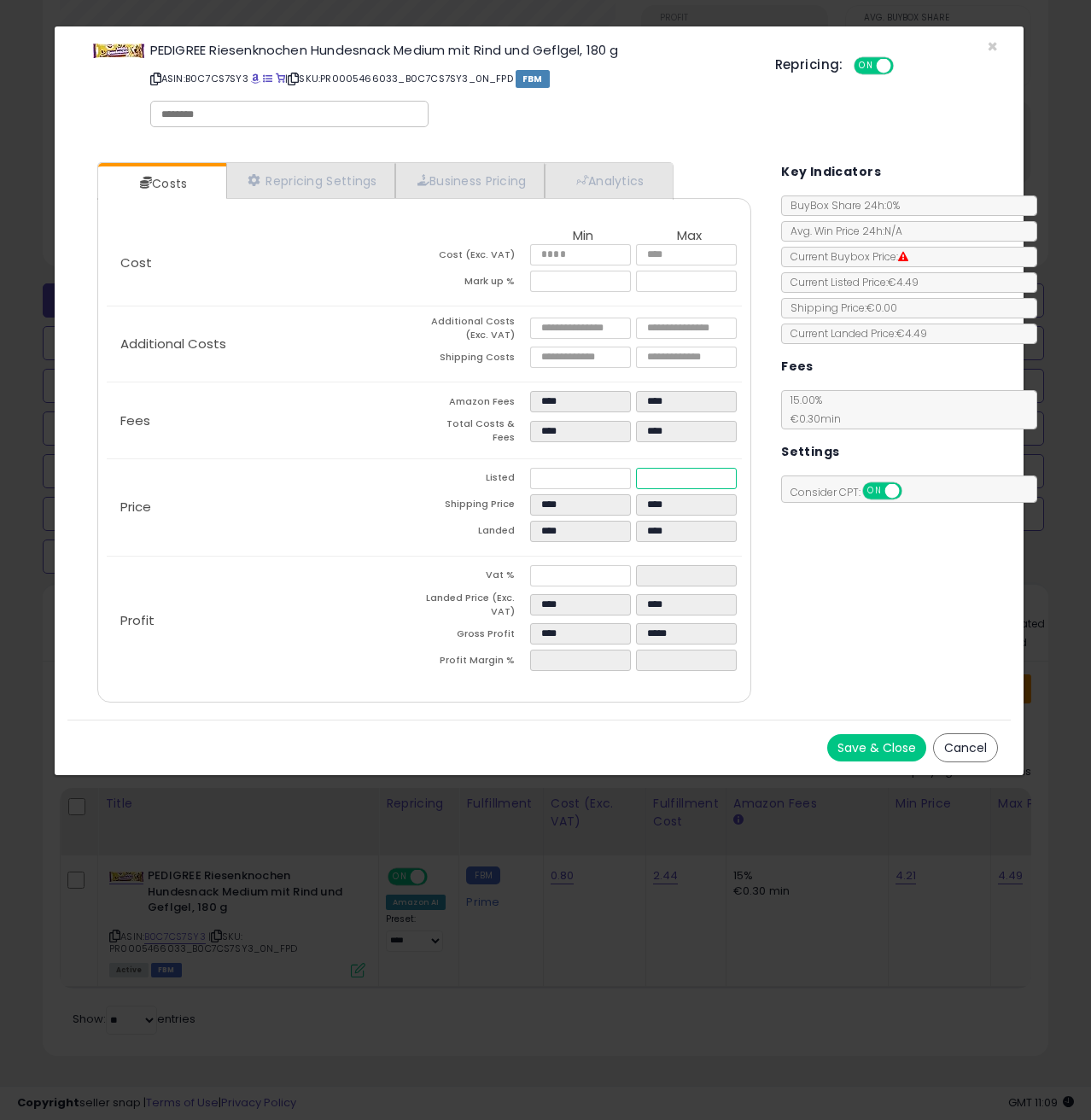 drag, startPoint x: 680, startPoint y: 474, endPoint x: 643, endPoint y: 470, distance: 37.215588 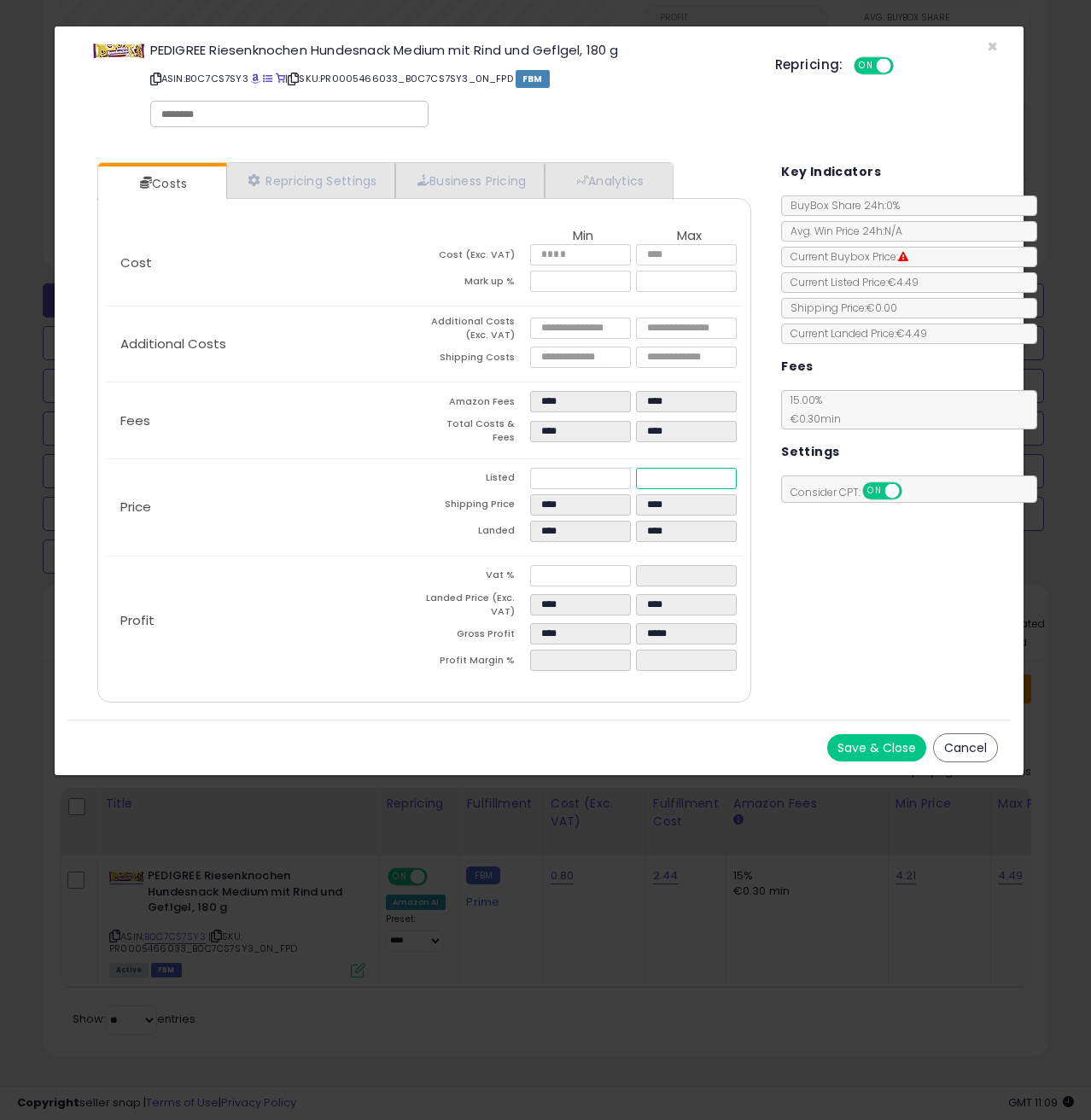 click on "****" at bounding box center (686, 478) 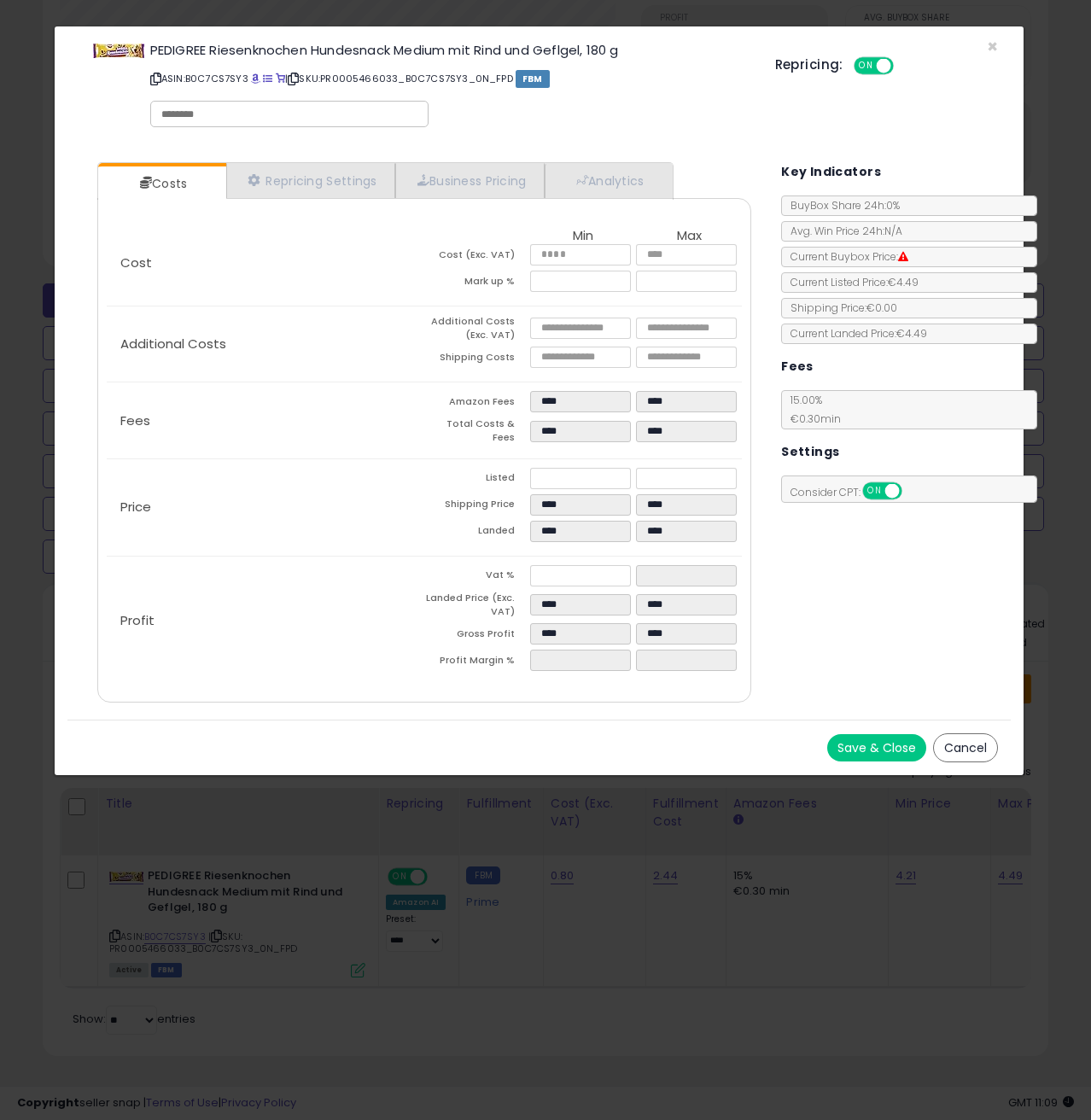 click on "Price
Listed
****
****
Shipping Price
****
****
Landed
****
****" 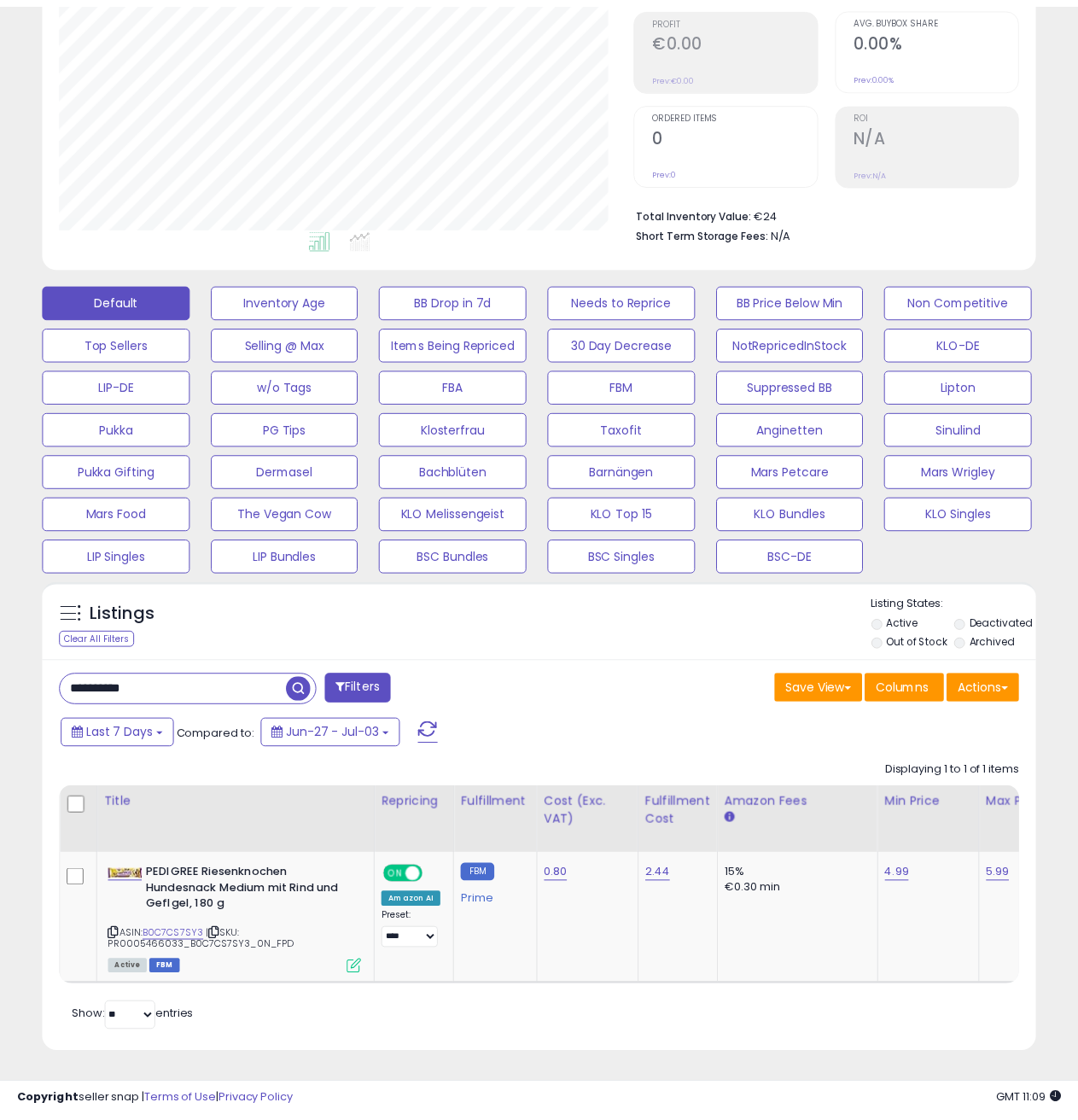 scroll, scrollTop: 350, scrollLeft: 574, axis: both 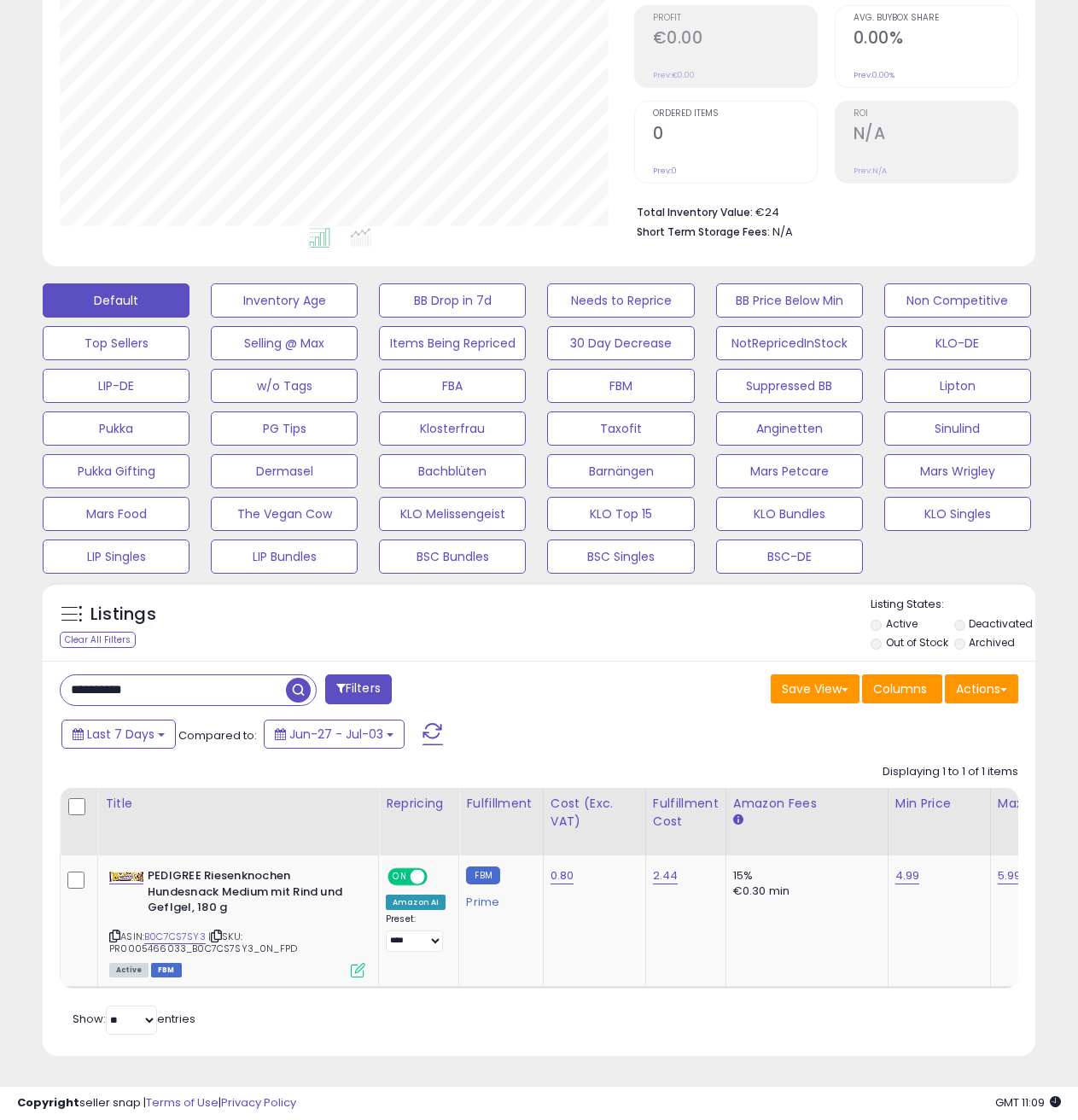 click on "**********" at bounding box center (173, 690) 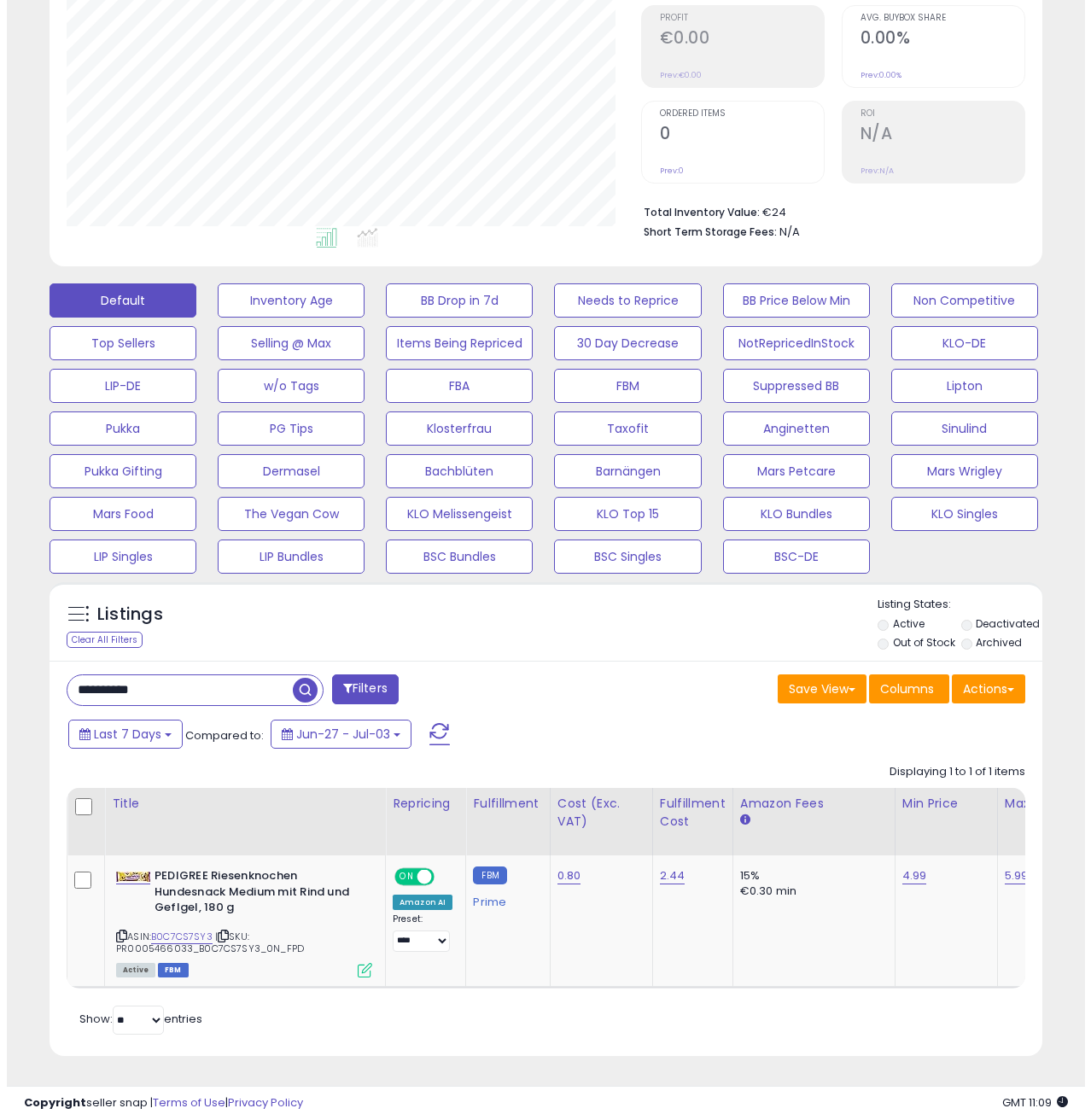 scroll, scrollTop: 135, scrollLeft: 0, axis: vertical 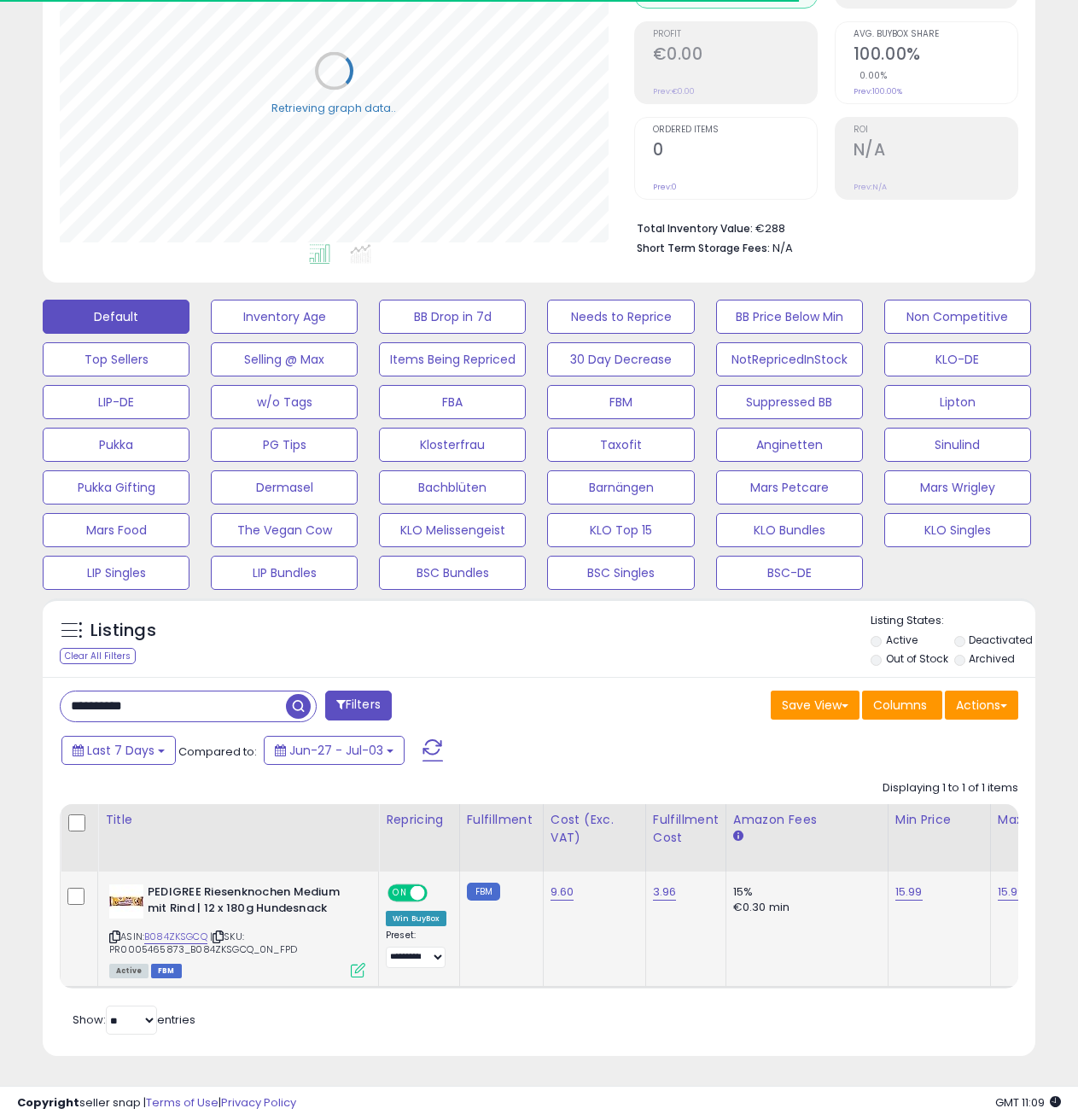 click at bounding box center [358, 970] 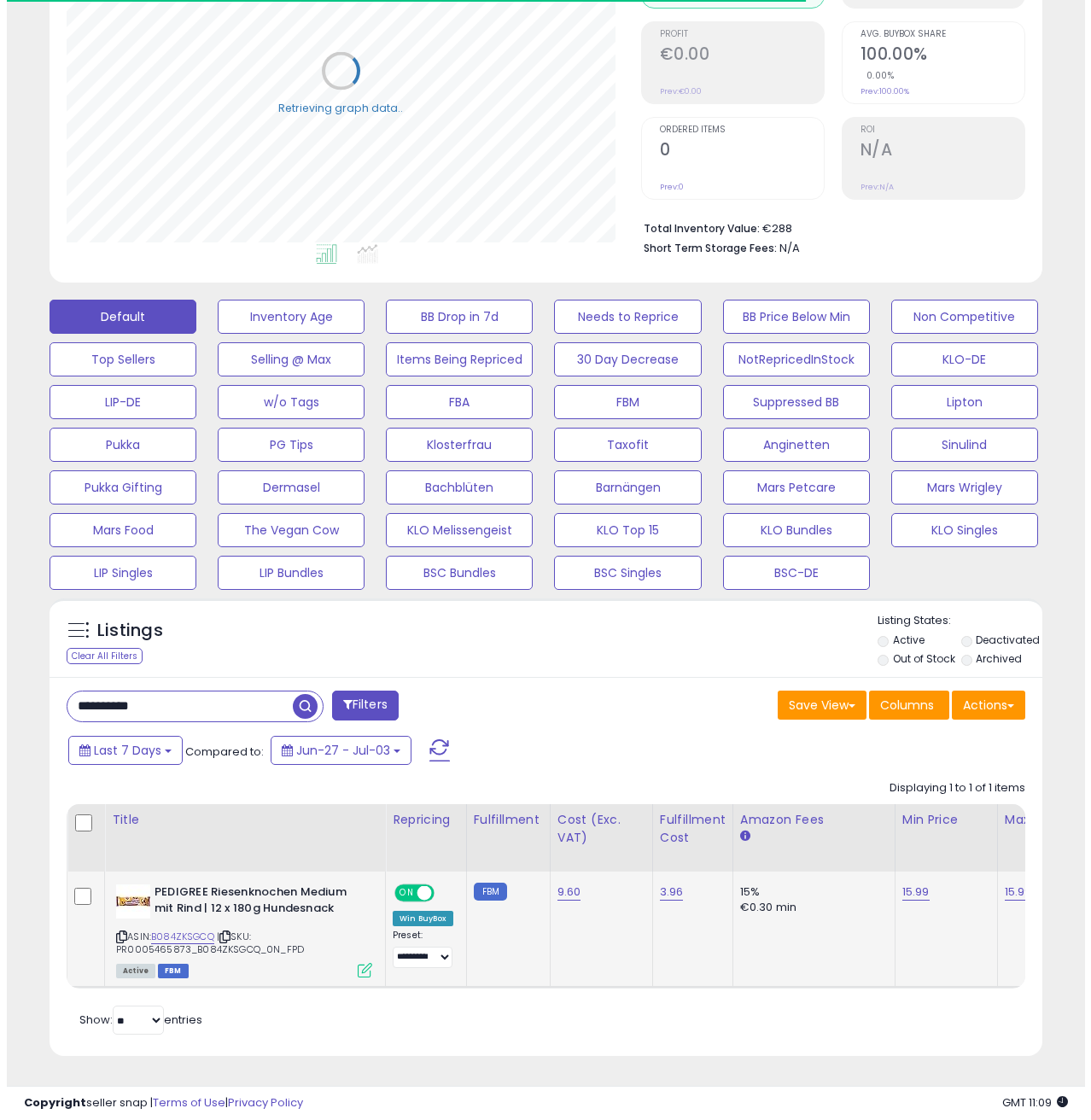 scroll, scrollTop: 853309, scrollLeft: 853096, axis: both 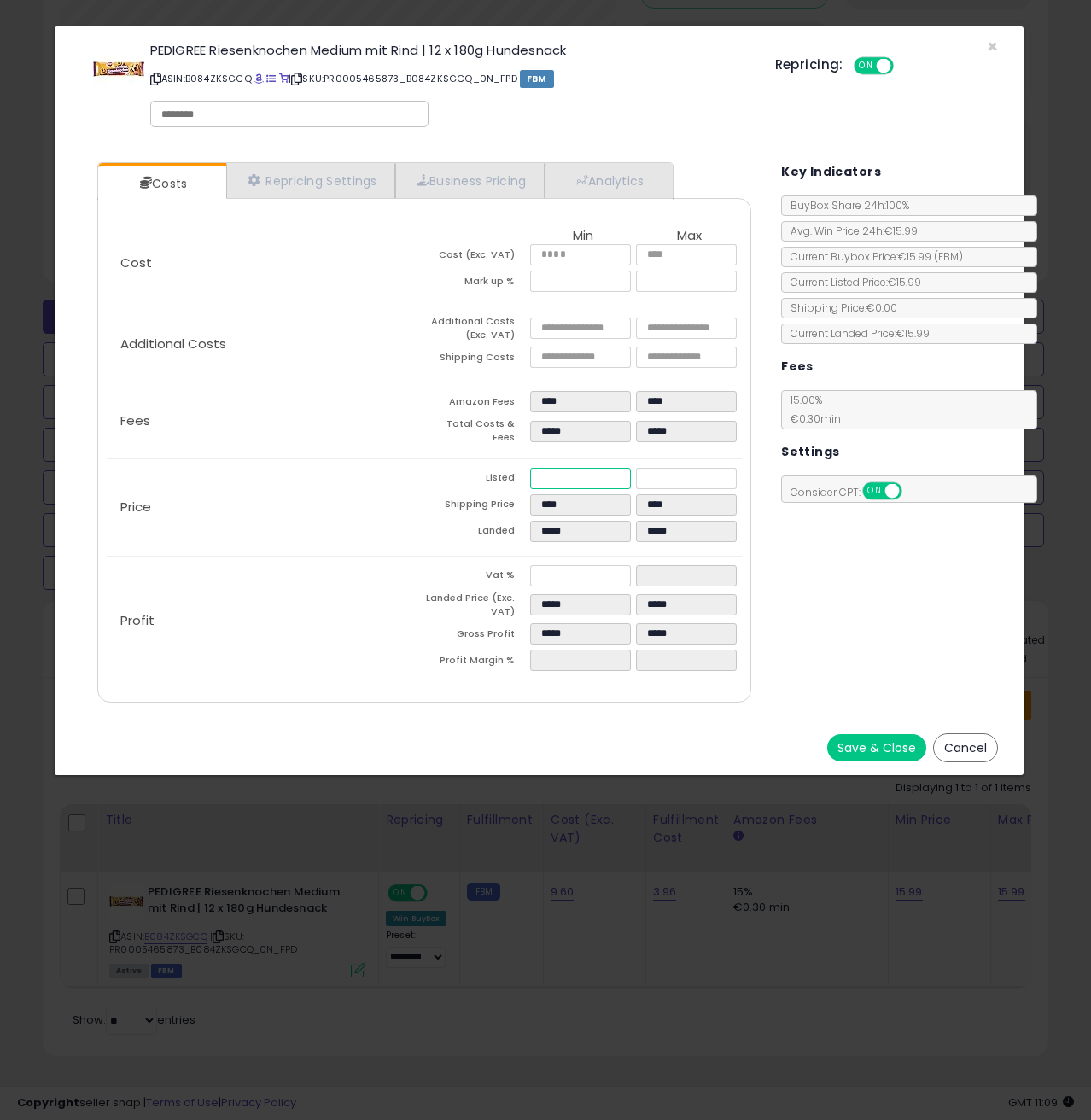 drag, startPoint x: 569, startPoint y: 469, endPoint x: 529, endPoint y: 468, distance: 40.012498 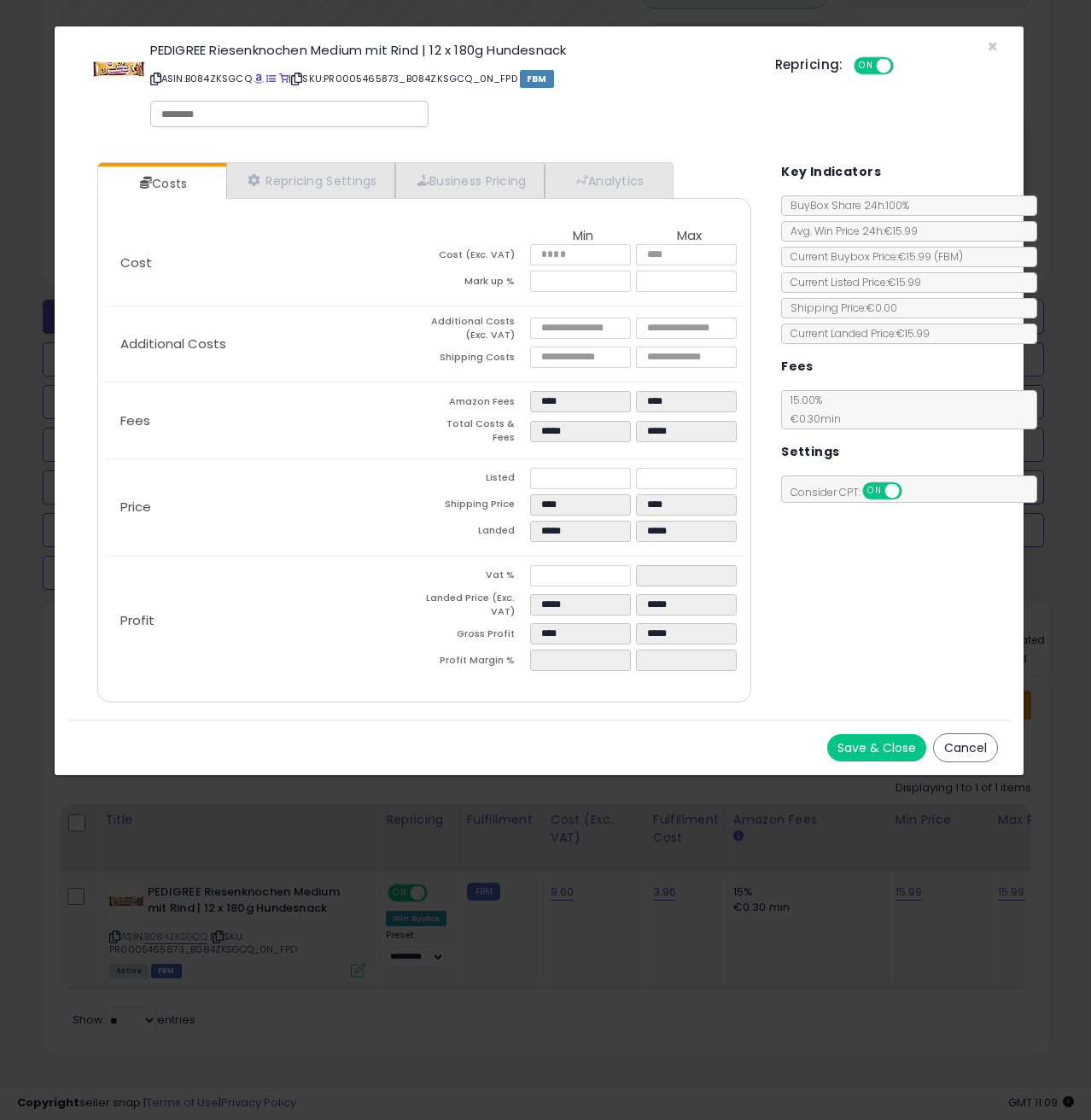 click on "Price
Listed
*****
*****
Shipping Price
****
****
Landed
*****
*****" 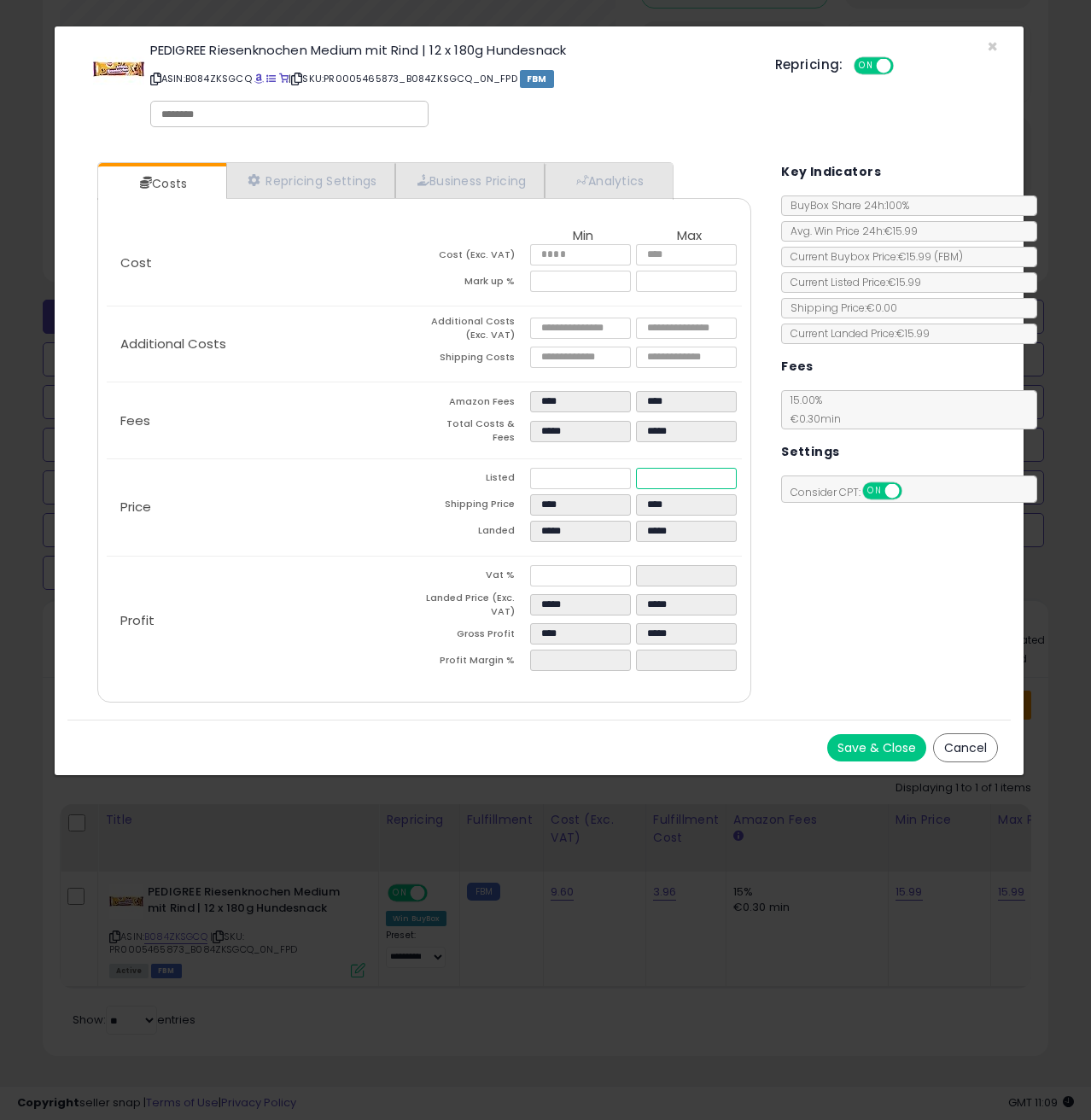 drag, startPoint x: 683, startPoint y: 472, endPoint x: 649, endPoint y: 469, distance: 34.1321 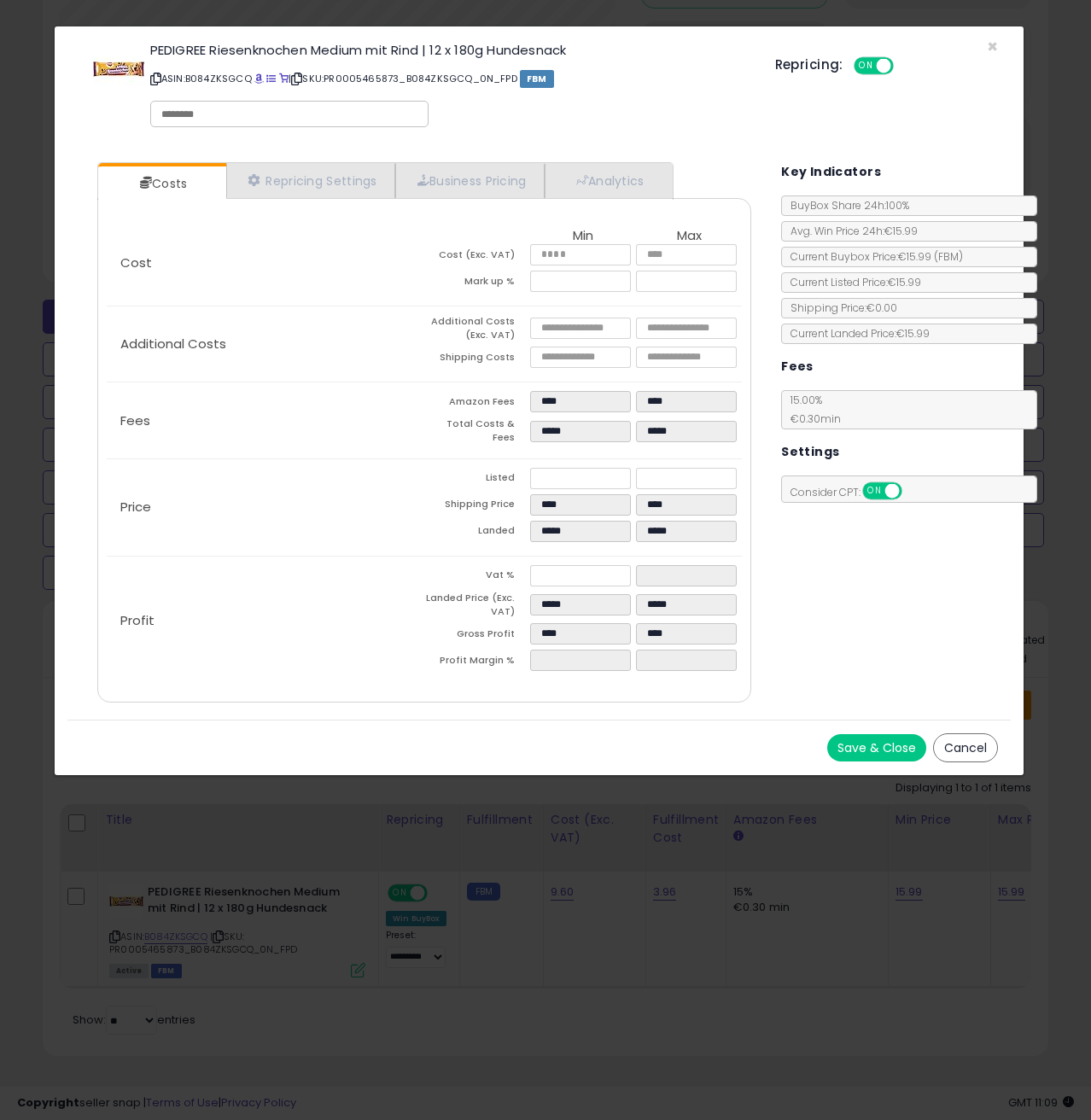 click on "Listed" at bounding box center [477, 481] 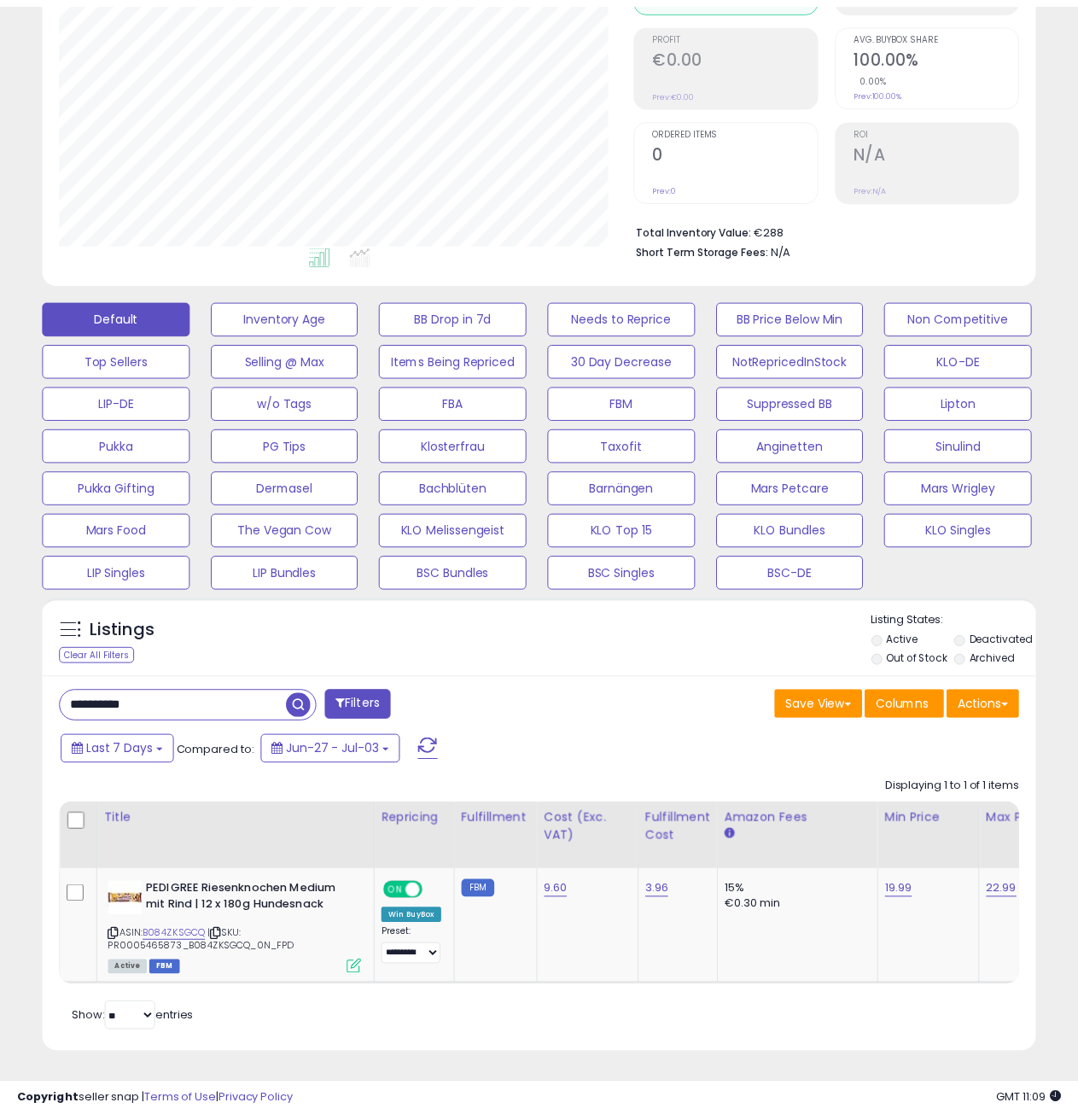 scroll, scrollTop: 350, scrollLeft: 574, axis: both 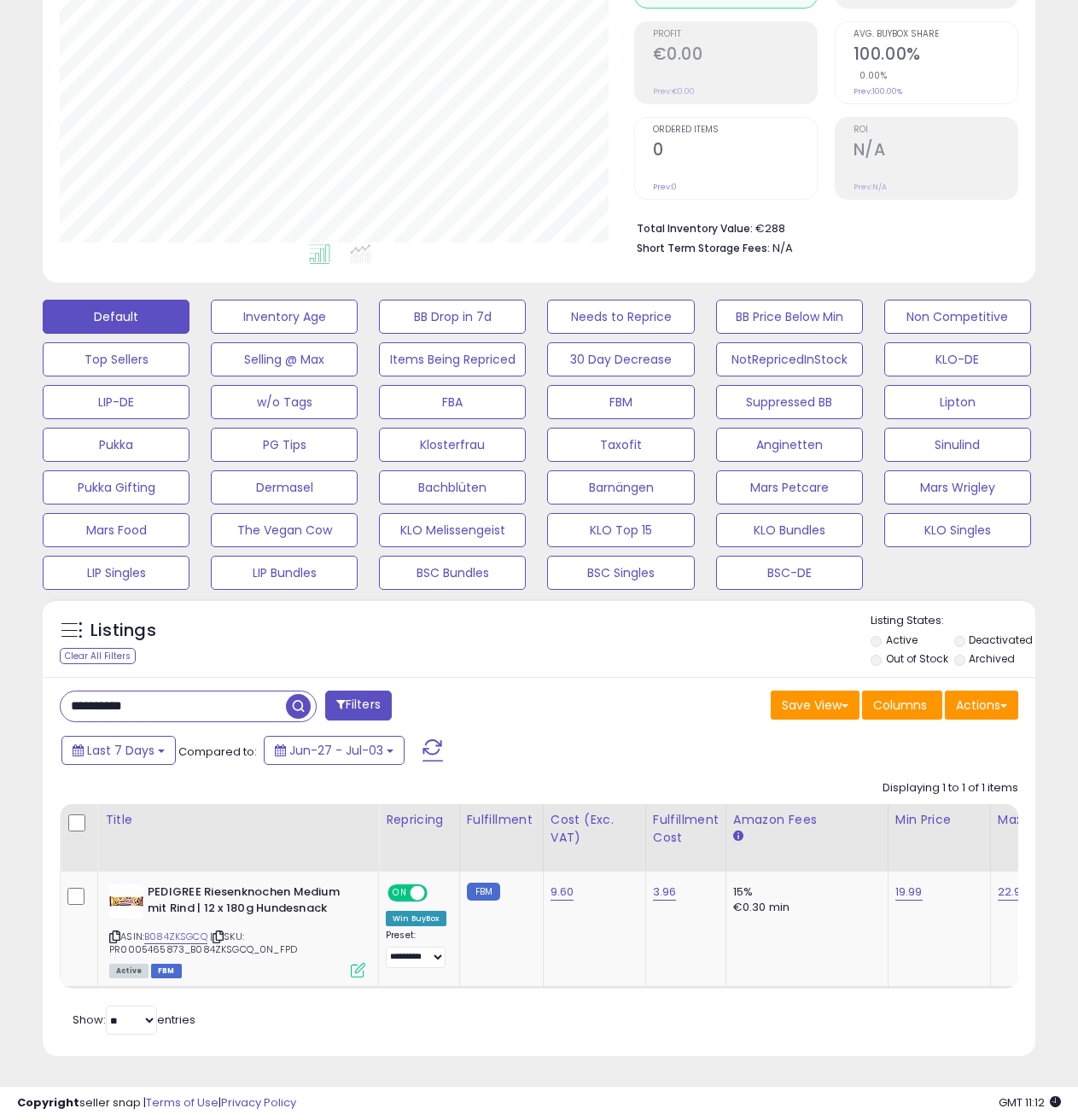 click on "**********" at bounding box center [173, 706] 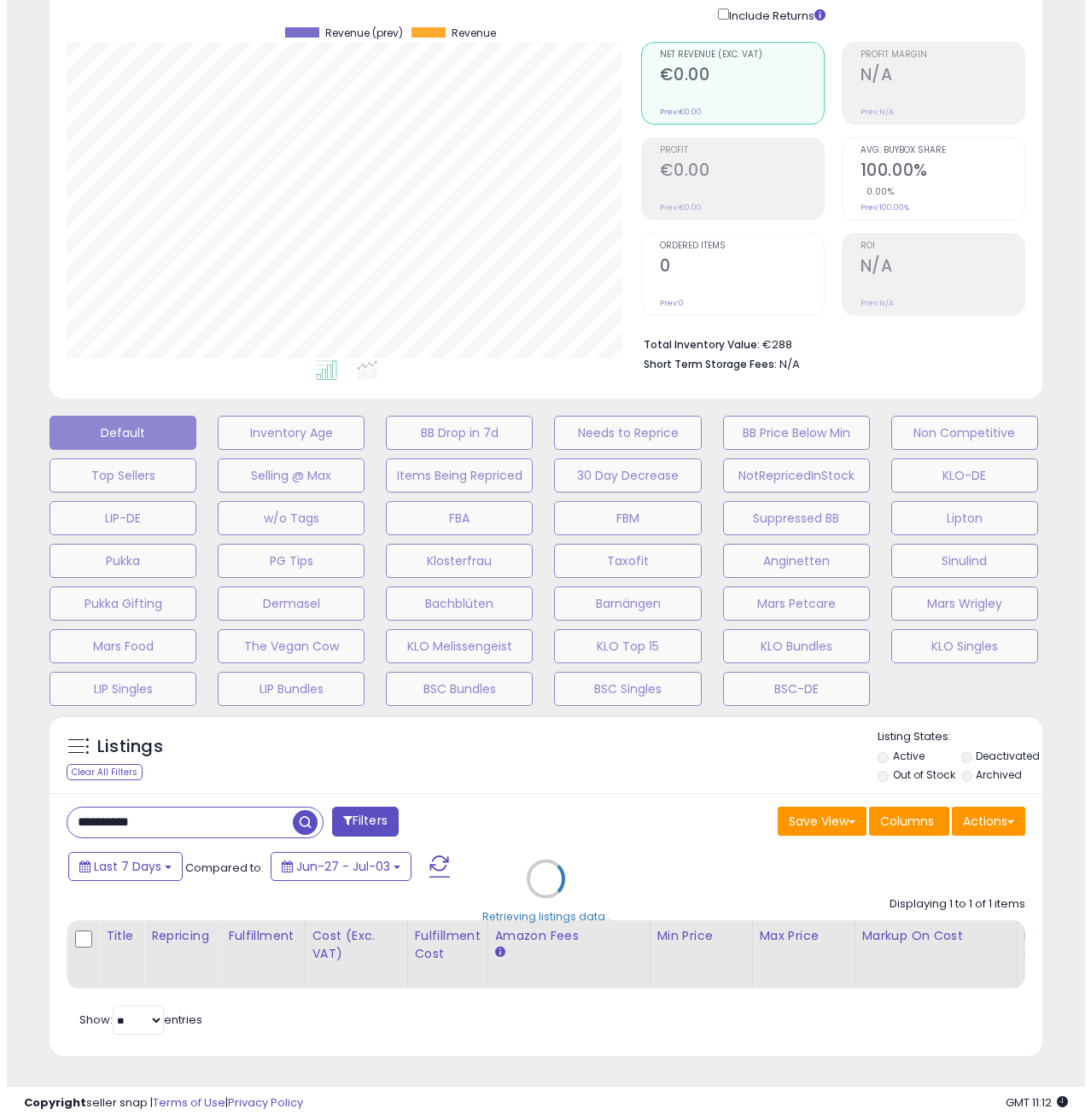 scroll, scrollTop: 135, scrollLeft: 0, axis: vertical 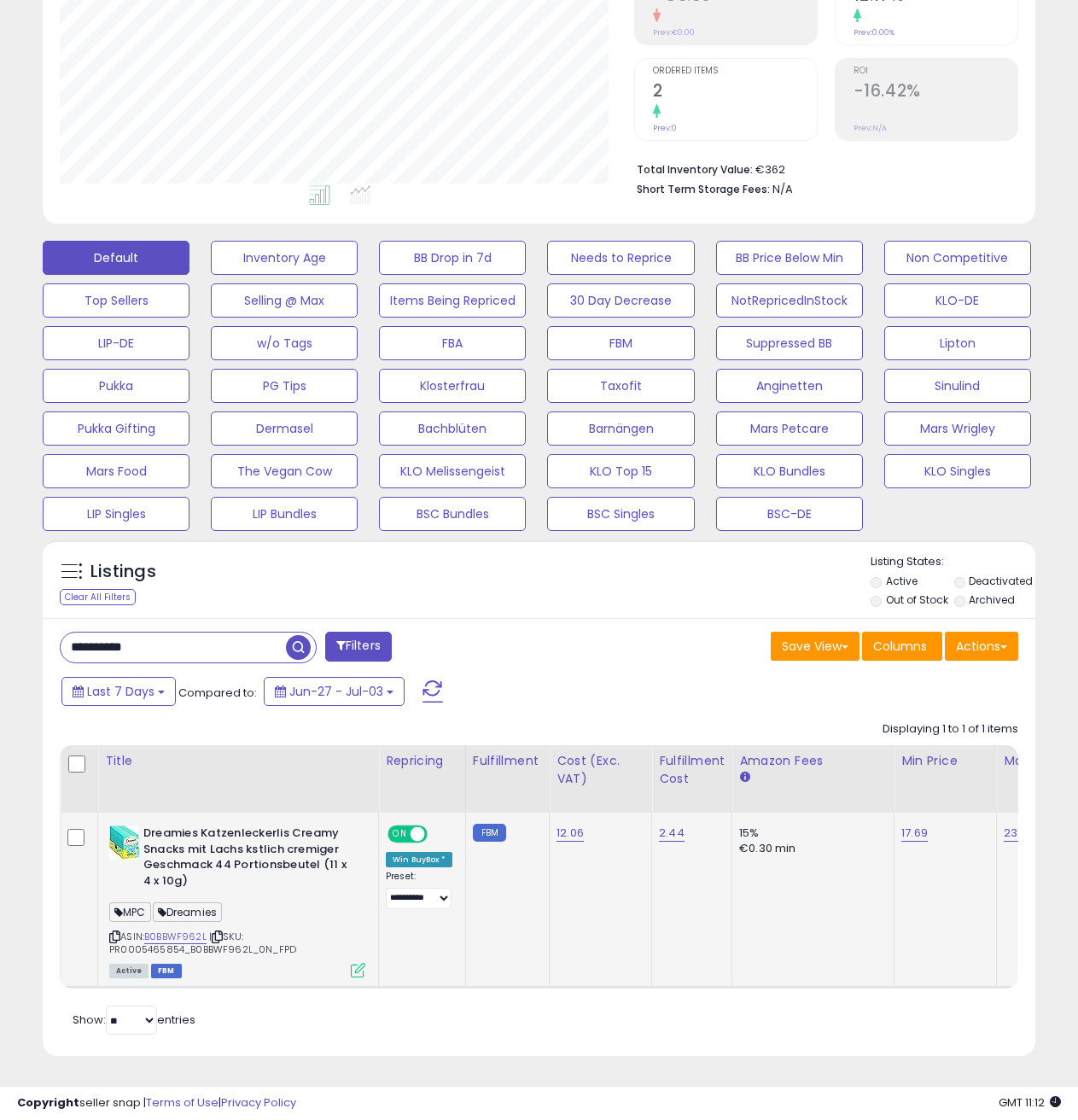 click at bounding box center [358, 970] 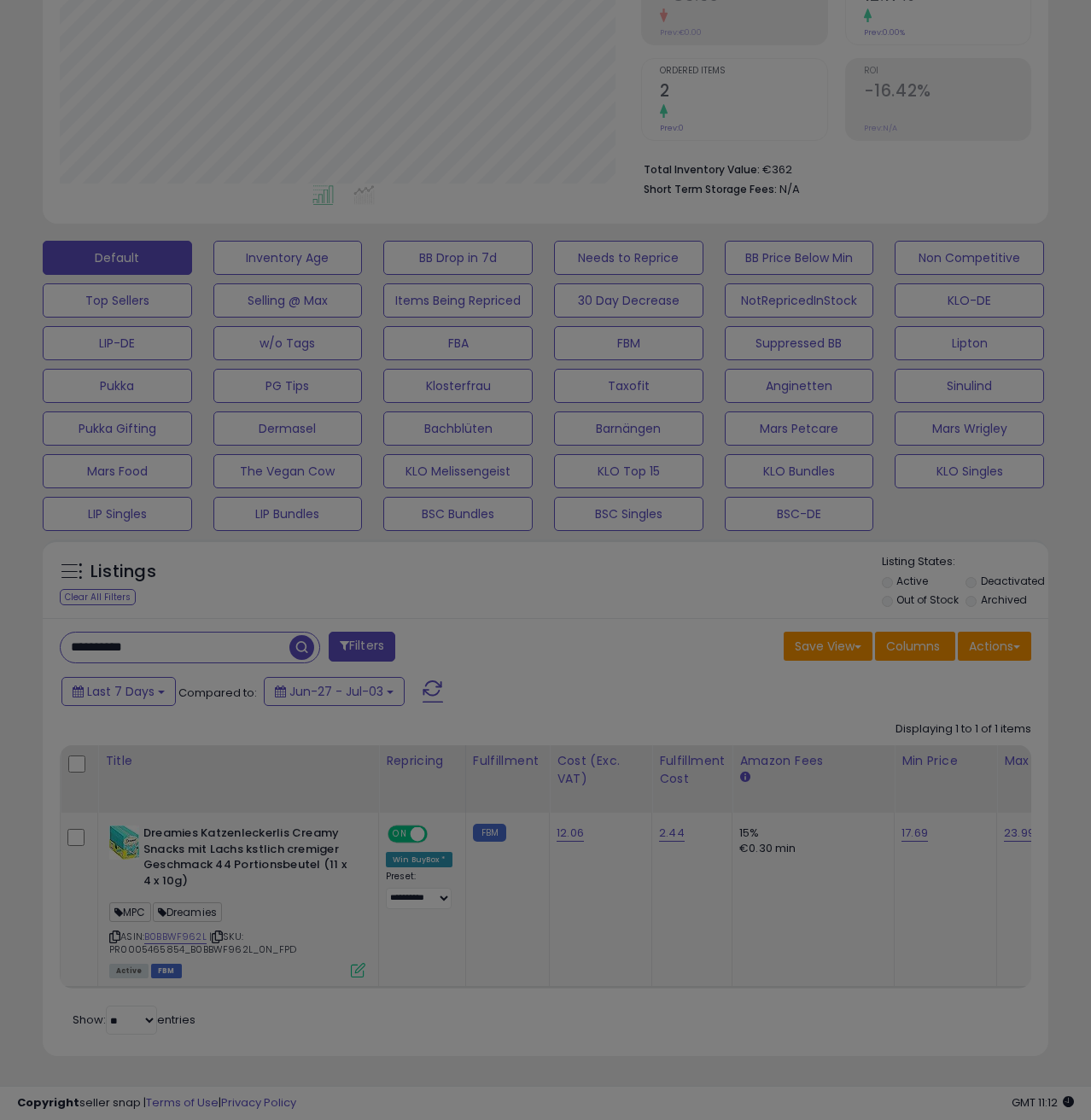 scroll, scrollTop: 853309, scrollLeft: 853096, axis: both 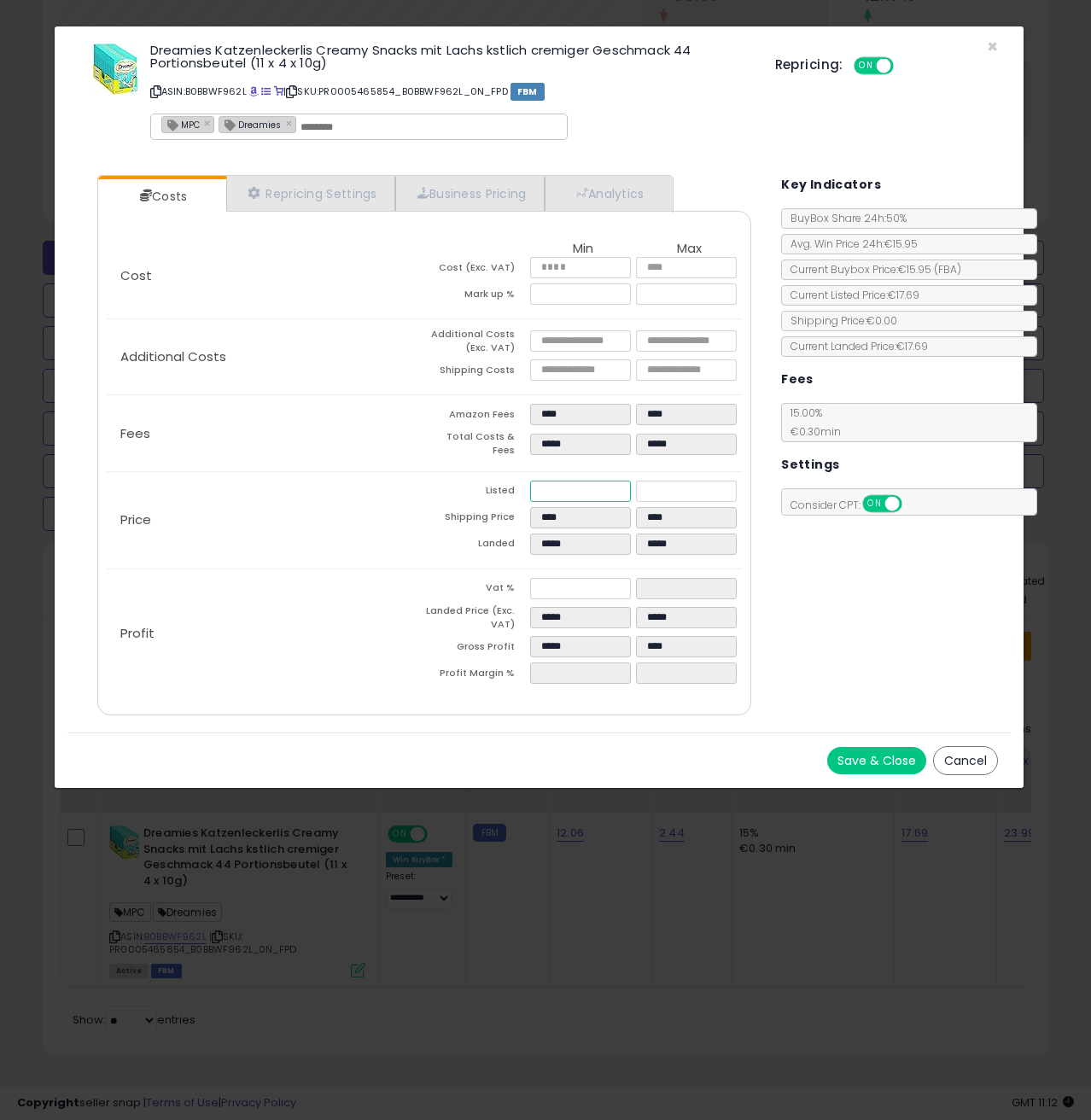 drag, startPoint x: 574, startPoint y: 485, endPoint x: 536, endPoint y: 487, distance: 38.0526 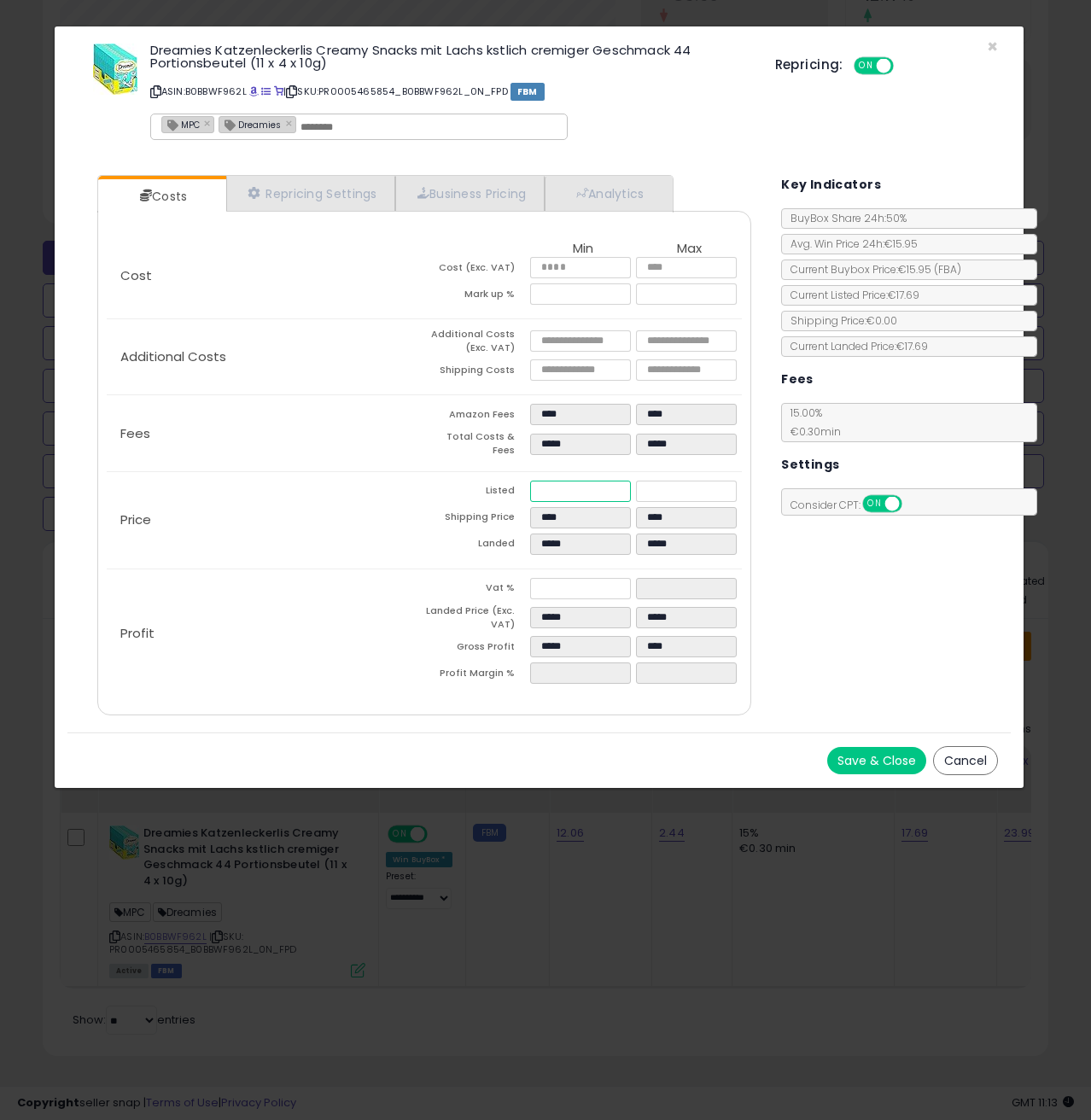 click on "*****" at bounding box center (581, 491) 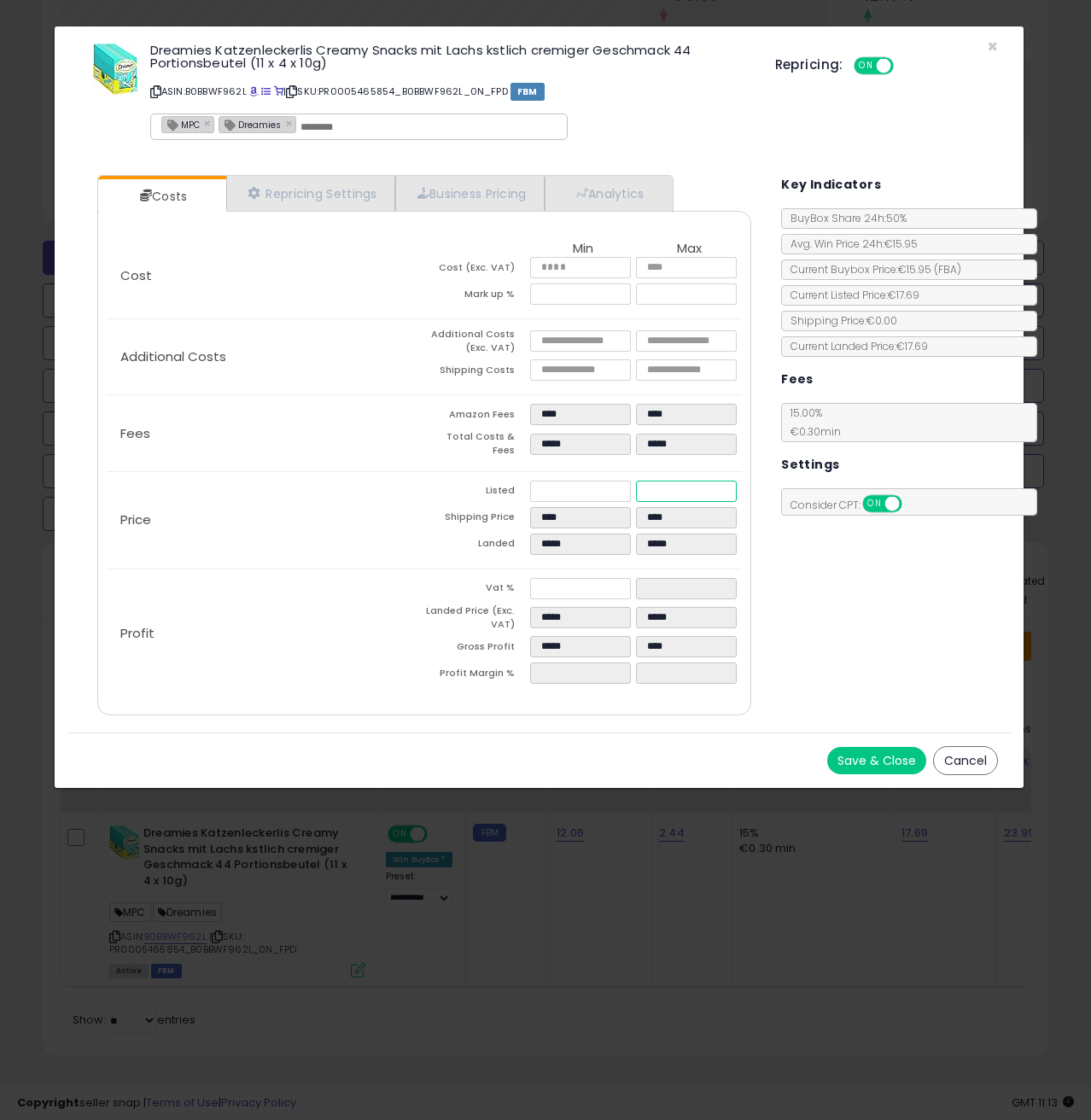 drag, startPoint x: 671, startPoint y: 481, endPoint x: 634, endPoint y: 478, distance: 37.121422 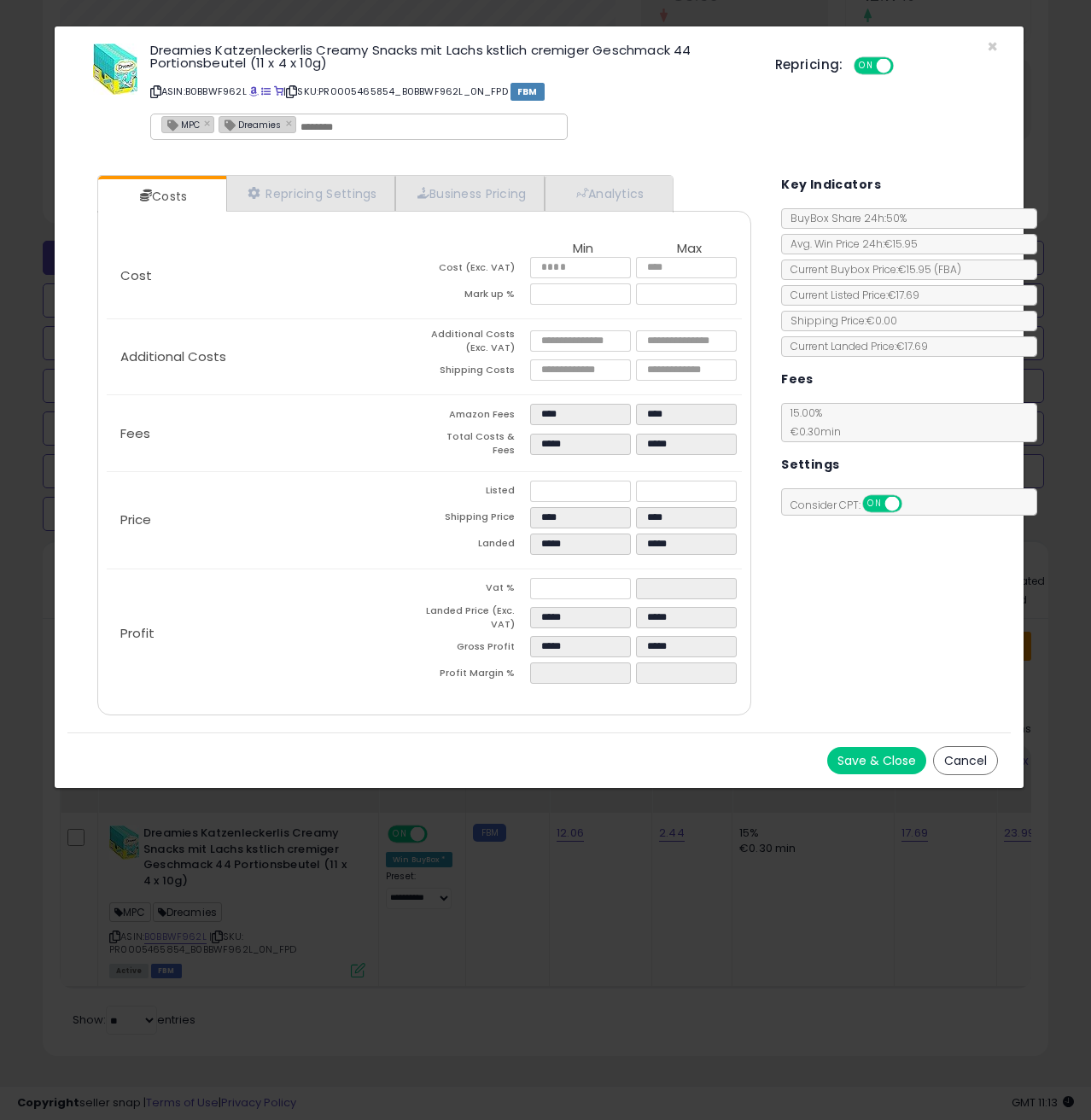 click on "Costs
Repricing Settings
Business Pricing
Analytics
Cost" at bounding box center [539, 447] 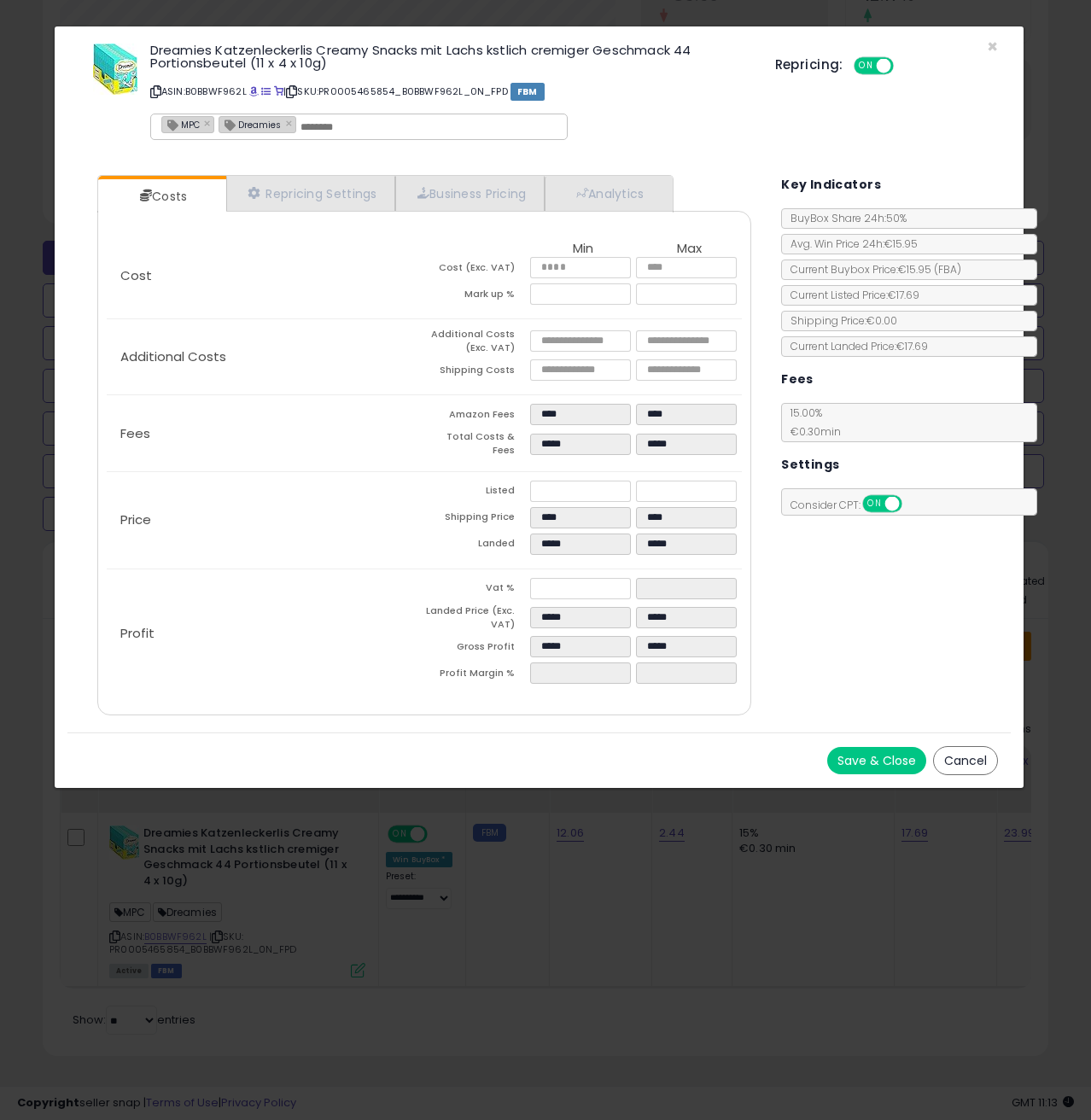 click on "Save & Close" at bounding box center [877, 761] 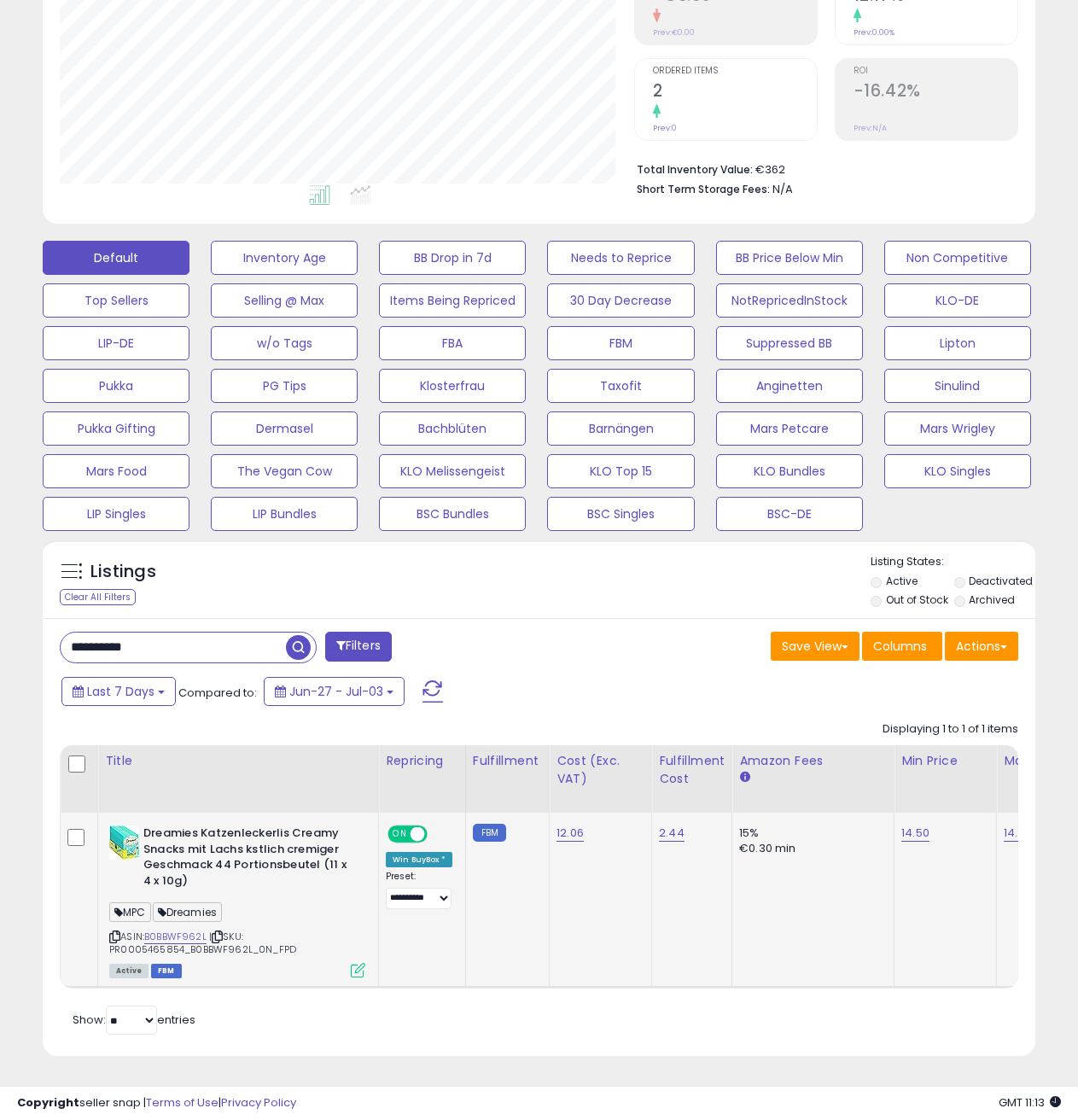 scroll, scrollTop: 350, scrollLeft: 574, axis: both 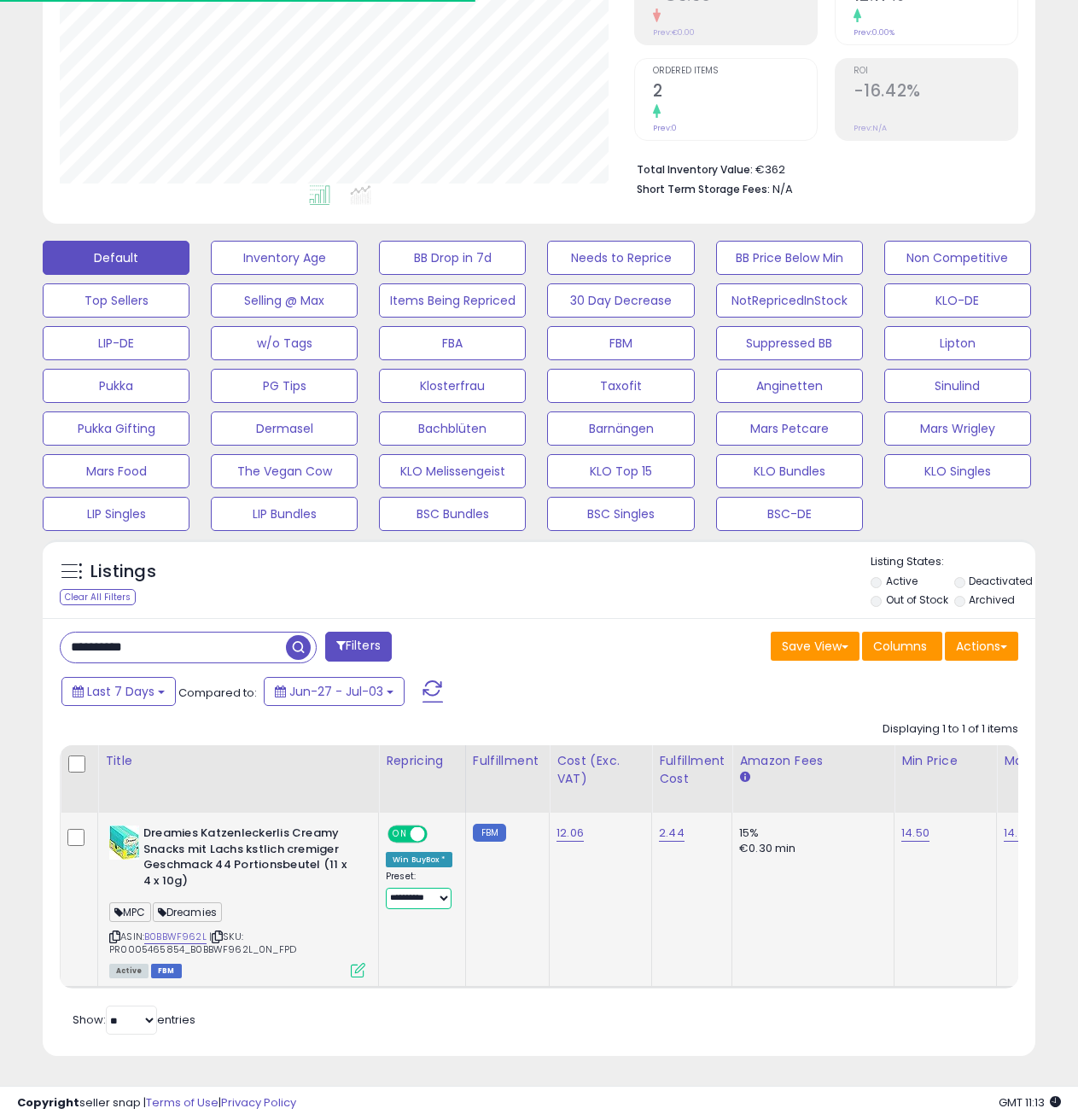 click on "**********" at bounding box center [418, 898] 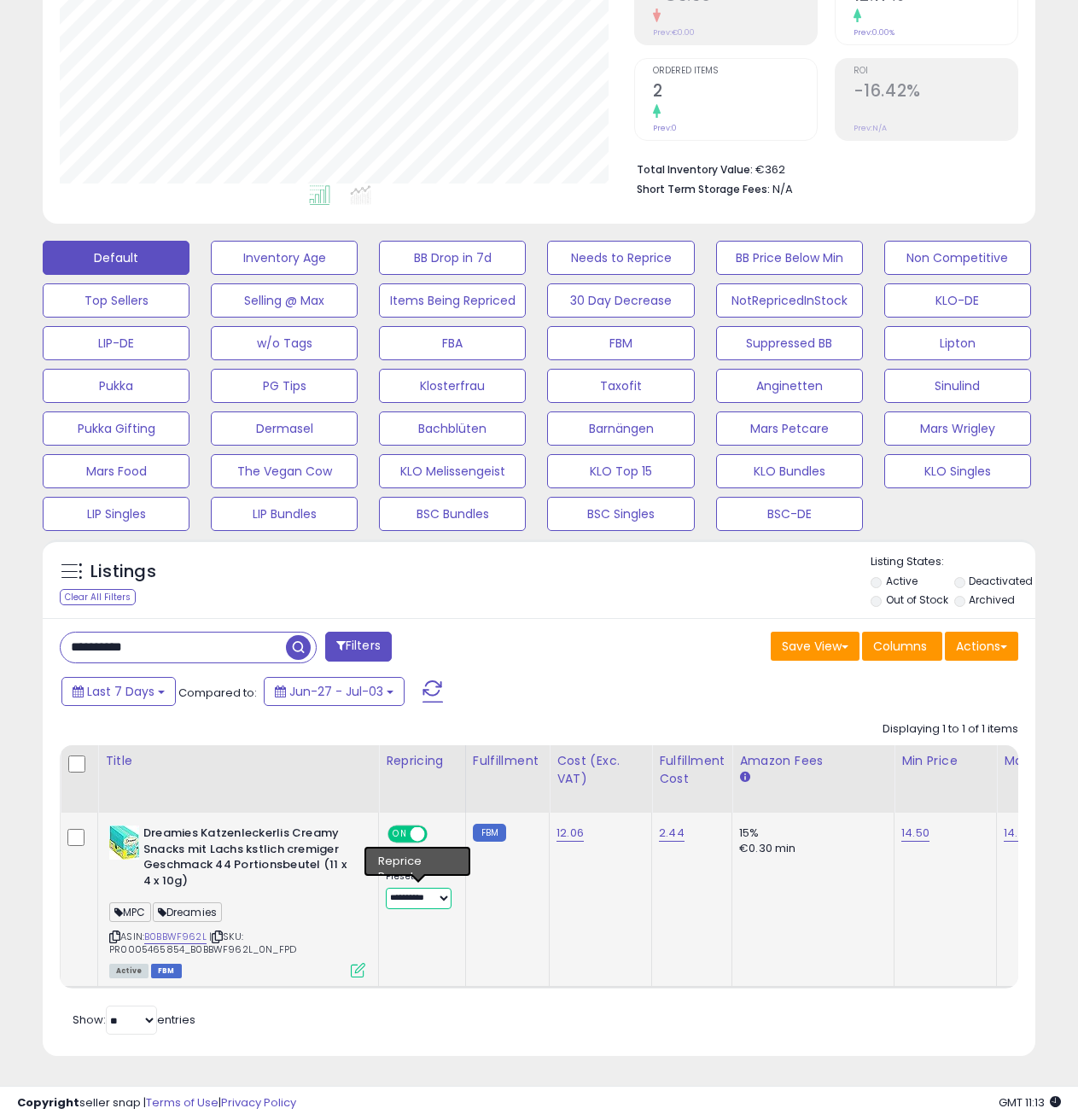 click on "**********" at bounding box center (418, 898) 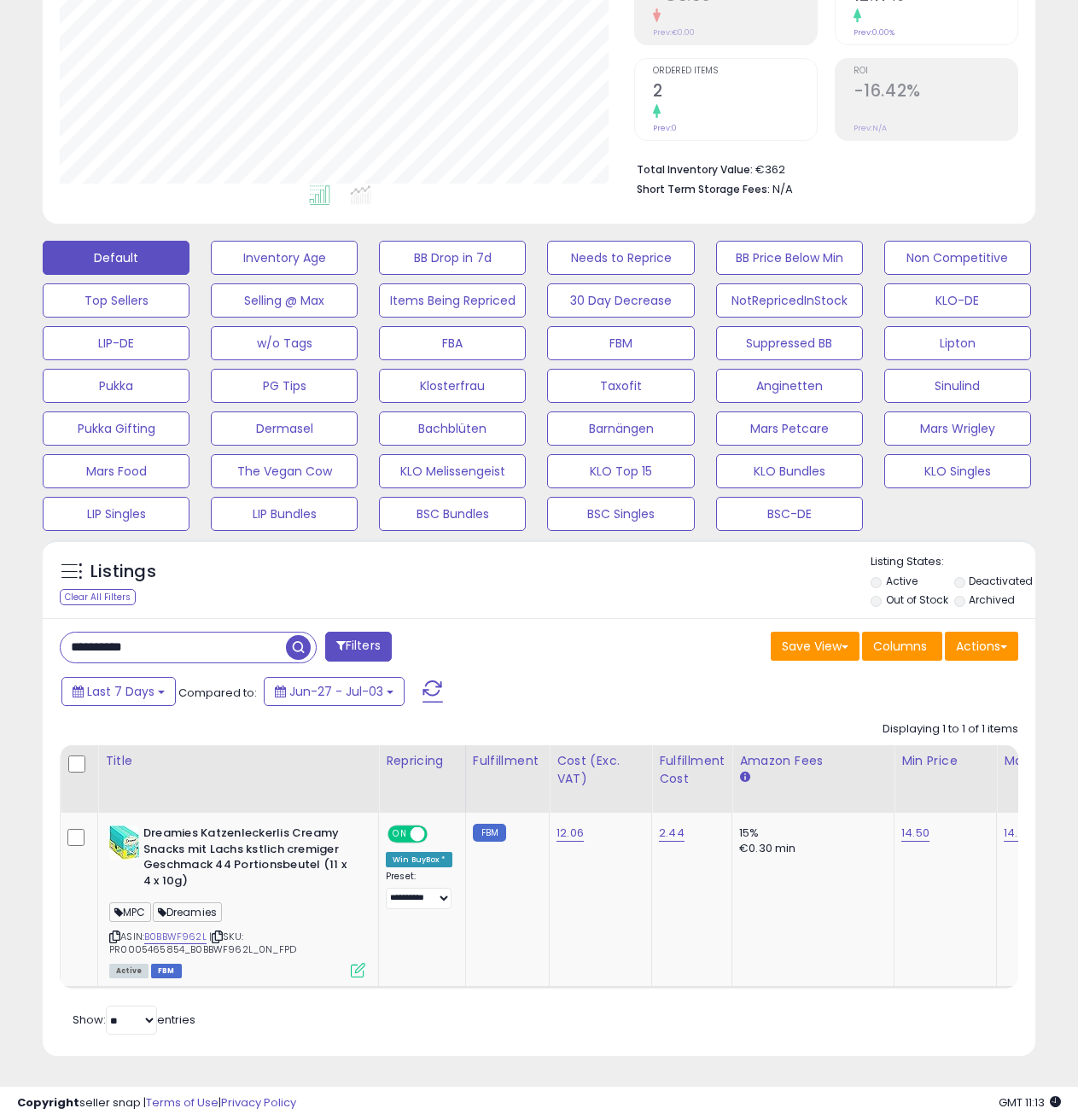 click on "**********" at bounding box center (173, 647) 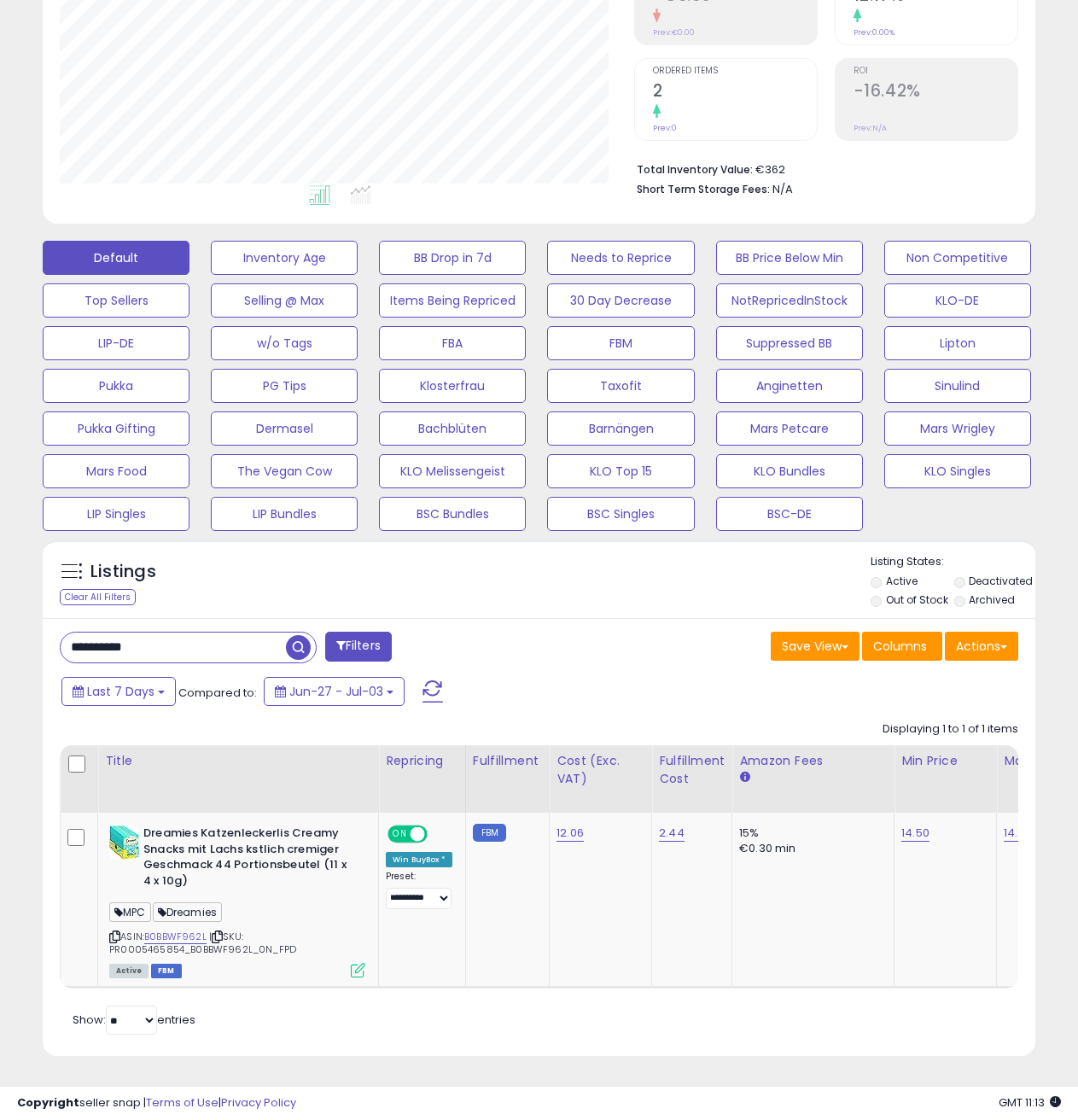 click on "**********" at bounding box center (173, 647) 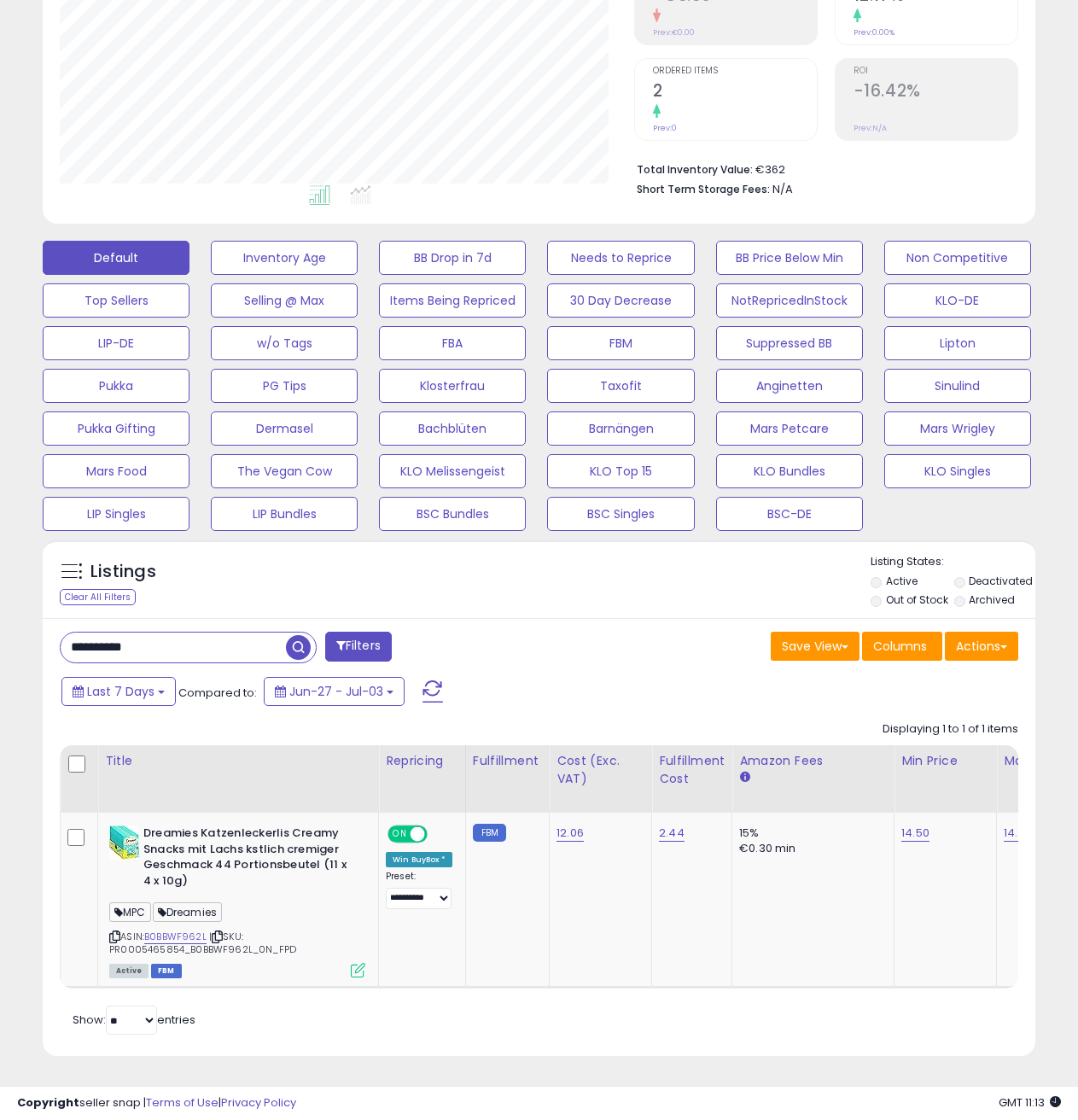 paste 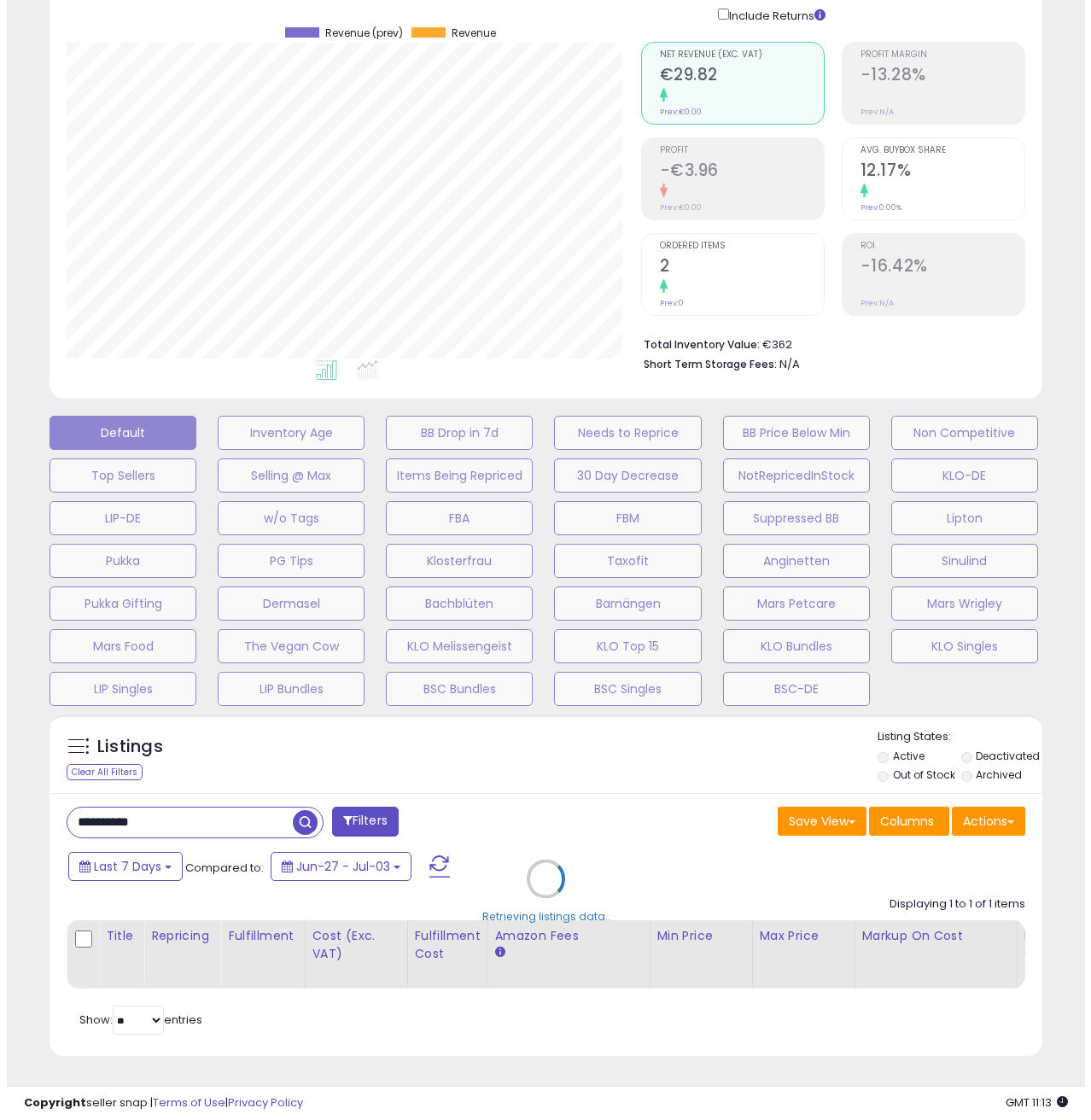 scroll, scrollTop: 135, scrollLeft: 0, axis: vertical 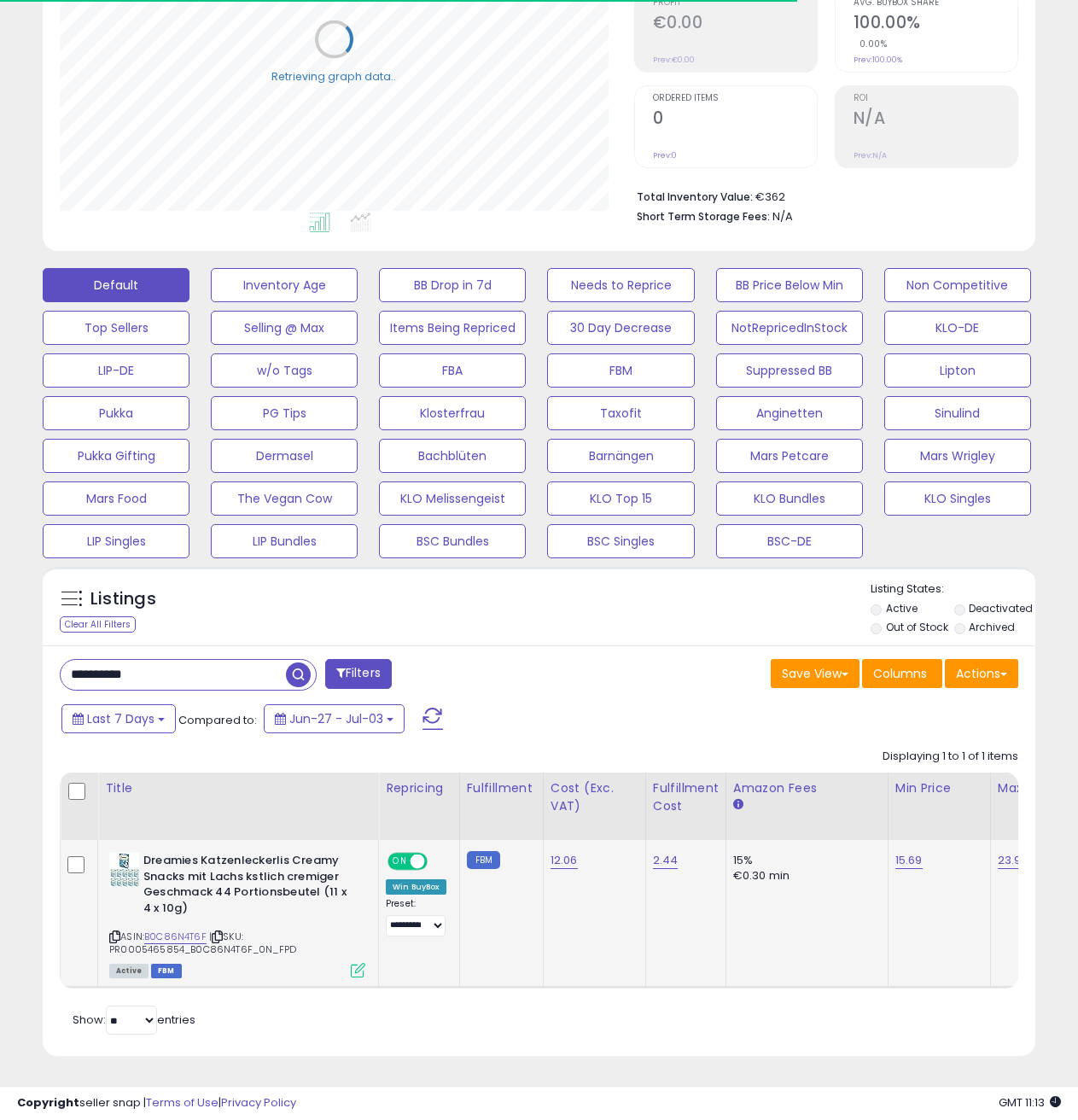 click at bounding box center (358, 970) 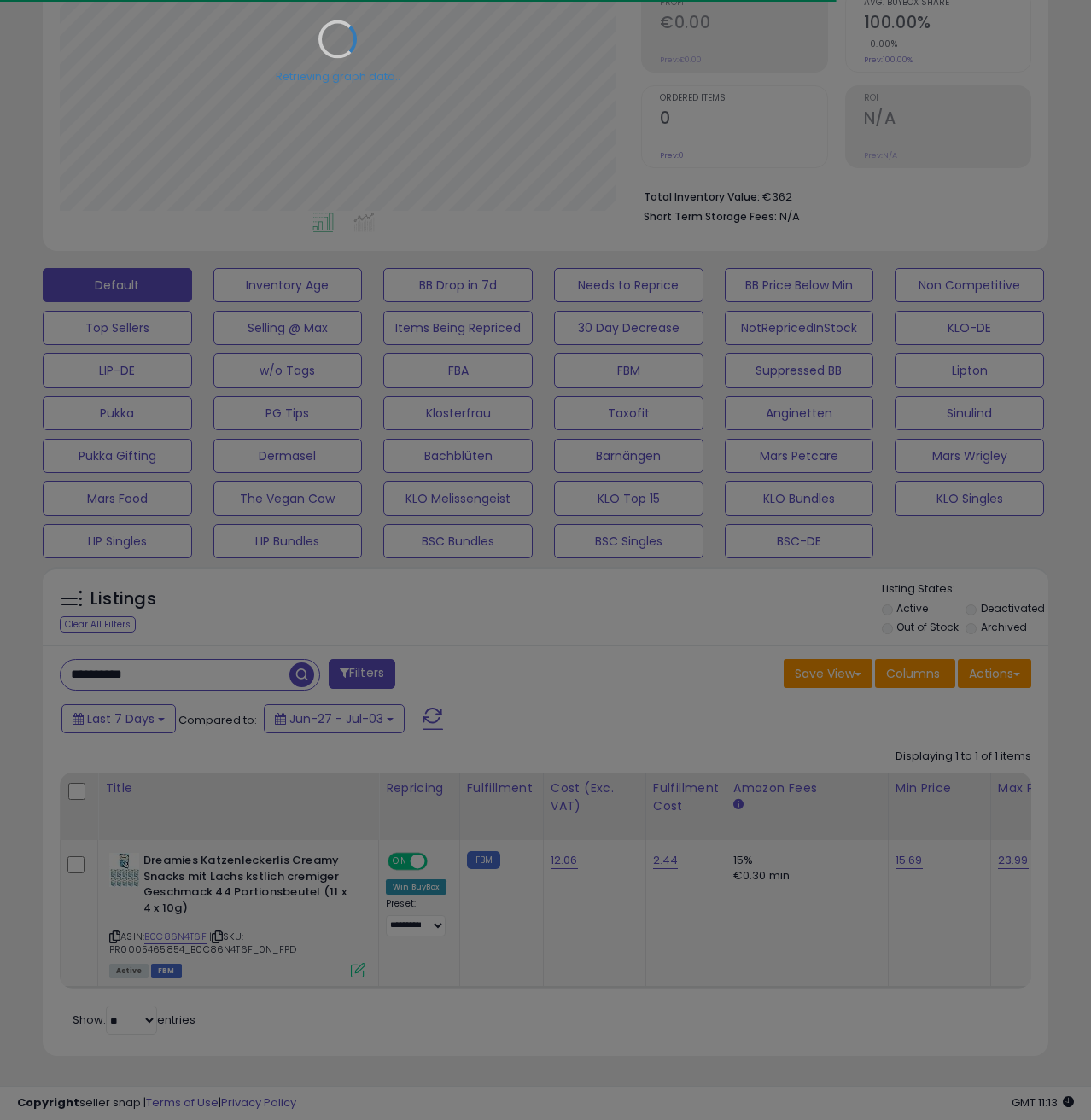 scroll, scrollTop: 0, scrollLeft: 0, axis: both 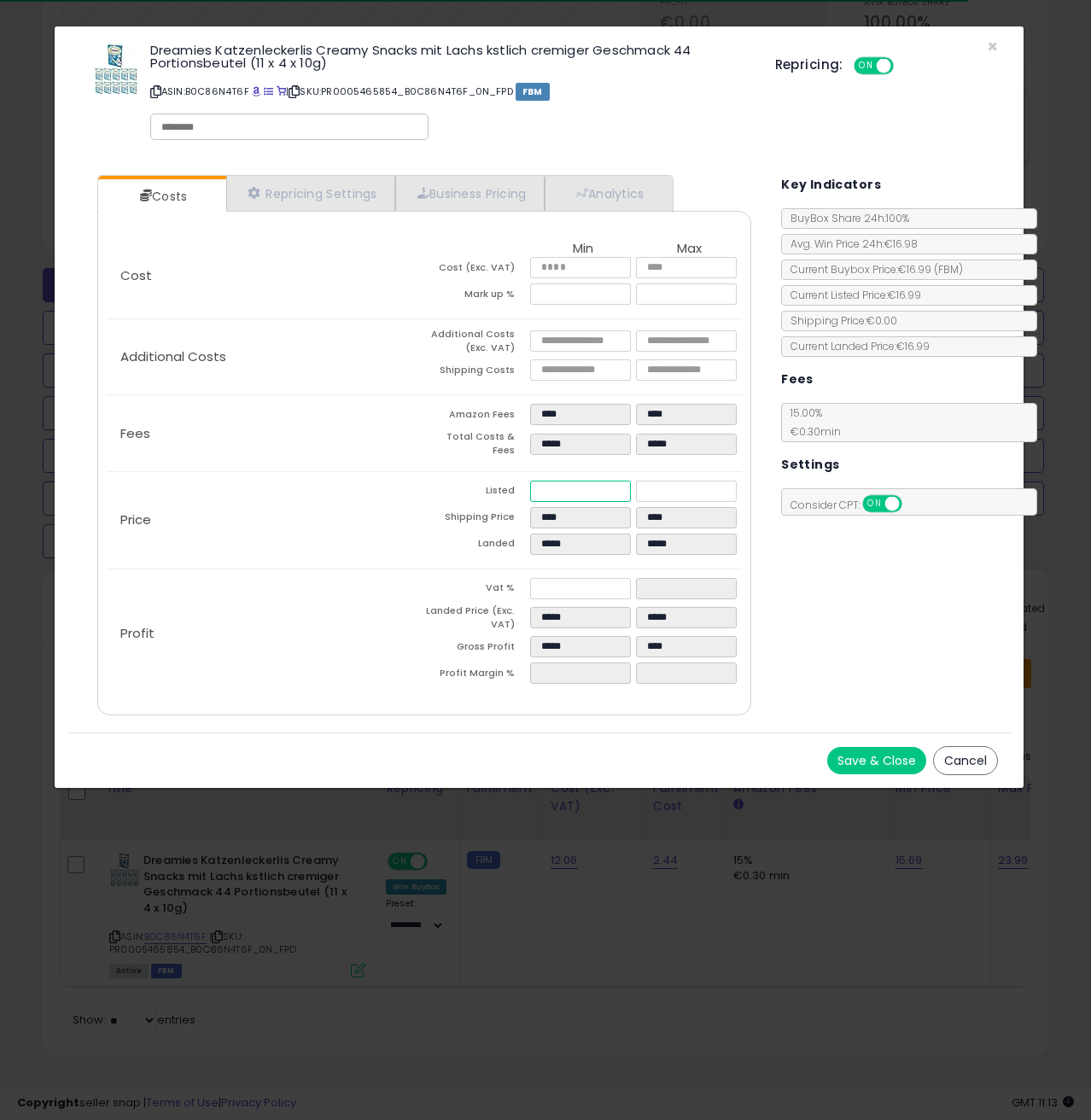 drag, startPoint x: 574, startPoint y: 483, endPoint x: 529, endPoint y: 480, distance: 45.099889 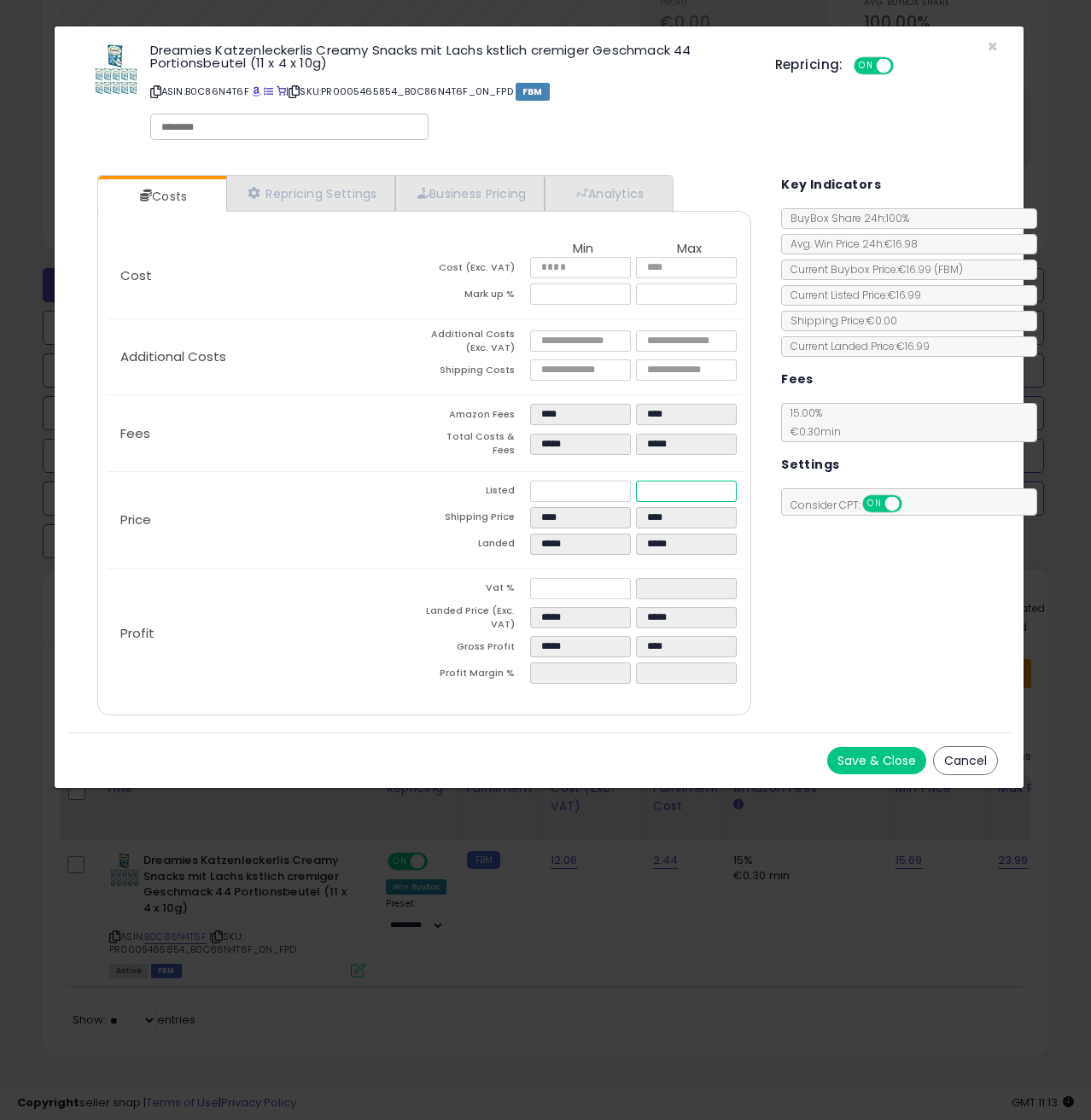 drag, startPoint x: 675, startPoint y: 485, endPoint x: 629, endPoint y: 484, distance: 46.01087 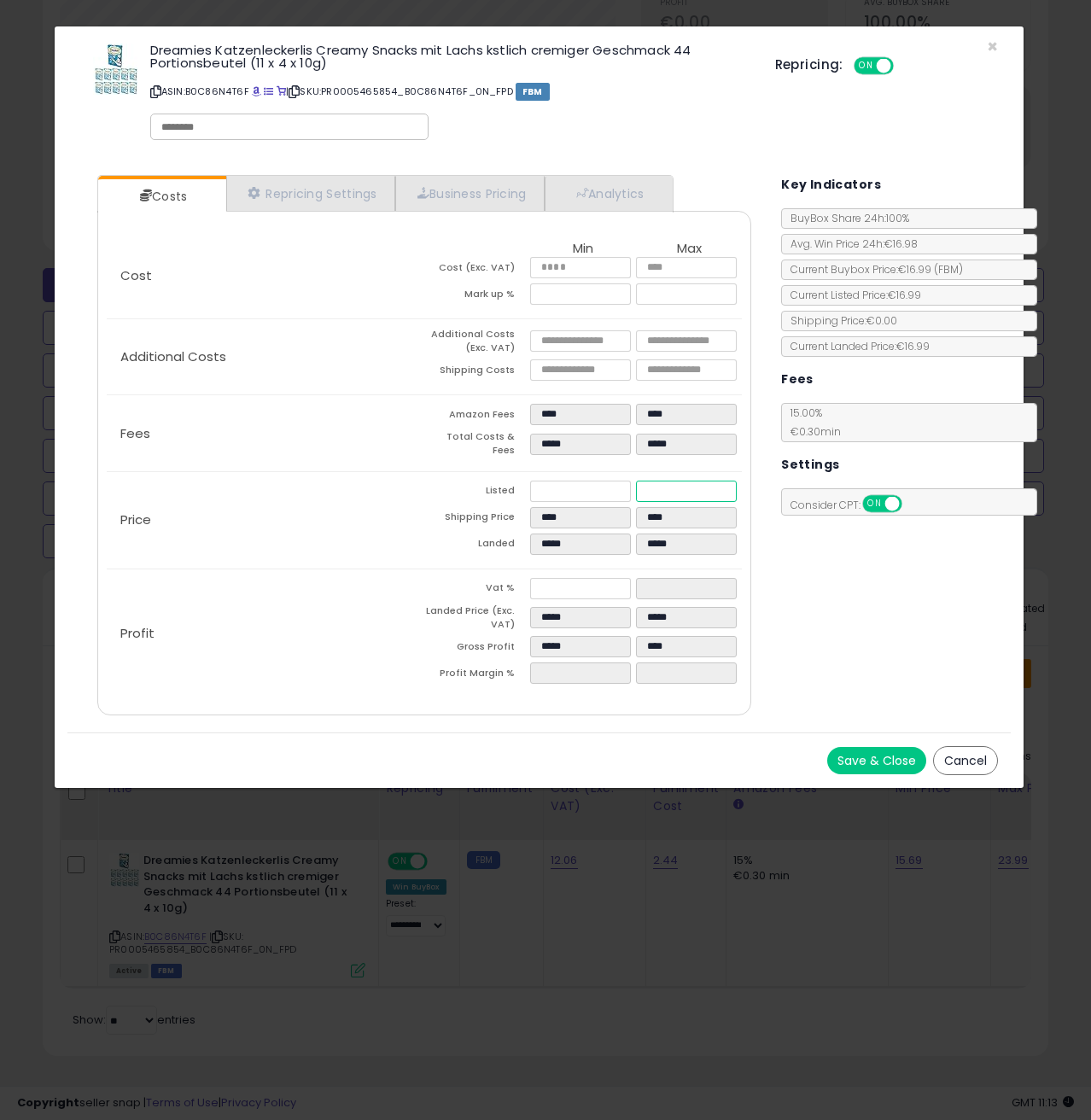 click on "Listed
*****
*****" at bounding box center (583, 493) 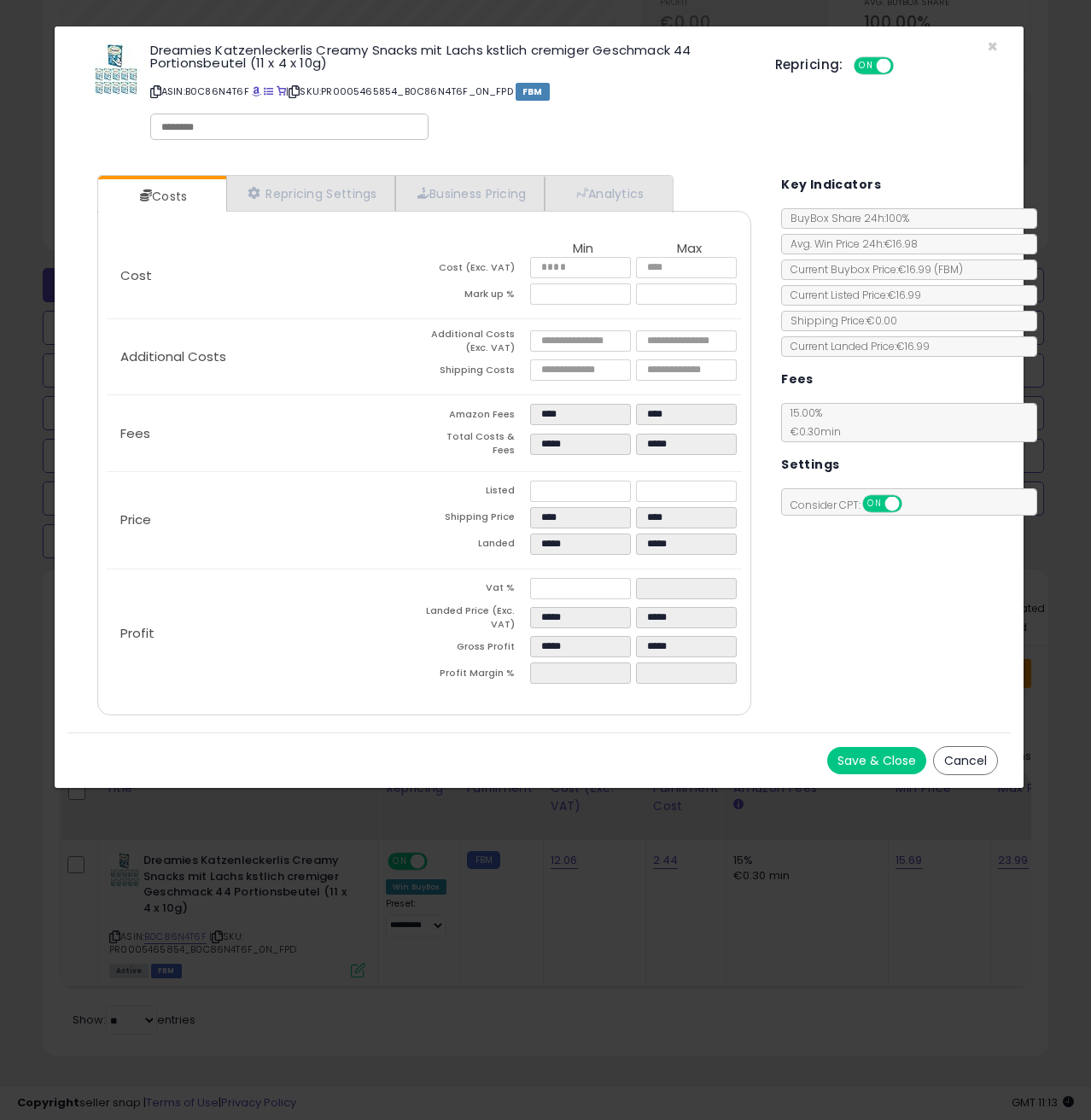 click on "Save & Close" at bounding box center (877, 761) 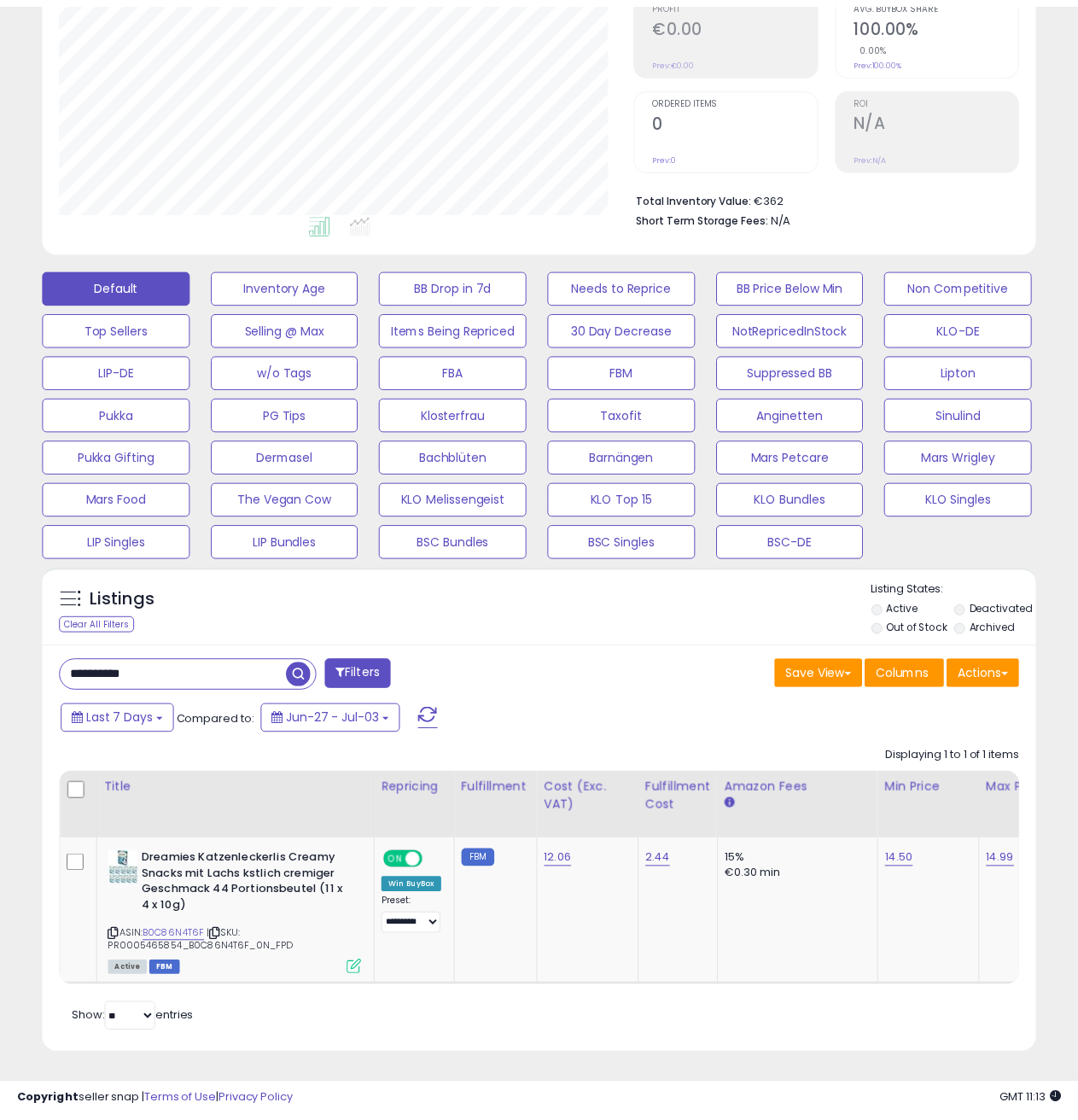 scroll, scrollTop: 350, scrollLeft: 574, axis: both 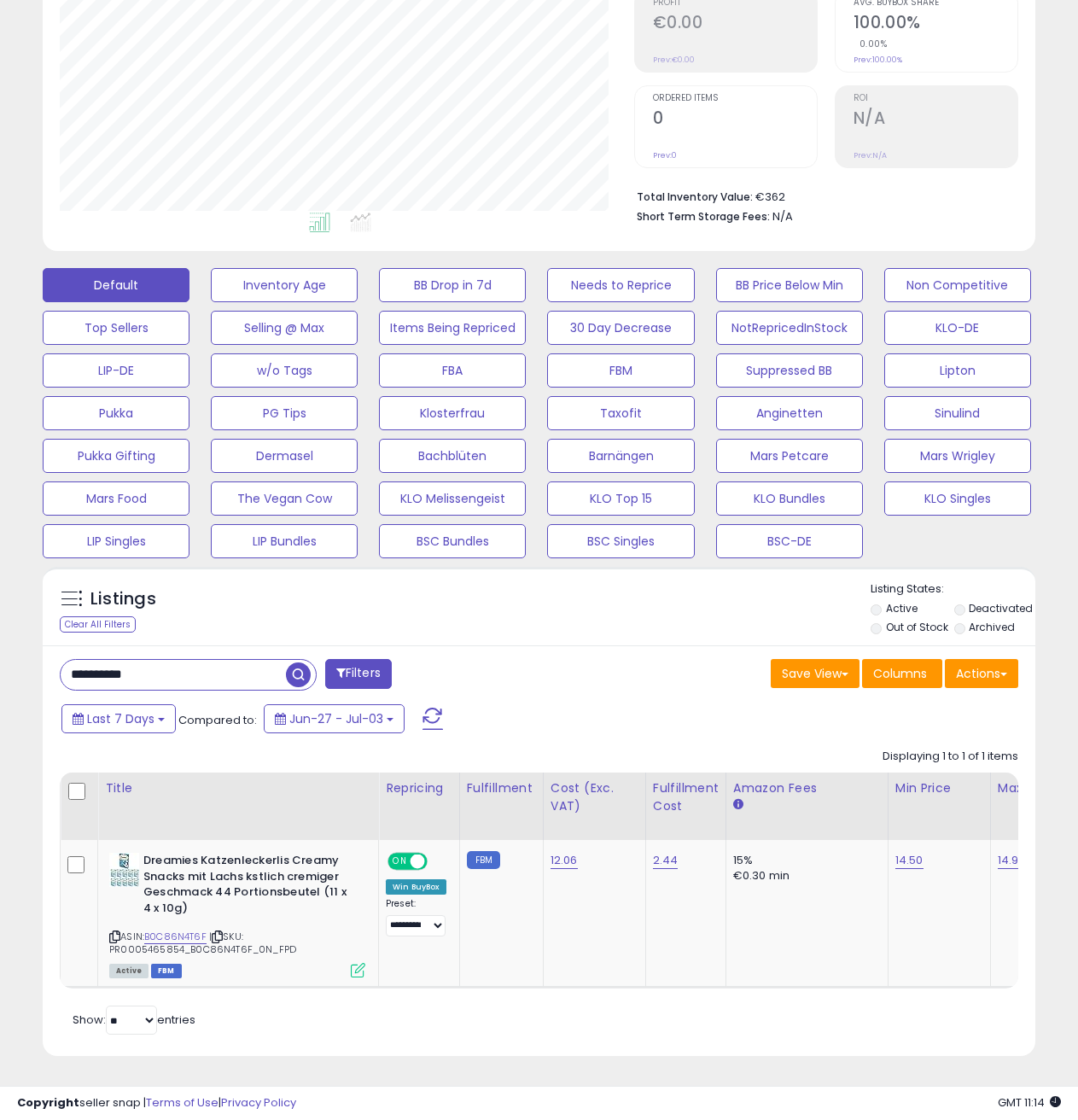 click on "**********" at bounding box center (173, 674) 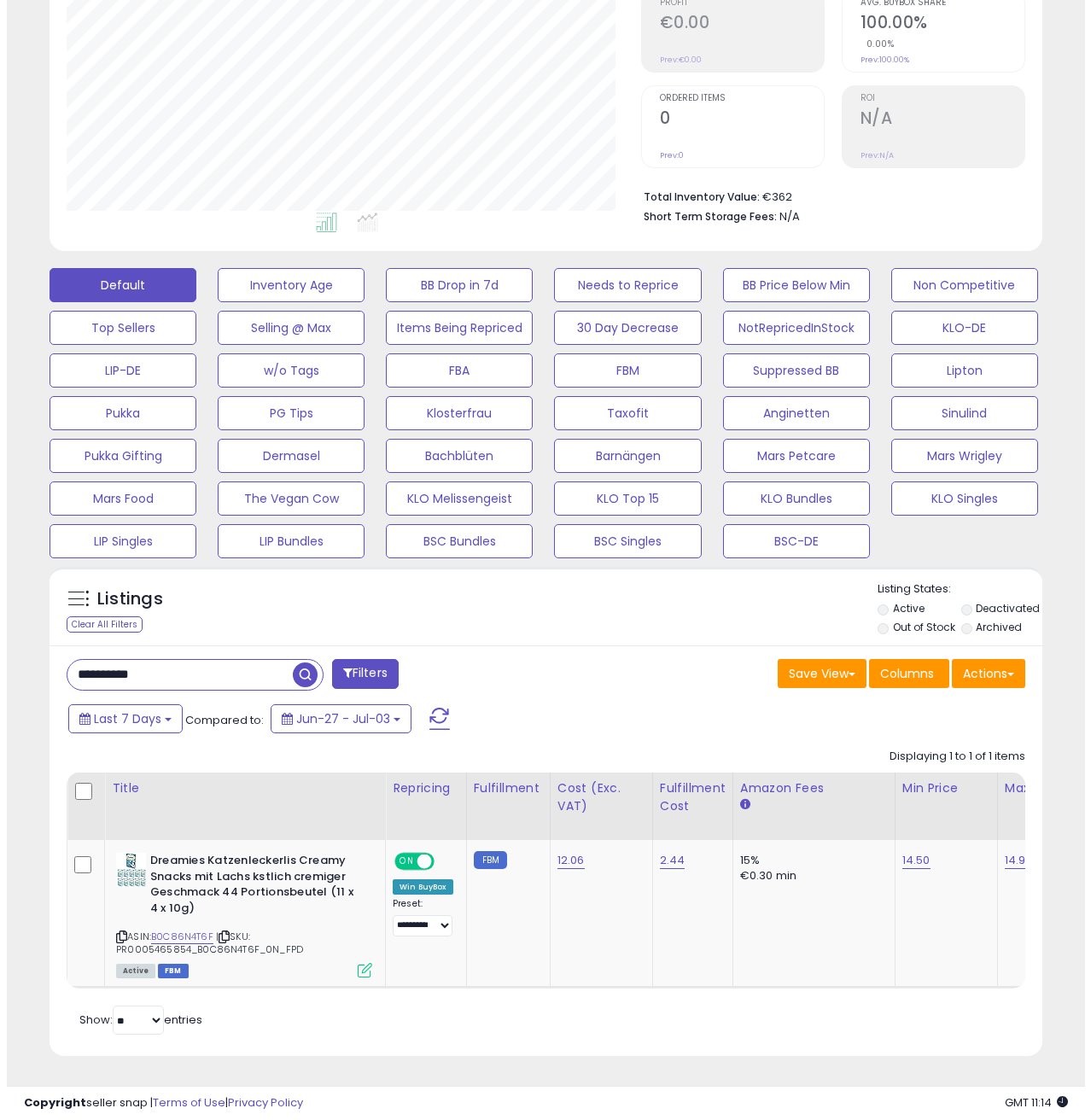scroll, scrollTop: 135, scrollLeft: 0, axis: vertical 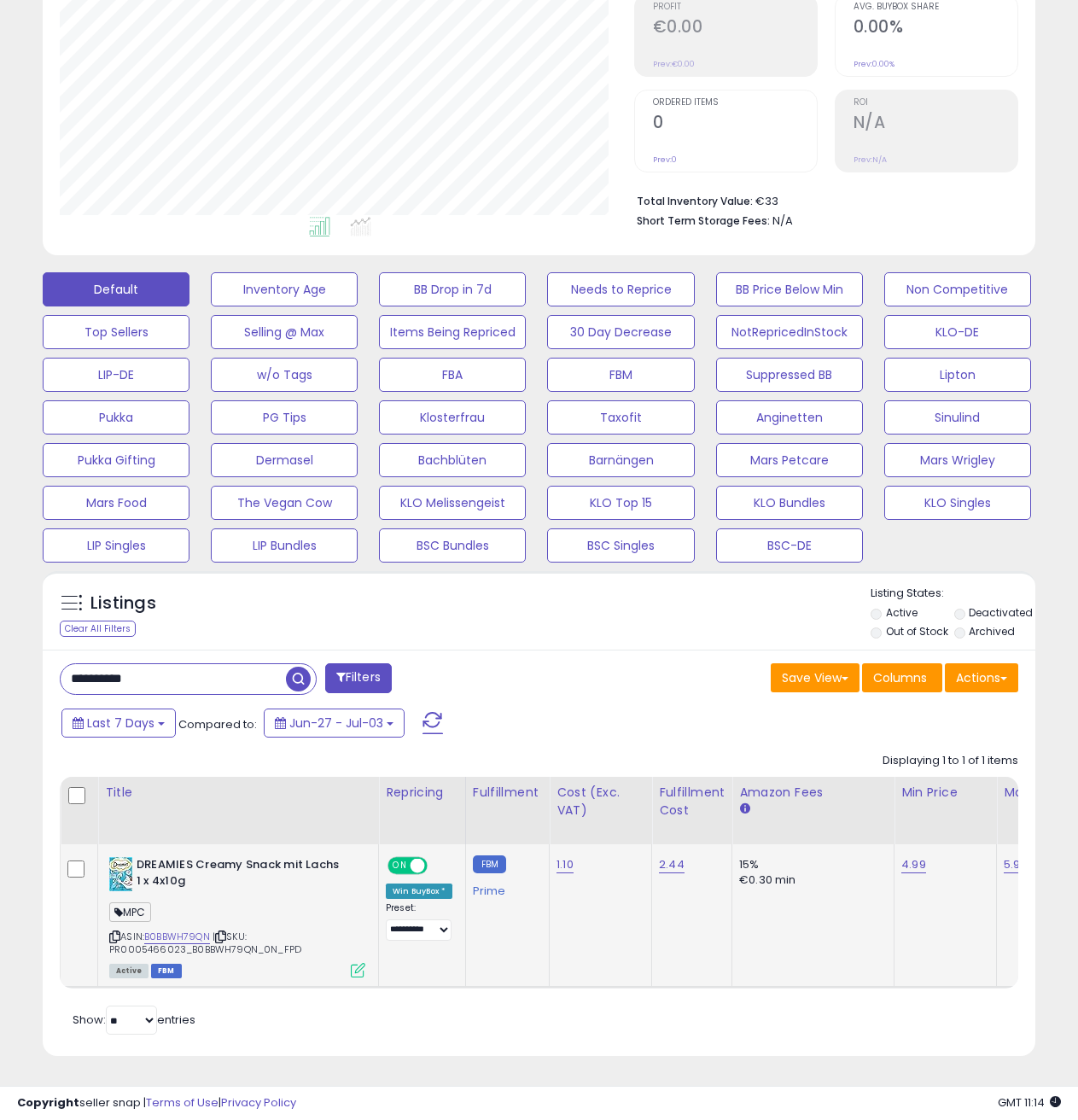 click at bounding box center [358, 970] 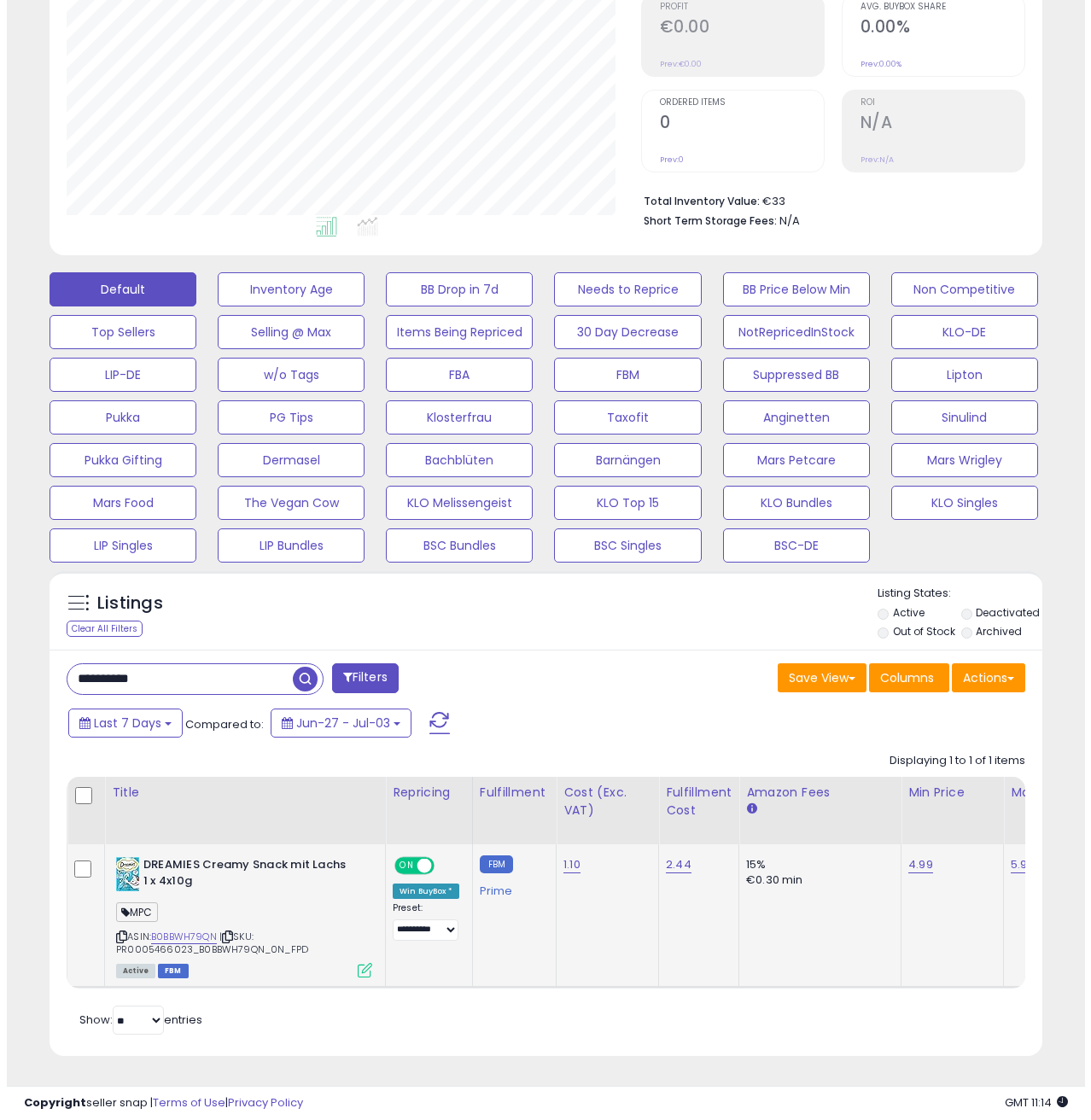 scroll, scrollTop: 853309, scrollLeft: 853096, axis: both 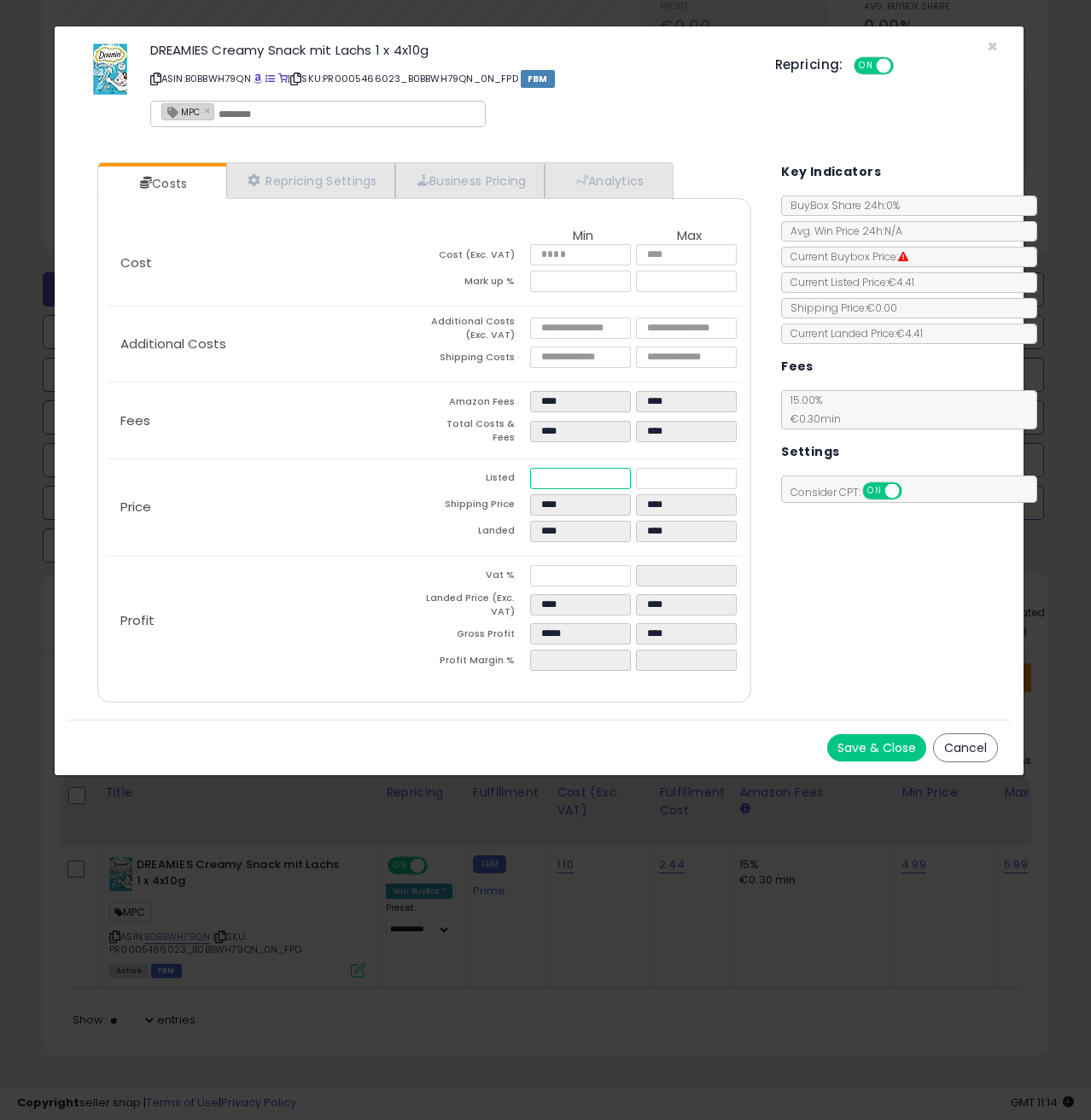 drag, startPoint x: 557, startPoint y: 467, endPoint x: 532, endPoint y: 466, distance: 25.019992 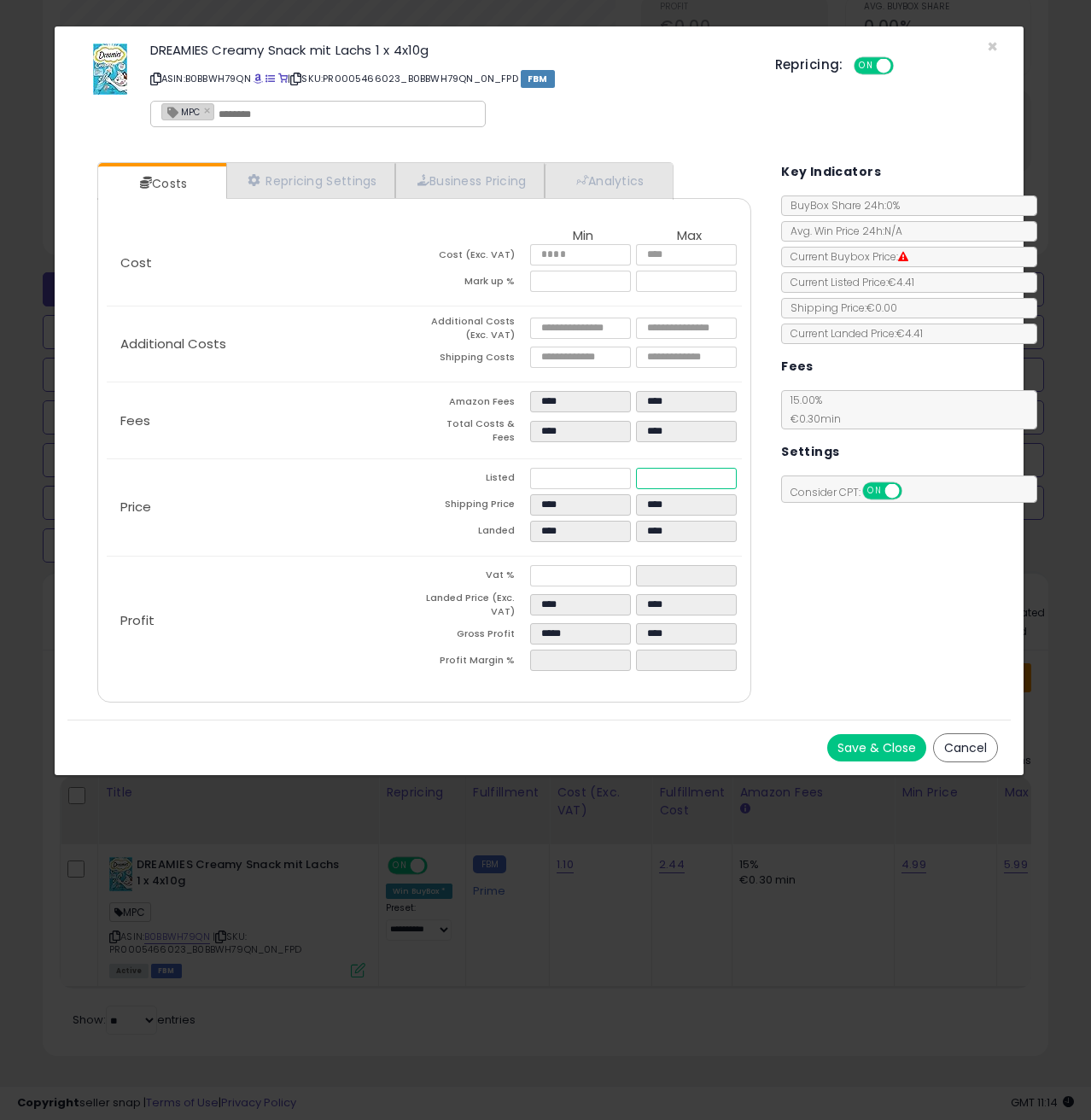 drag, startPoint x: 672, startPoint y: 470, endPoint x: 636, endPoint y: 470, distance: 36 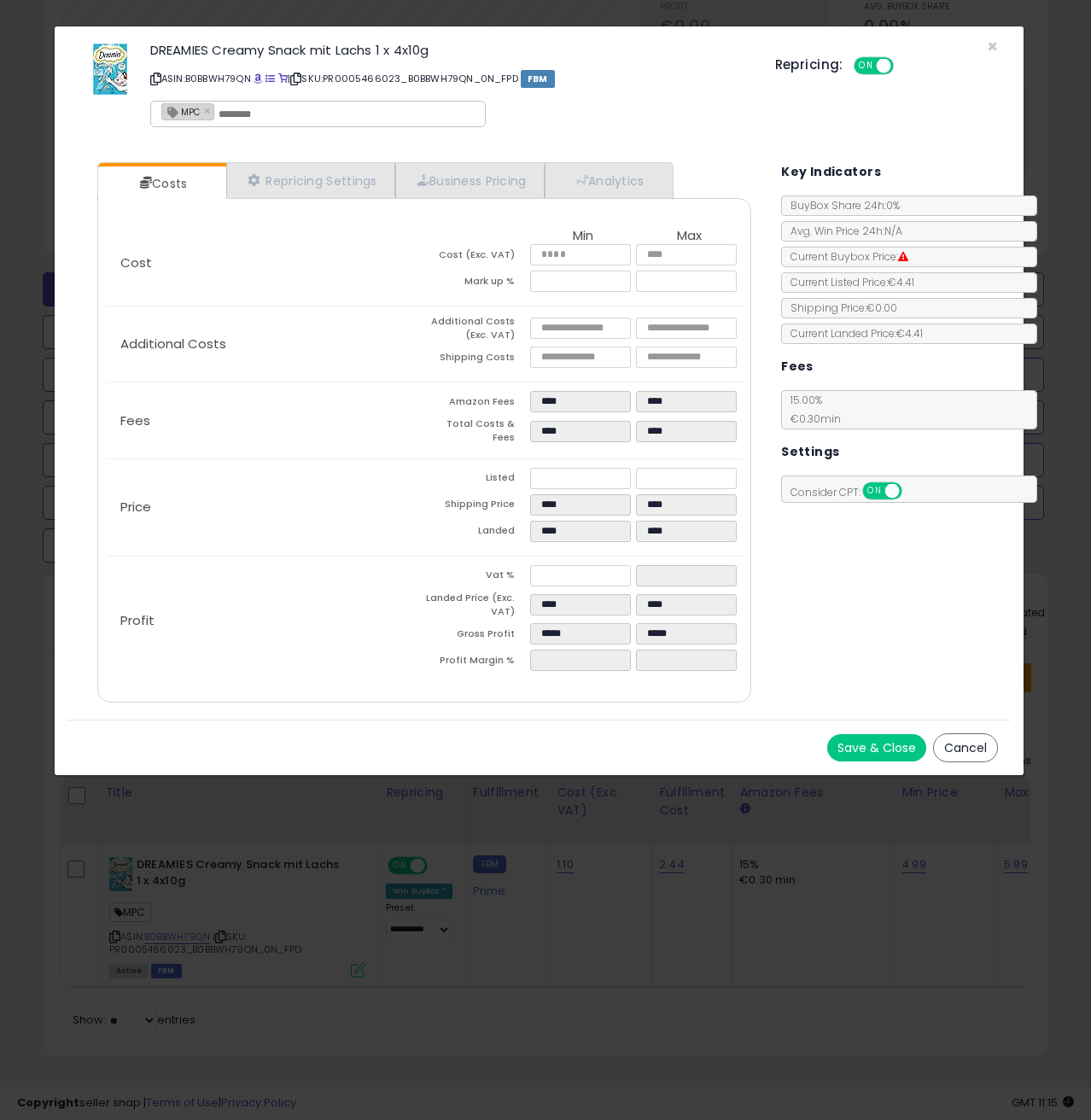click on "Costs
Repricing Settings
Business Pricing
Analytics
Cost" at bounding box center [539, 435] 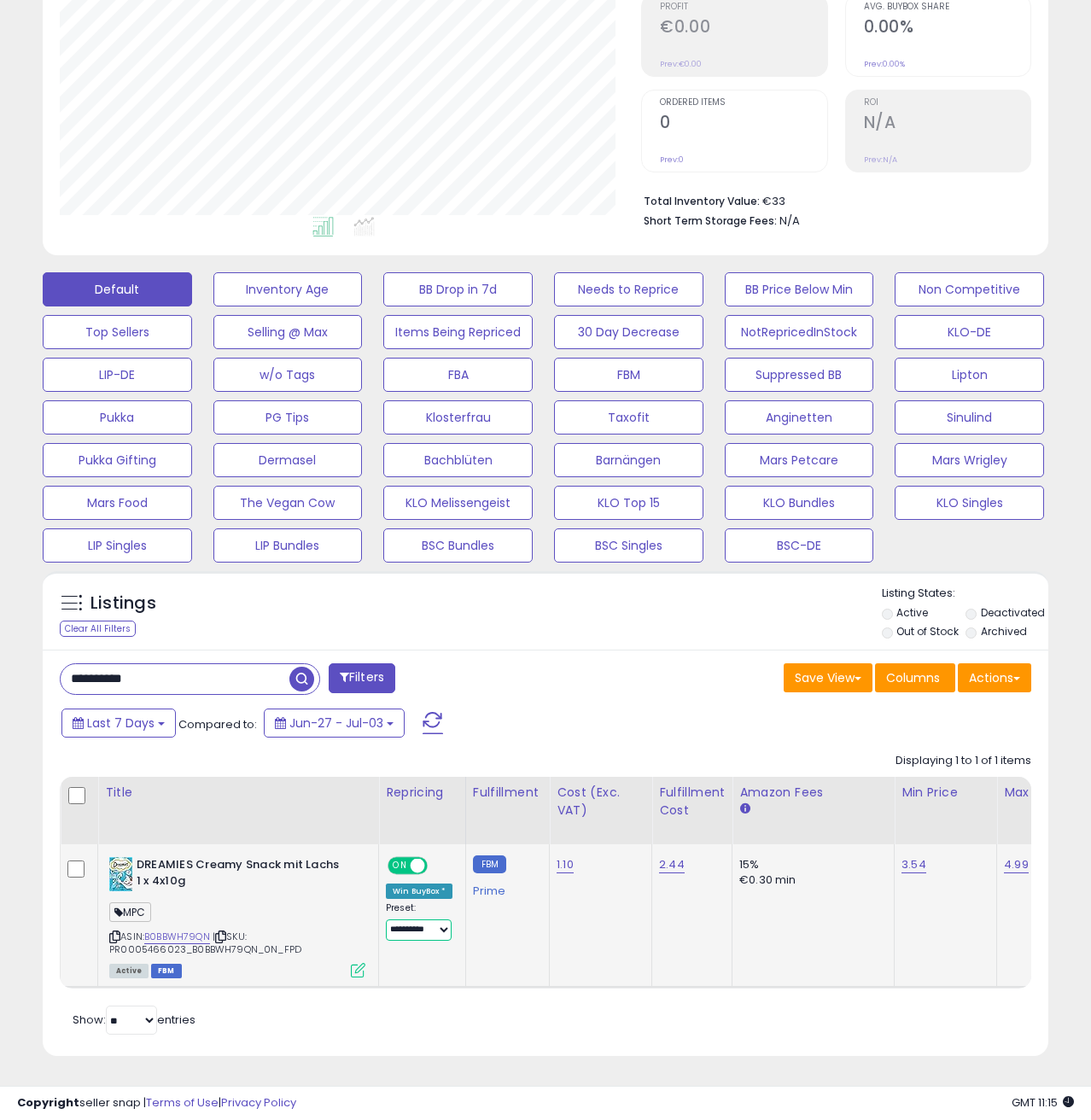 click on "**********" at bounding box center (418, 930) 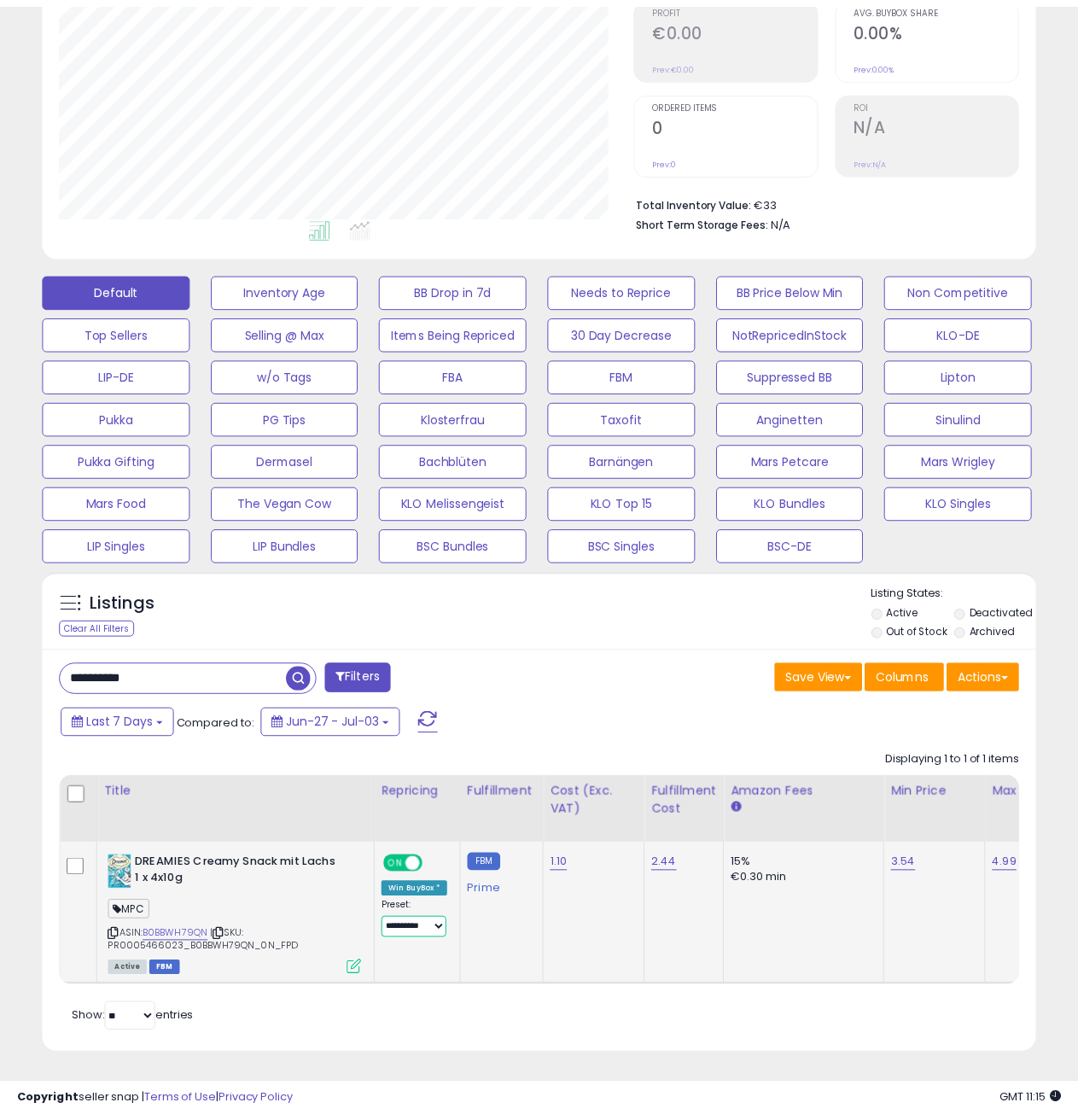 scroll, scrollTop: 350, scrollLeft: 574, axis: both 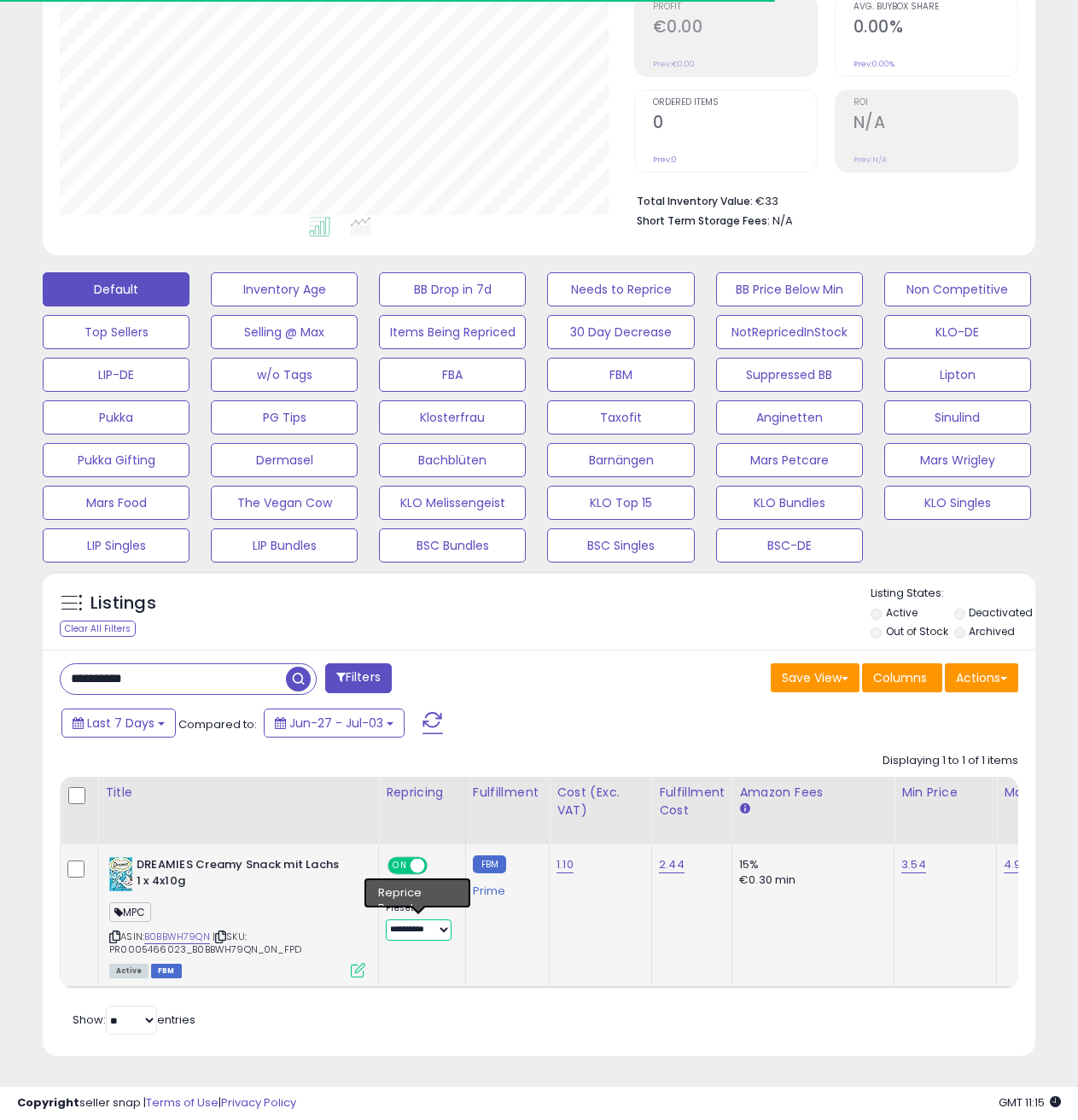 click on "**********" at bounding box center [418, 930] 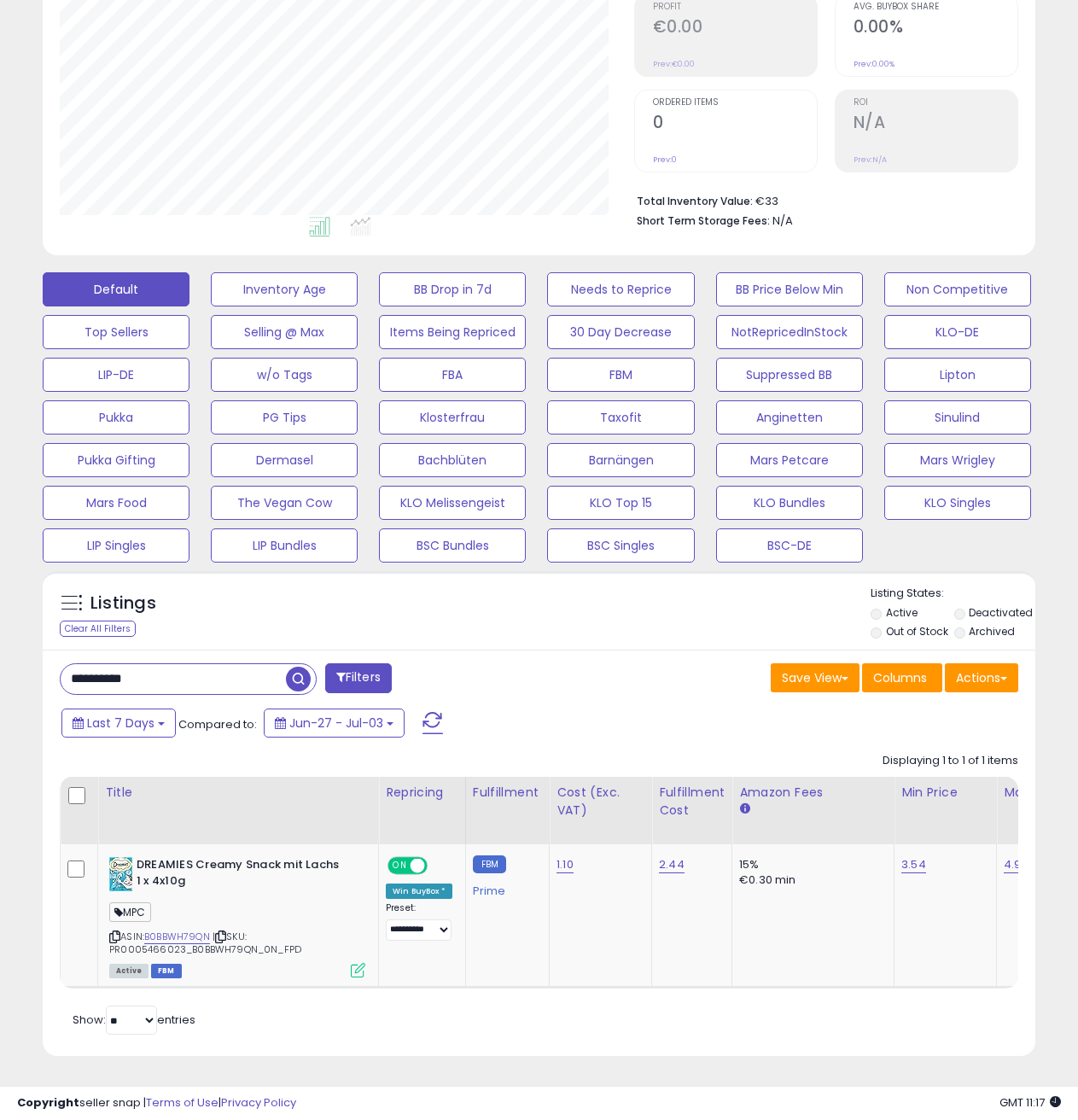 click on "**********" at bounding box center [173, 679] 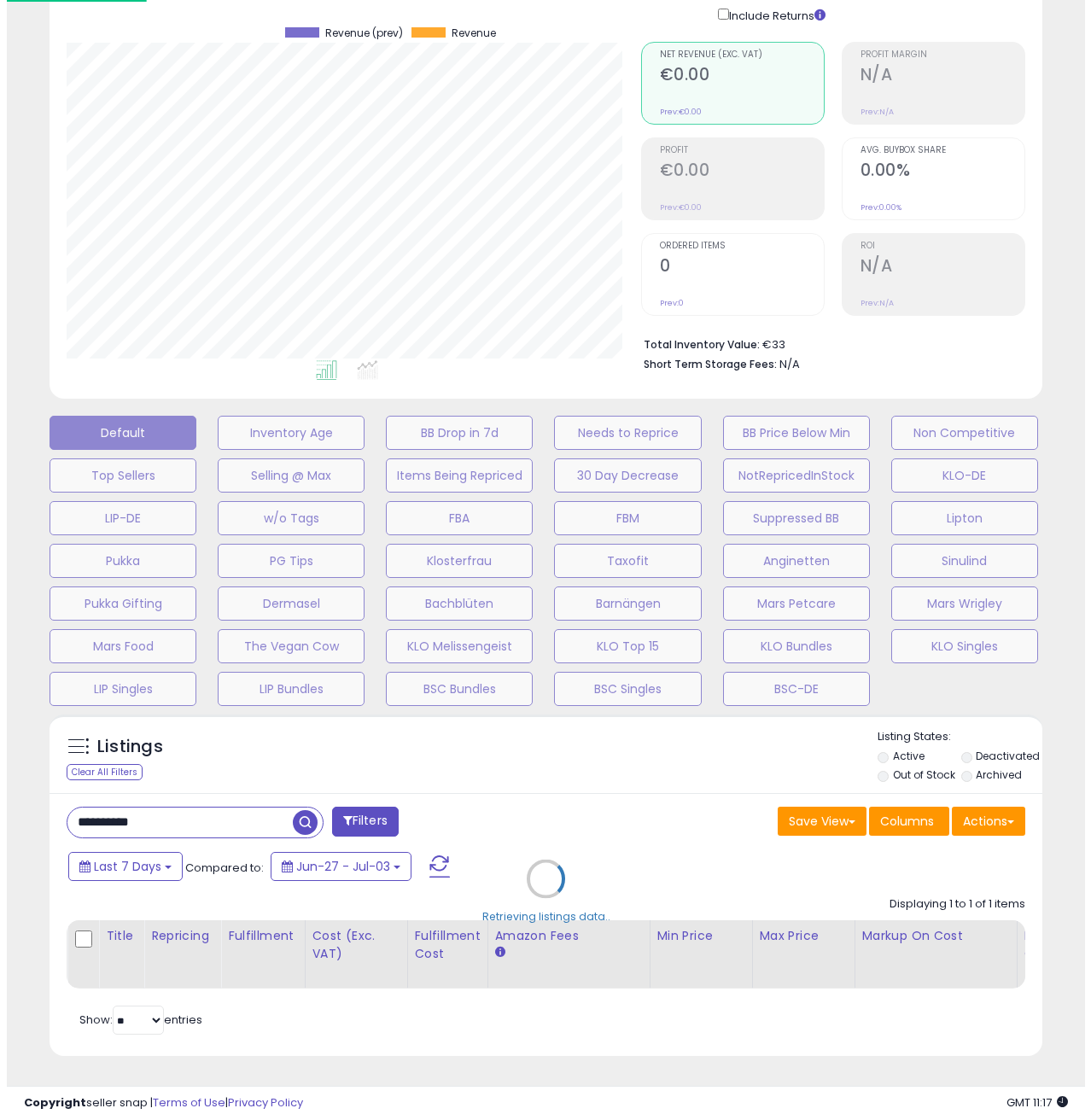 scroll, scrollTop: 135, scrollLeft: 0, axis: vertical 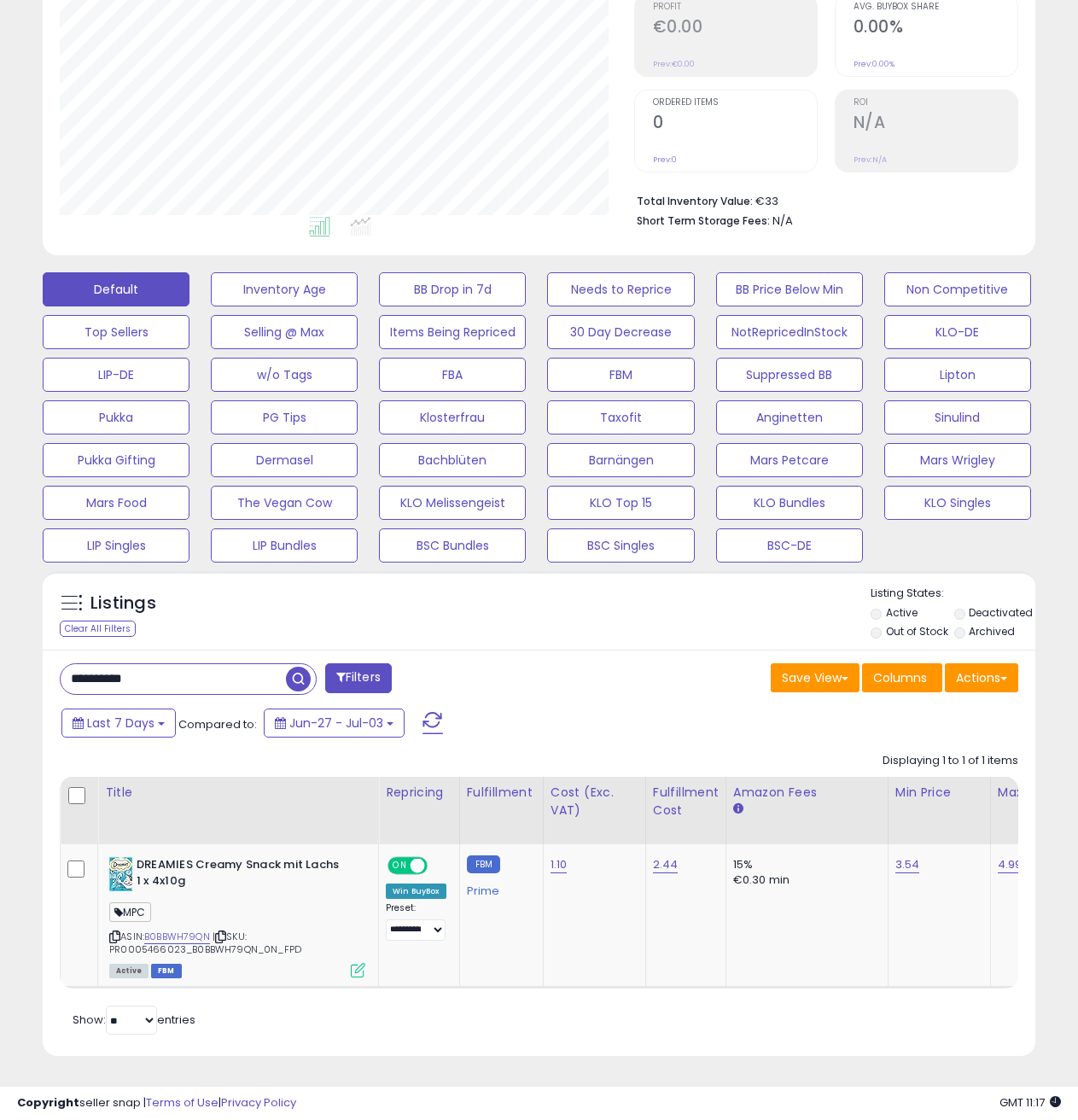 click on "**********" at bounding box center (173, 679) 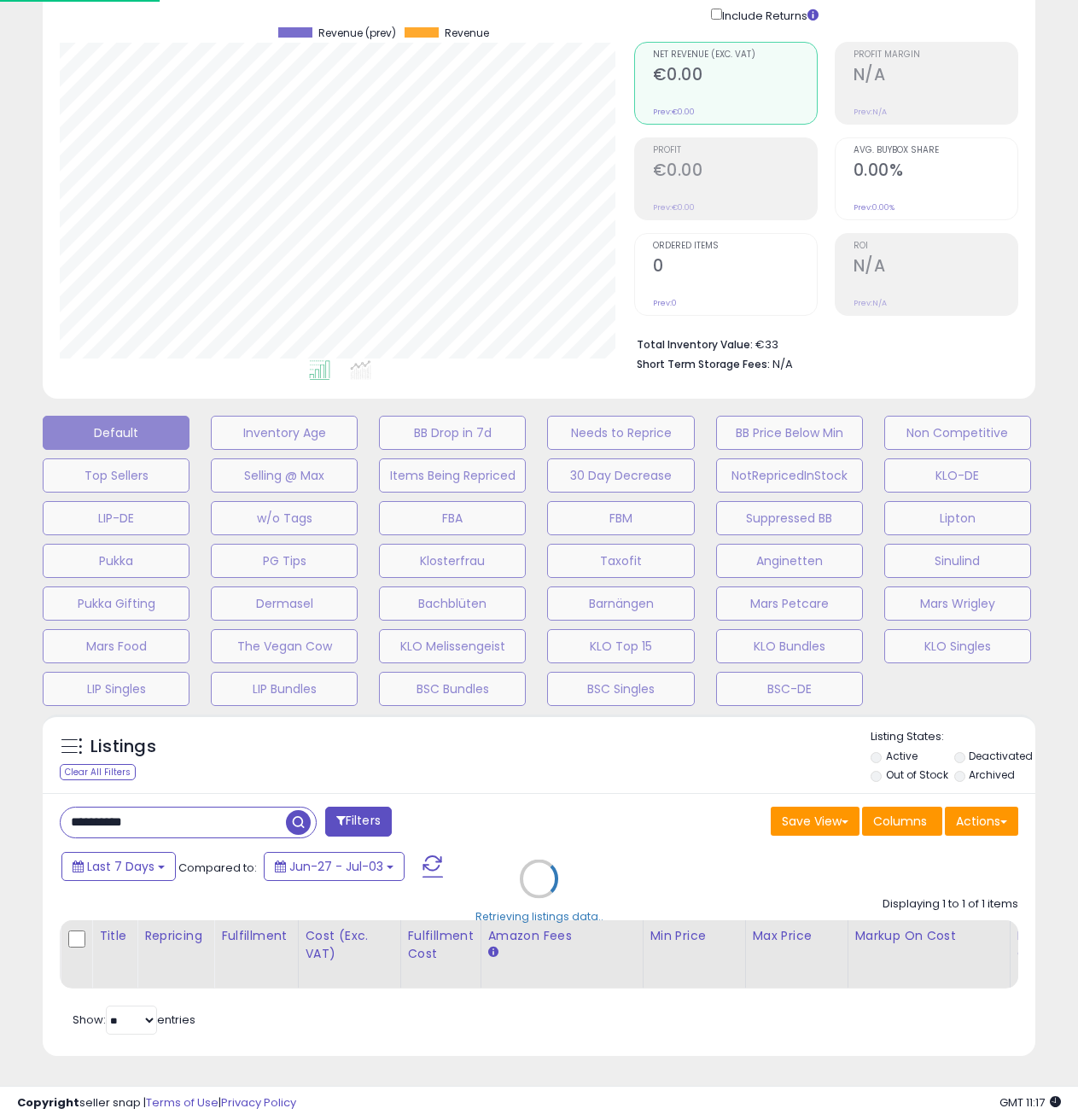 scroll, scrollTop: 853309, scrollLeft: 852942, axis: both 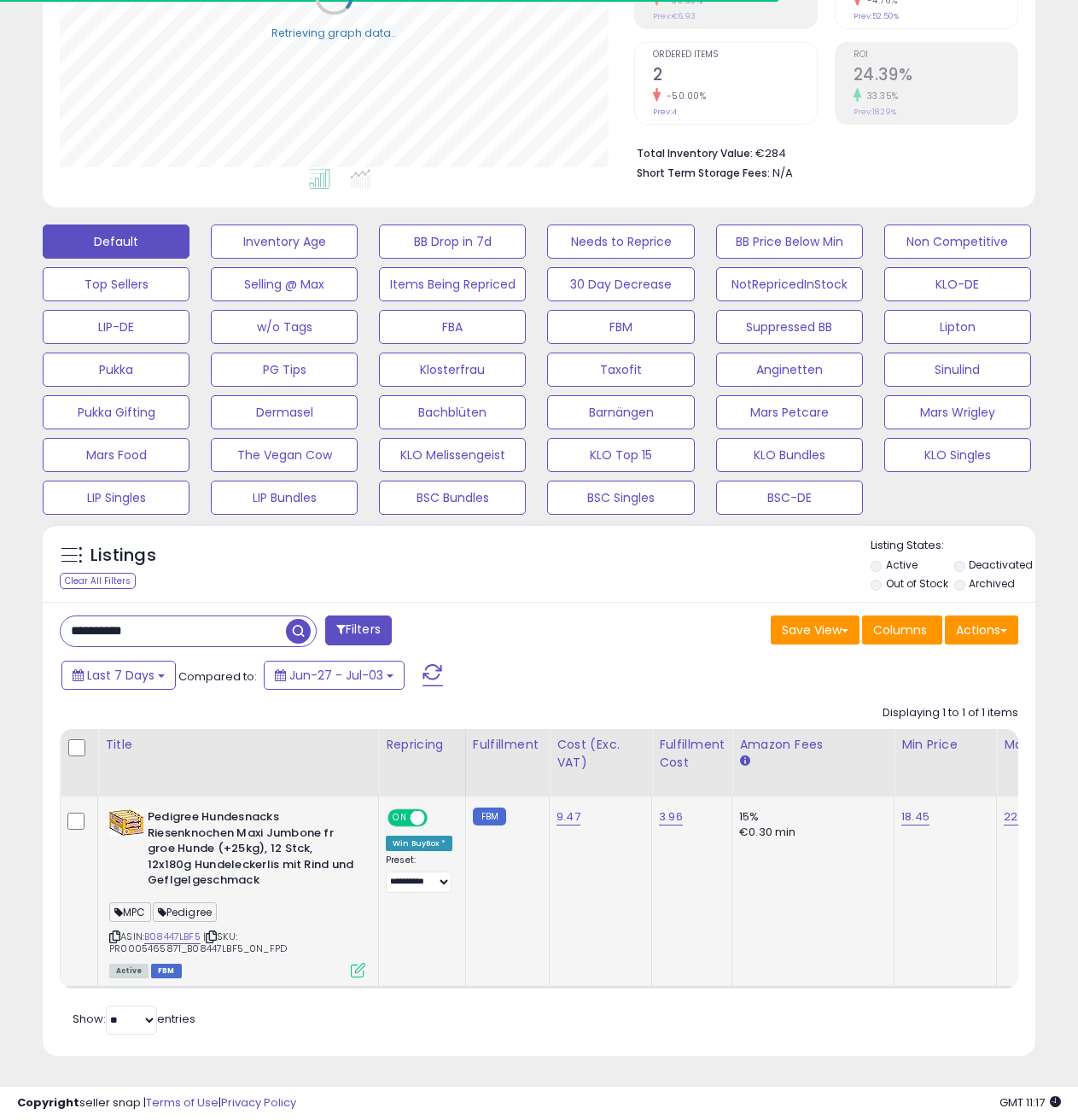 click at bounding box center (358, 970) 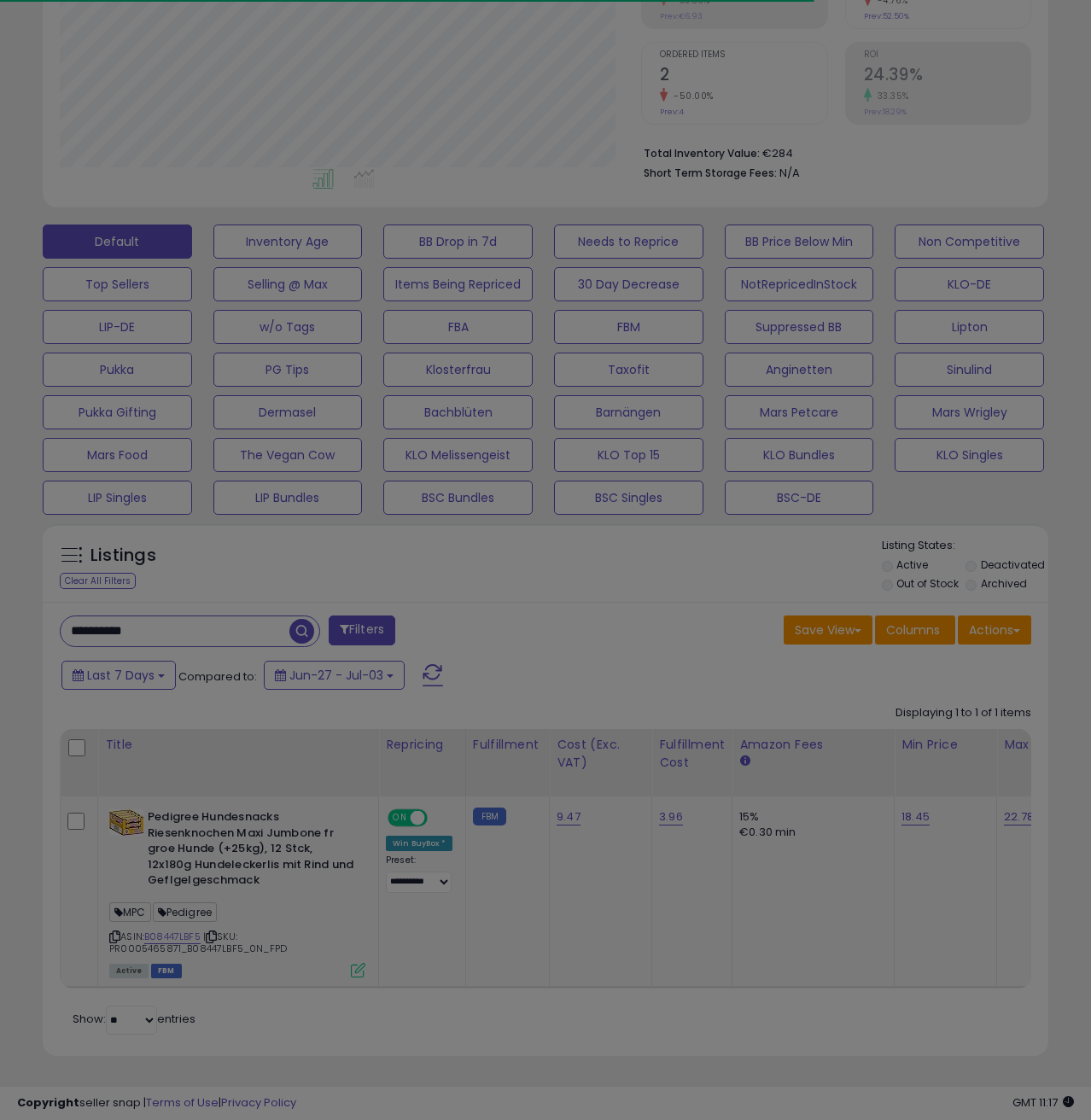 scroll, scrollTop: 853309, scrollLeft: 853096, axis: both 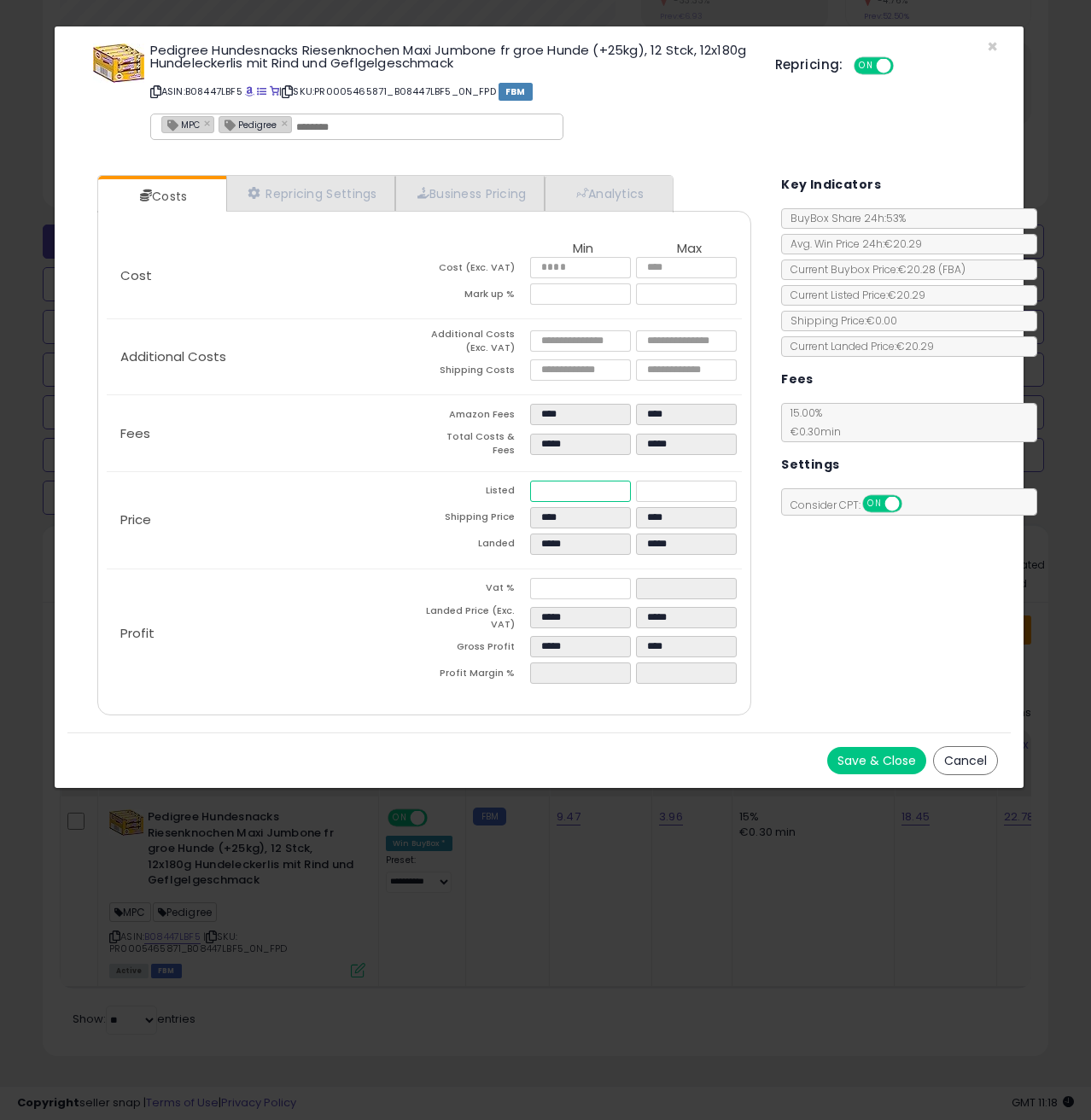 drag, startPoint x: 579, startPoint y: 482, endPoint x: 541, endPoint y: 480, distance: 38.052595 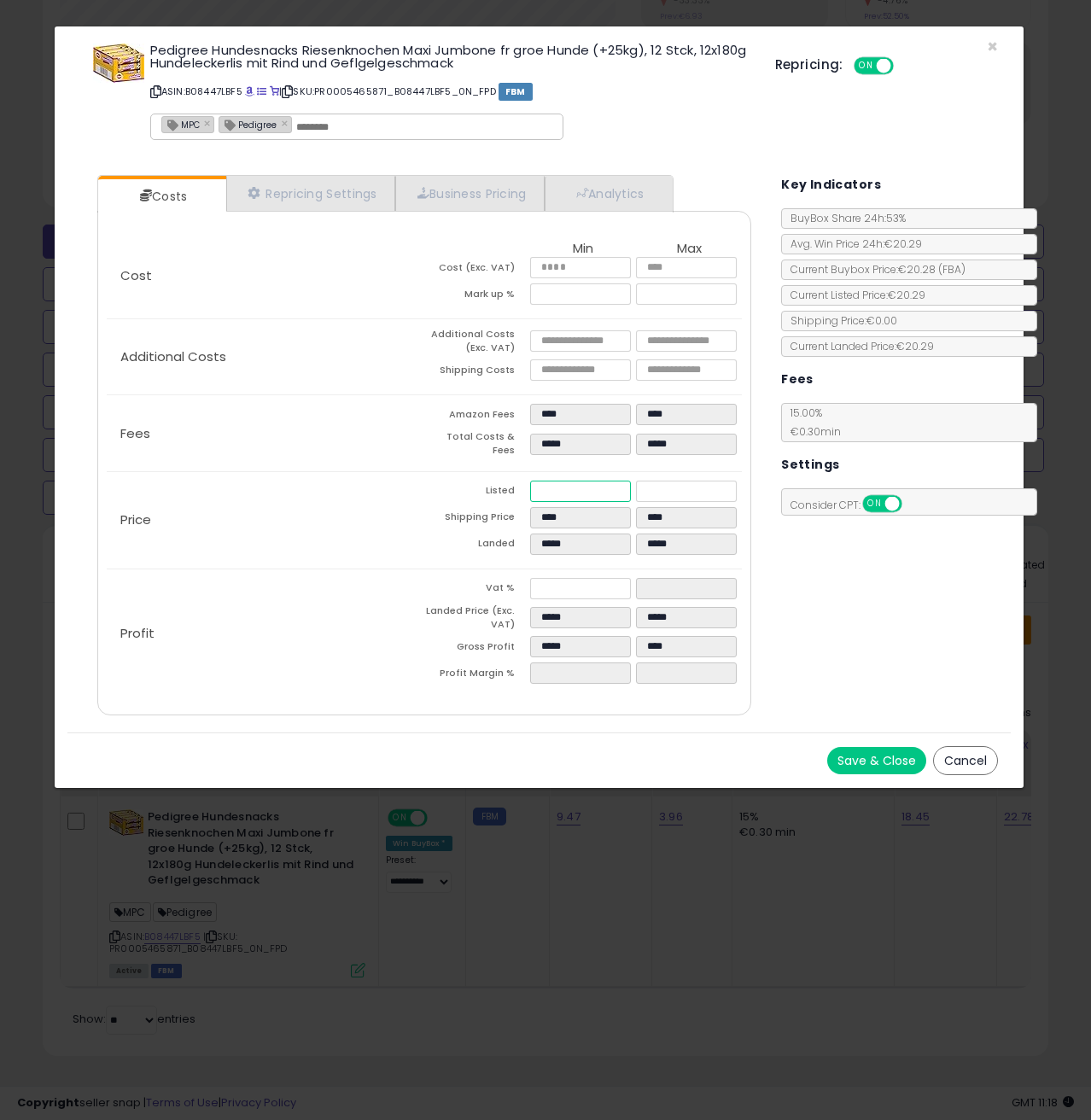 click on "*****" at bounding box center (581, 491) 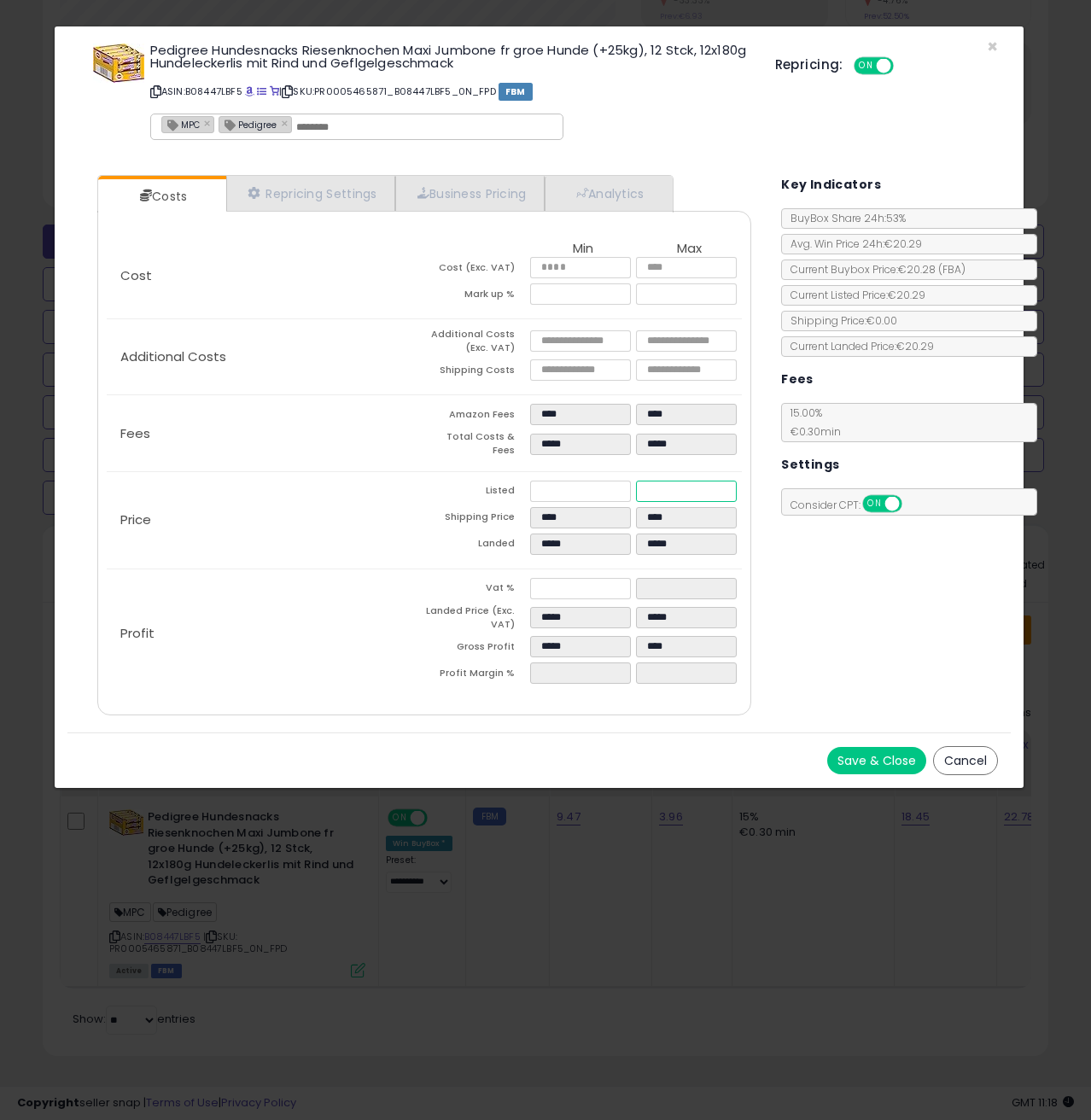 drag, startPoint x: 682, startPoint y: 481, endPoint x: 643, endPoint y: 481, distance: 39 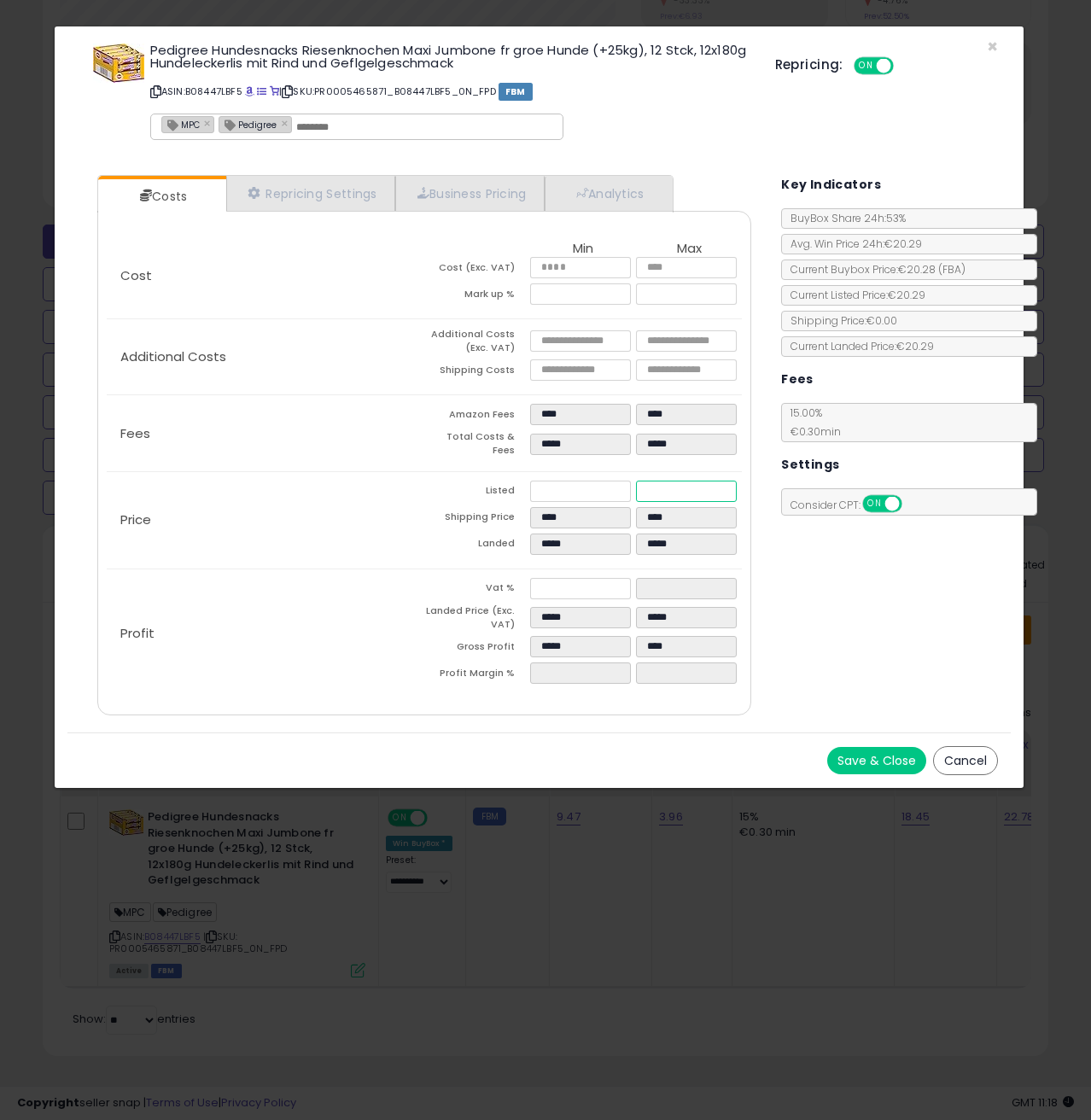 click on "*****" at bounding box center (686, 491) 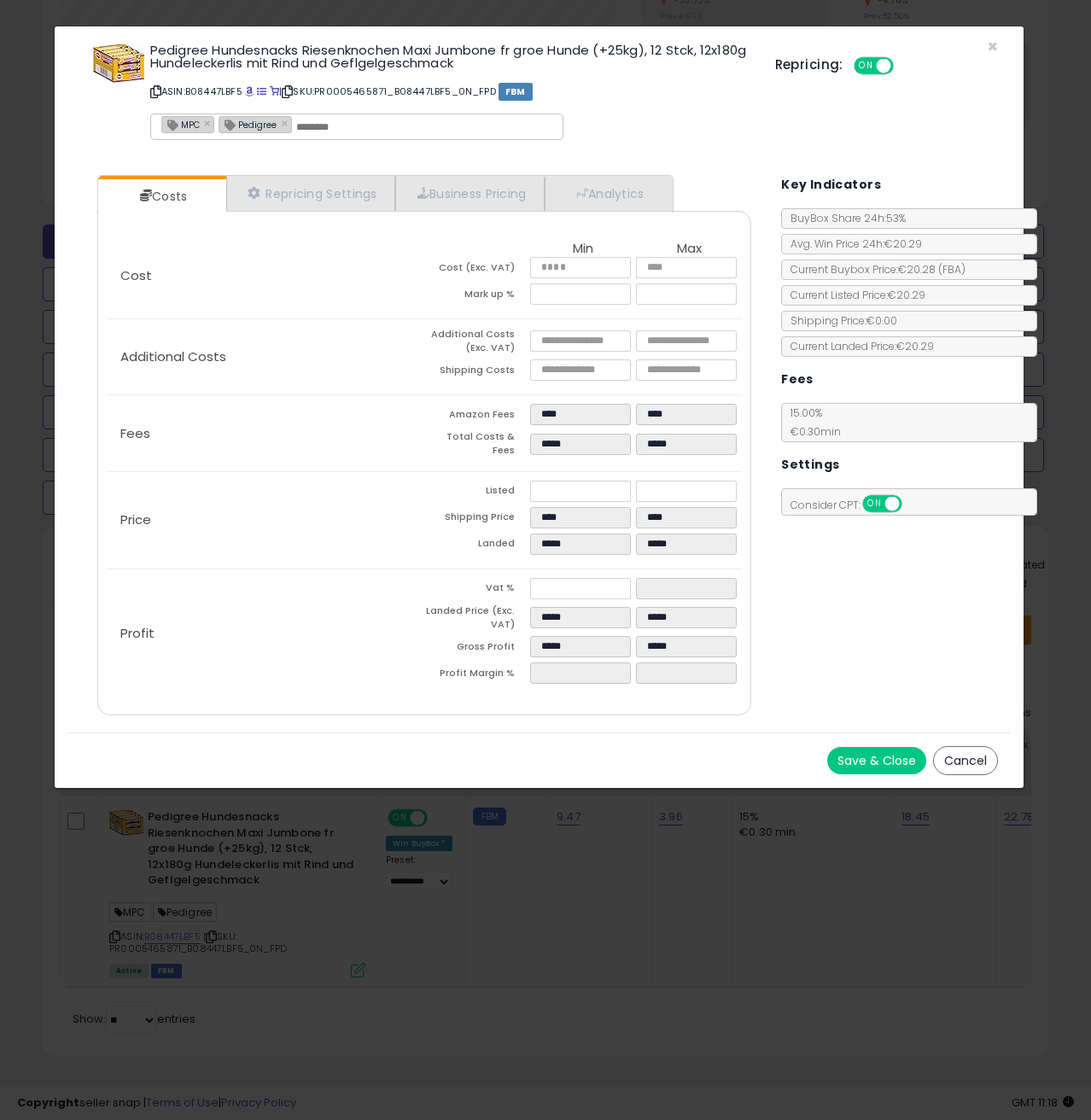 click on "Price
Listed
*****
*****
Shipping Price
****
****
Landed
*****
*****" 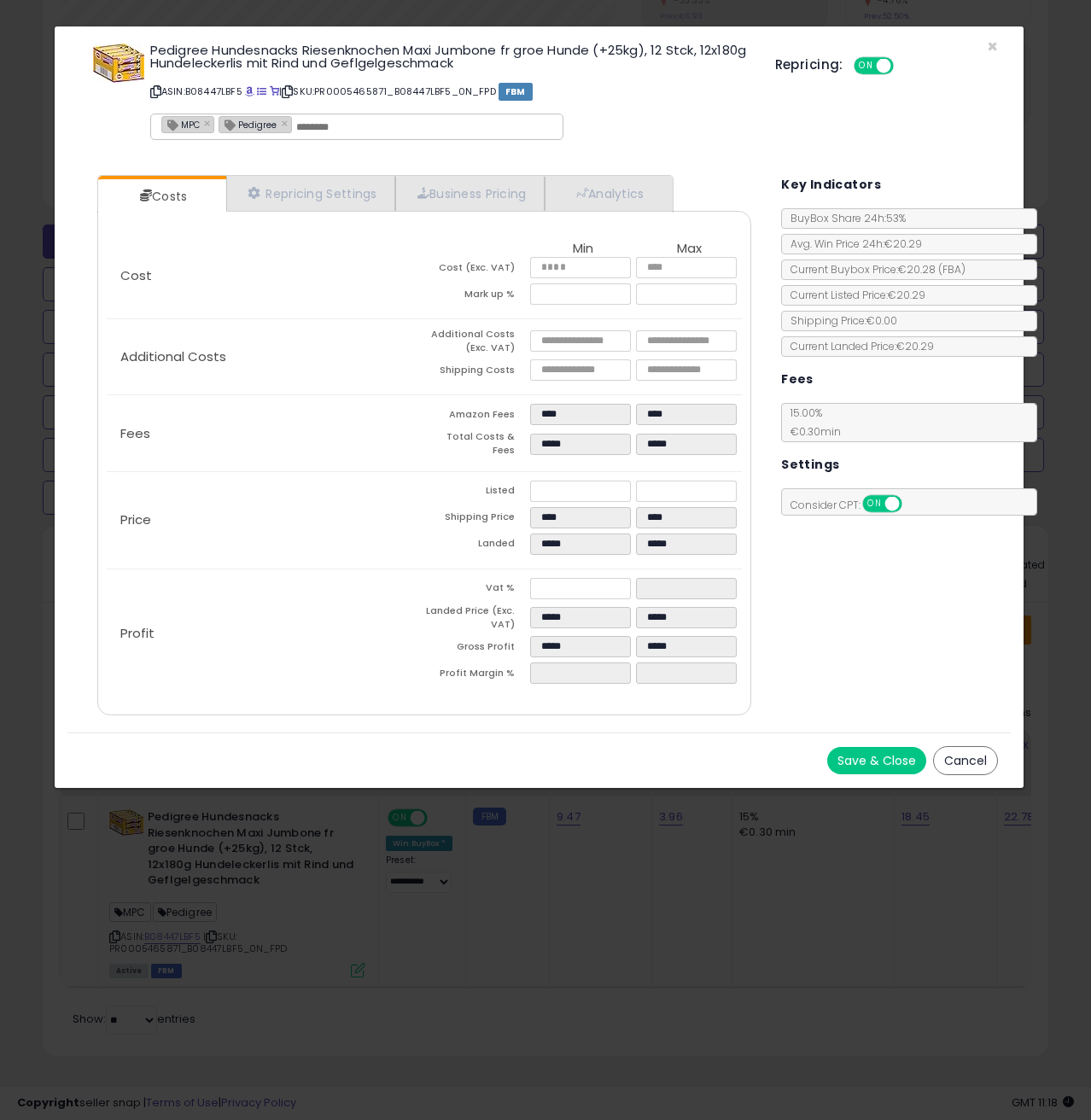 click on "Save & Close" at bounding box center [877, 761] 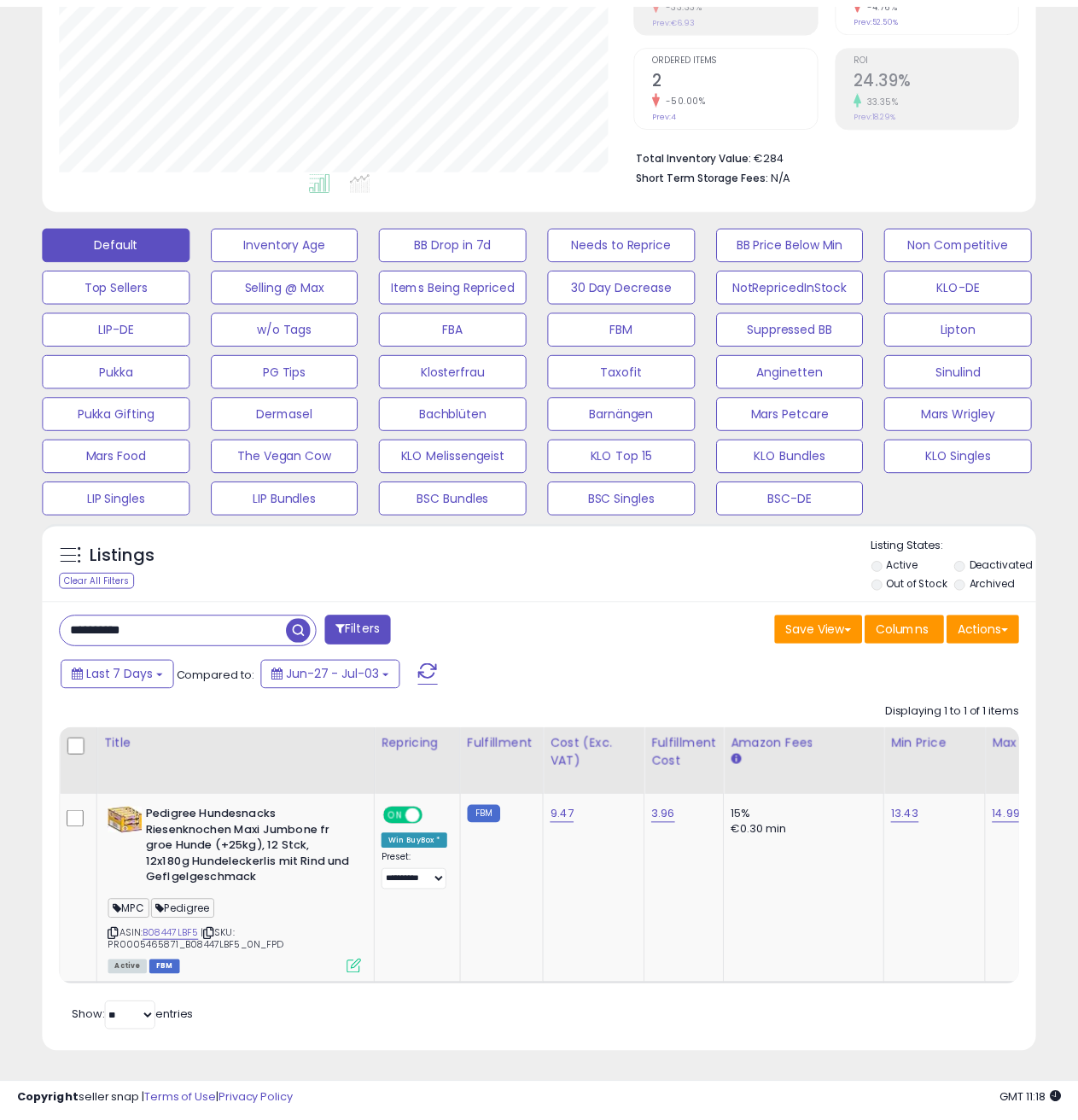 scroll, scrollTop: 350, scrollLeft: 574, axis: both 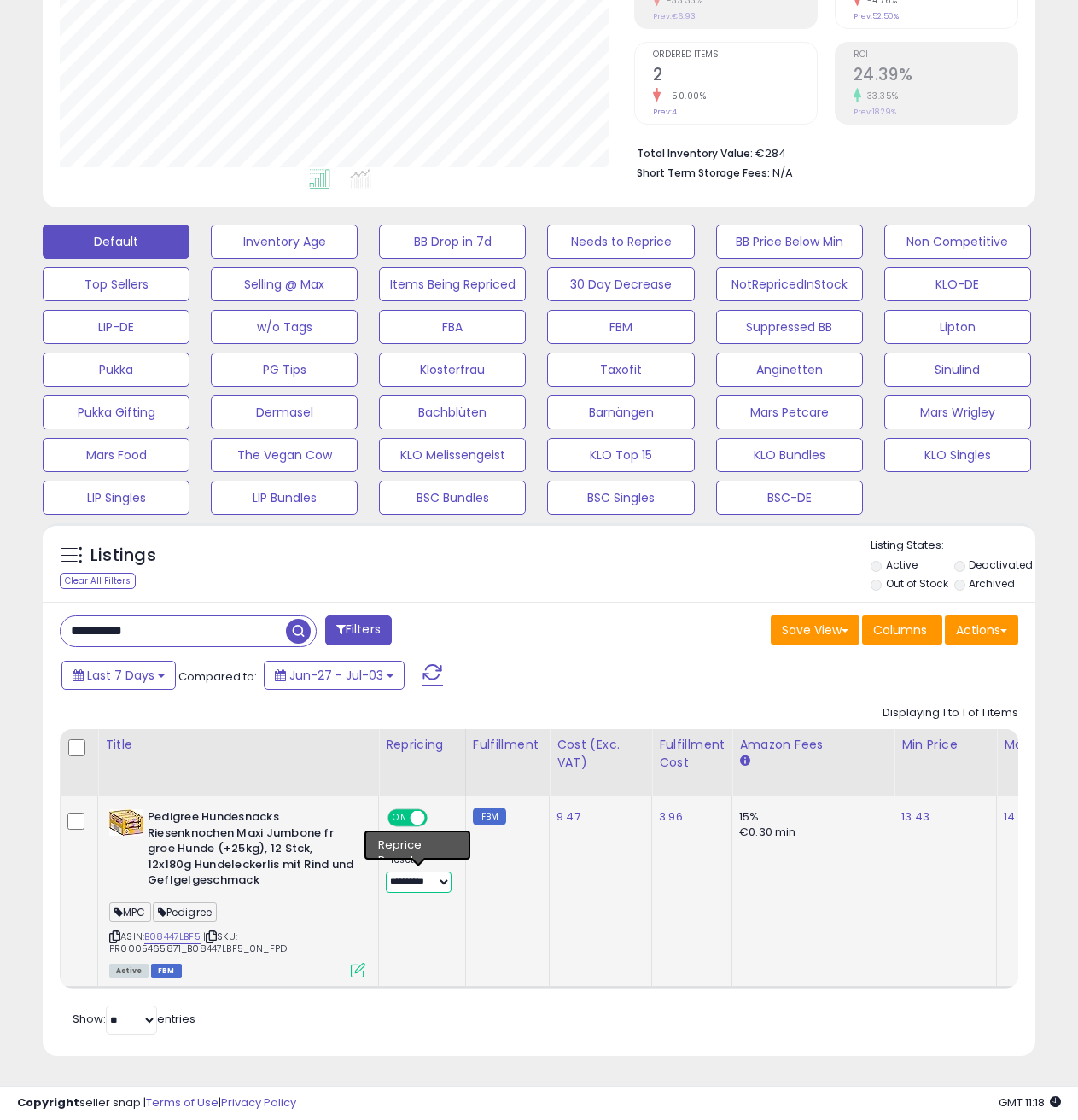 click on "**********" at bounding box center [418, 882] 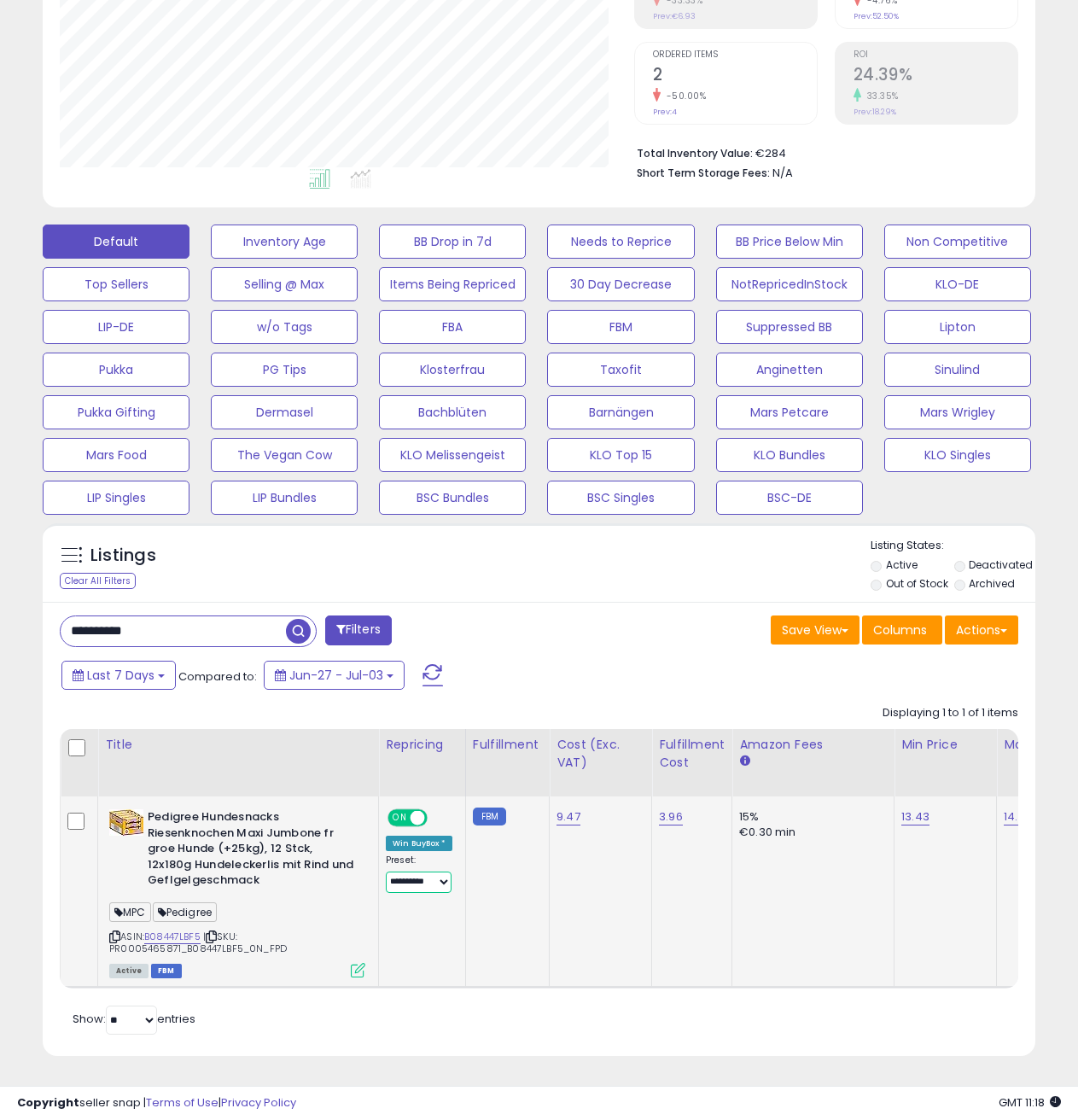click on "**********" at bounding box center [418, 882] 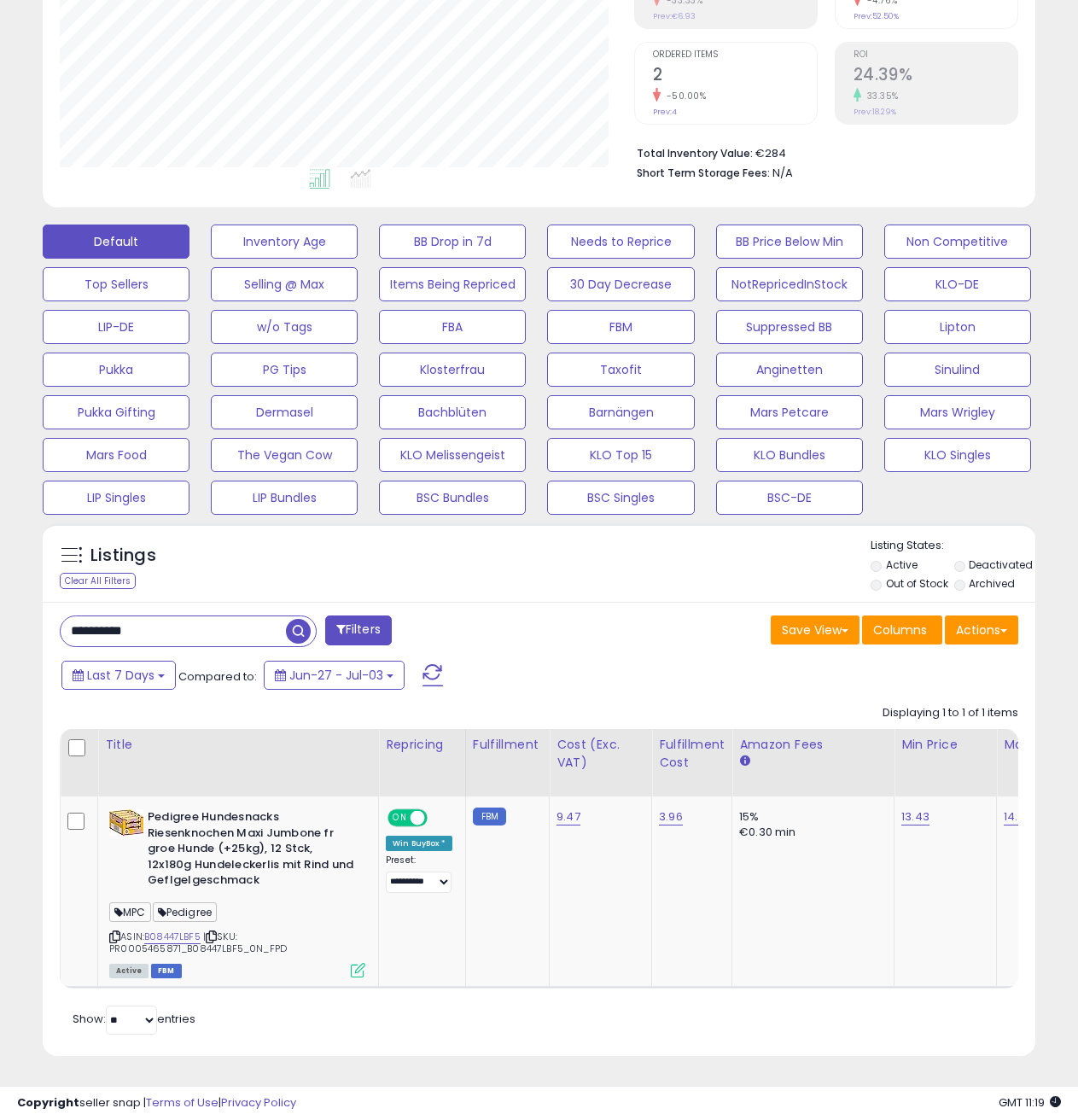 click on "**********" at bounding box center [173, 631] 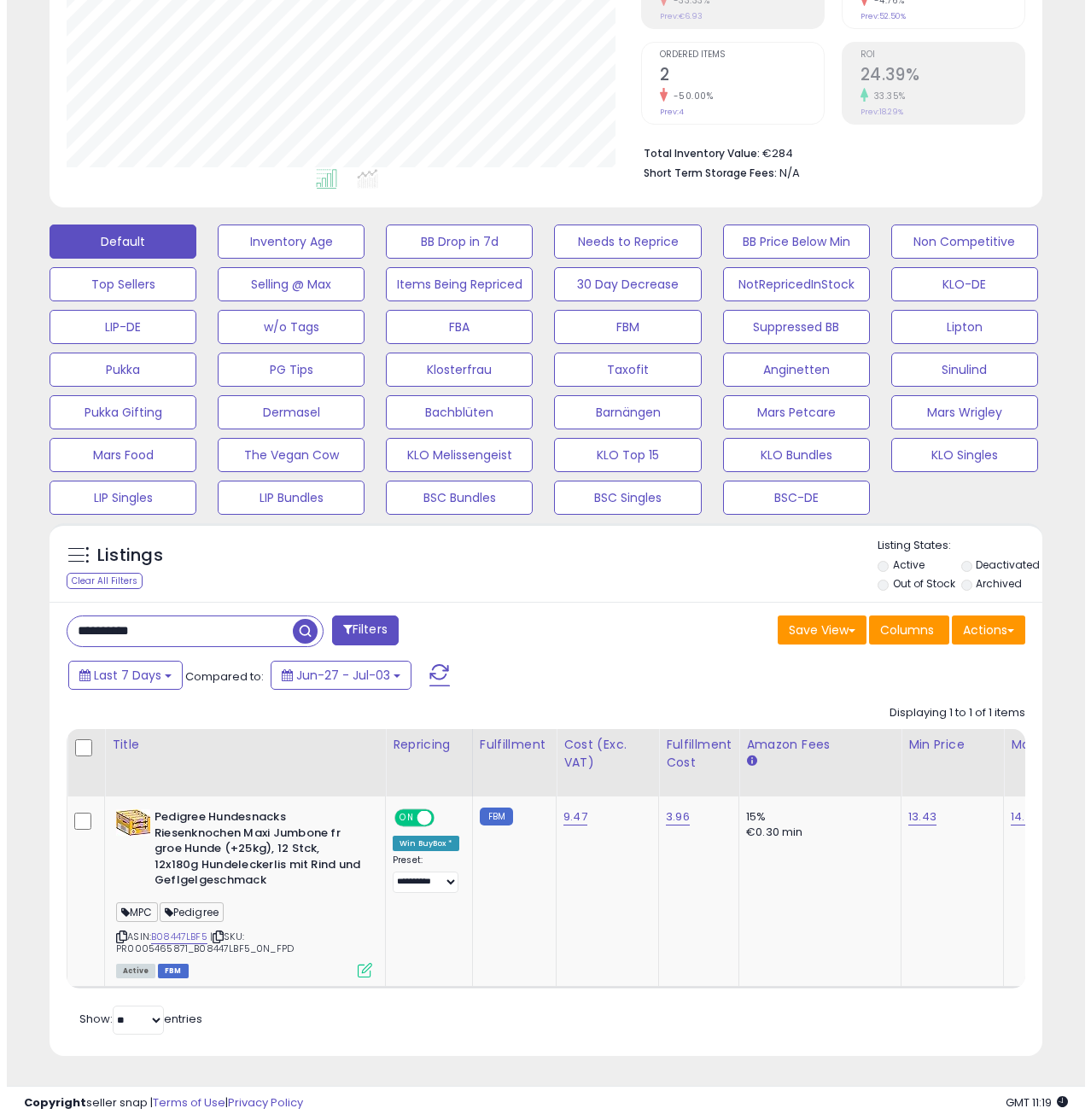 scroll, scrollTop: 135, scrollLeft: 0, axis: vertical 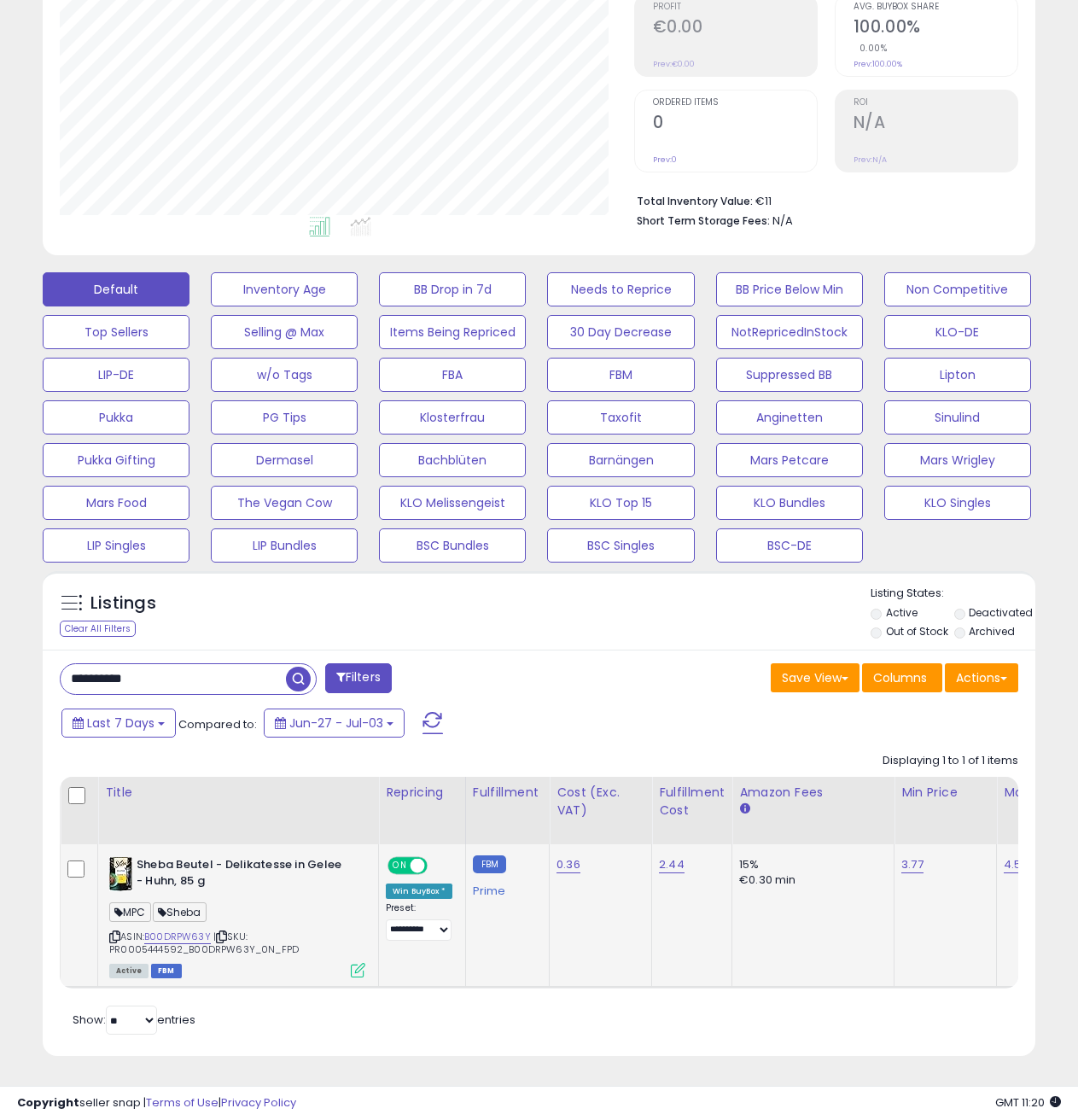 click on "Active FBM" at bounding box center [237, 970] 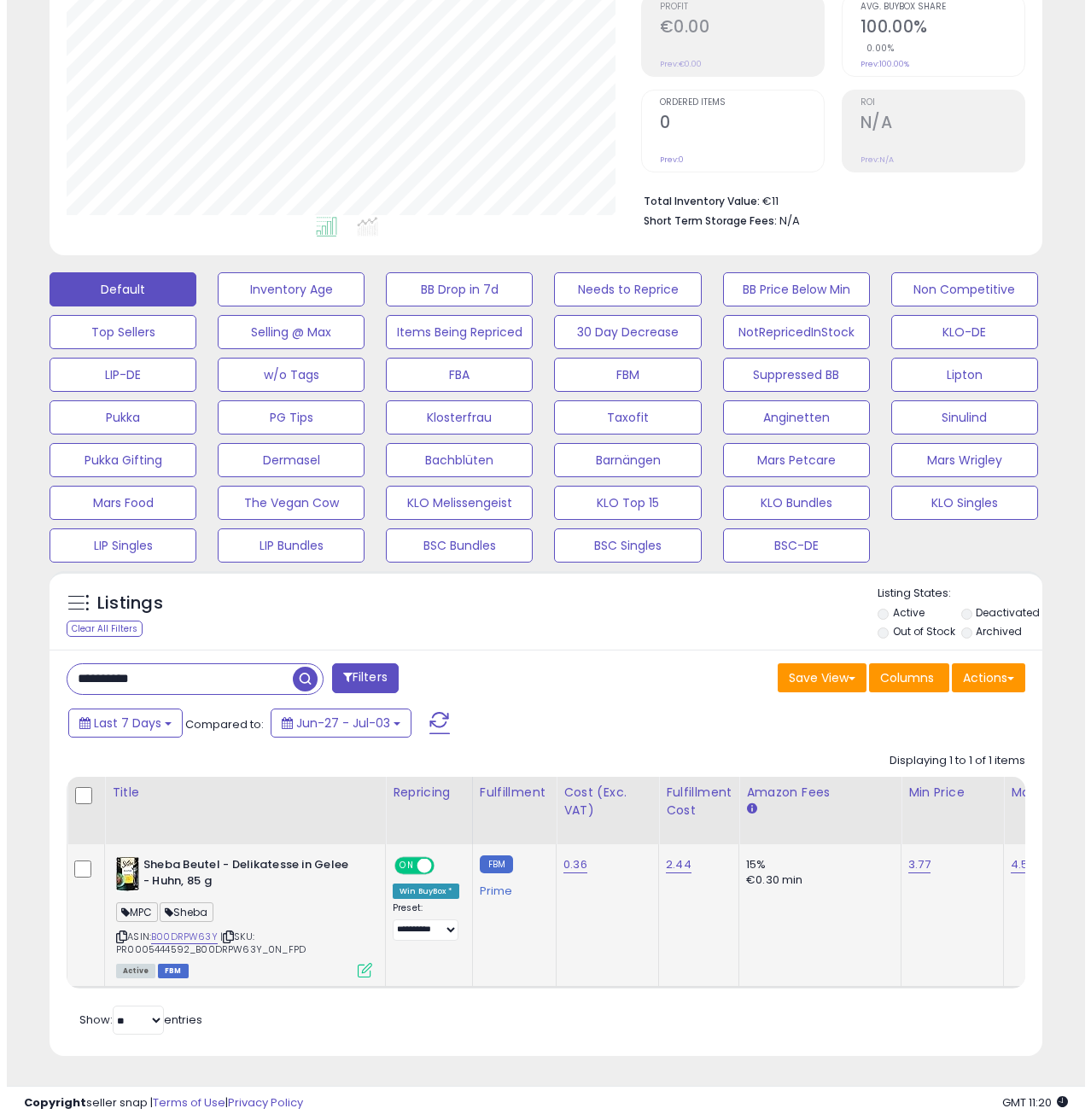 scroll, scrollTop: 853309, scrollLeft: 853096, axis: both 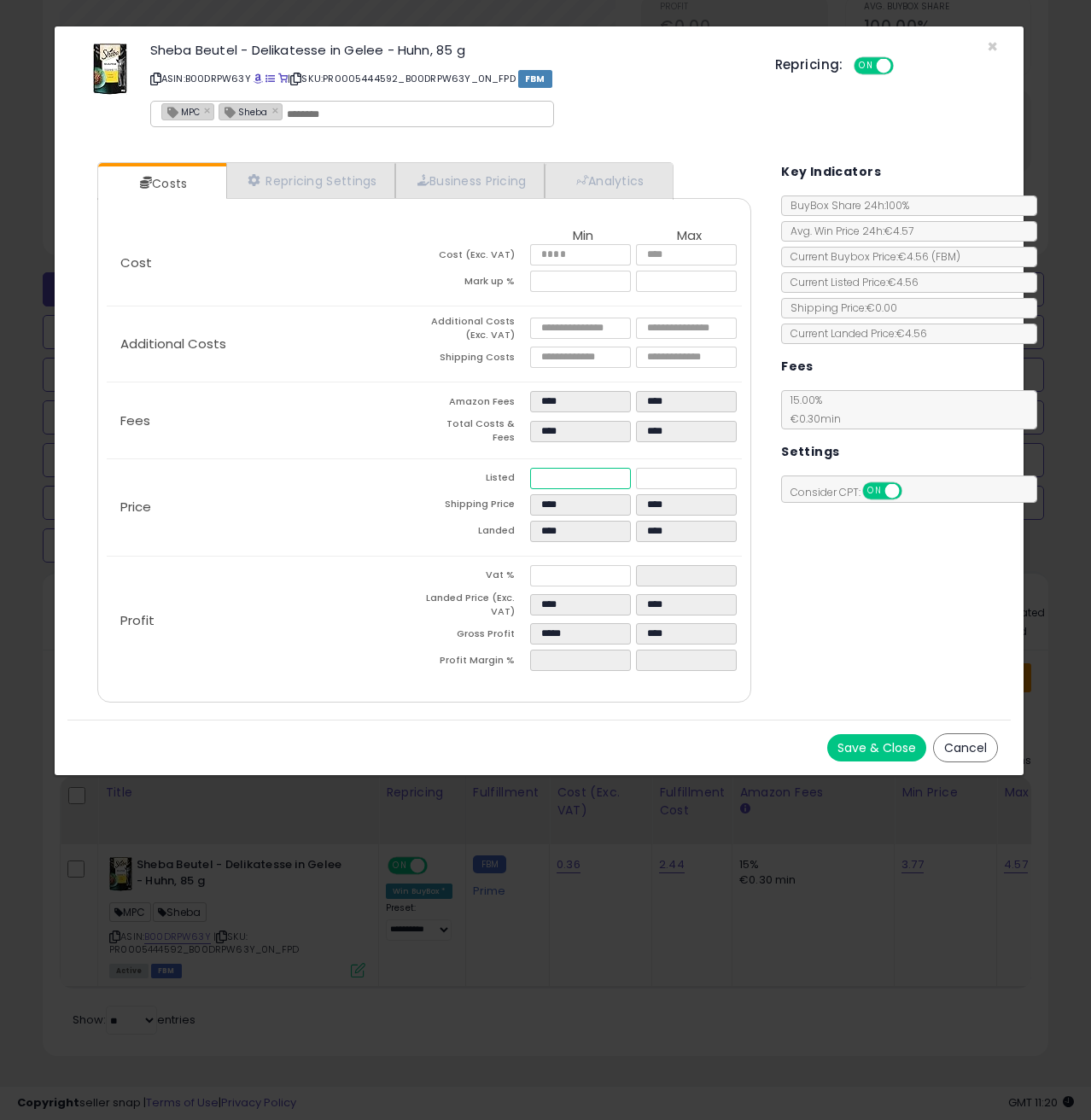 drag, startPoint x: 546, startPoint y: 469, endPoint x: 527, endPoint y: 472, distance: 19.23538 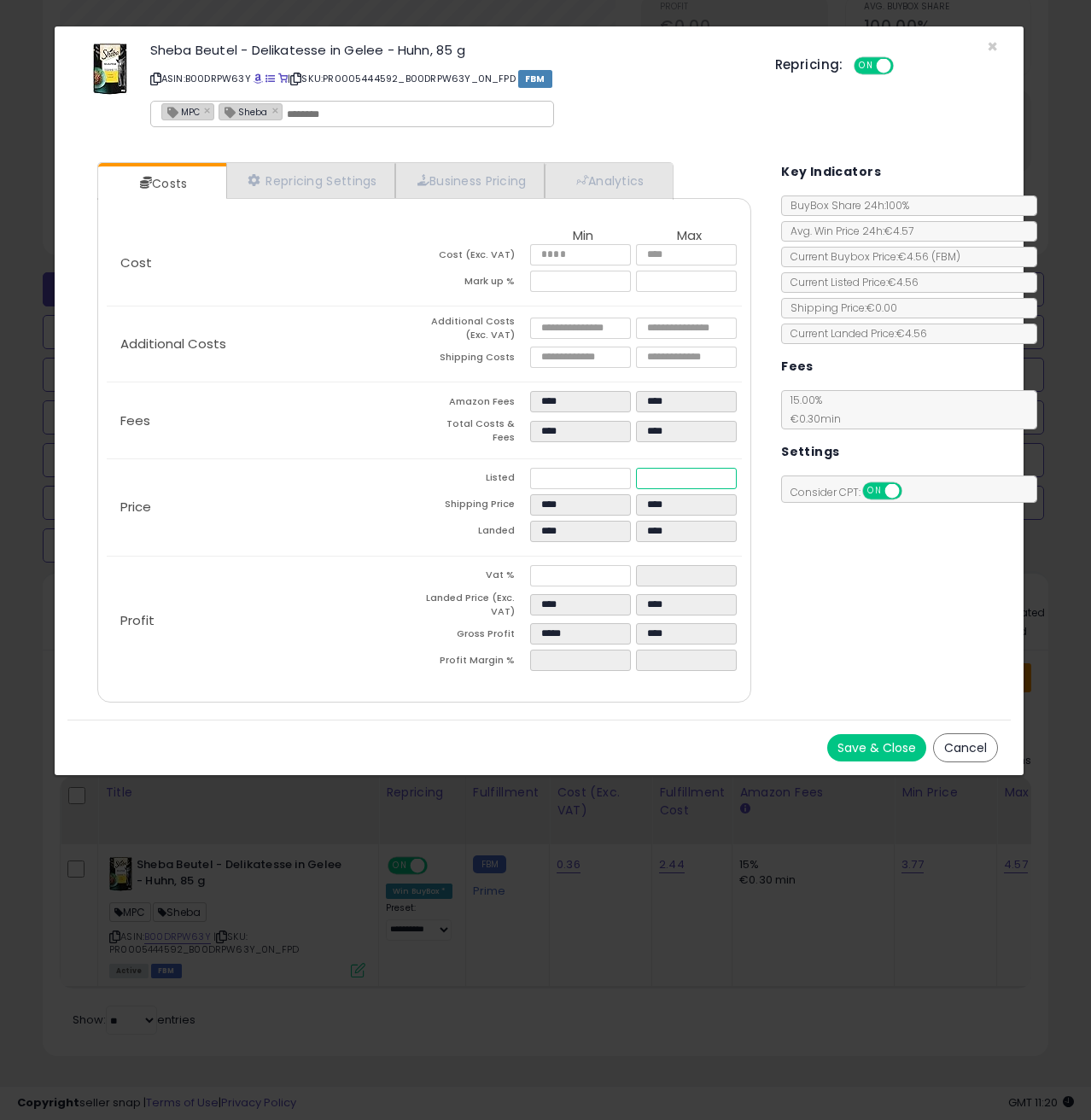 drag, startPoint x: 685, startPoint y: 470, endPoint x: 635, endPoint y: 470, distance: 50 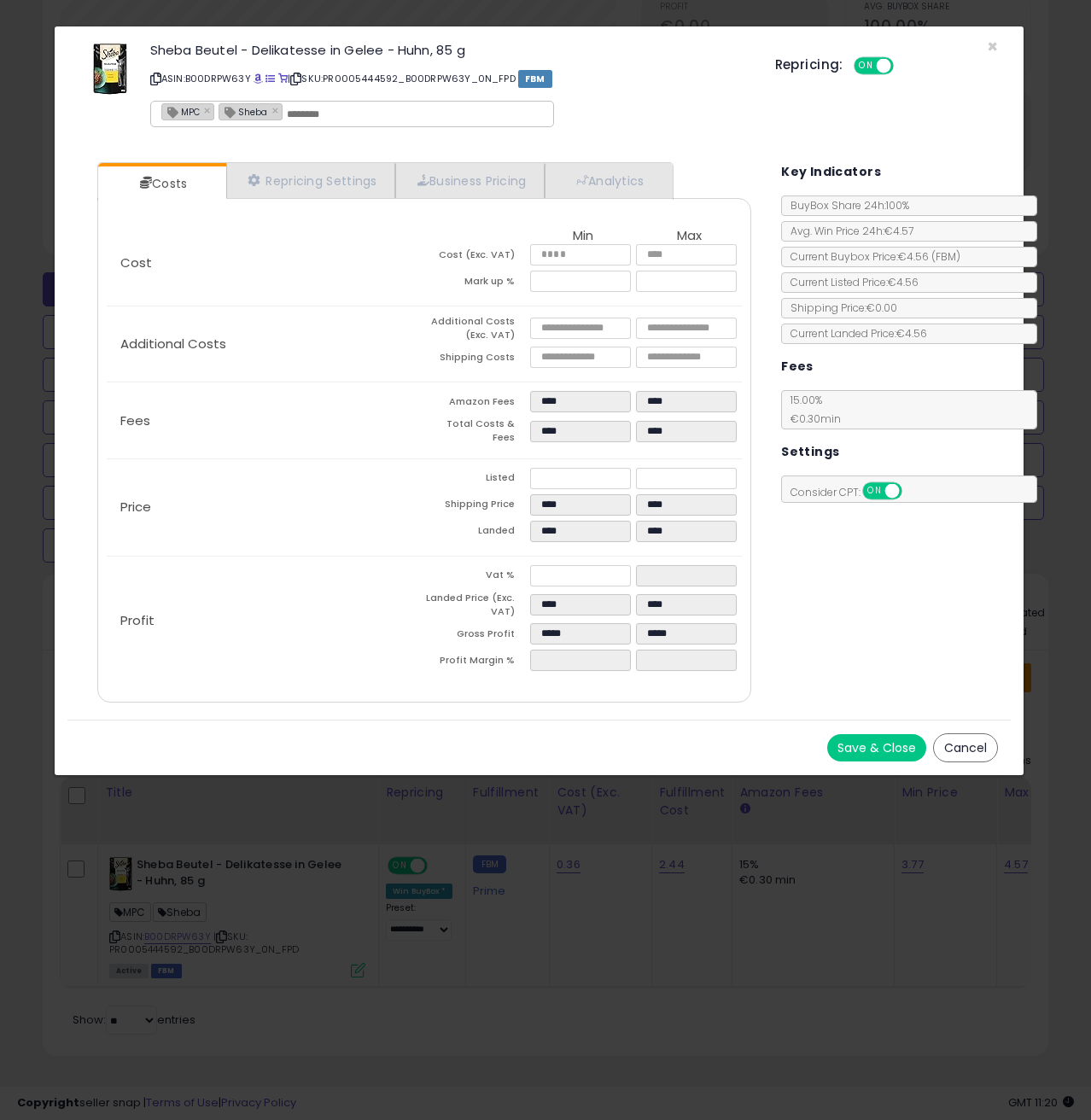 click on "Price
Listed
****
****
Shipping Price
****
****
Landed
****
****" 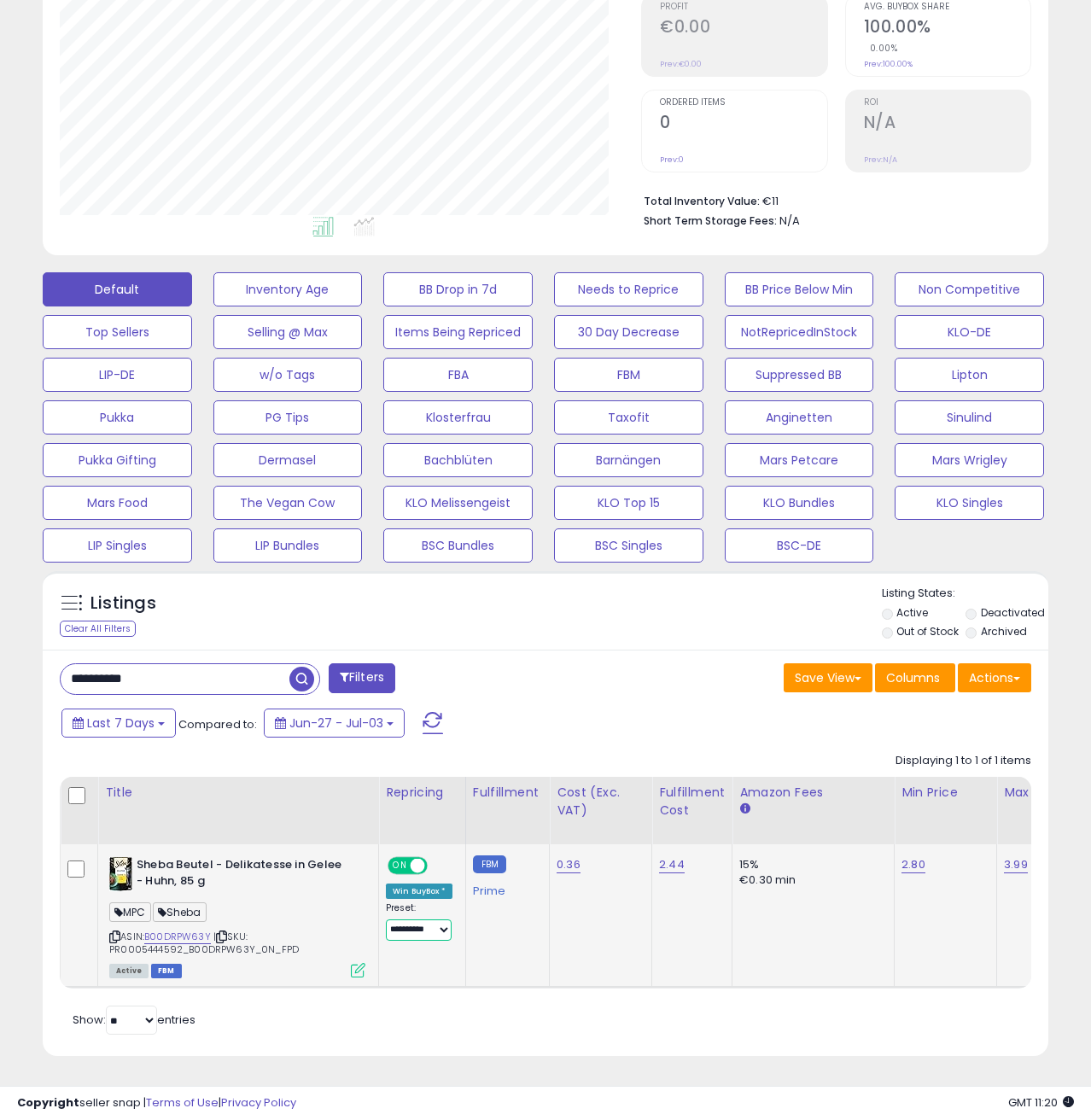 click on "**********" at bounding box center (418, 930) 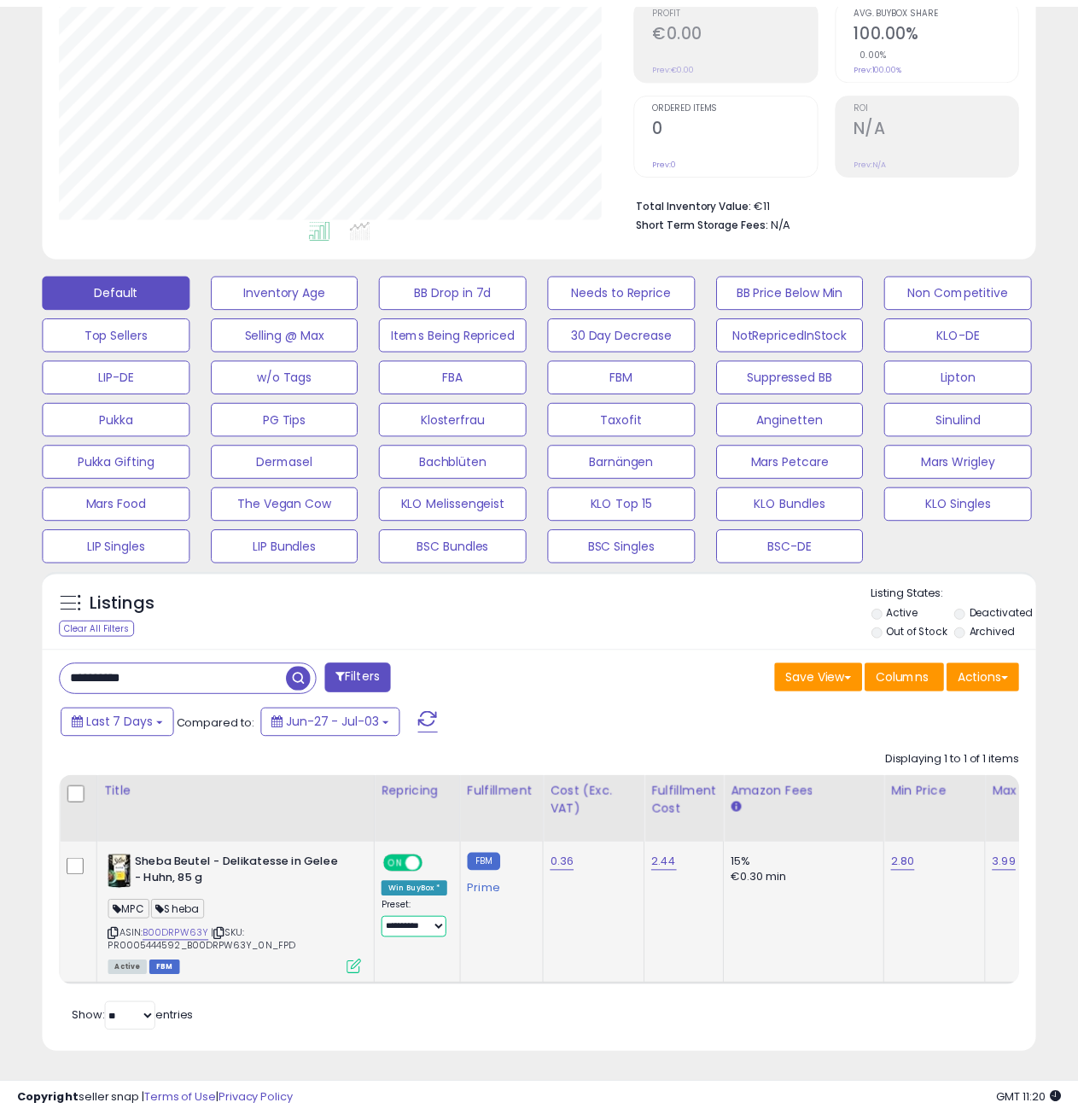 scroll, scrollTop: 350, scrollLeft: 574, axis: both 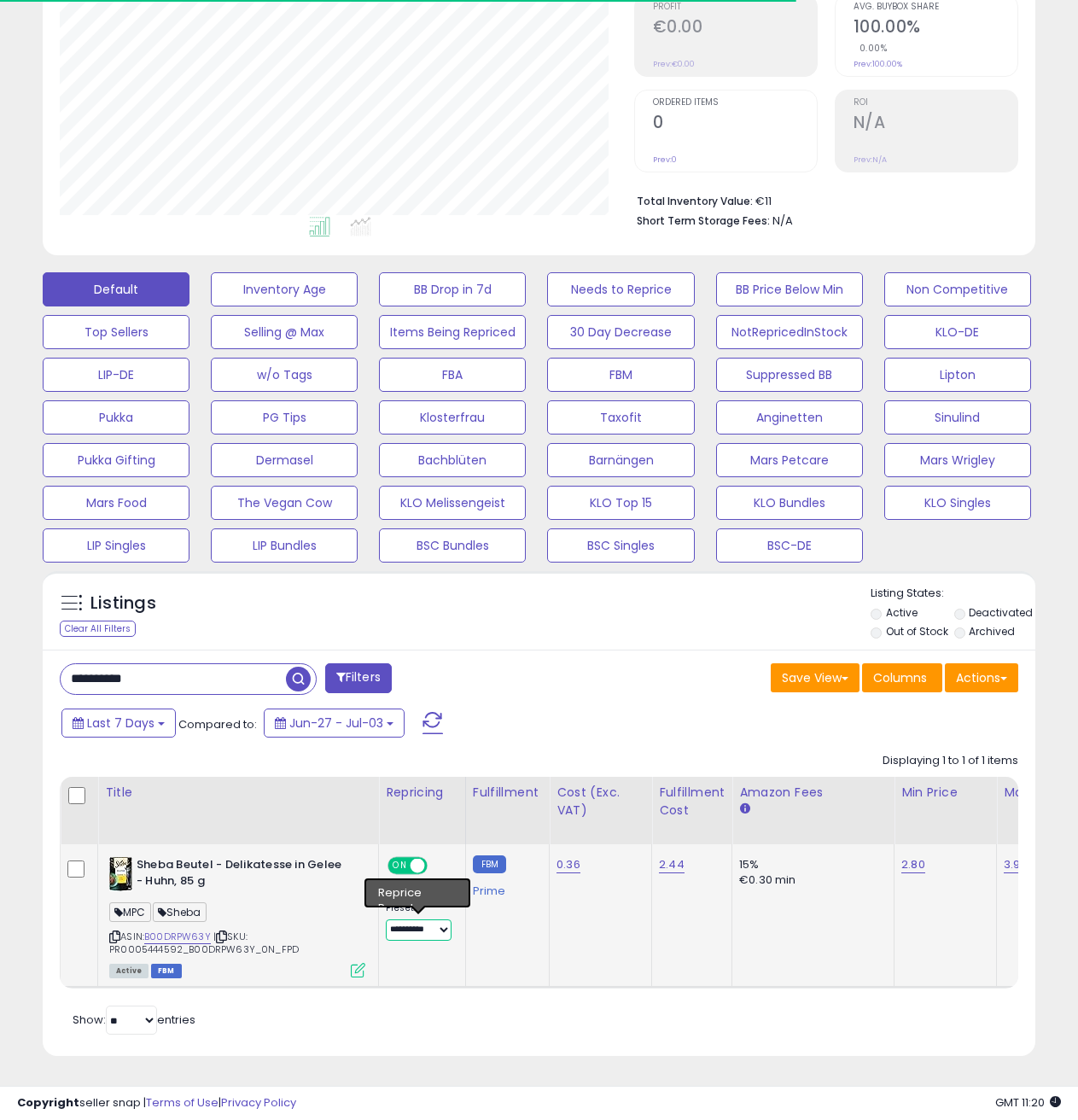 click on "**********" at bounding box center [418, 930] 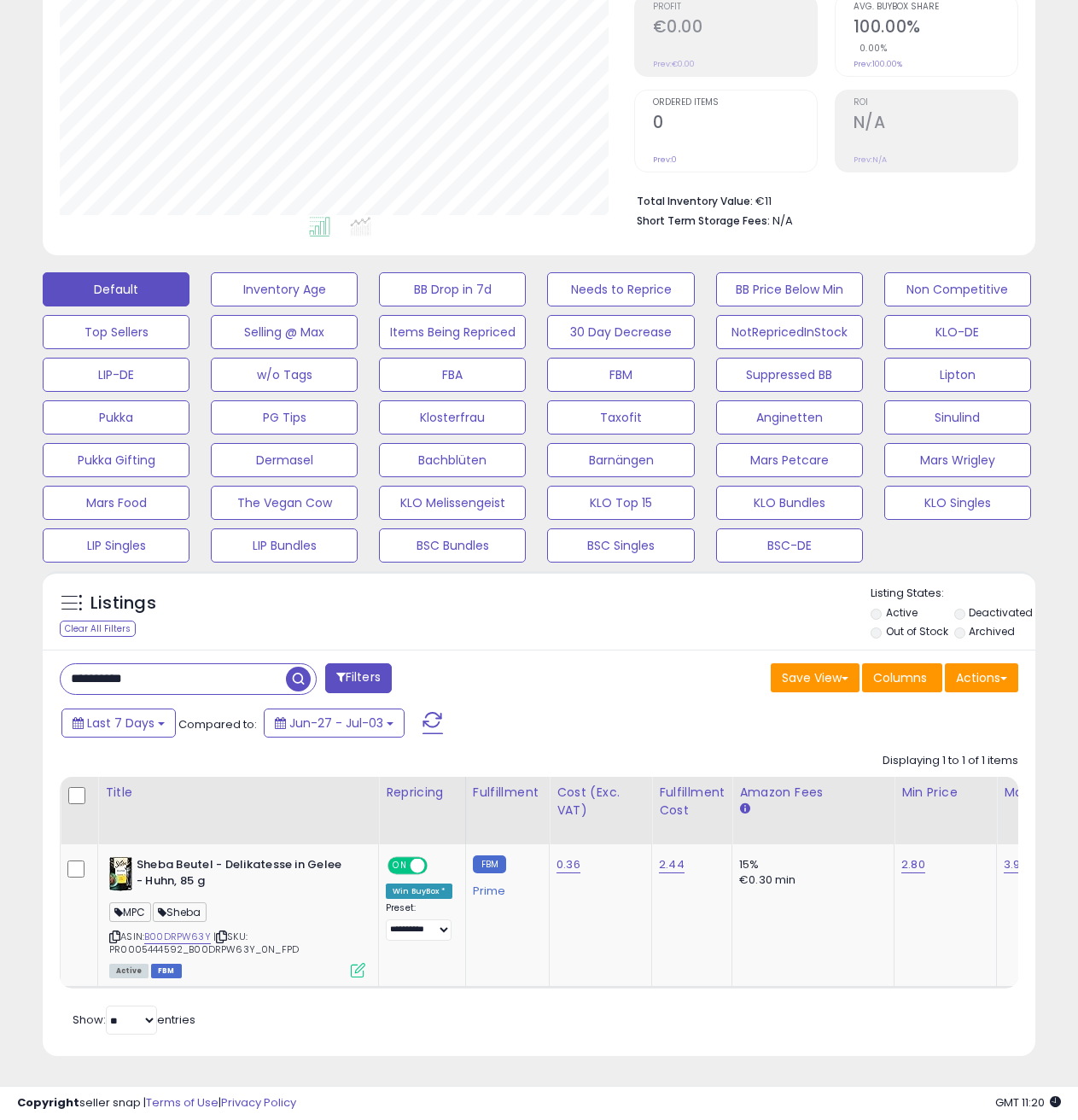 click on "**********" at bounding box center [173, 679] 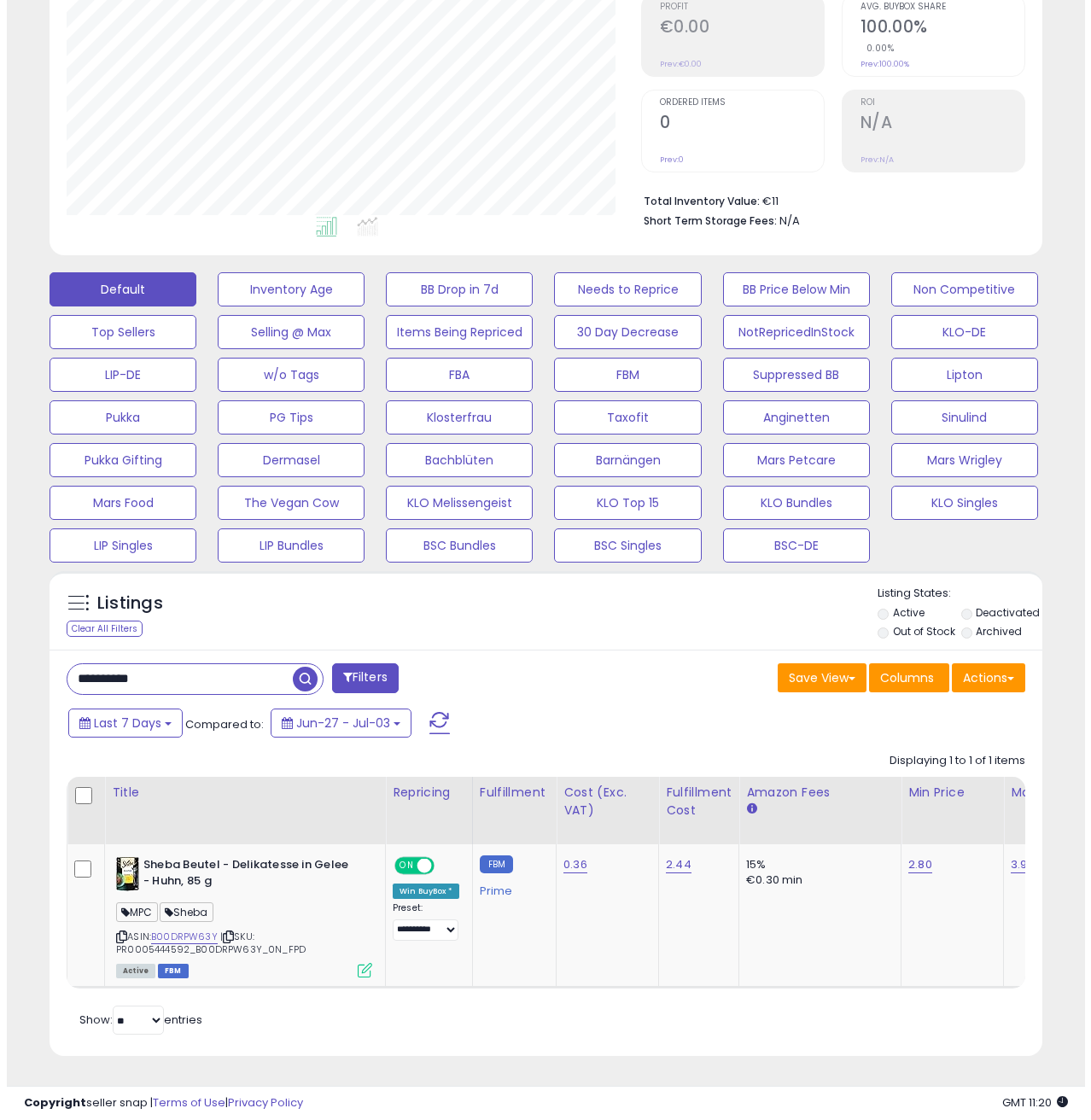 scroll, scrollTop: 135, scrollLeft: 0, axis: vertical 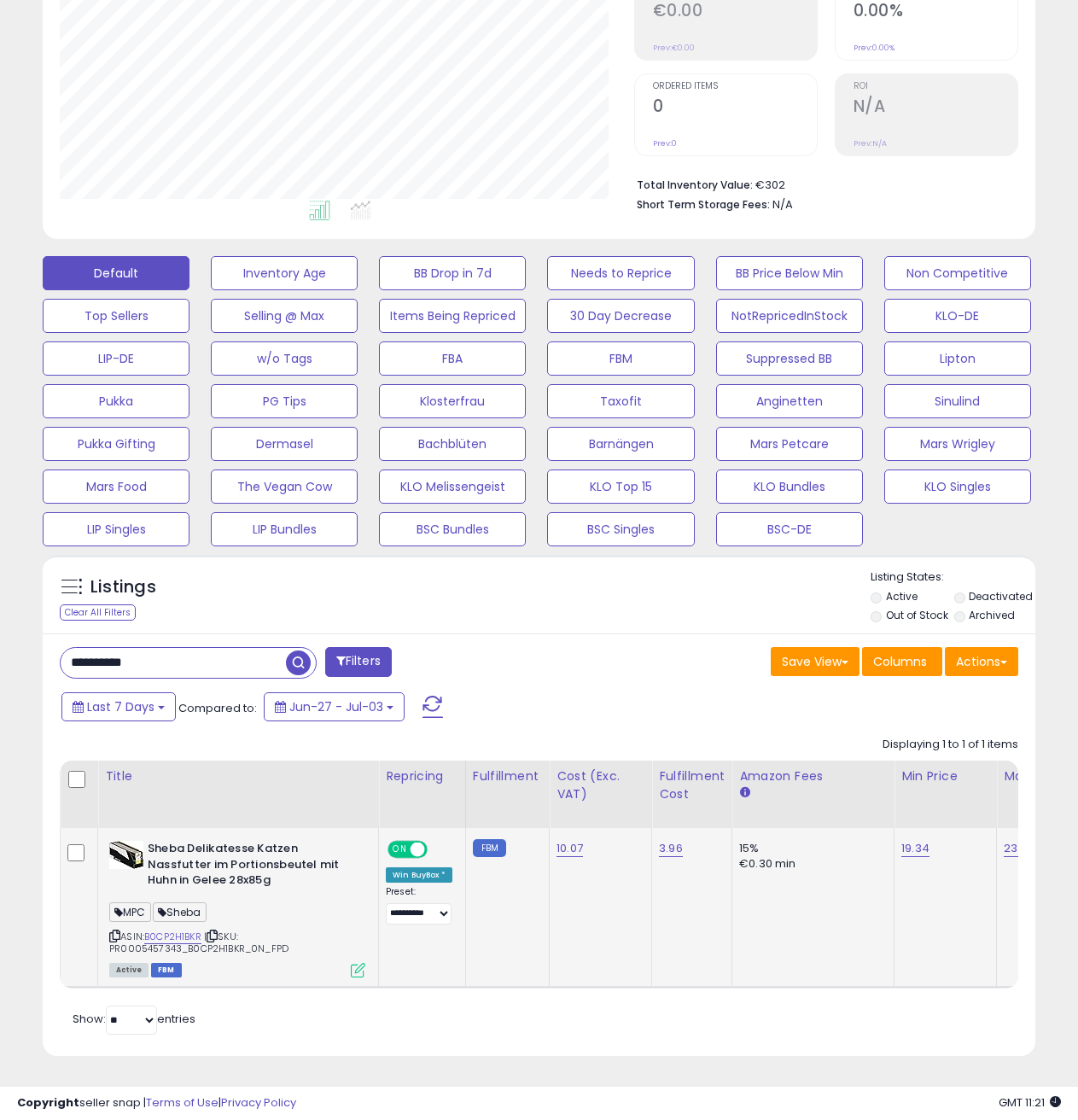 click at bounding box center (358, 970) 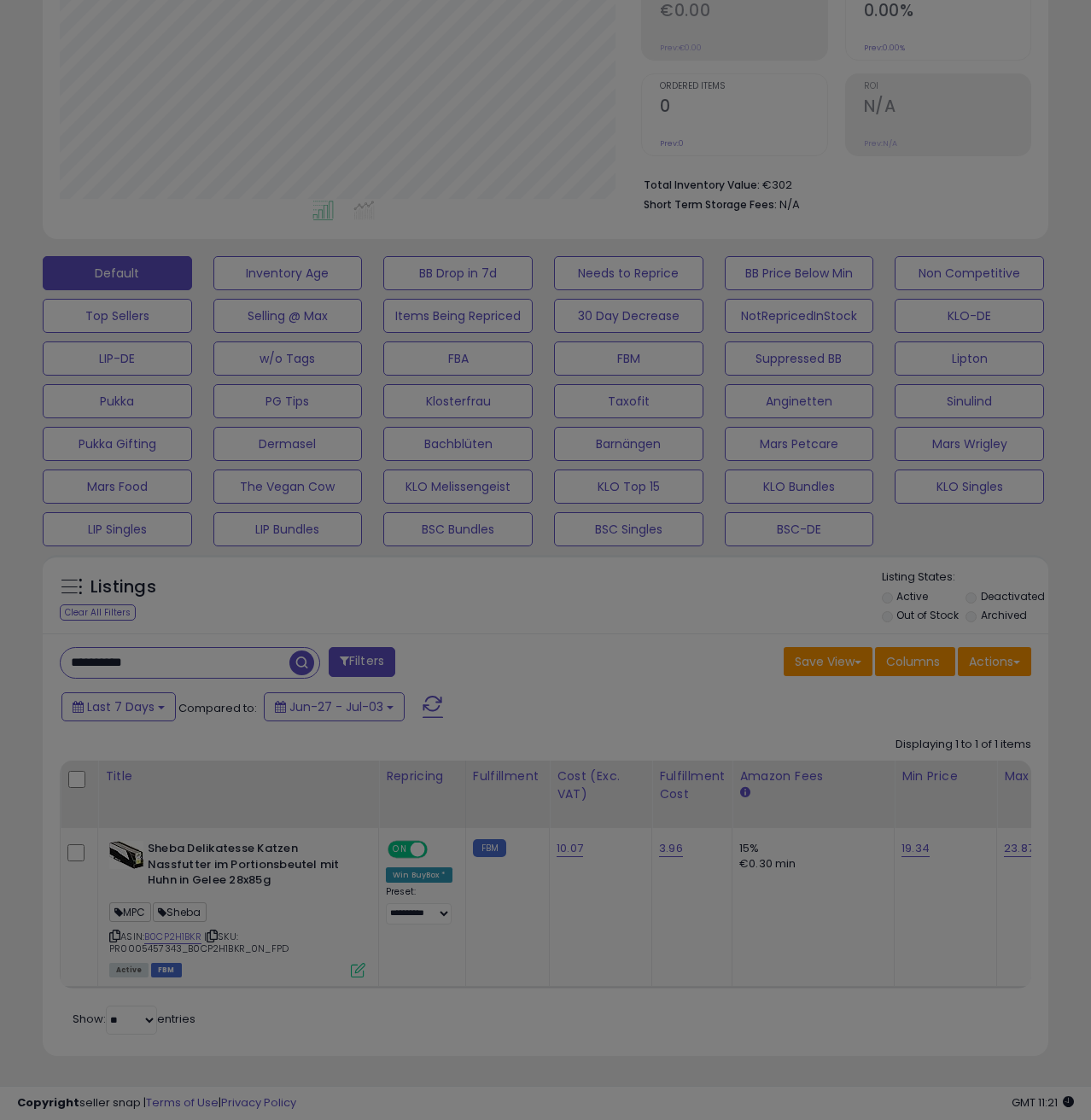 scroll, scrollTop: 853309, scrollLeft: 853096, axis: both 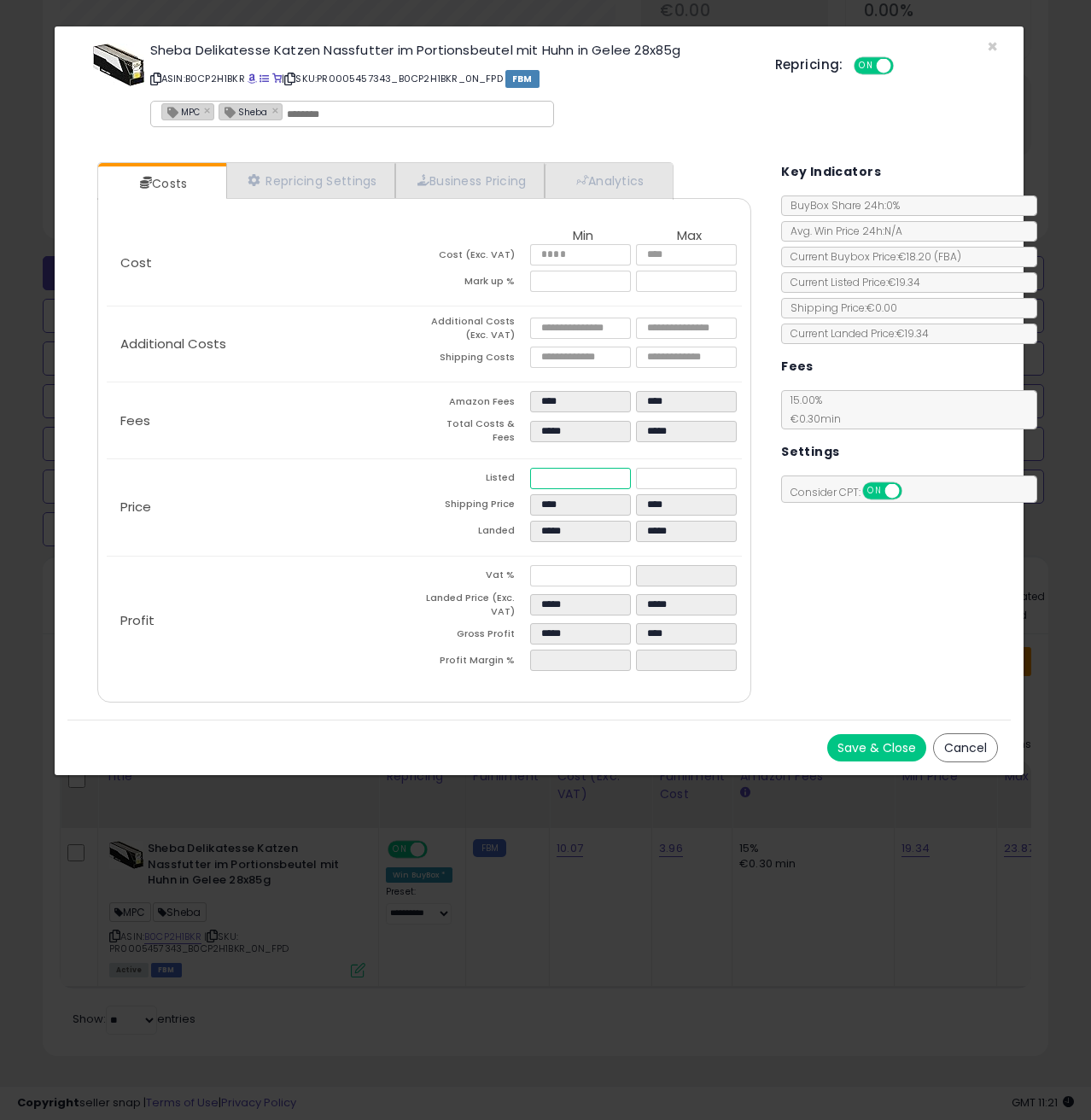 drag, startPoint x: 586, startPoint y: 470, endPoint x: 510, endPoint y: 460, distance: 76.65507 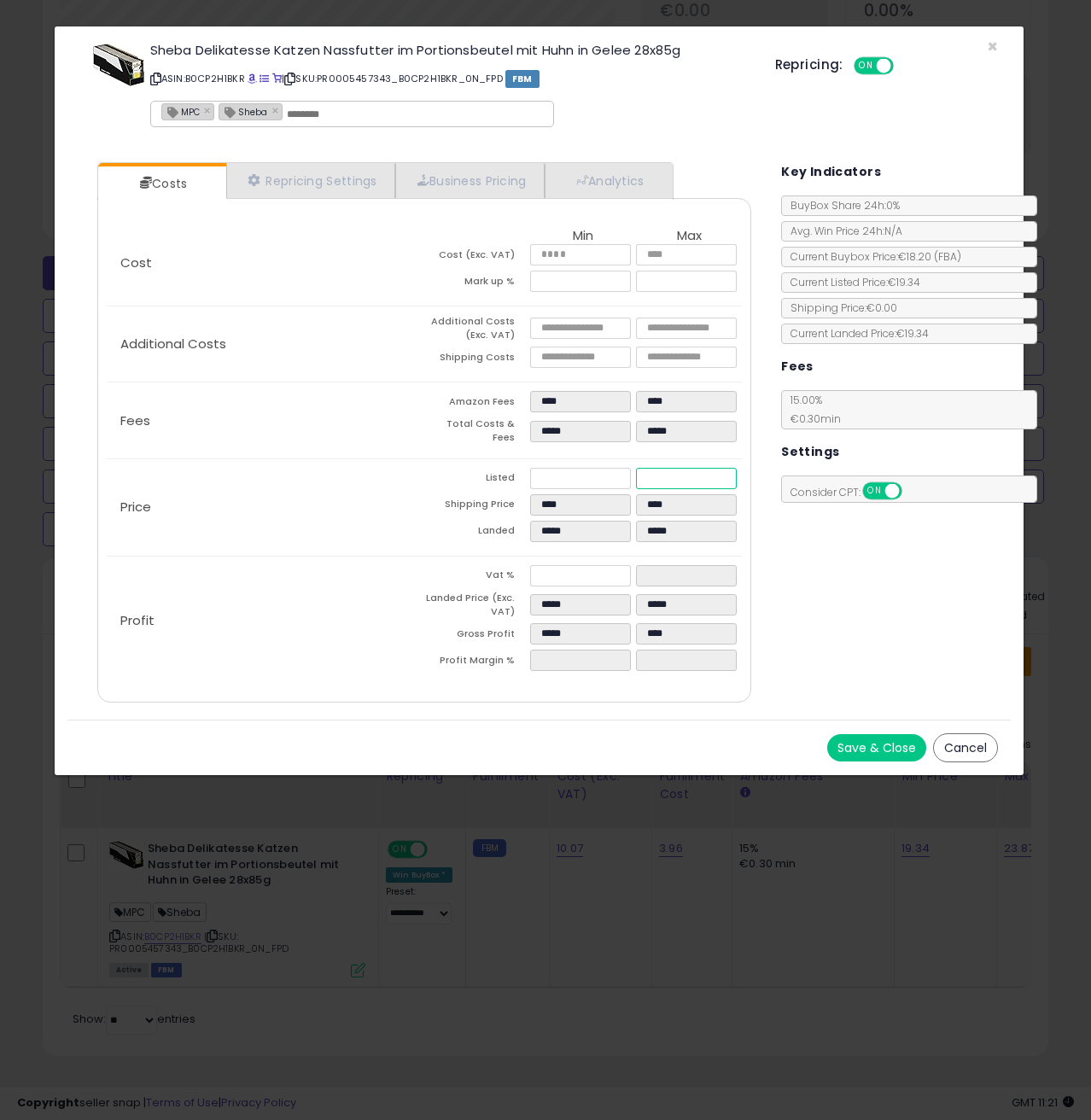 drag, startPoint x: 680, startPoint y: 469, endPoint x: 648, endPoint y: 467, distance: 32.062439 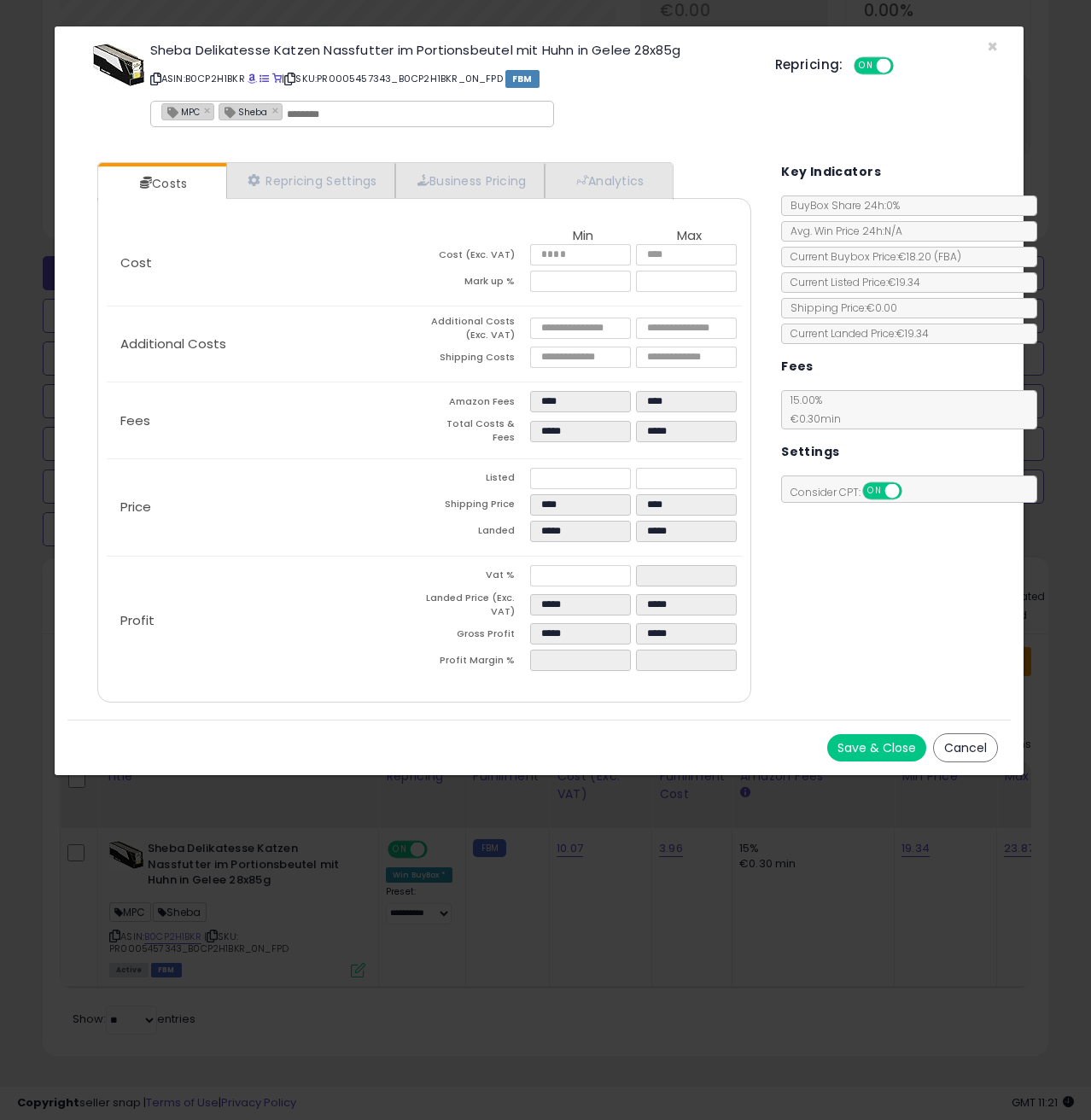 click on "Price
Listed
*****
*****
Shipping Price
****
****
Landed
*****
*****" 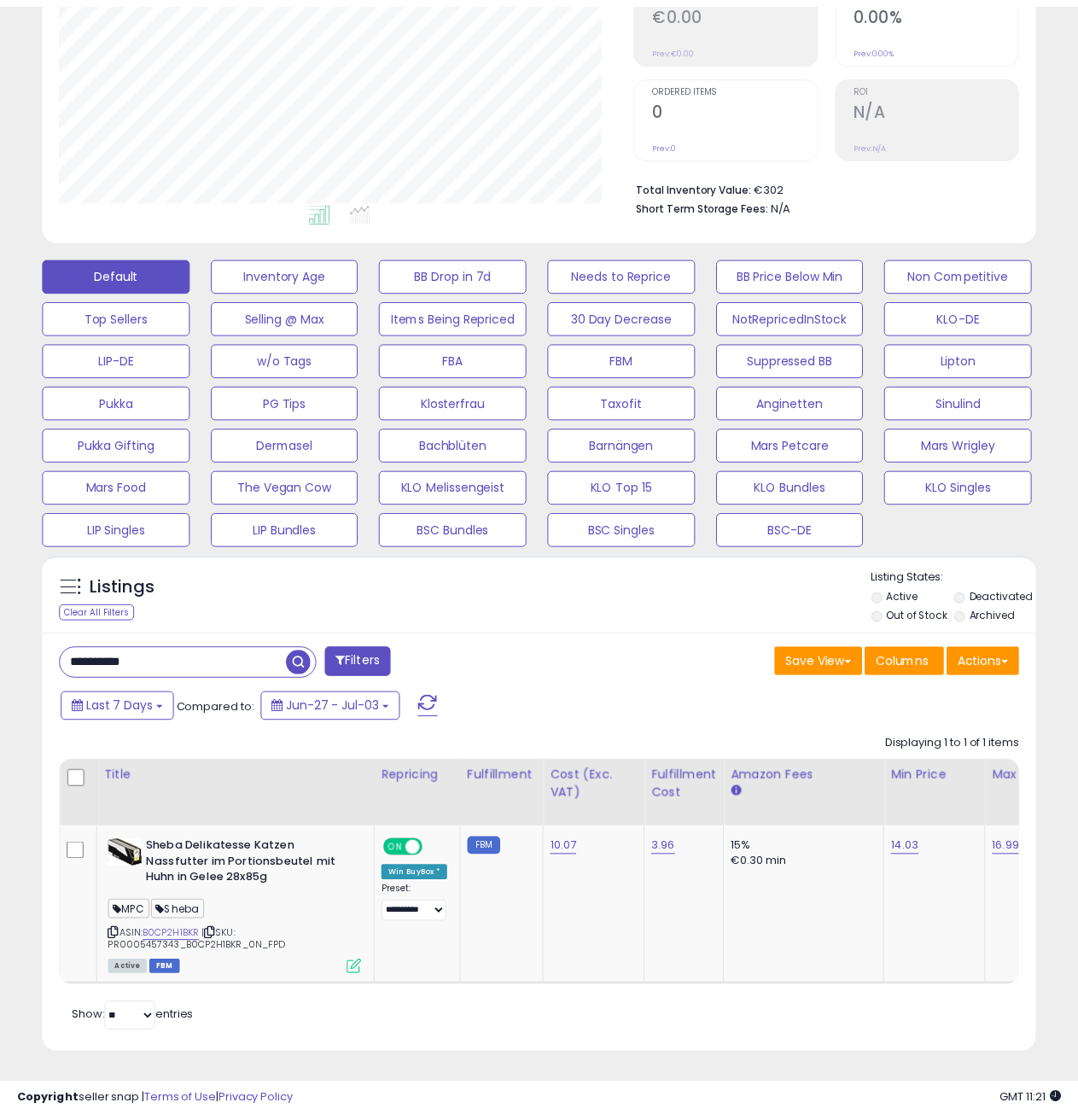 scroll, scrollTop: 350, scrollLeft: 574, axis: both 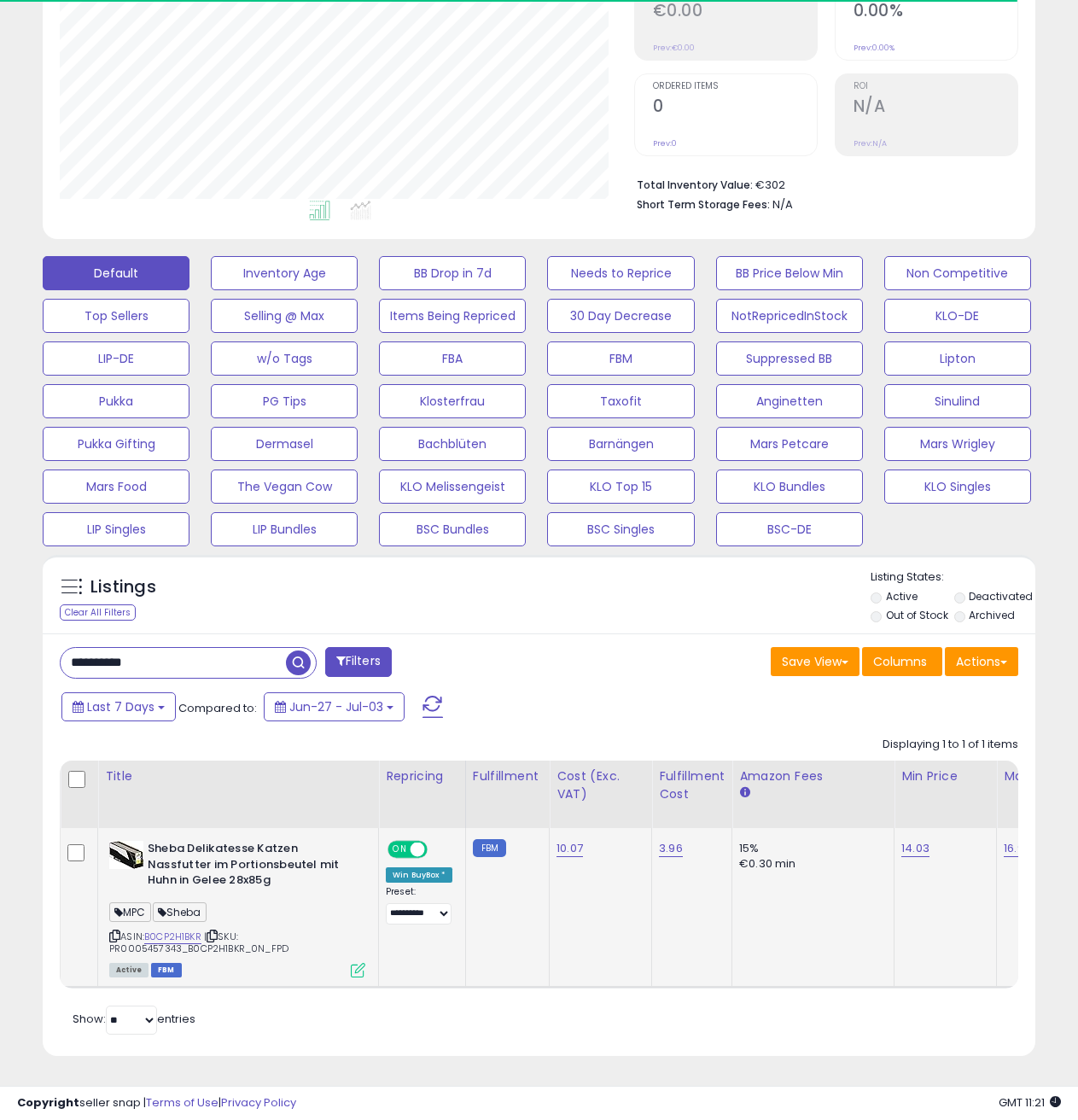 click at bounding box center (358, 970) 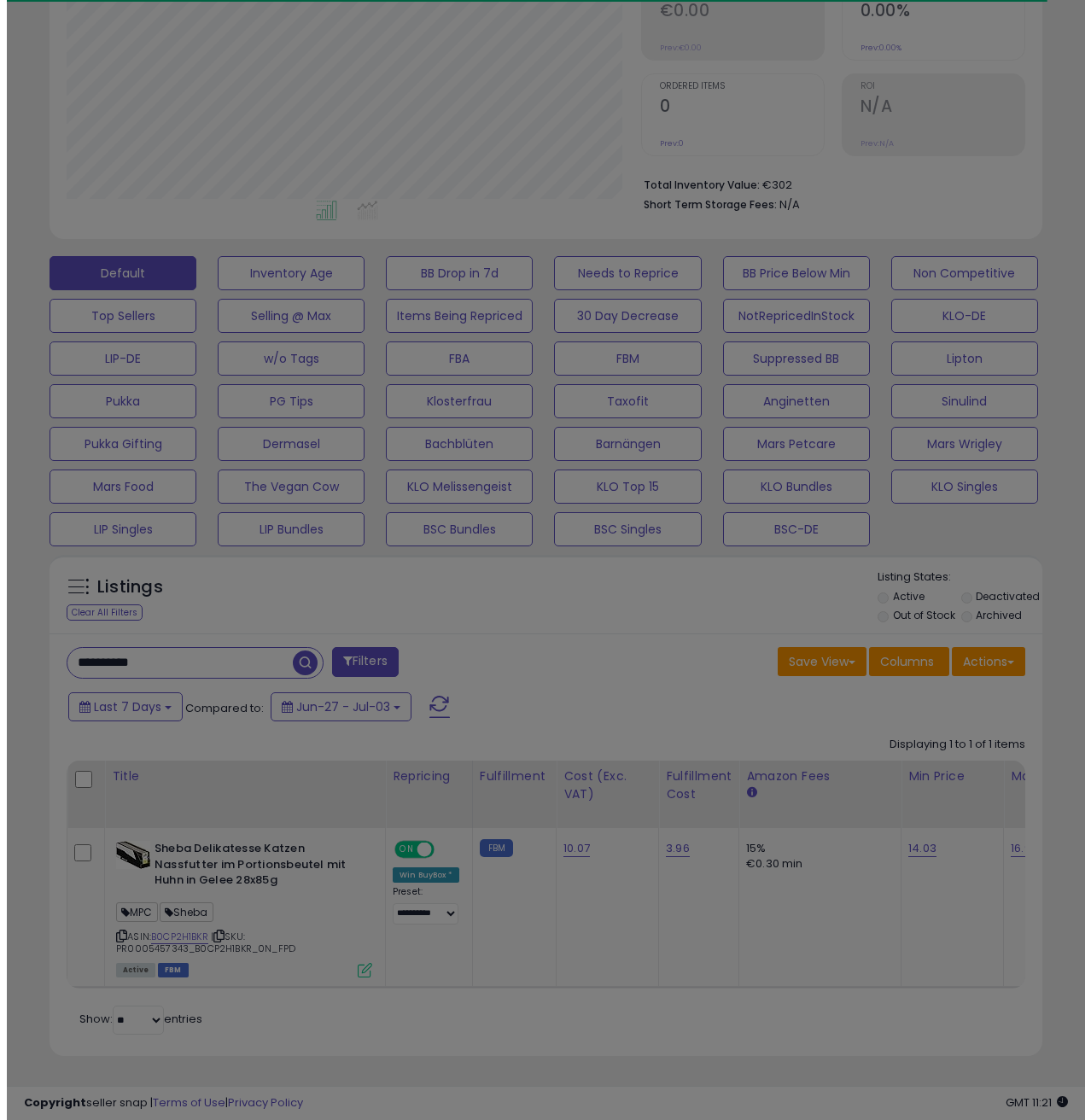 scroll, scrollTop: 853309, scrollLeft: 853096, axis: both 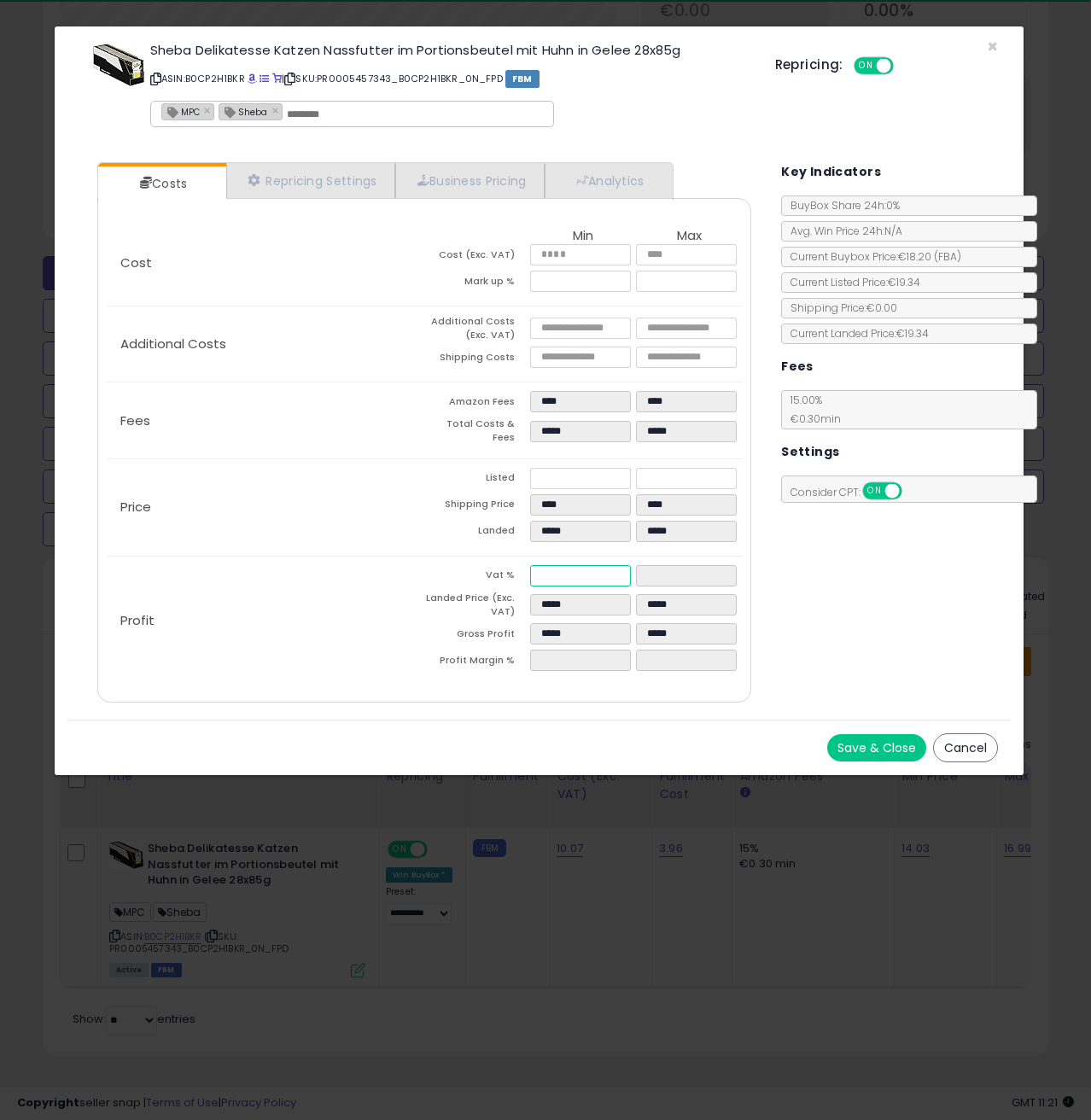 drag, startPoint x: 569, startPoint y: 572, endPoint x: 532, endPoint y: 571, distance: 37.013511 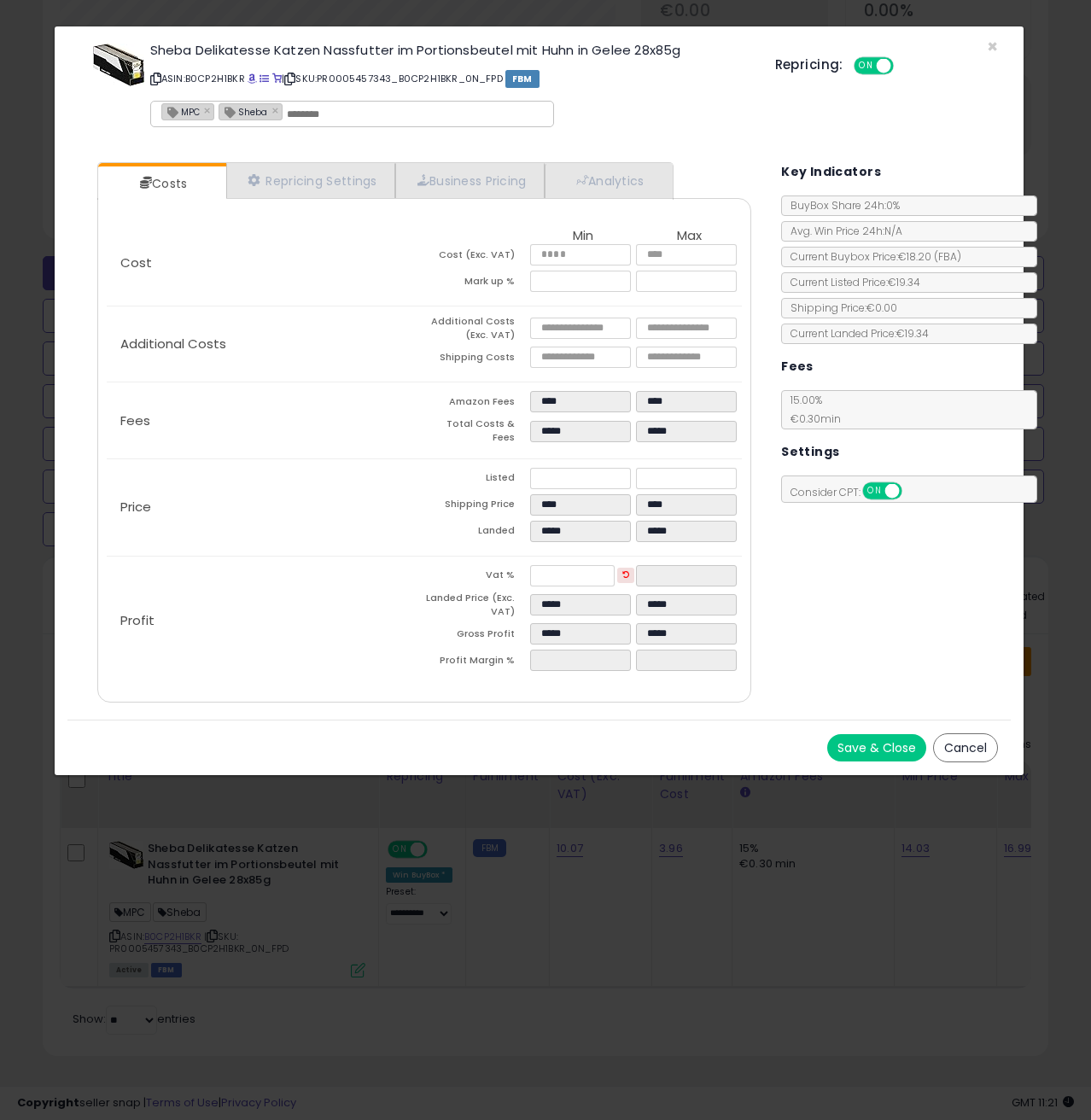 click on "Profit
Vat %
*
*
Landed Price (Exc. VAT)
*****
*****
Gross Profit
*****
*****
Profit Margin %
******
*****" 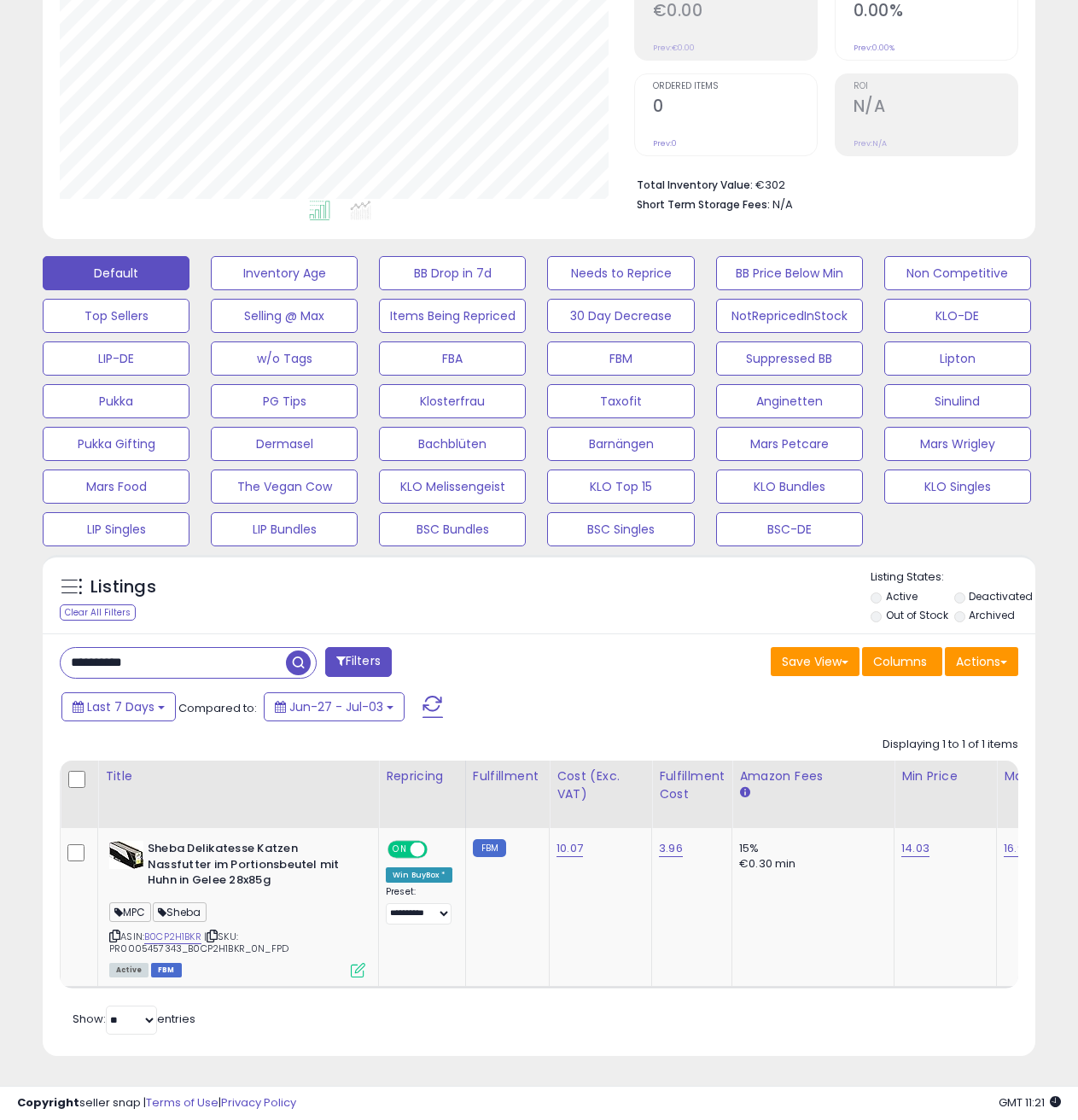 scroll, scrollTop: 350, scrollLeft: 574, axis: both 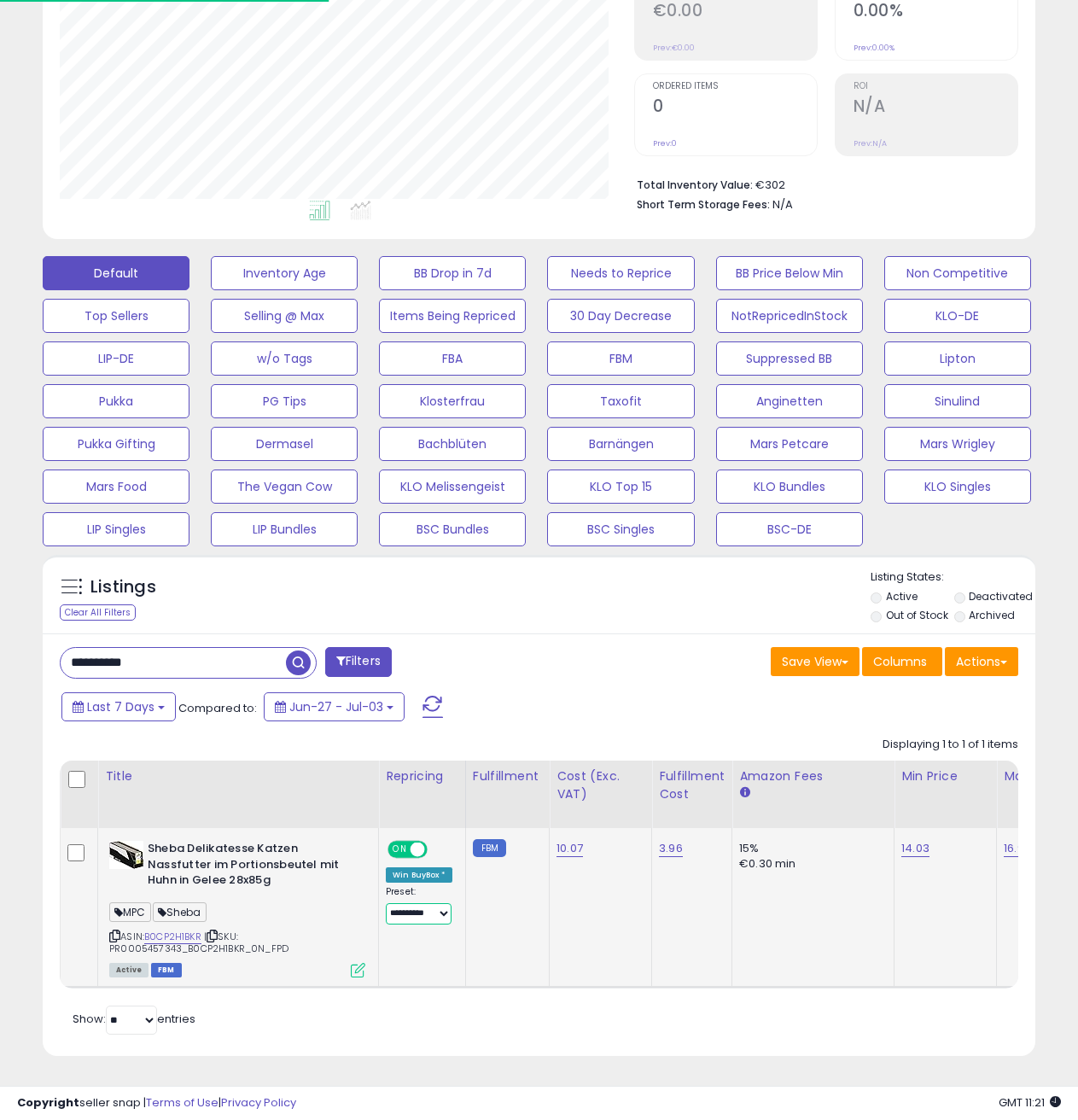 click on "**********" at bounding box center (418, 913) 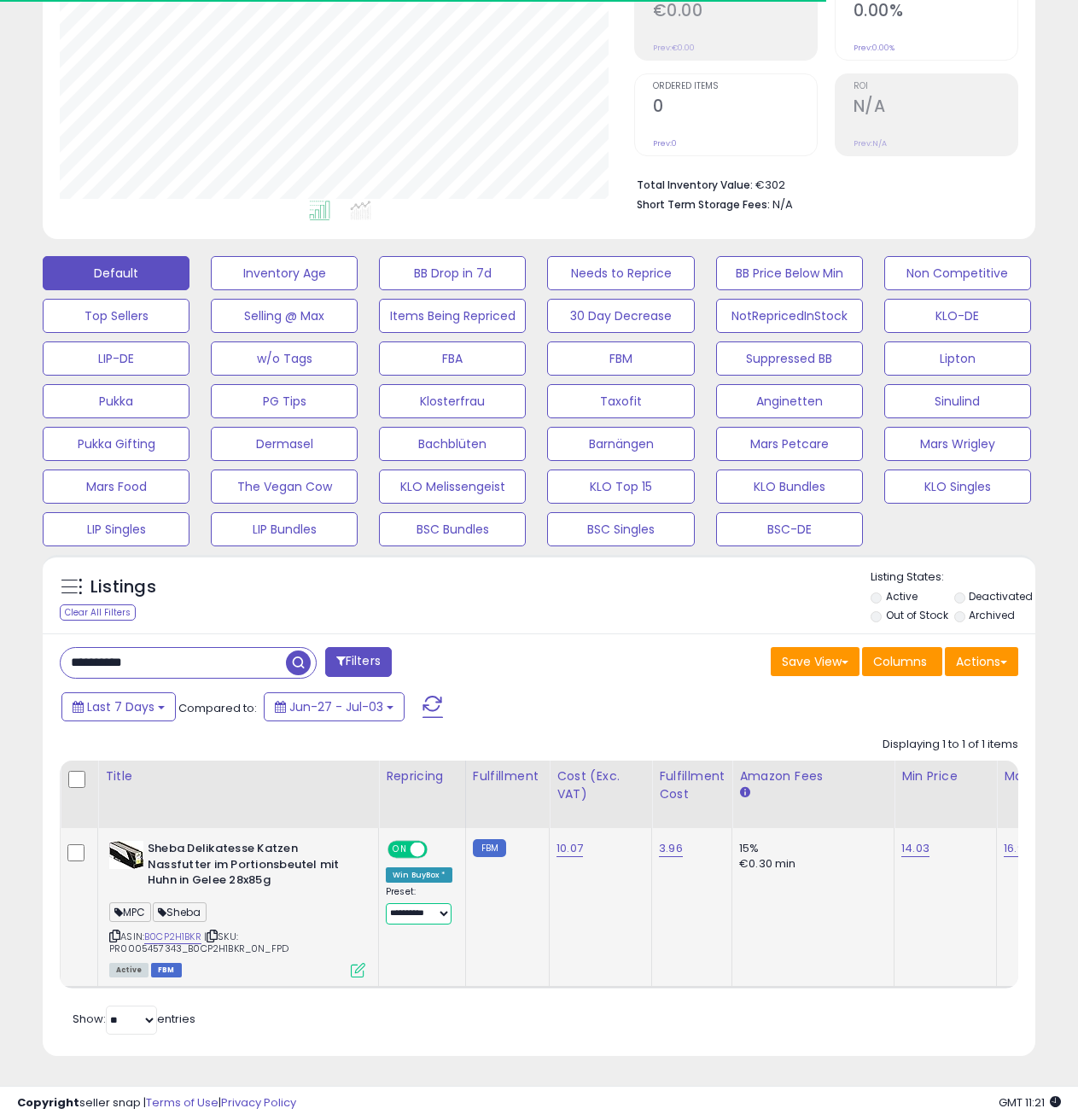 click on "**********" at bounding box center [418, 913] 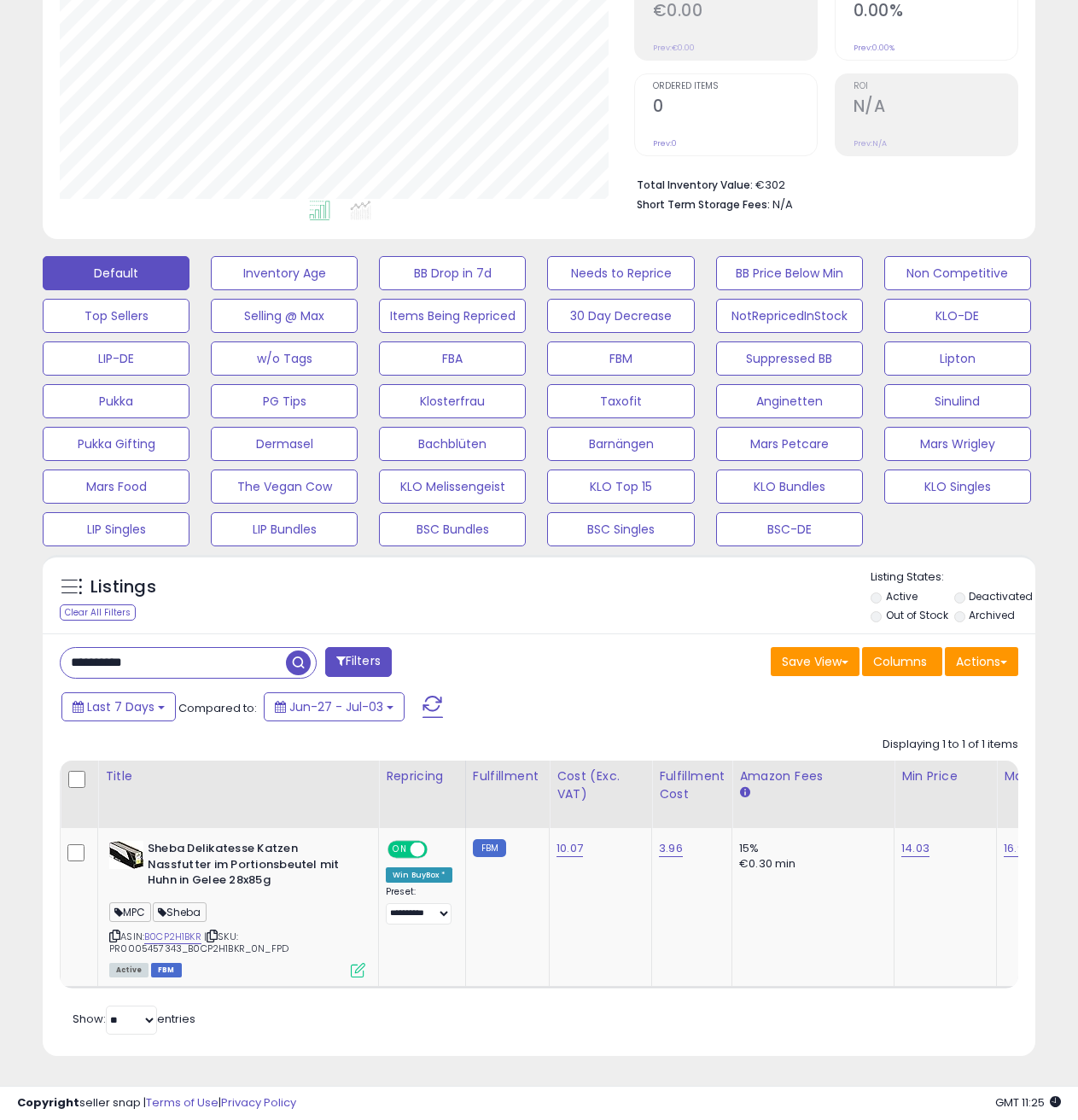 click on "**********" at bounding box center [173, 662] 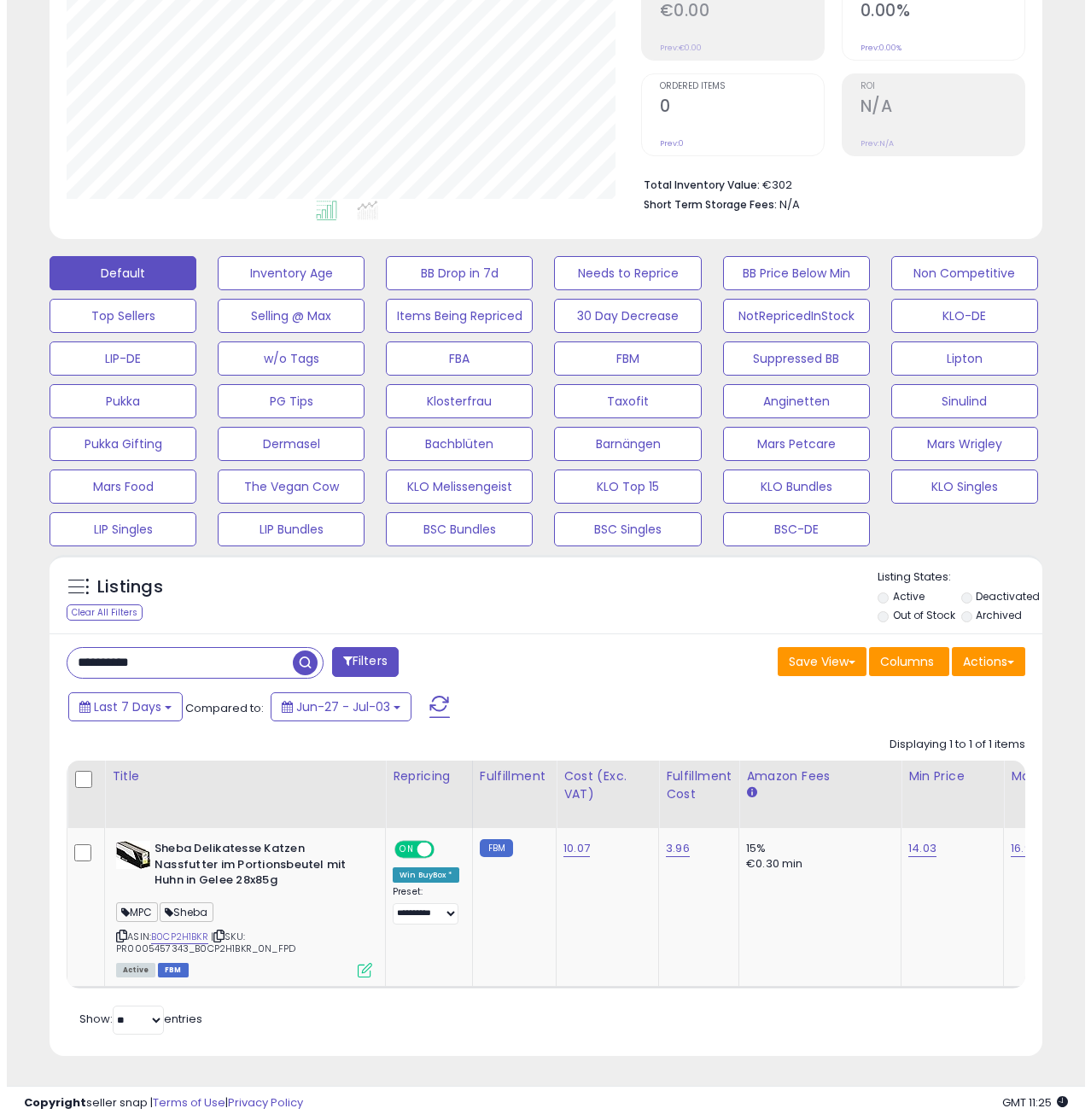 scroll, scrollTop: 135, scrollLeft: 0, axis: vertical 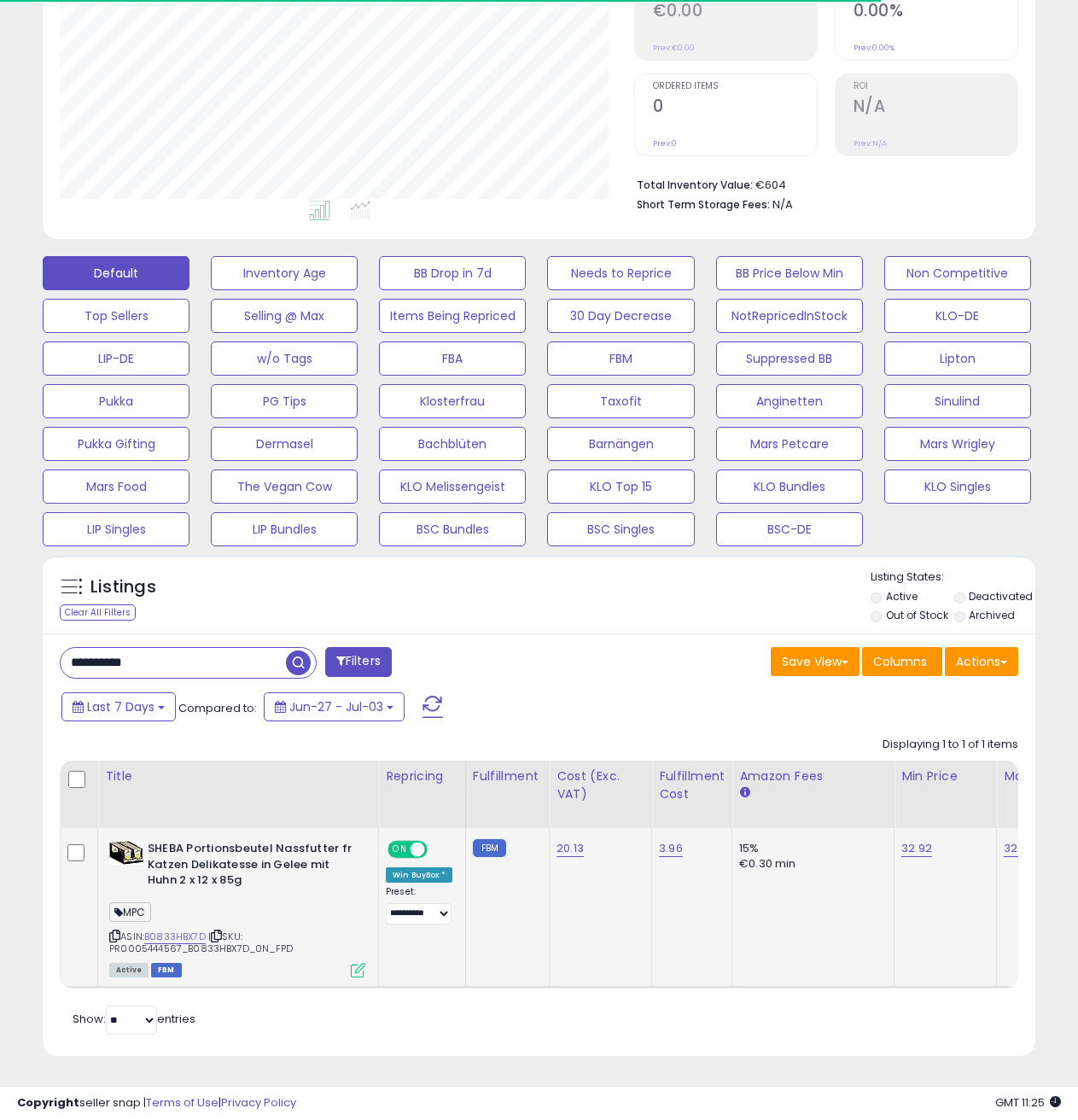 click at bounding box center [358, 970] 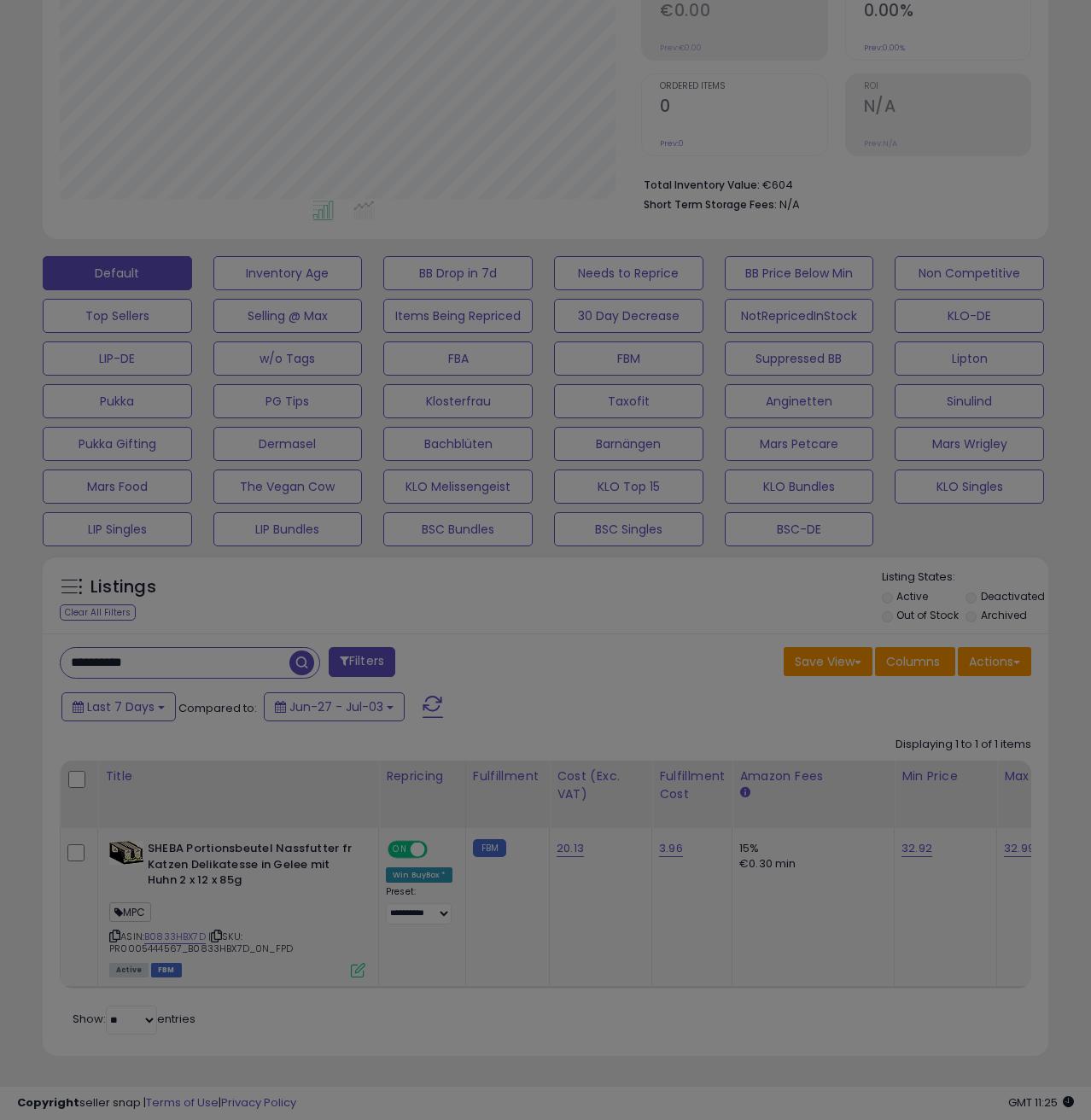 scroll, scrollTop: 853309, scrollLeft: 853096, axis: both 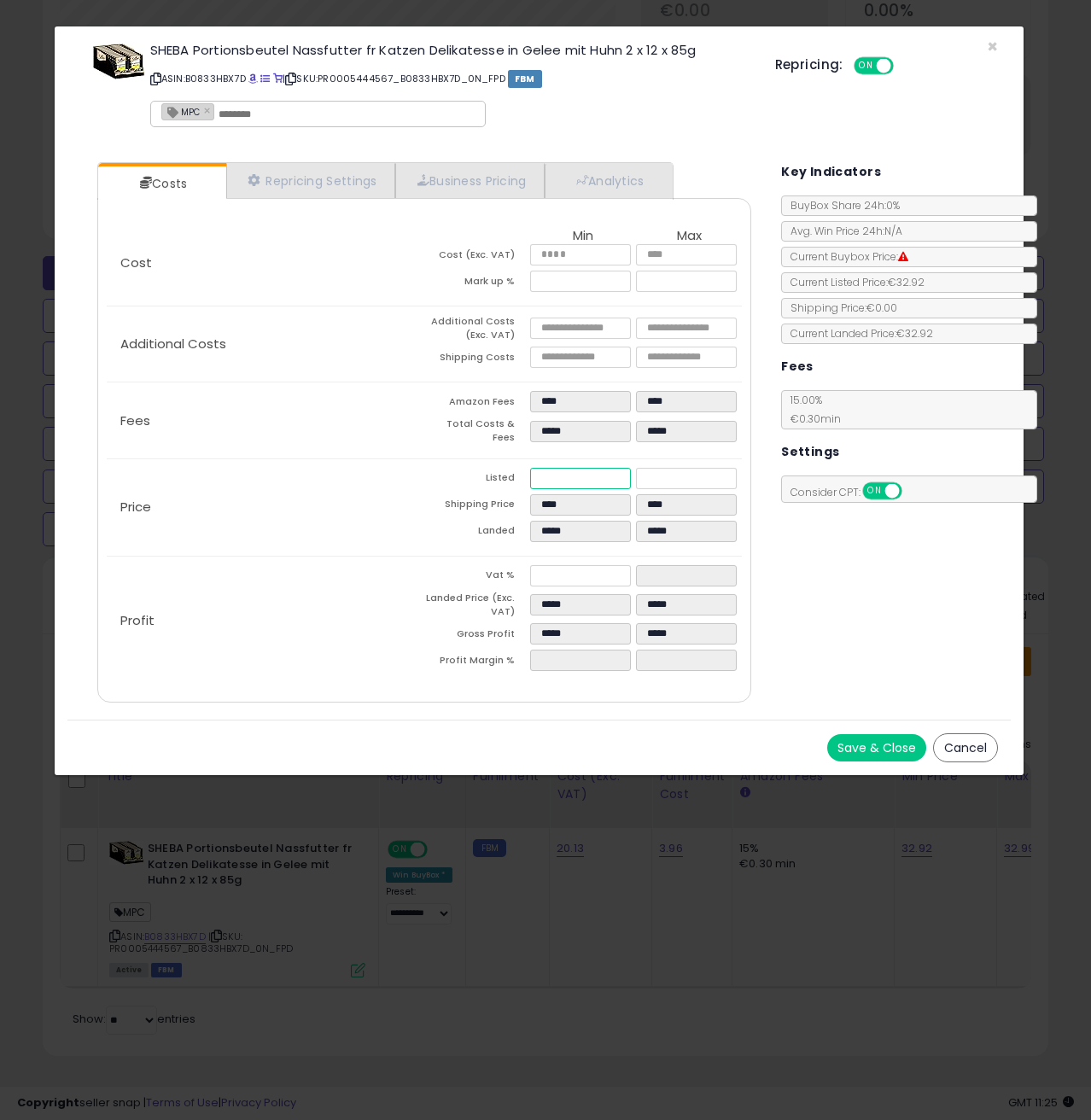 drag, startPoint x: 581, startPoint y: 472, endPoint x: 538, endPoint y: 473, distance: 43.01 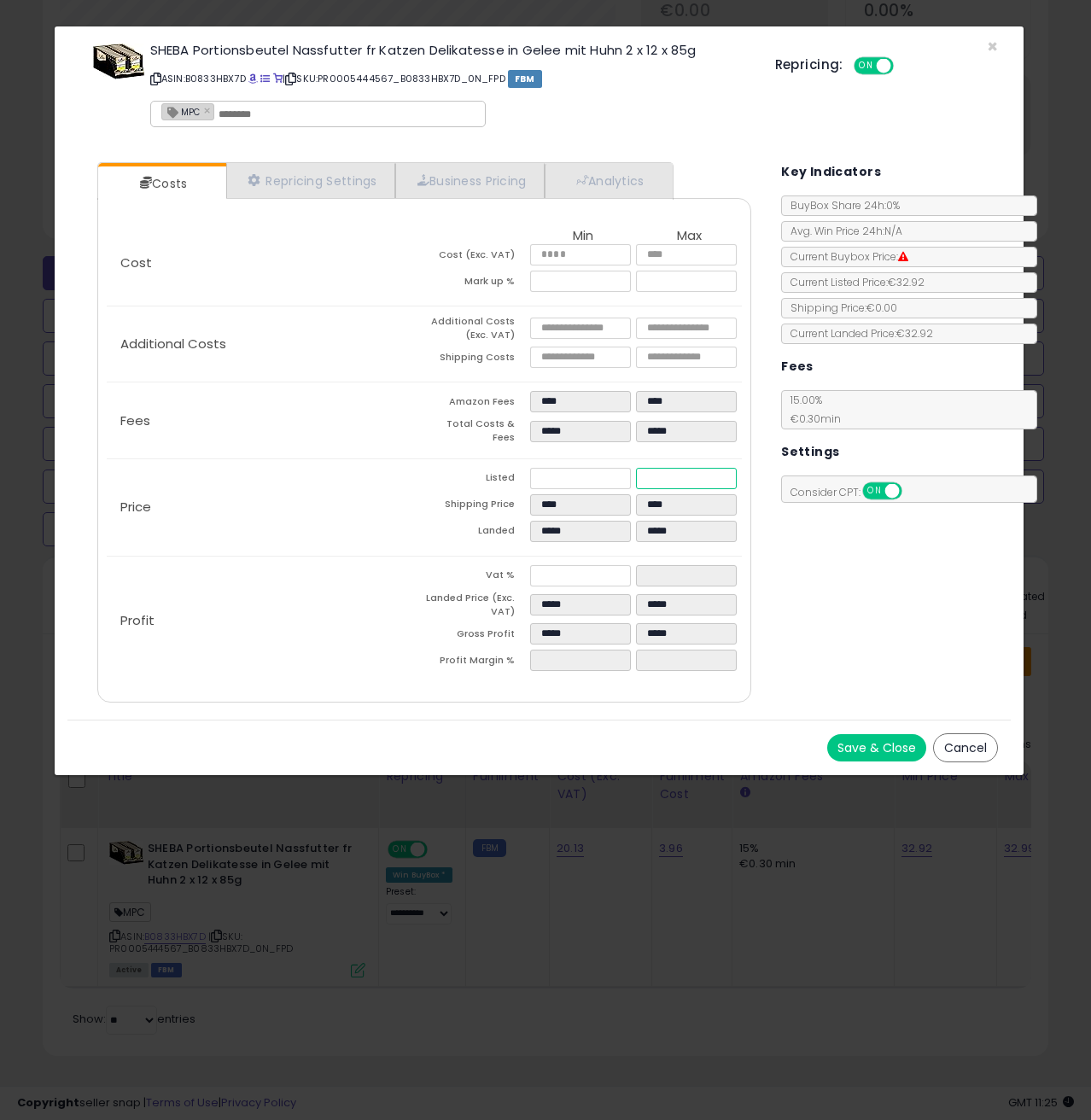 drag, startPoint x: 682, startPoint y: 468, endPoint x: 636, endPoint y: 466, distance: 46.043458 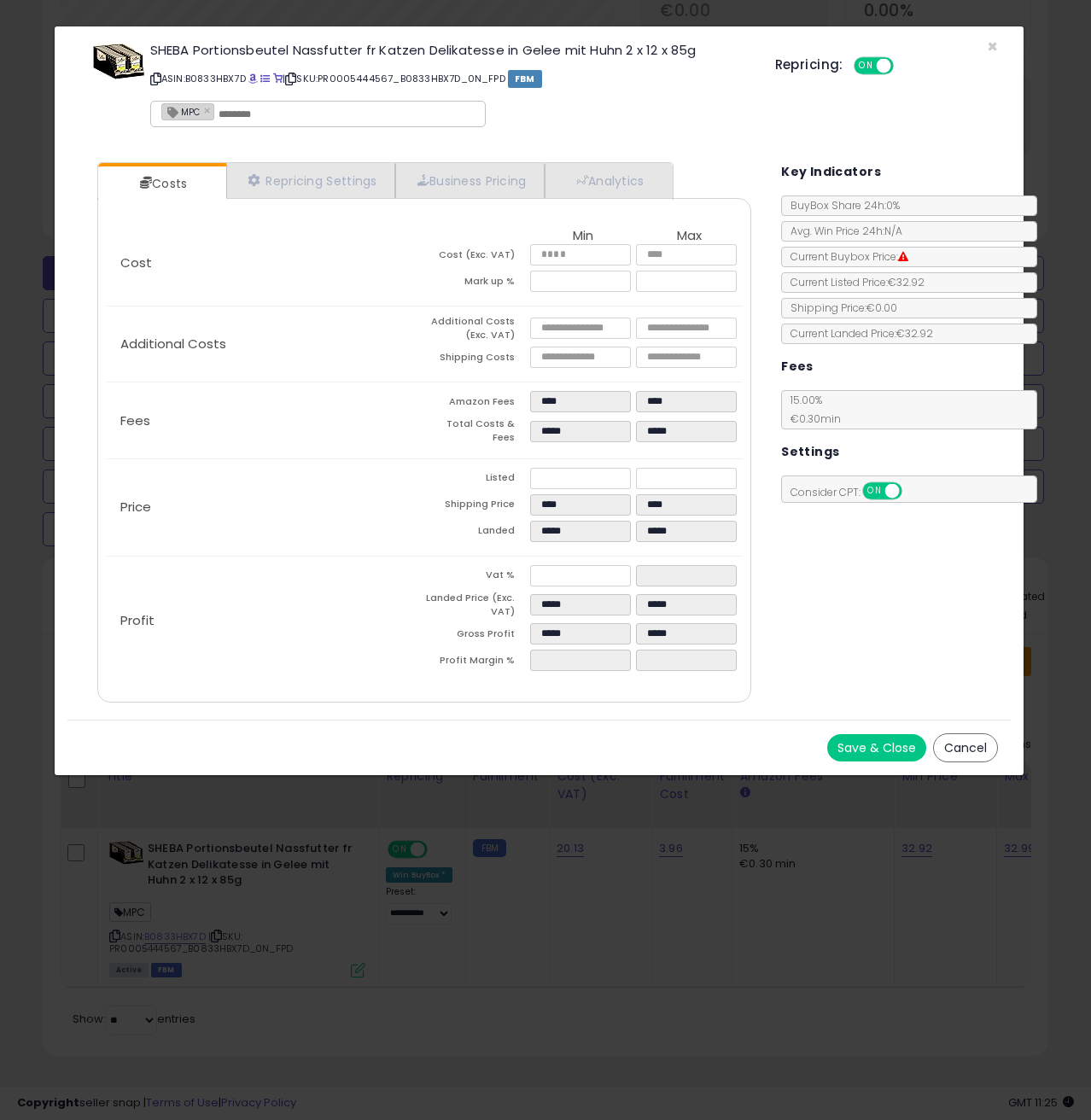 click on "Price
Listed
*****
*****
Shipping Price
****
****
Landed
*****
*****" 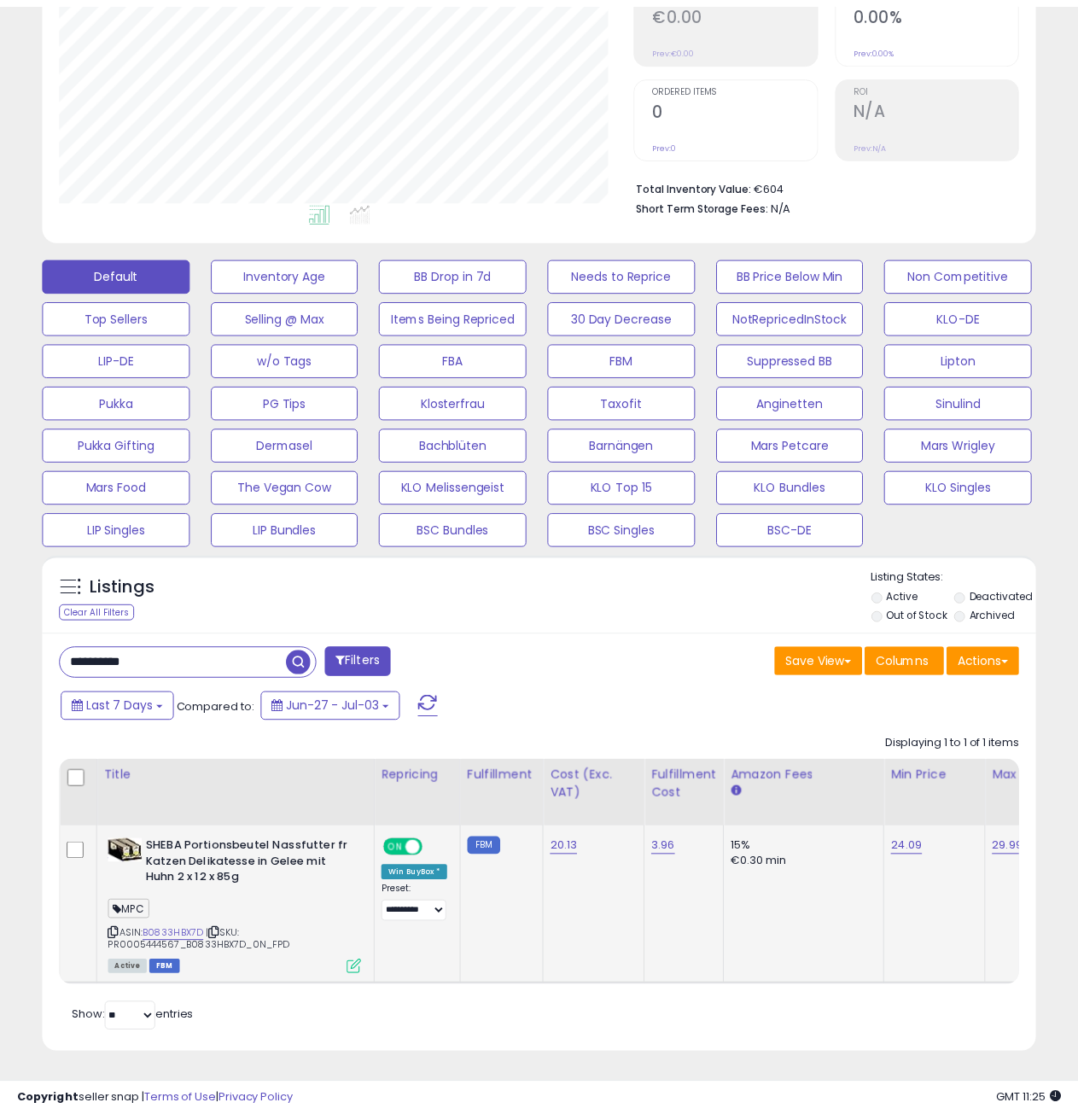 scroll, scrollTop: 350, scrollLeft: 574, axis: both 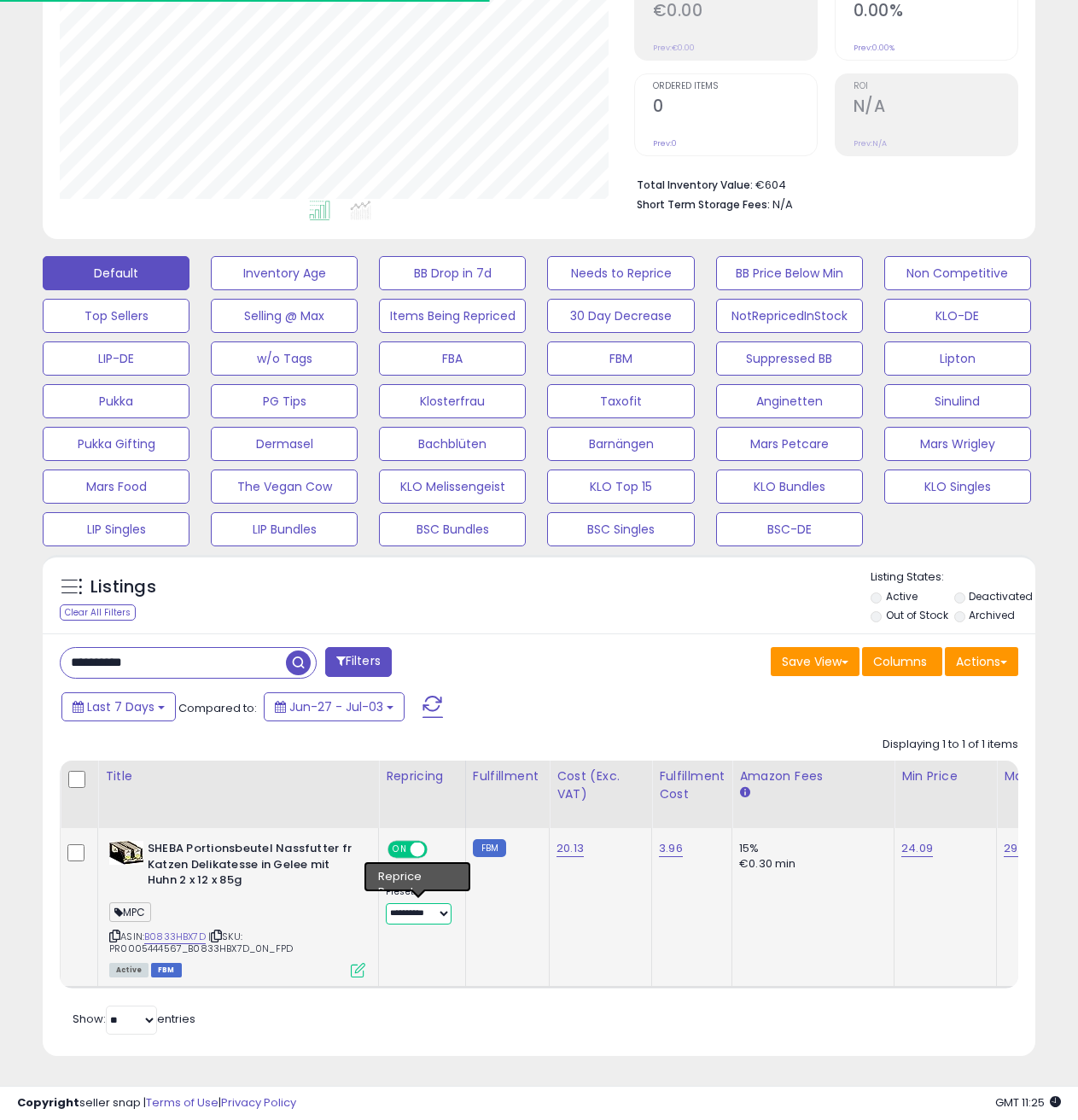 click on "**********" at bounding box center (418, 913) 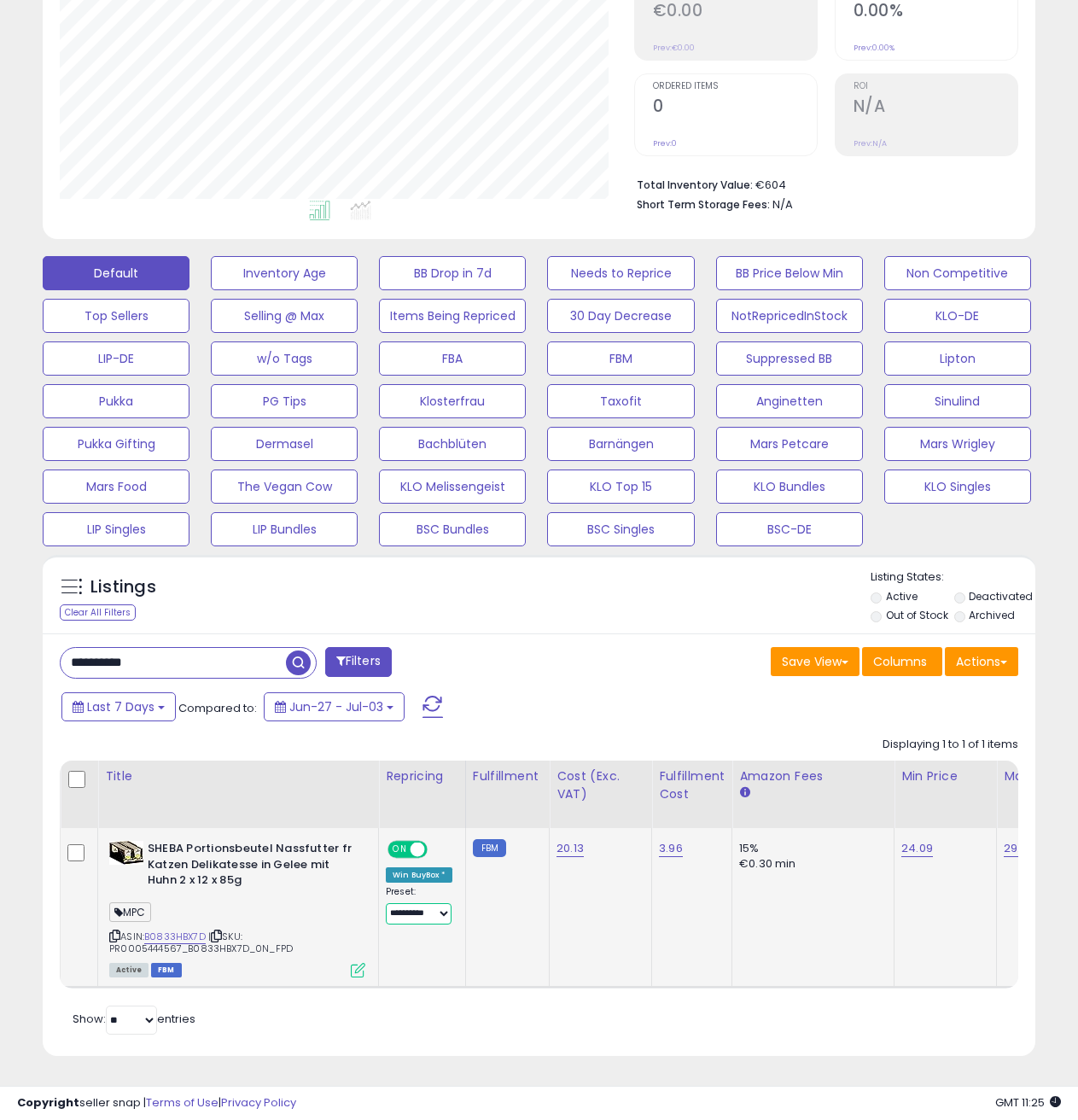 click on "**********" at bounding box center (418, 913) 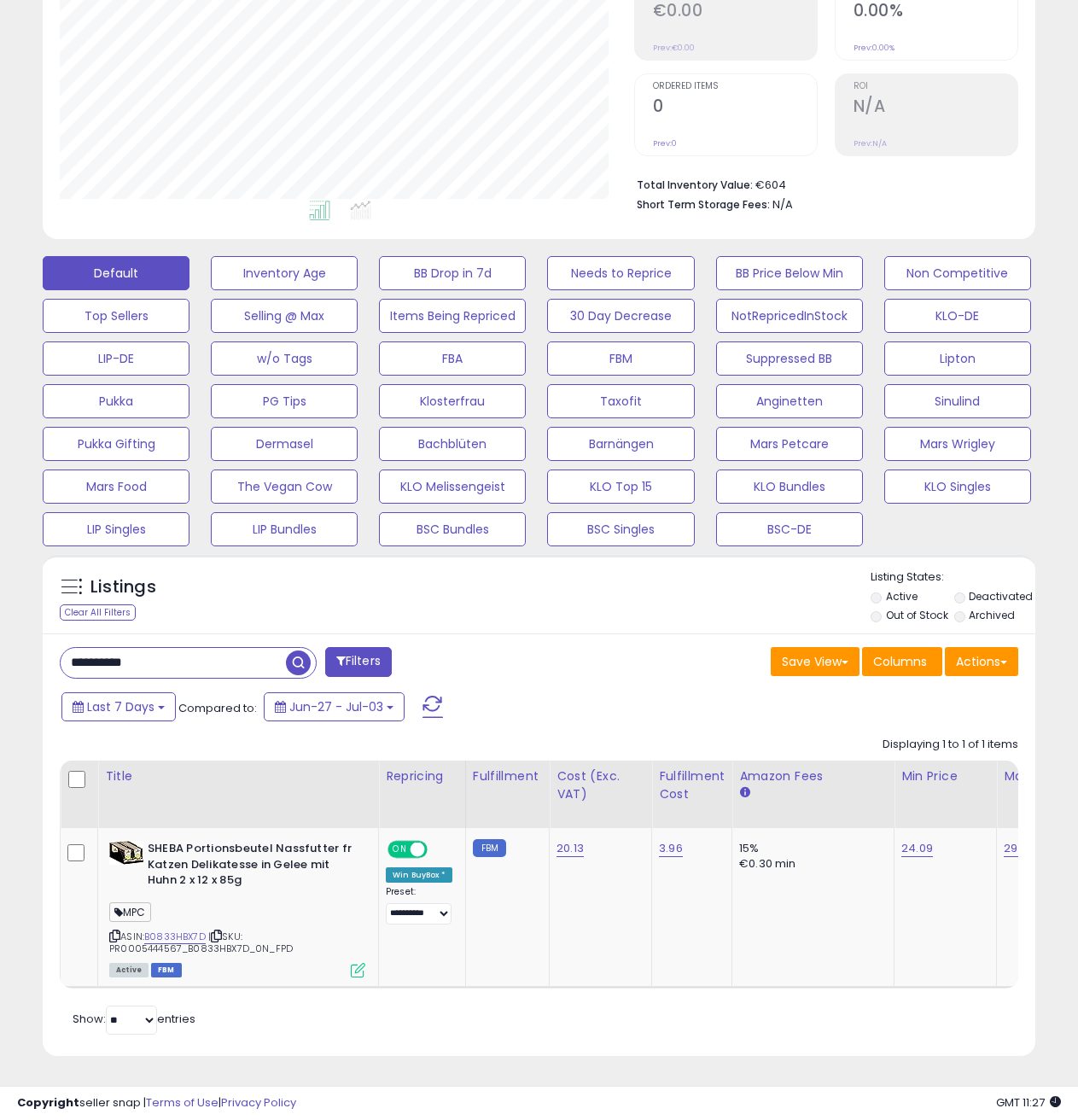 click on "**********" at bounding box center (173, 662) 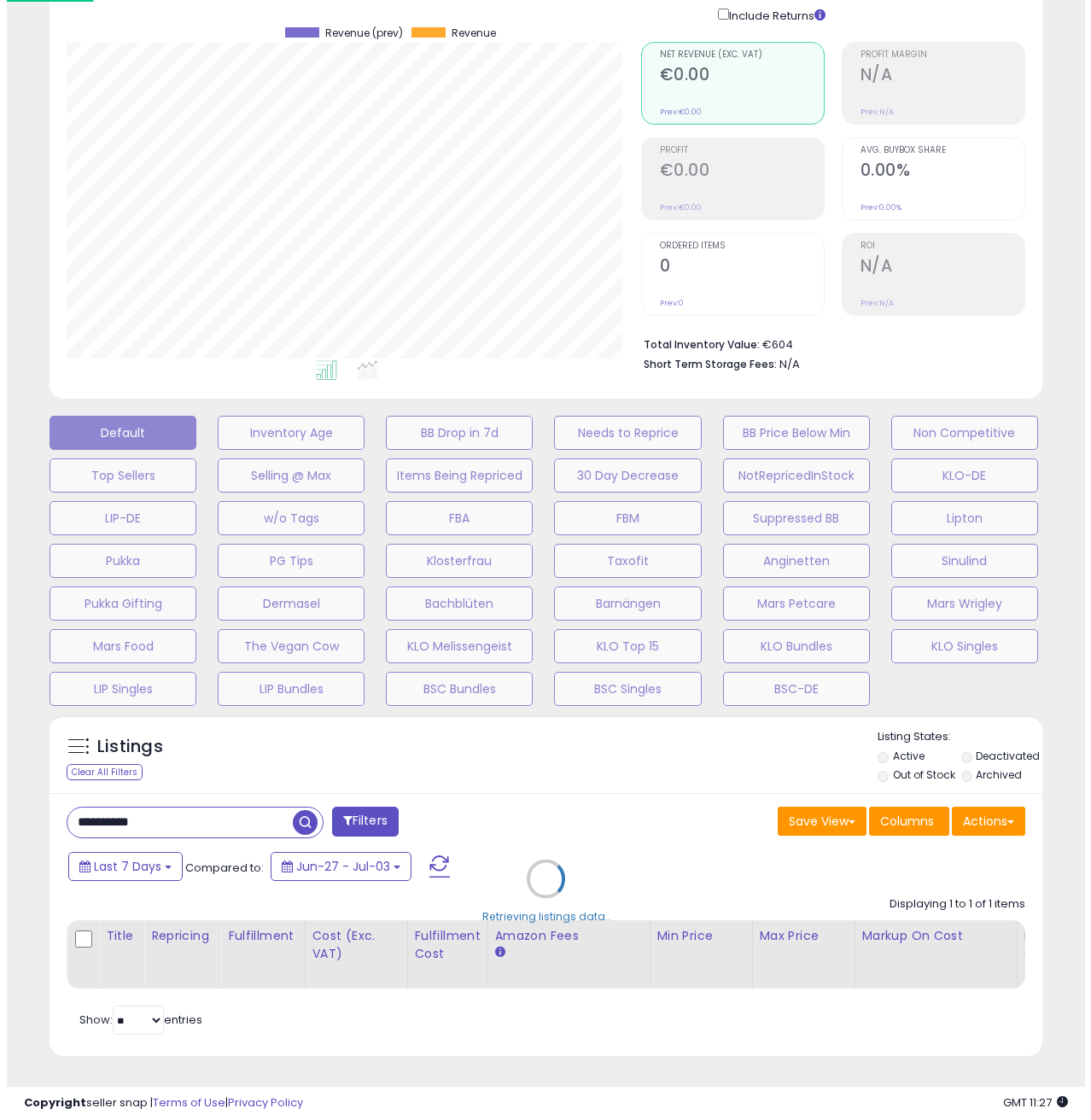 scroll, scrollTop: 135, scrollLeft: 0, axis: vertical 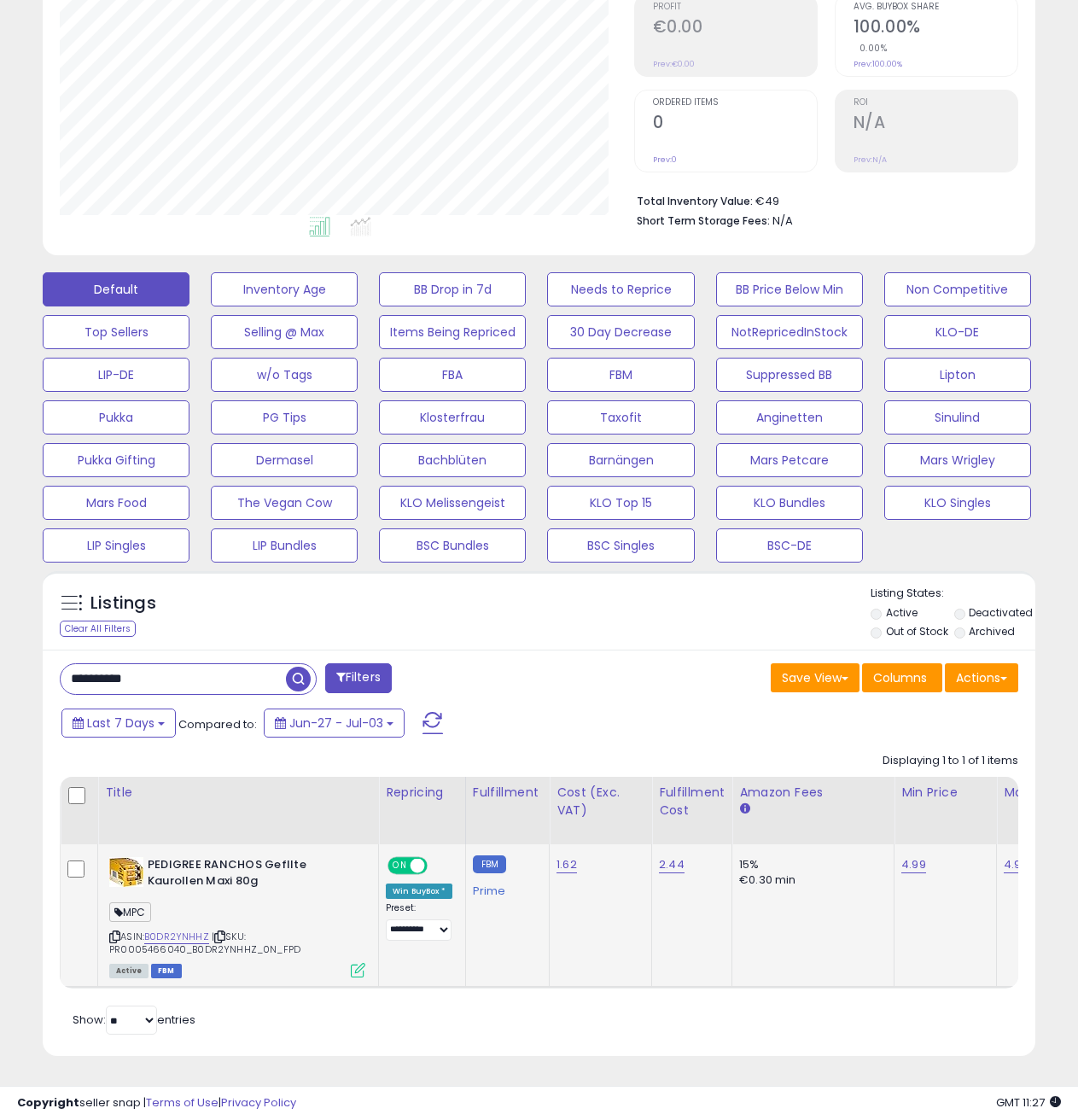 click at bounding box center [358, 970] 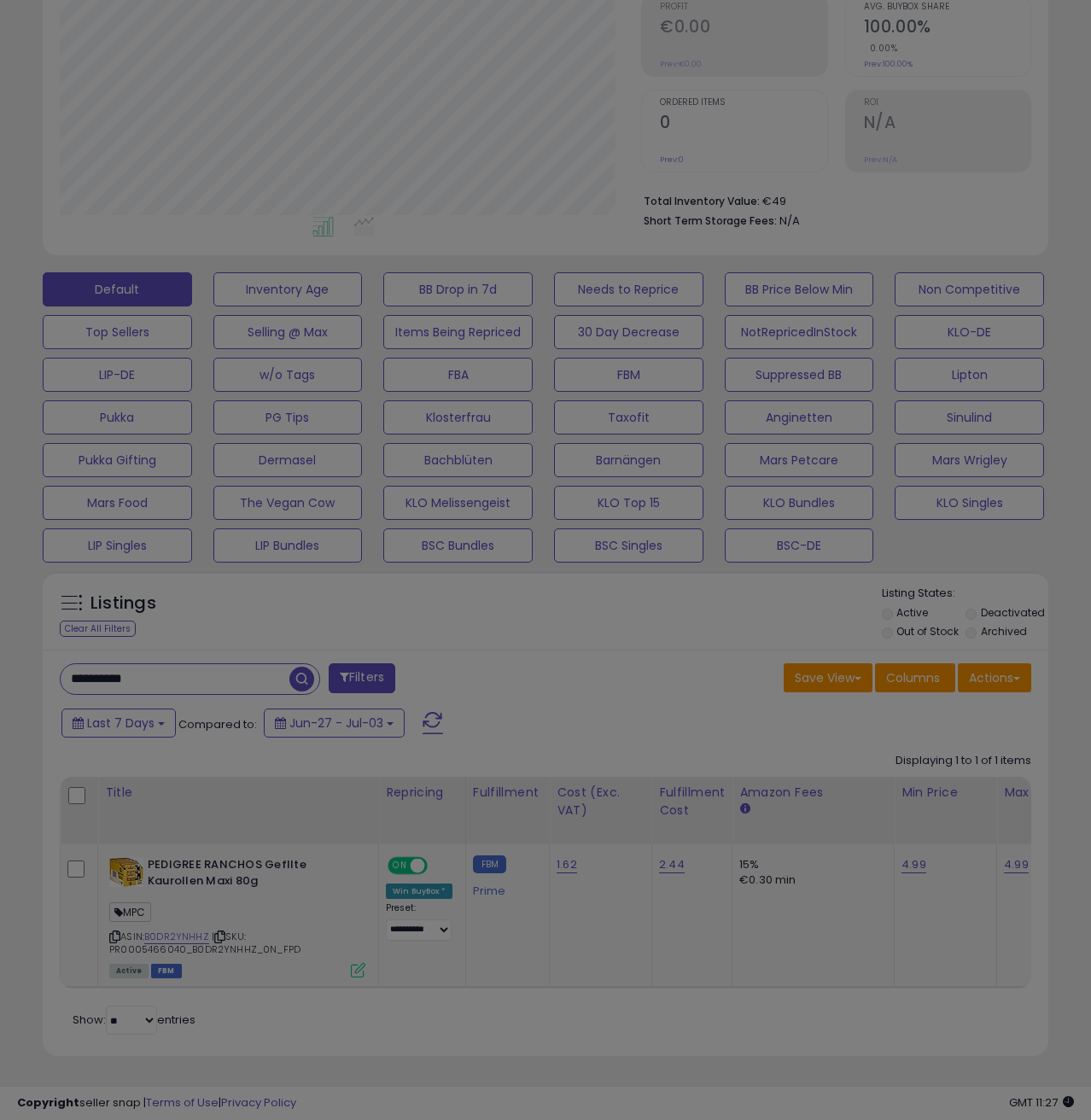 scroll, scrollTop: 853309, scrollLeft: 853096, axis: both 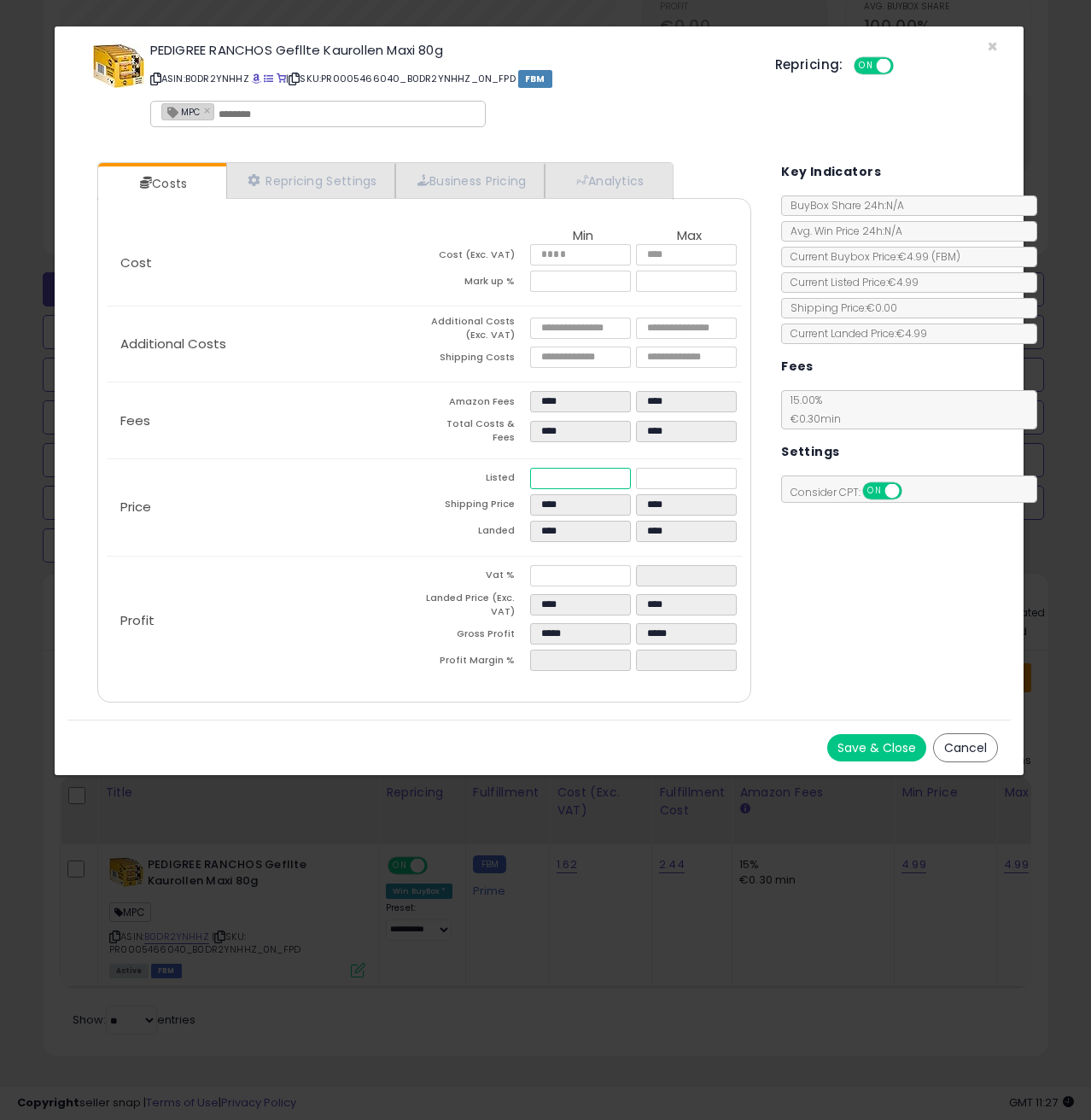 drag, startPoint x: 568, startPoint y: 469, endPoint x: 530, endPoint y: 466, distance: 38.118237 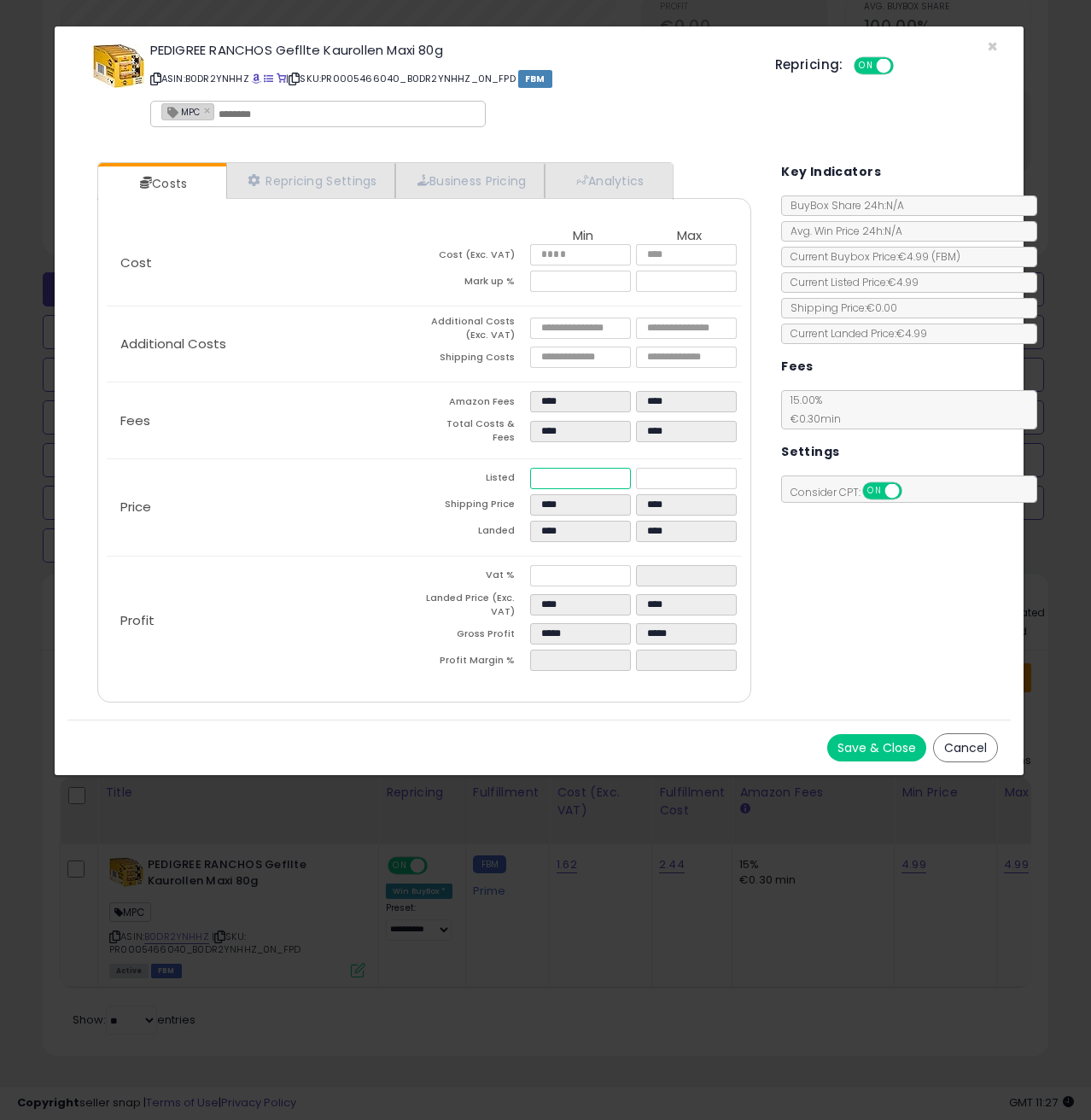 click on "****" at bounding box center (581, 478) 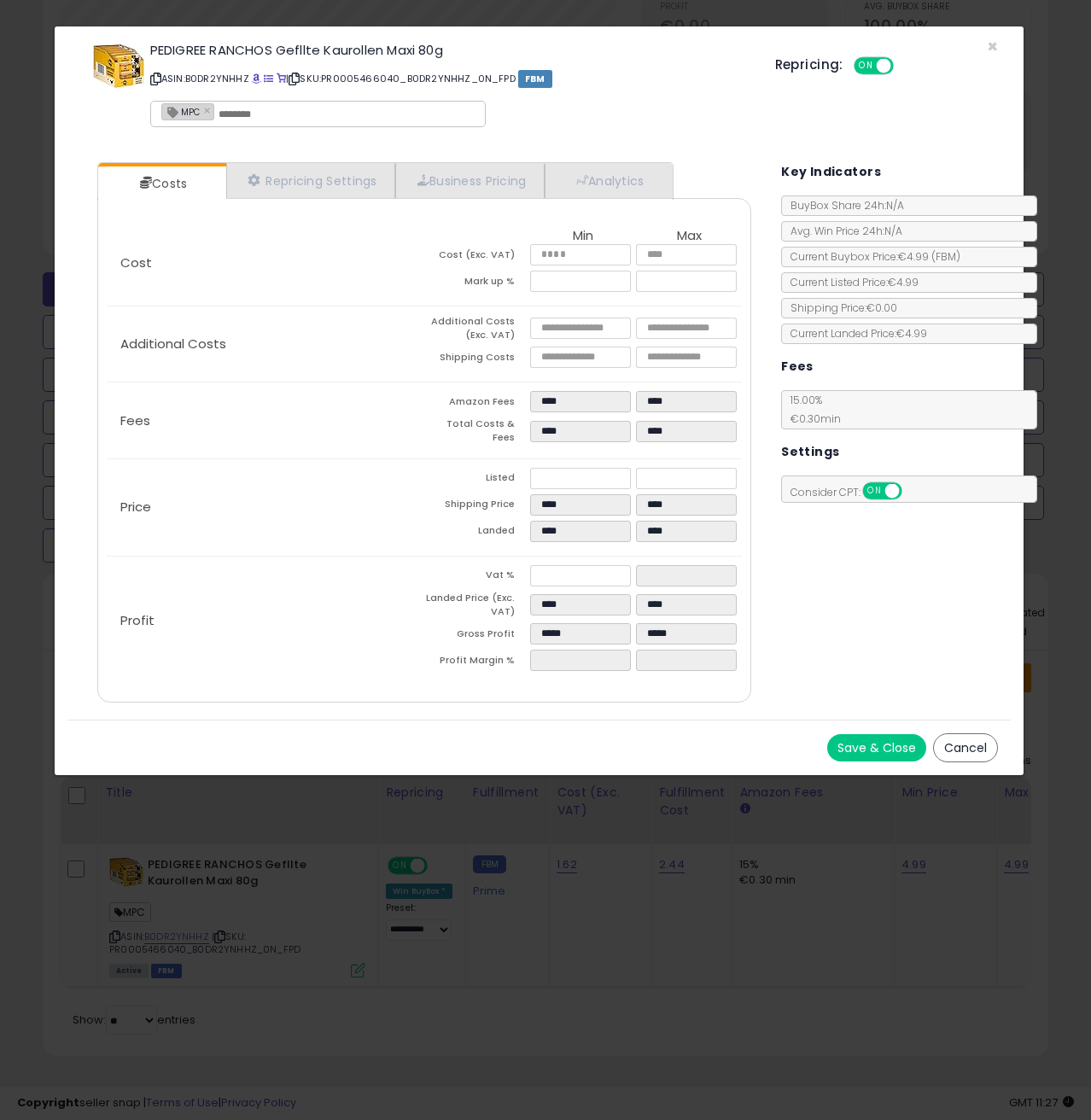 click on "Shipping Price" at bounding box center [477, 507] 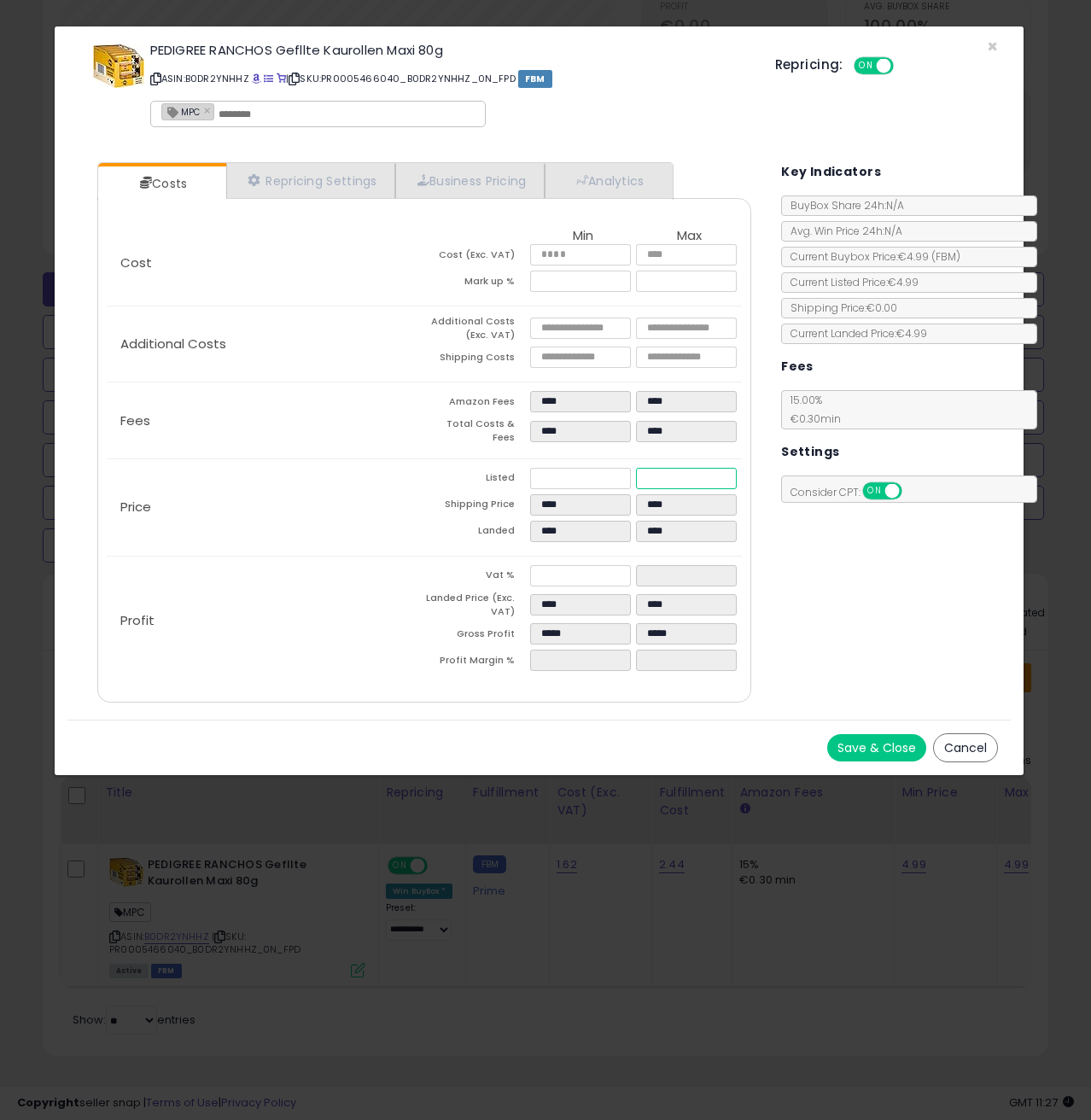 drag, startPoint x: 677, startPoint y: 470, endPoint x: 646, endPoint y: 466, distance: 31.256999 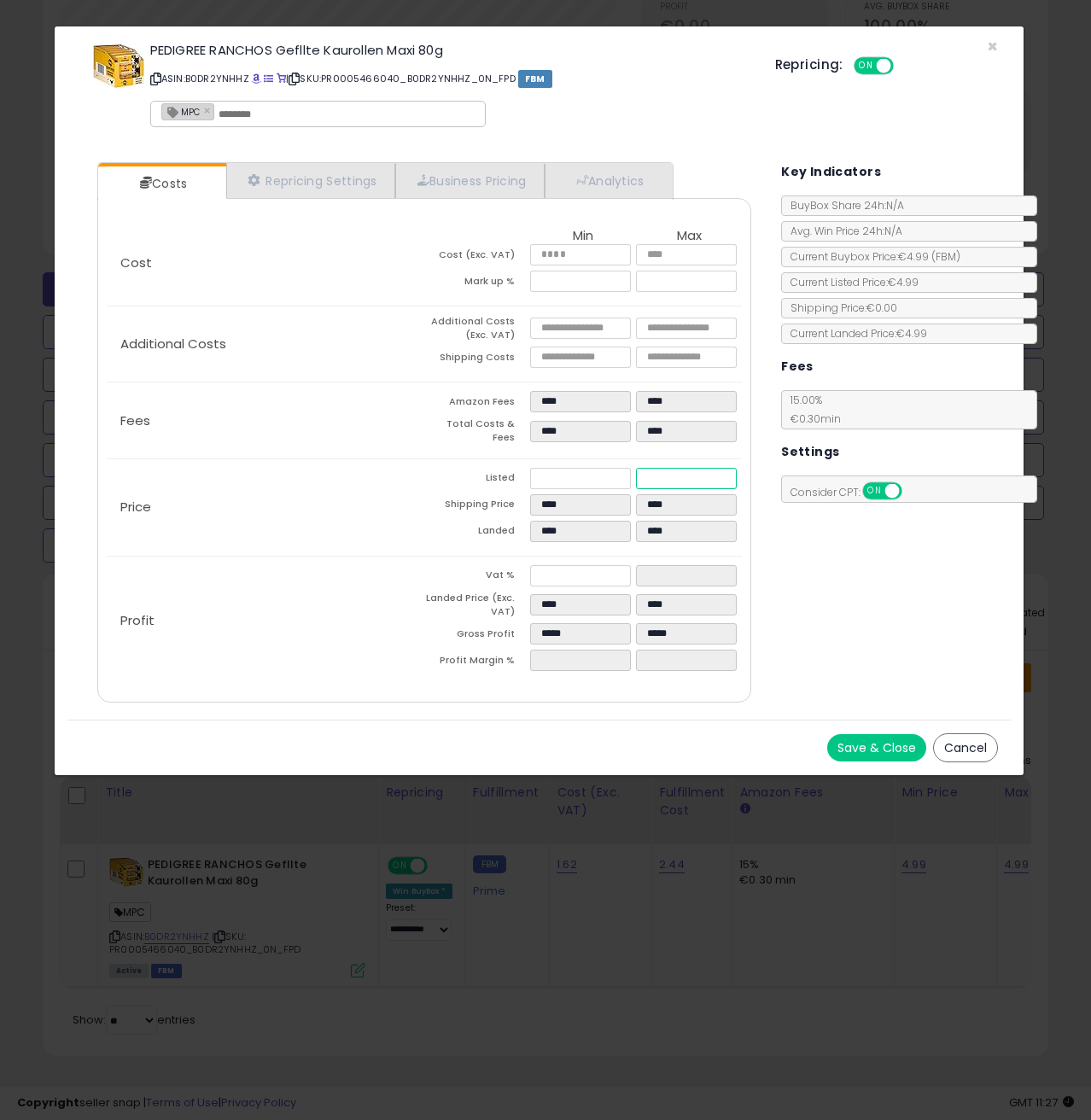 click on "****" at bounding box center (686, 478) 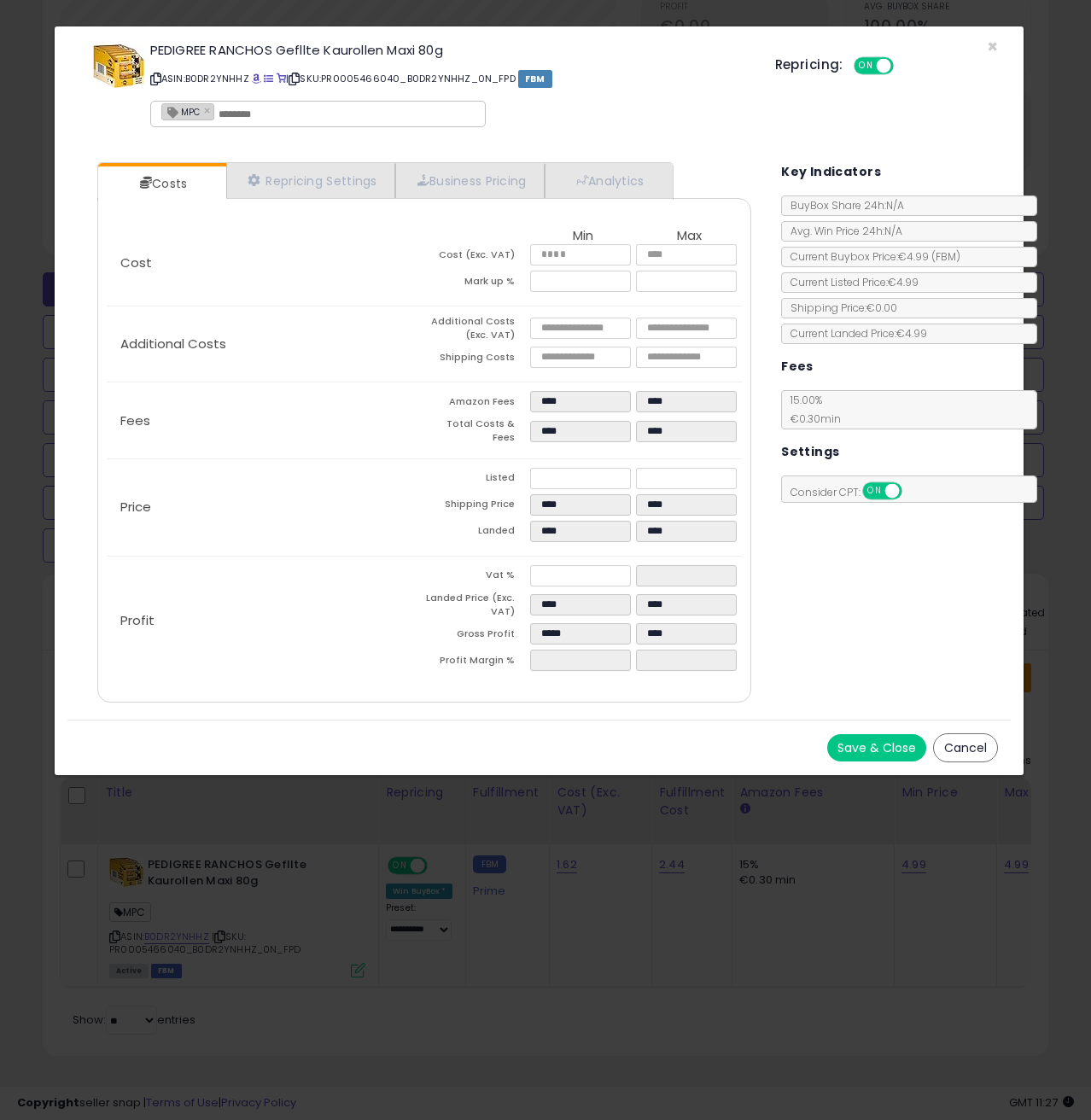 click on "Price" at bounding box center (265, 507) 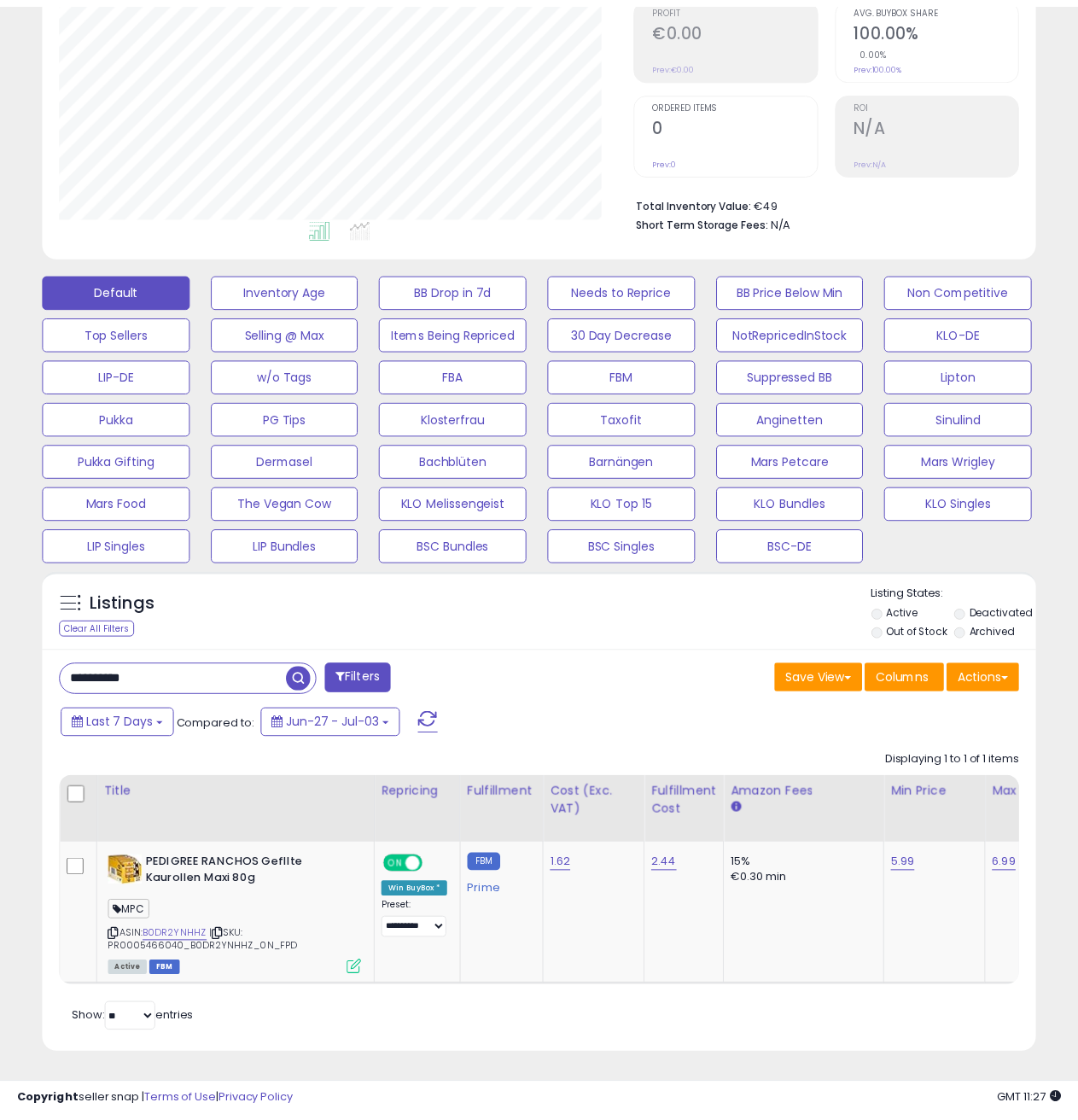 scroll, scrollTop: 350, scrollLeft: 574, axis: both 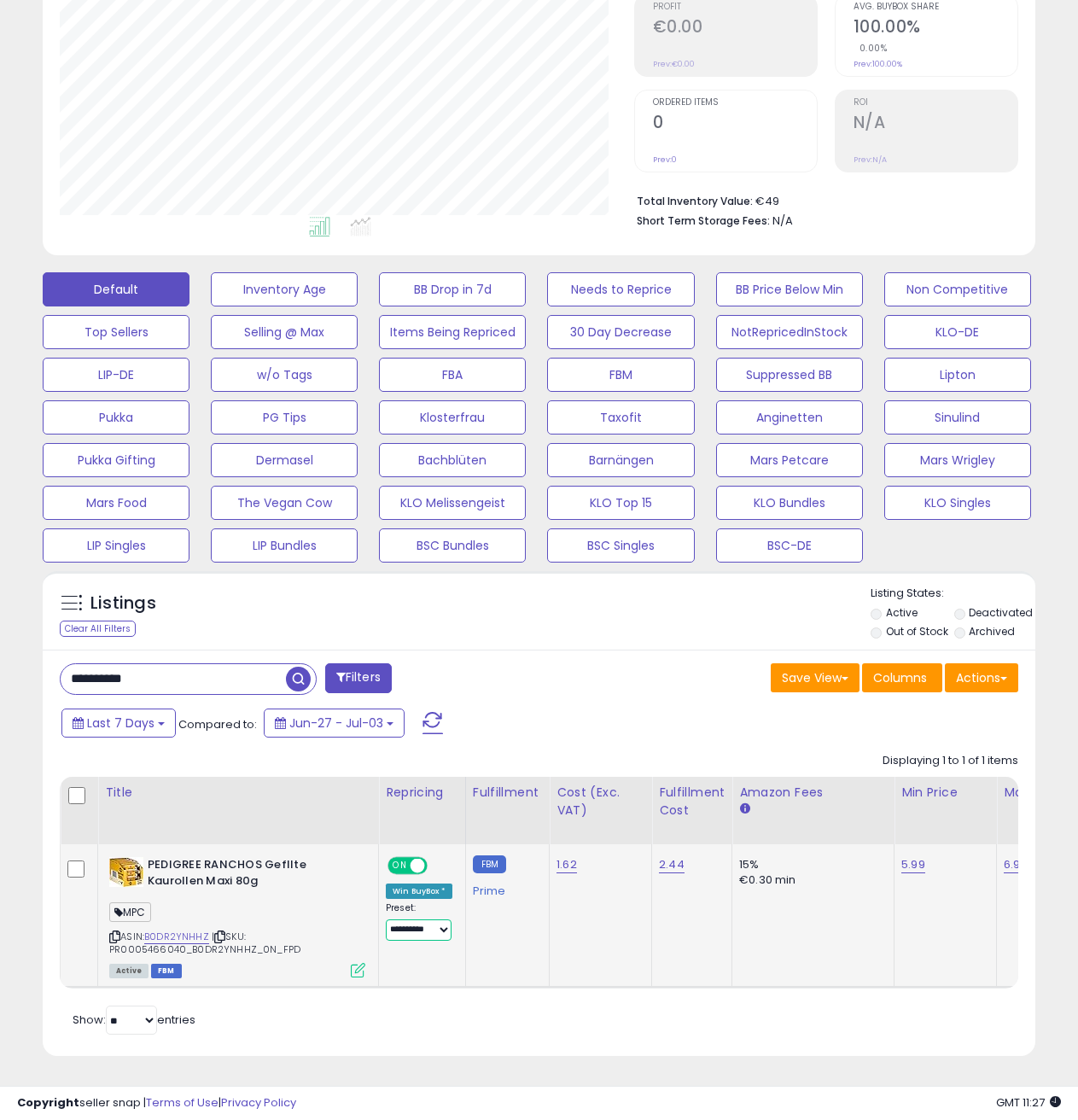 click on "**********" at bounding box center (418, 930) 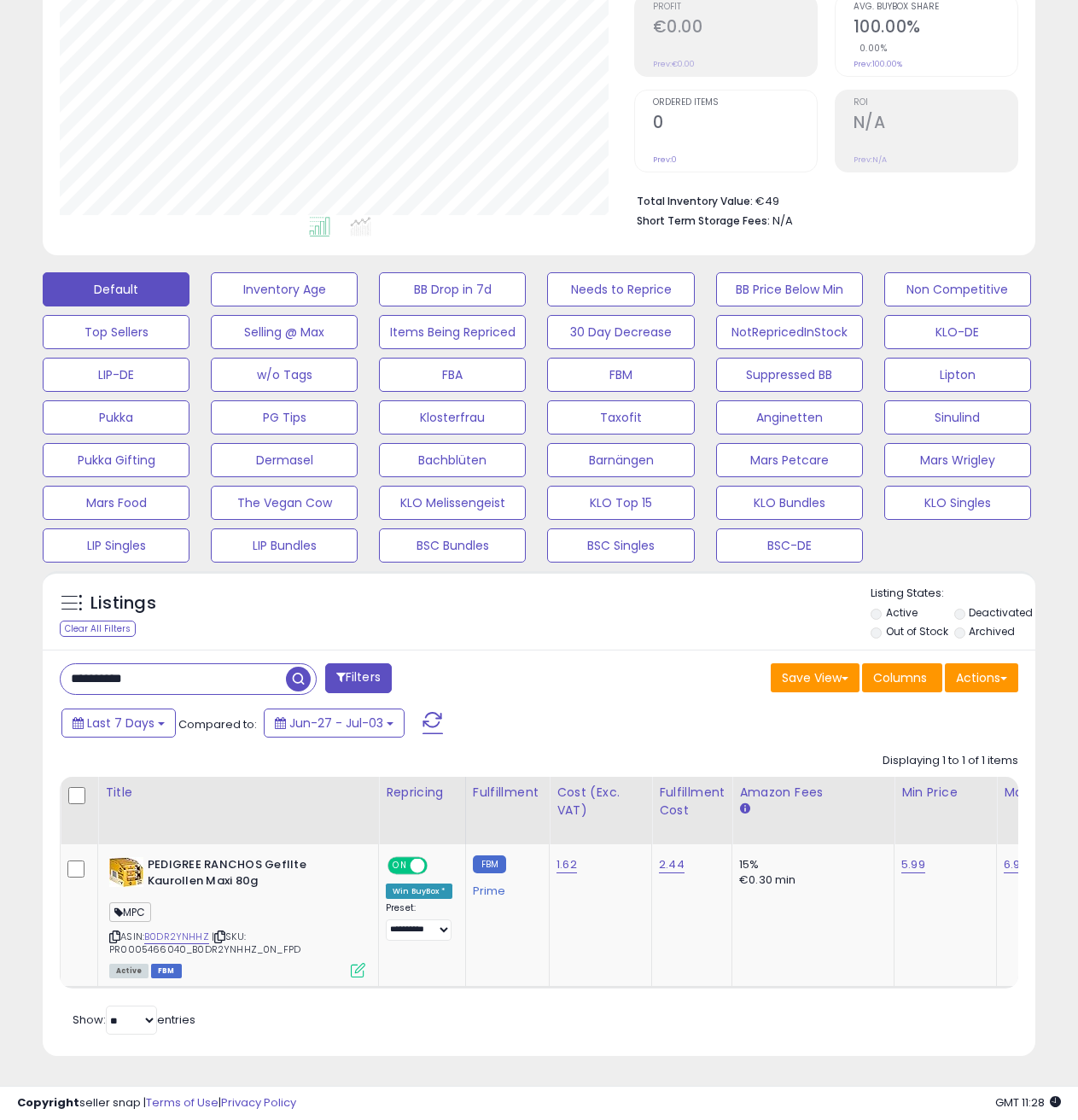click on "**********" at bounding box center [173, 679] 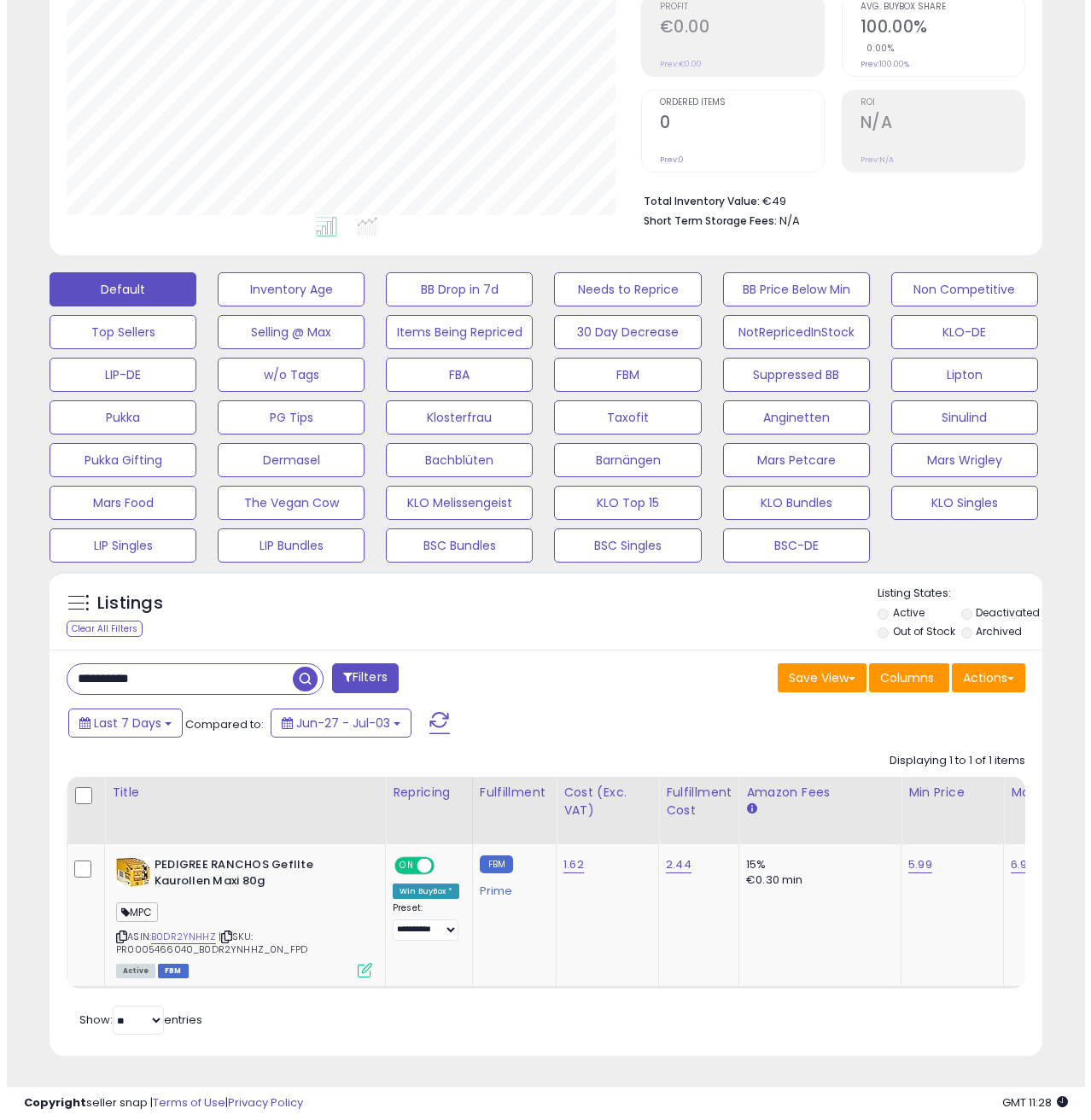 scroll, scrollTop: 135, scrollLeft: 0, axis: vertical 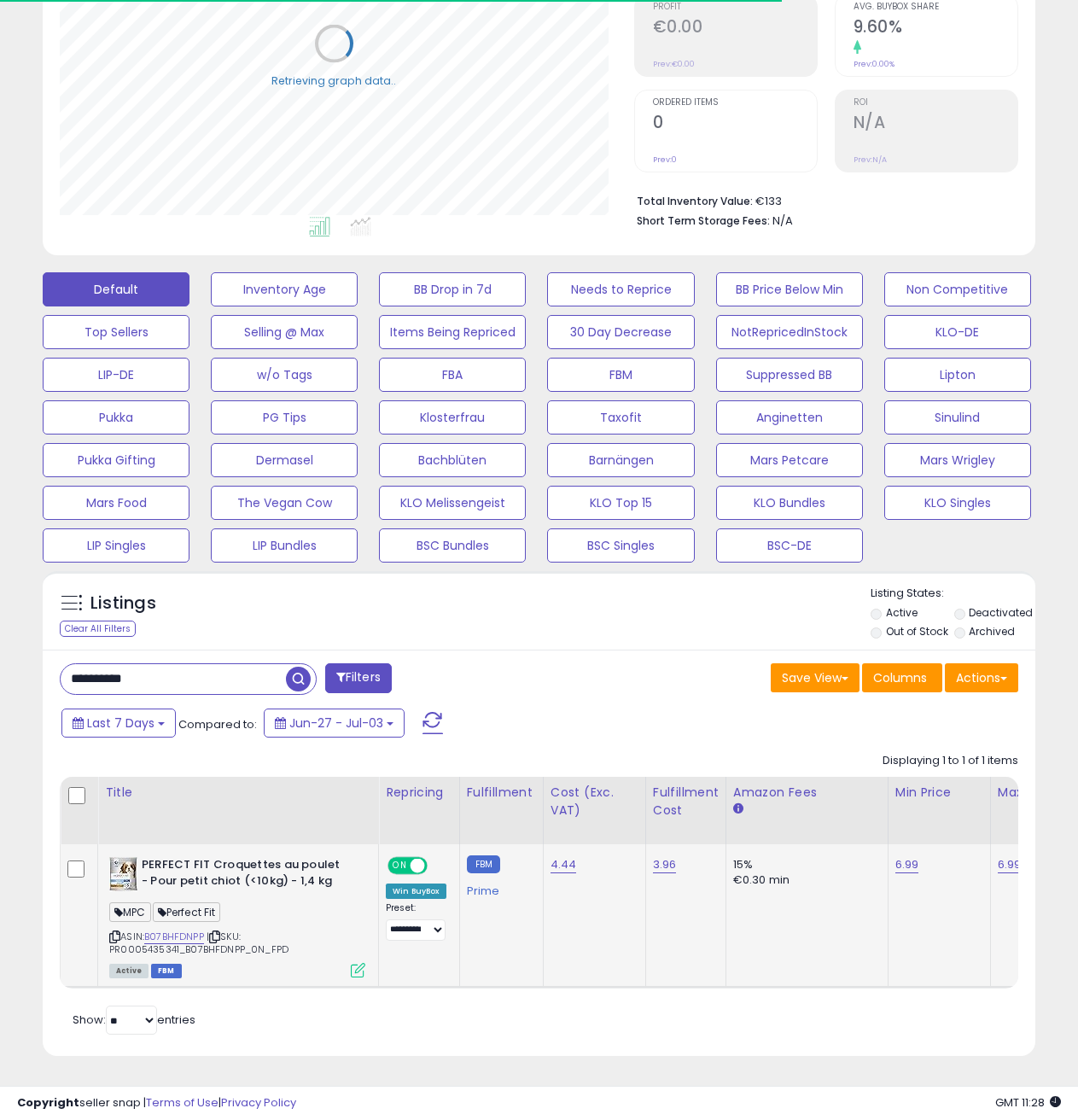 click at bounding box center (358, 970) 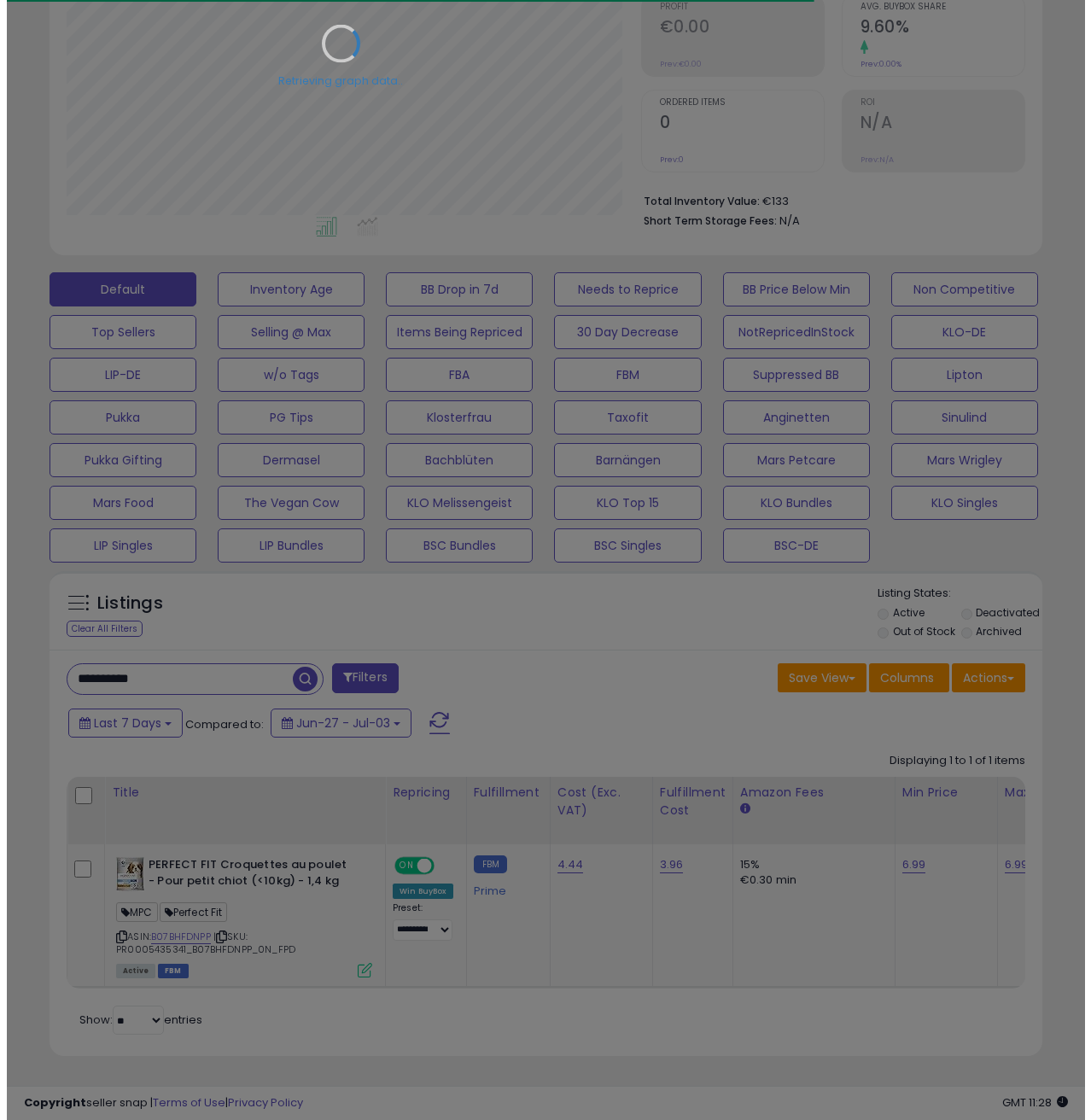 scroll, scrollTop: 853309, scrollLeft: 853096, axis: both 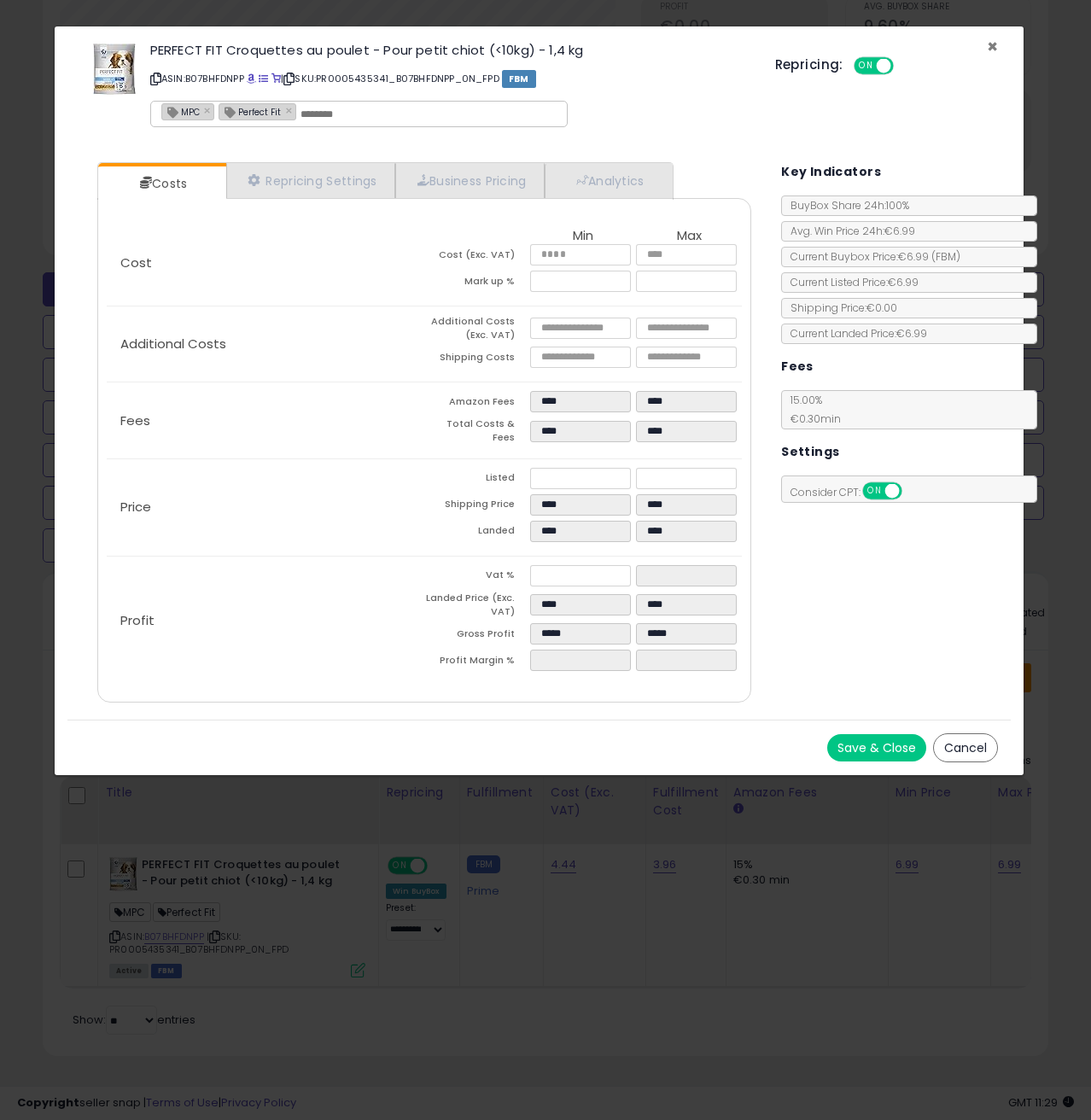 drag, startPoint x: 994, startPoint y: 45, endPoint x: 966, endPoint y: 68, distance: 36.235342 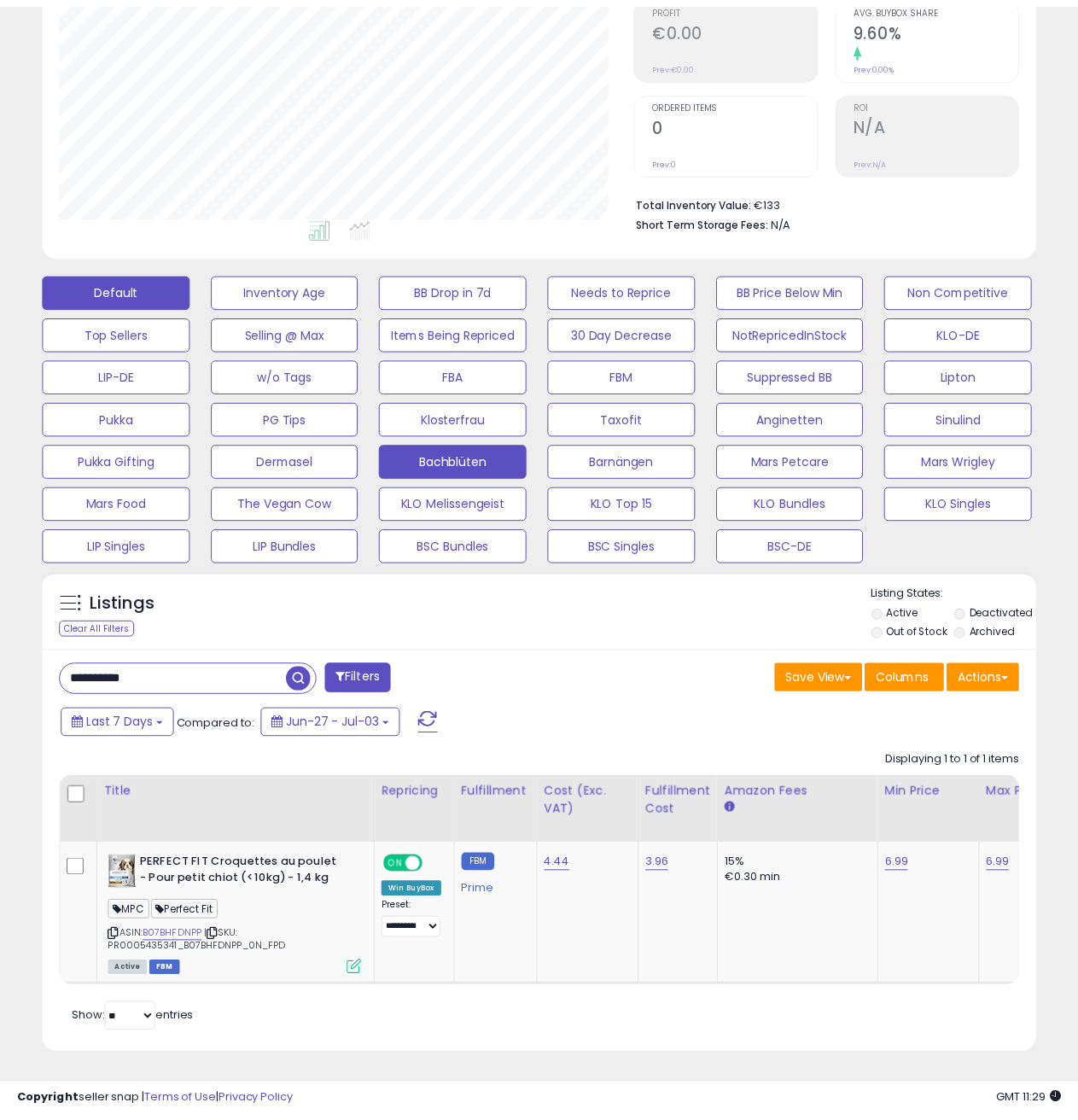 scroll, scrollTop: 350, scrollLeft: 574, axis: both 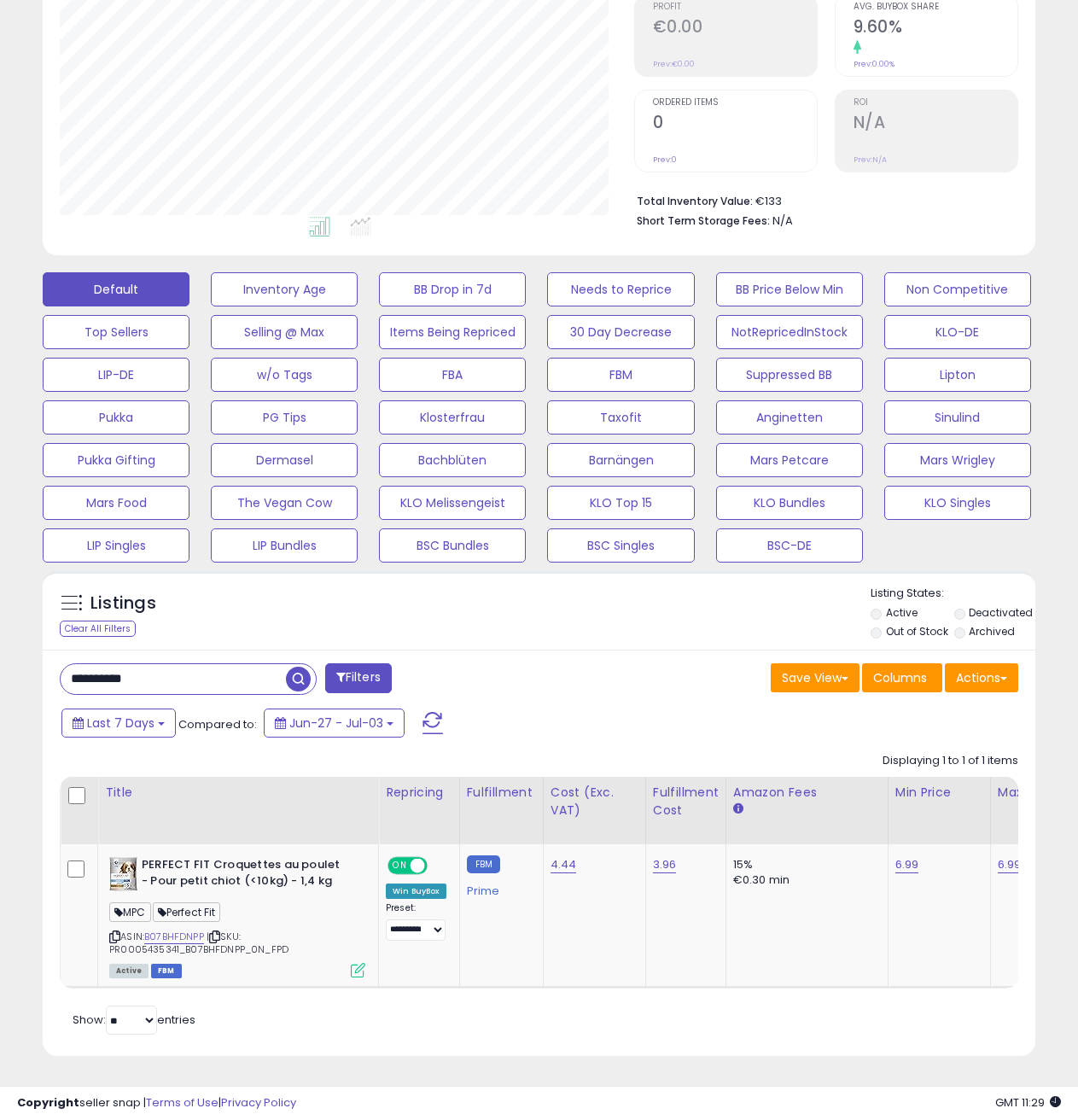 click on "**********" at bounding box center (173, 679) 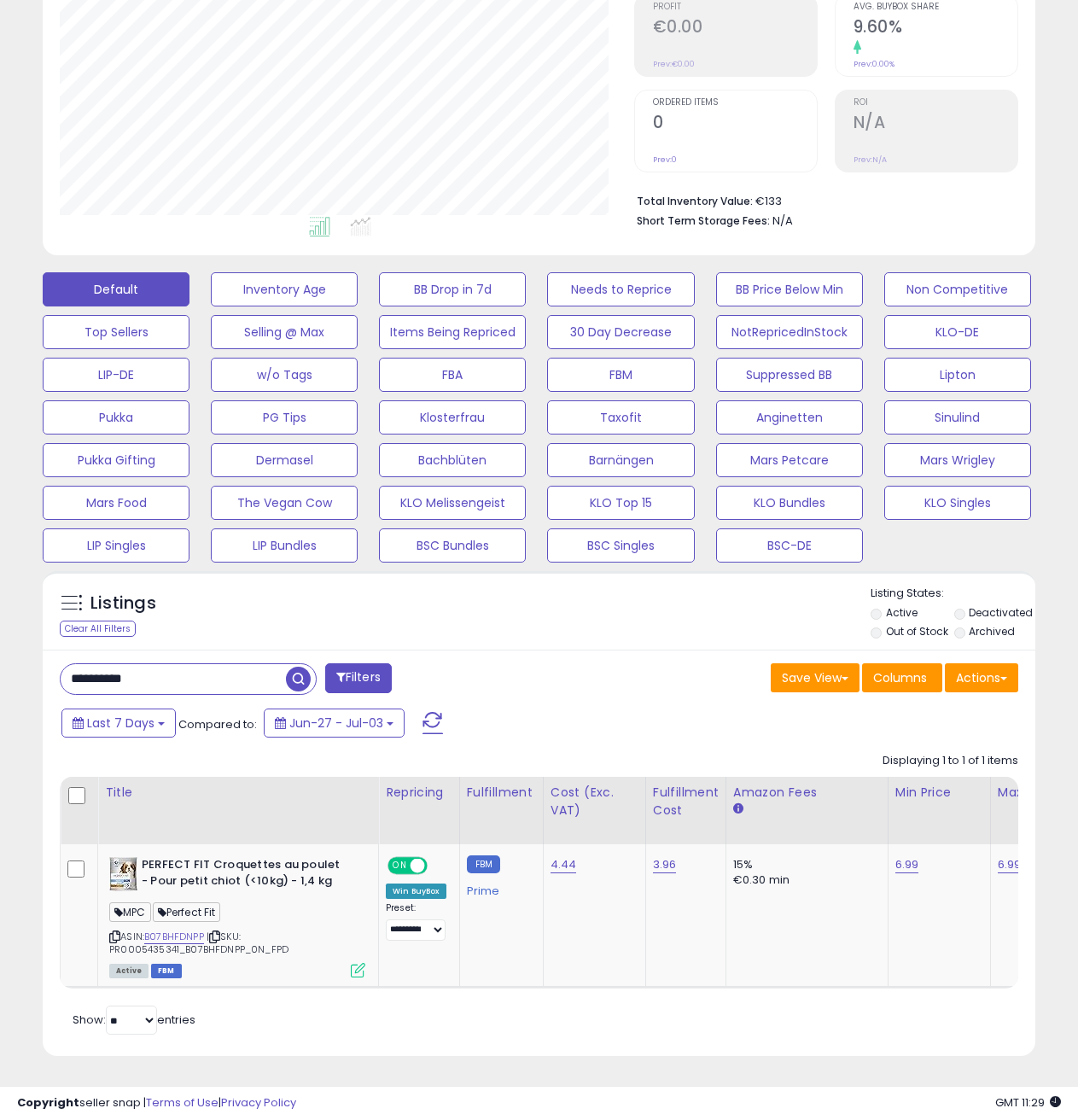 paste 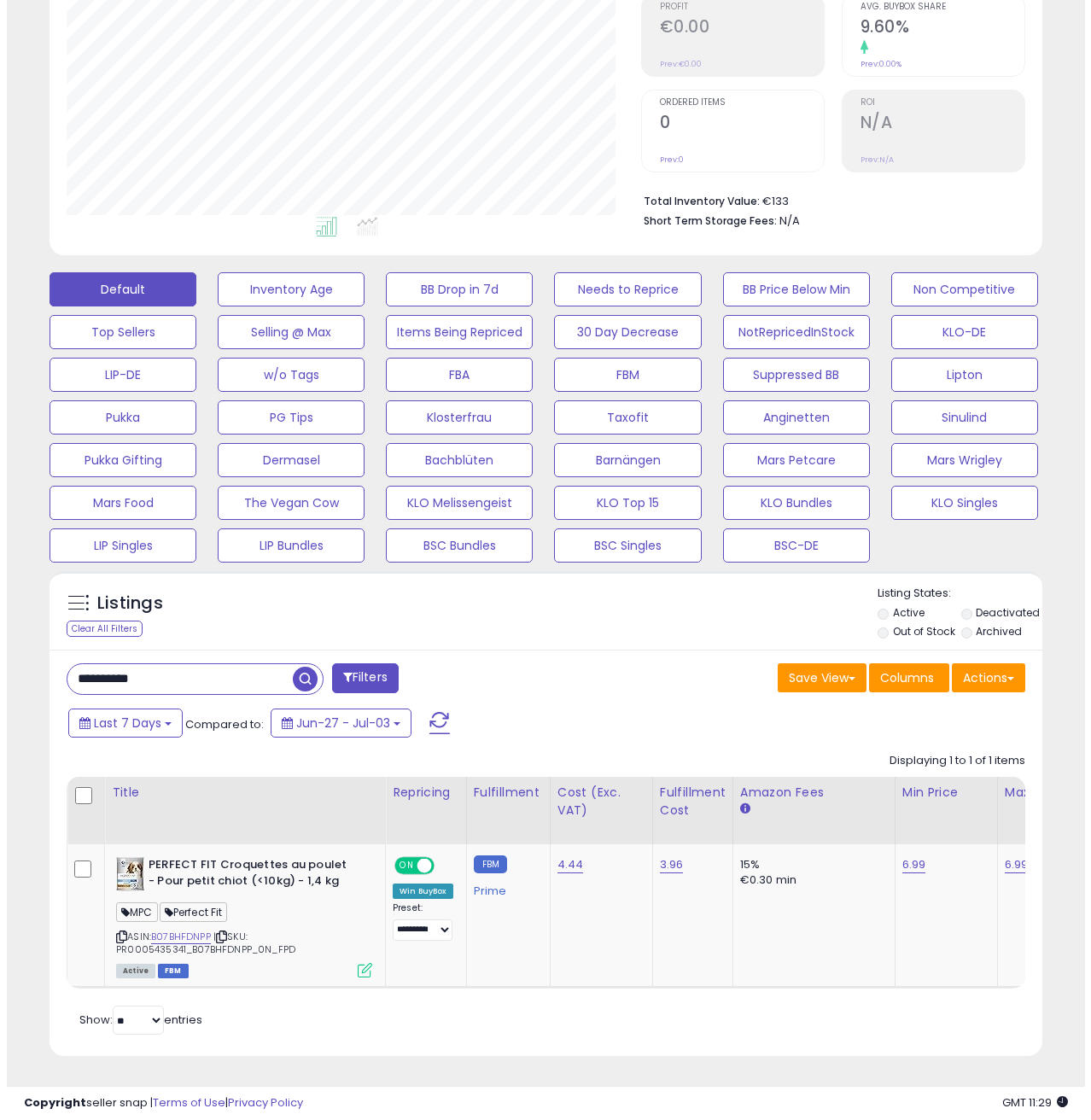 scroll, scrollTop: 135, scrollLeft: 0, axis: vertical 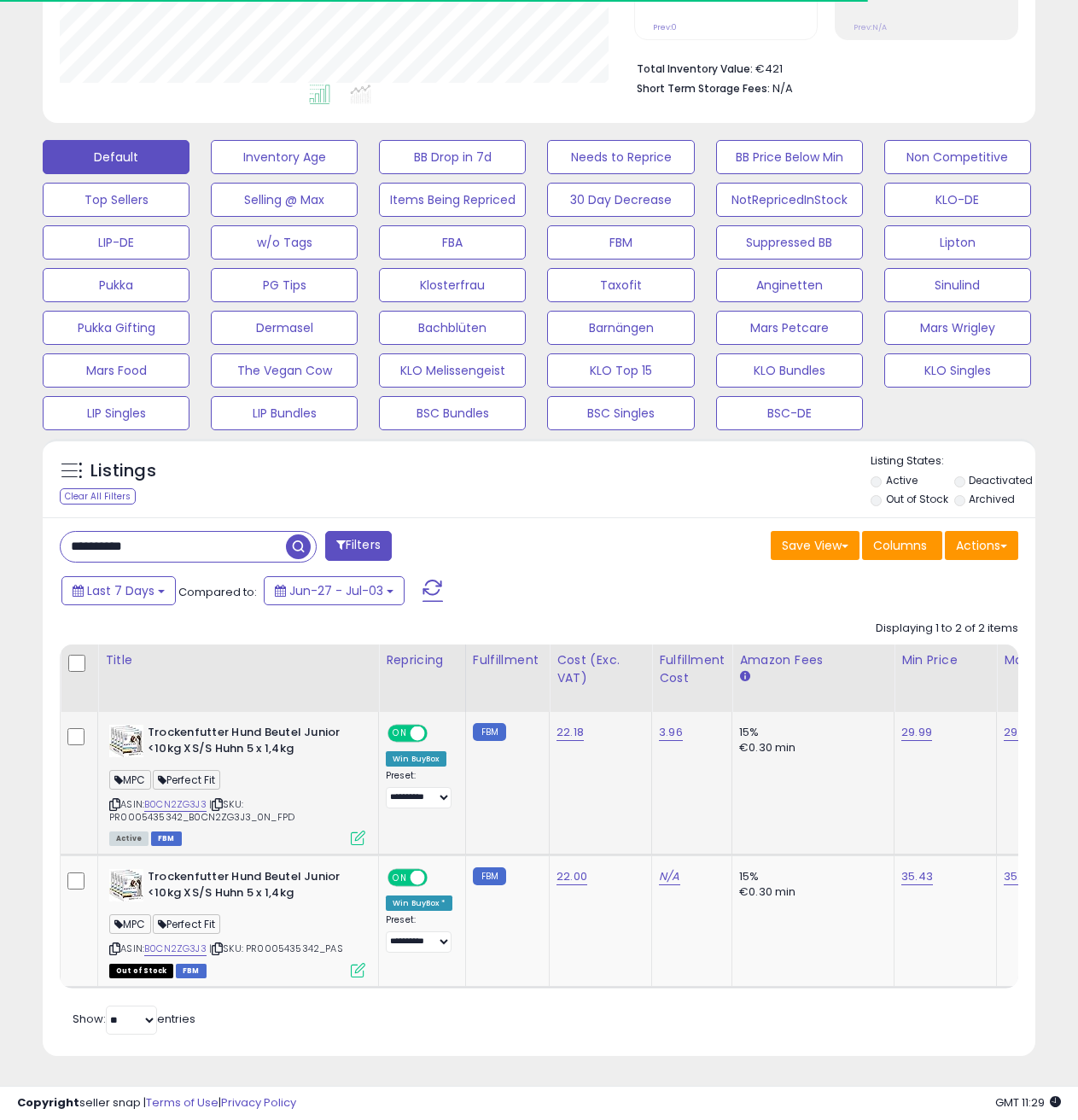 click at bounding box center [358, 837] 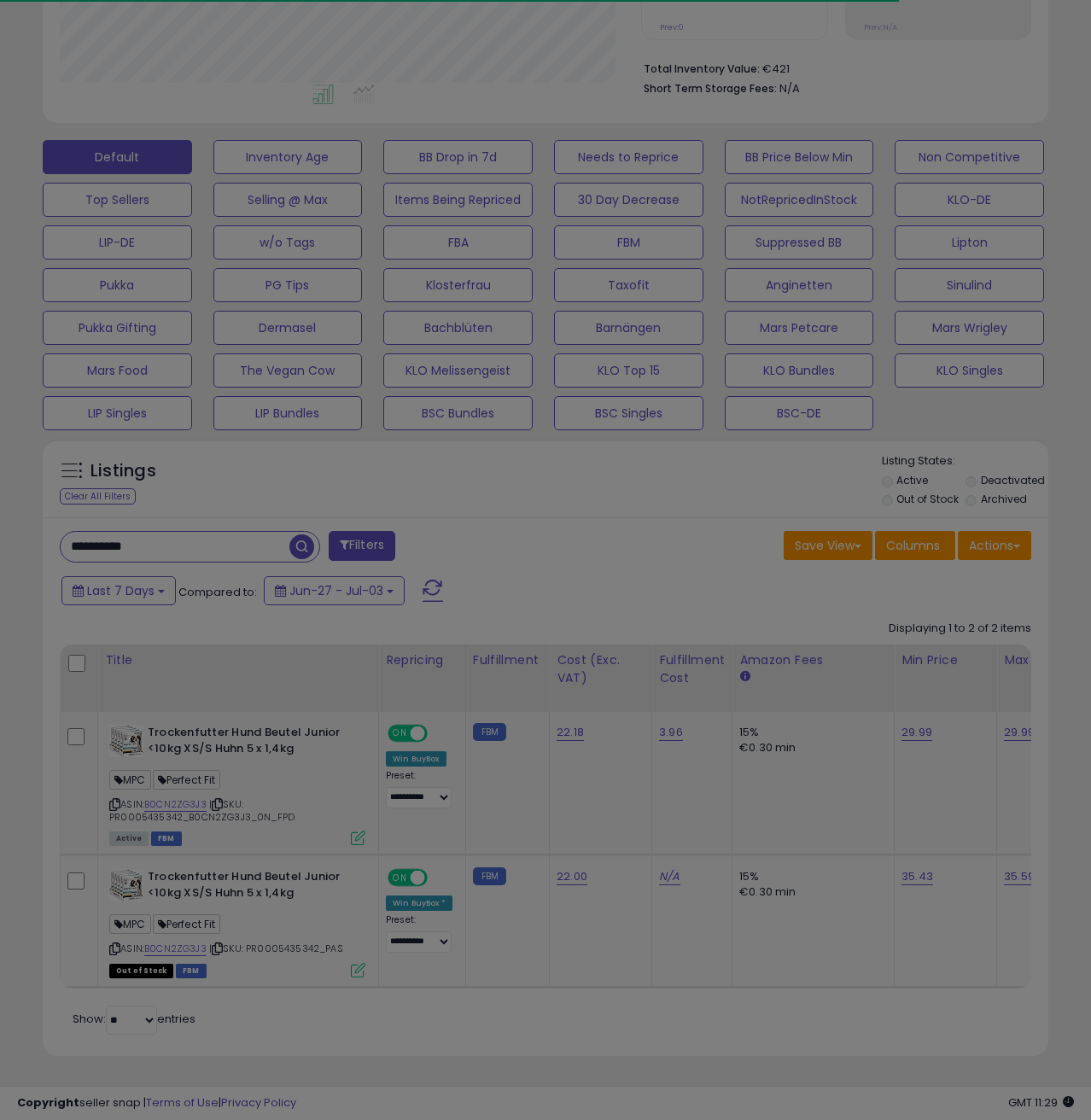 scroll, scrollTop: 853309, scrollLeft: 853096, axis: both 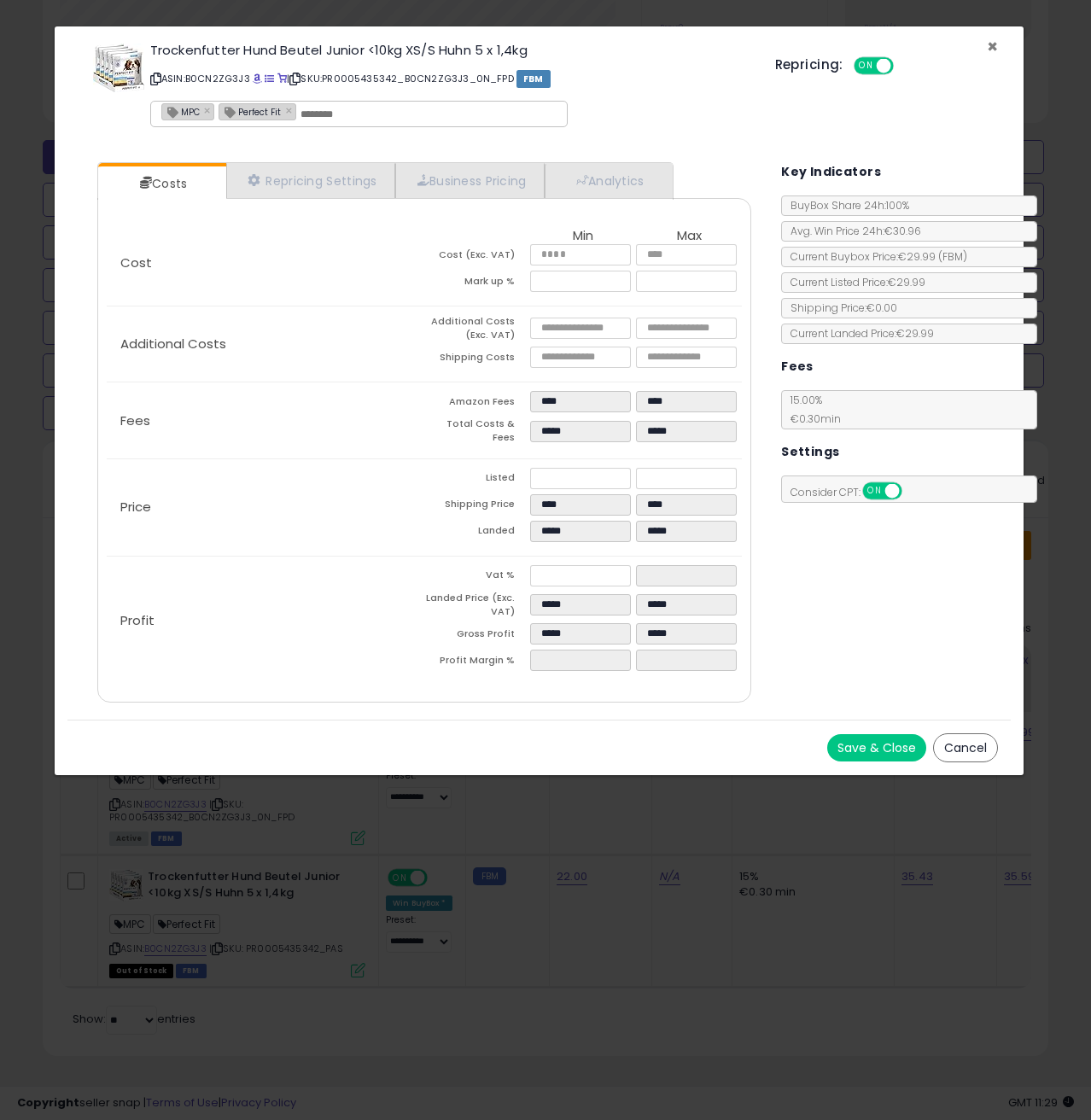 click on "×" at bounding box center (992, 46) 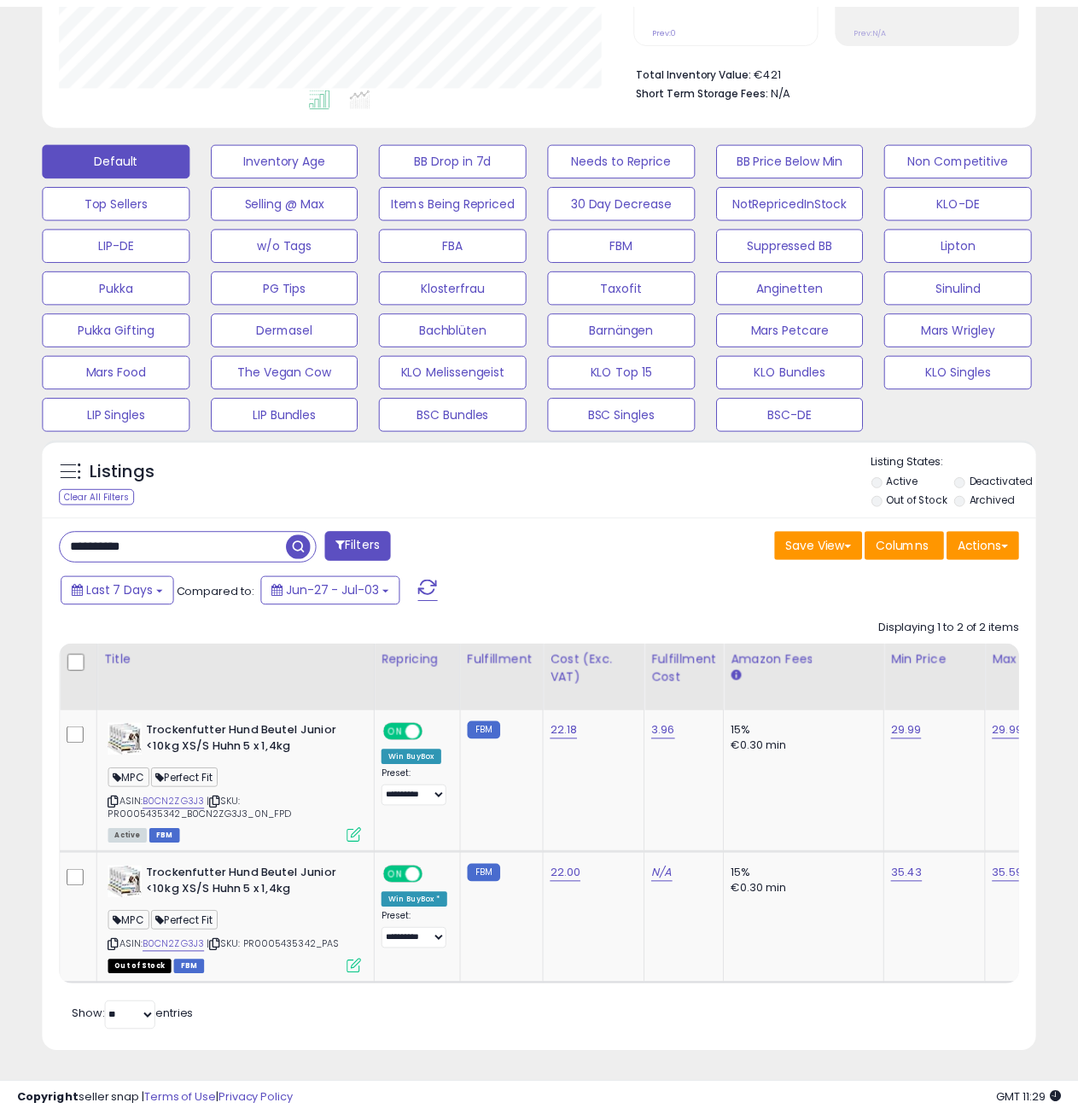 scroll, scrollTop: 350, scrollLeft: 574, axis: both 